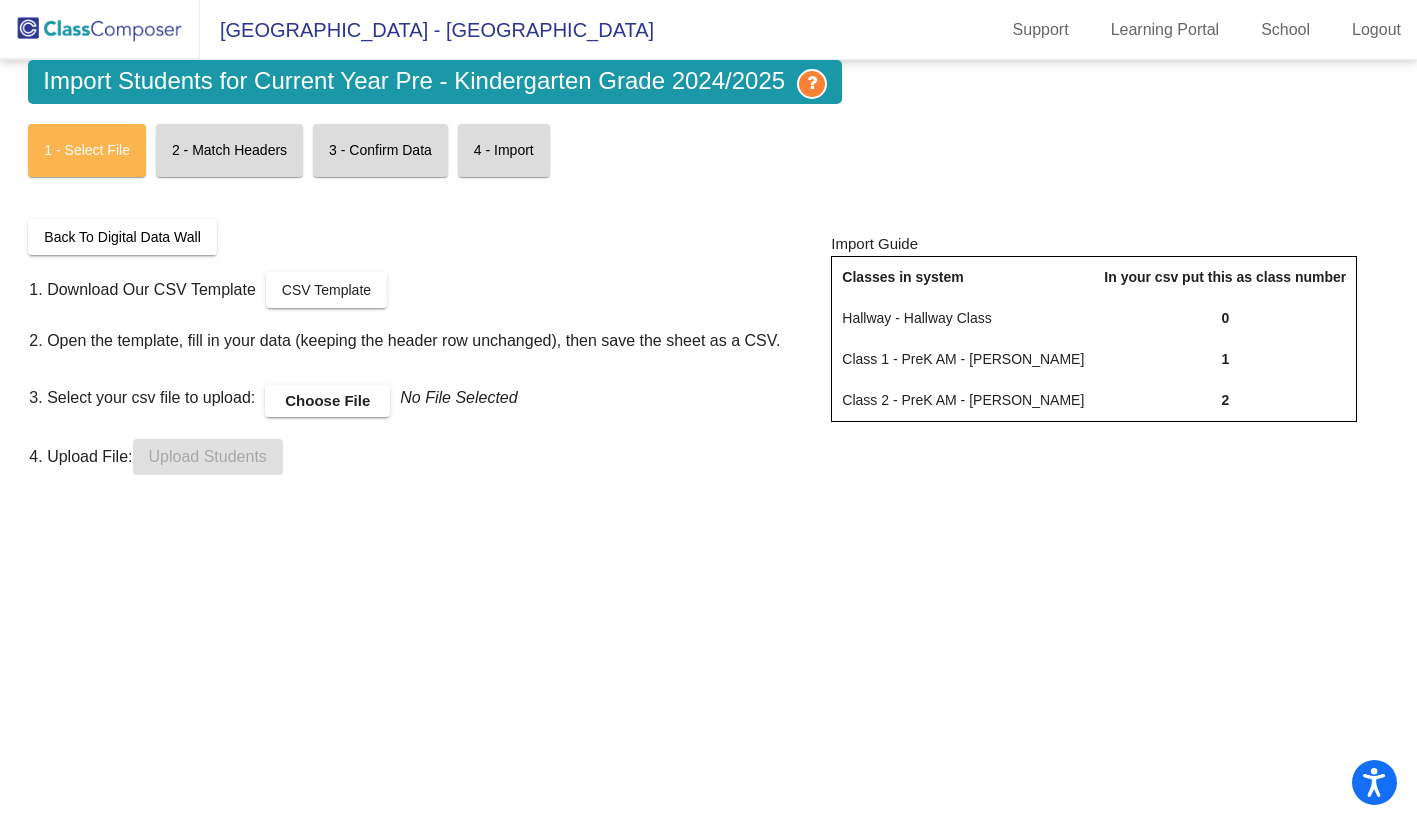 scroll, scrollTop: 0, scrollLeft: 0, axis: both 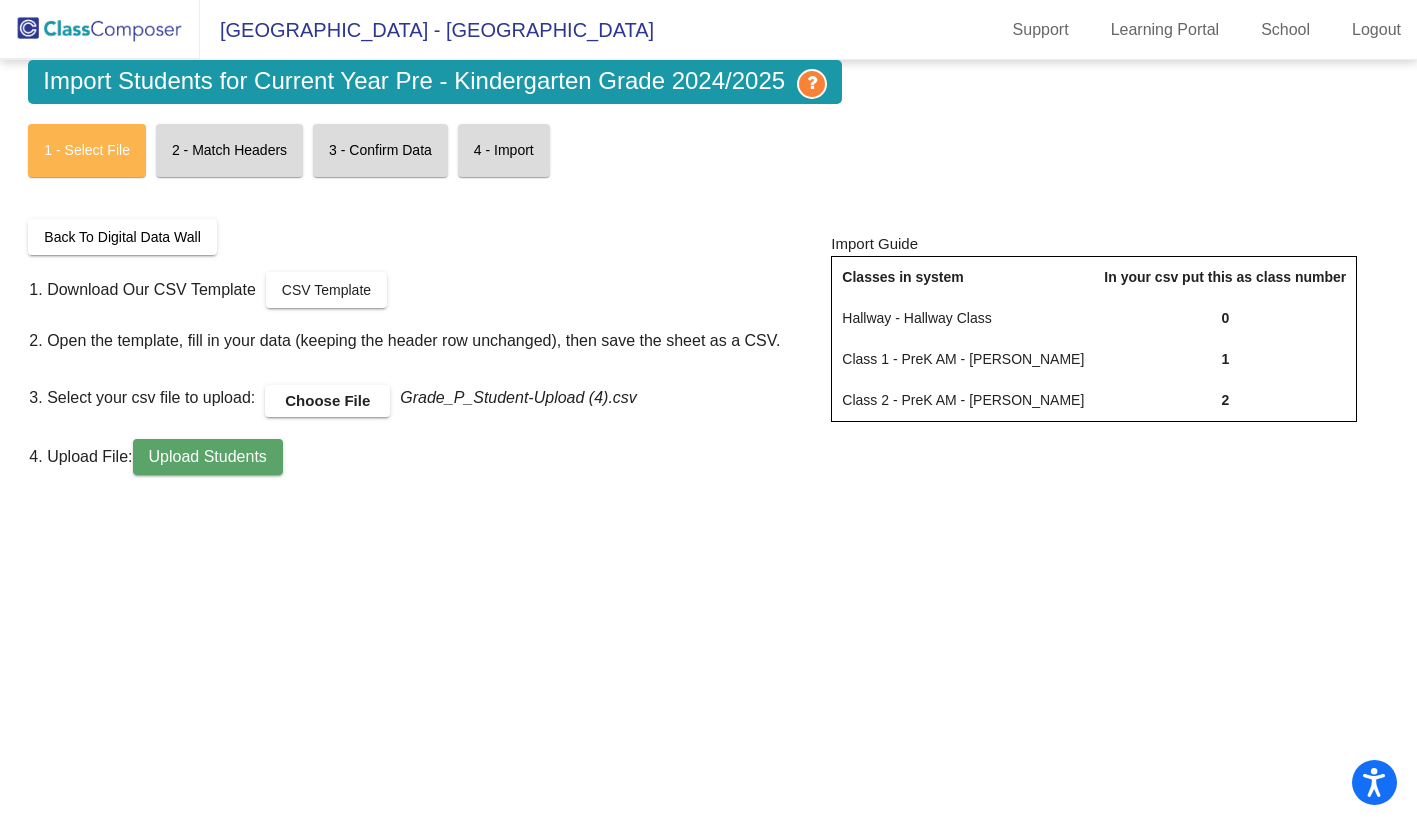 click on "Upload Students" at bounding box center [208, 457] 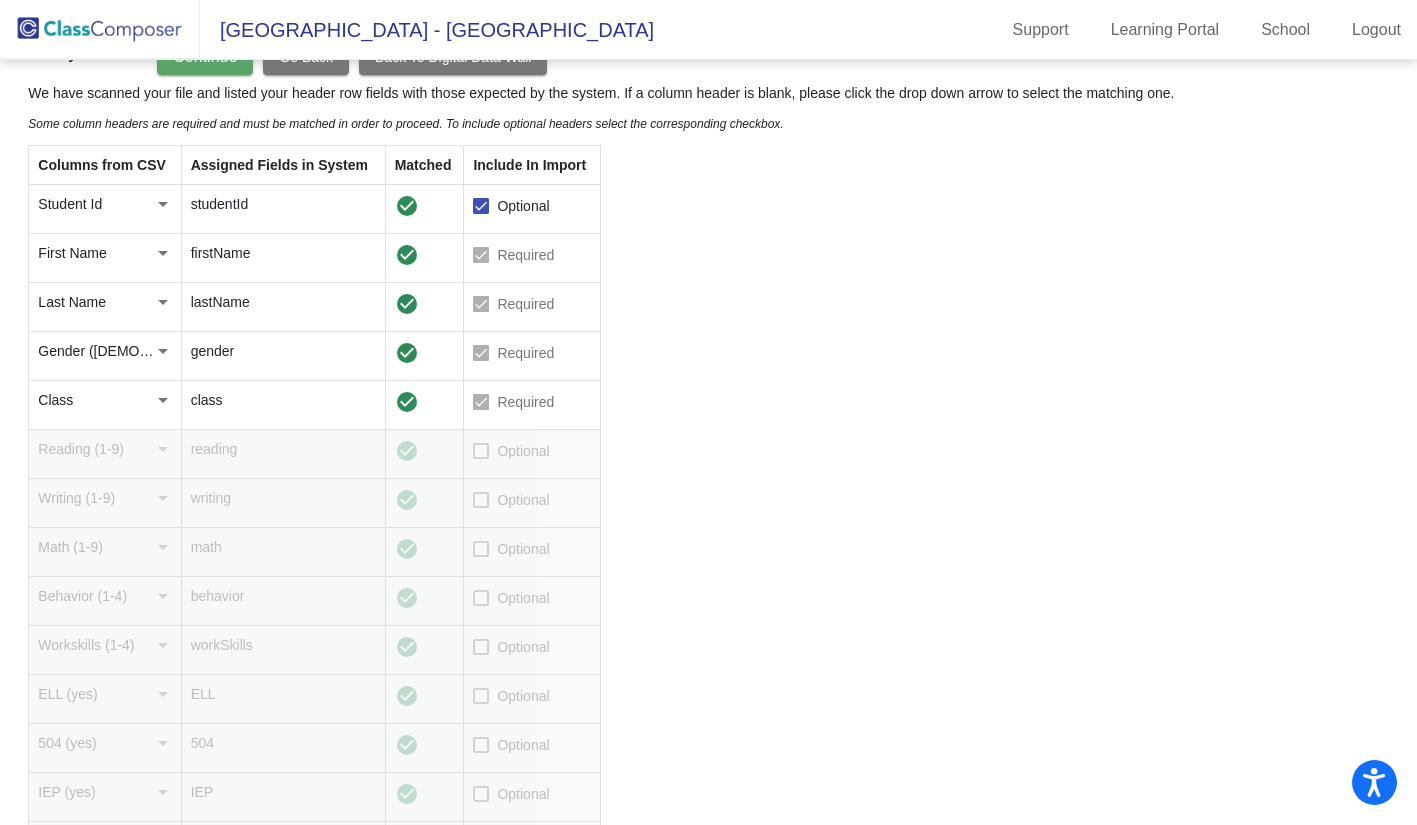 scroll, scrollTop: 200, scrollLeft: 0, axis: vertical 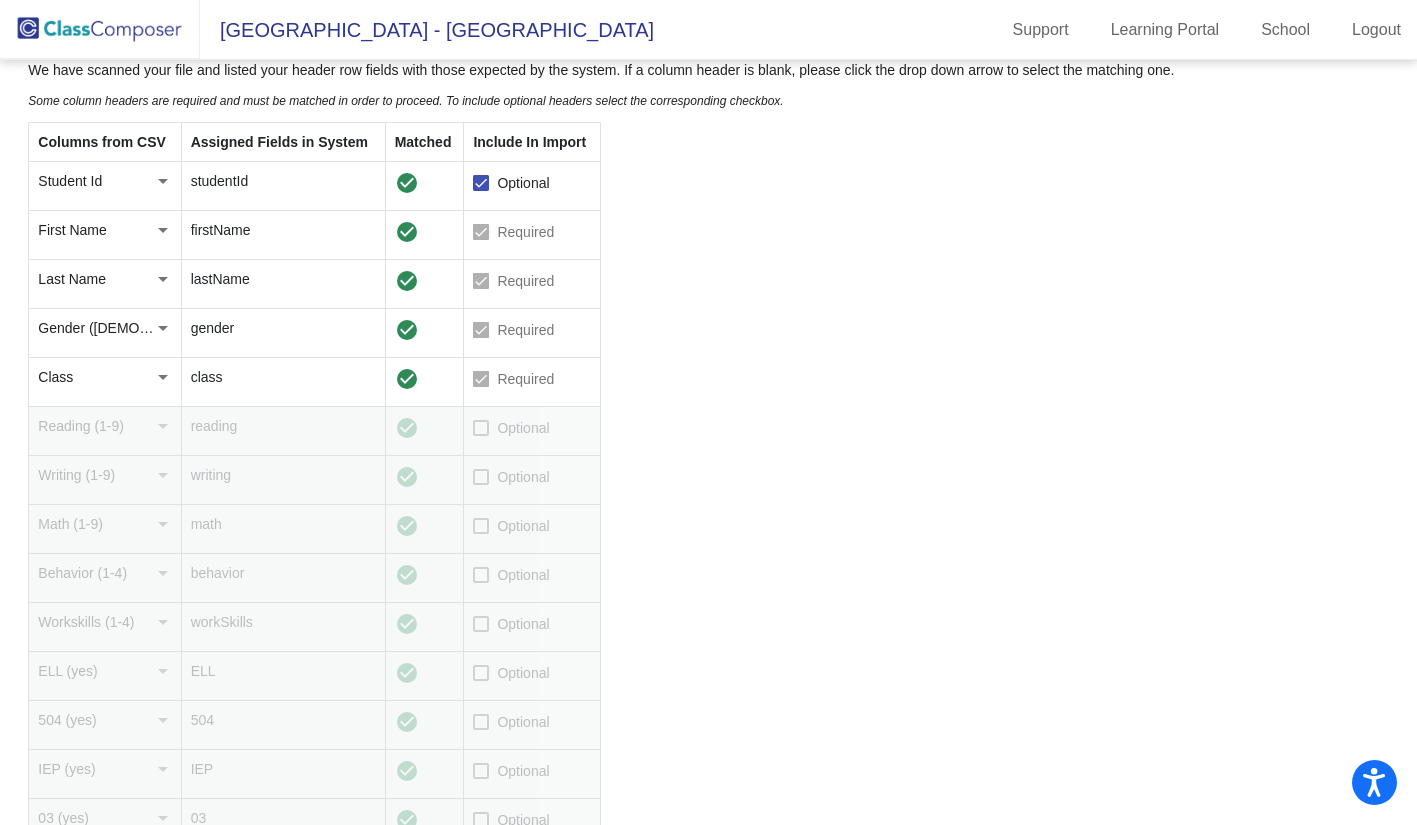 click at bounding box center (481, 232) 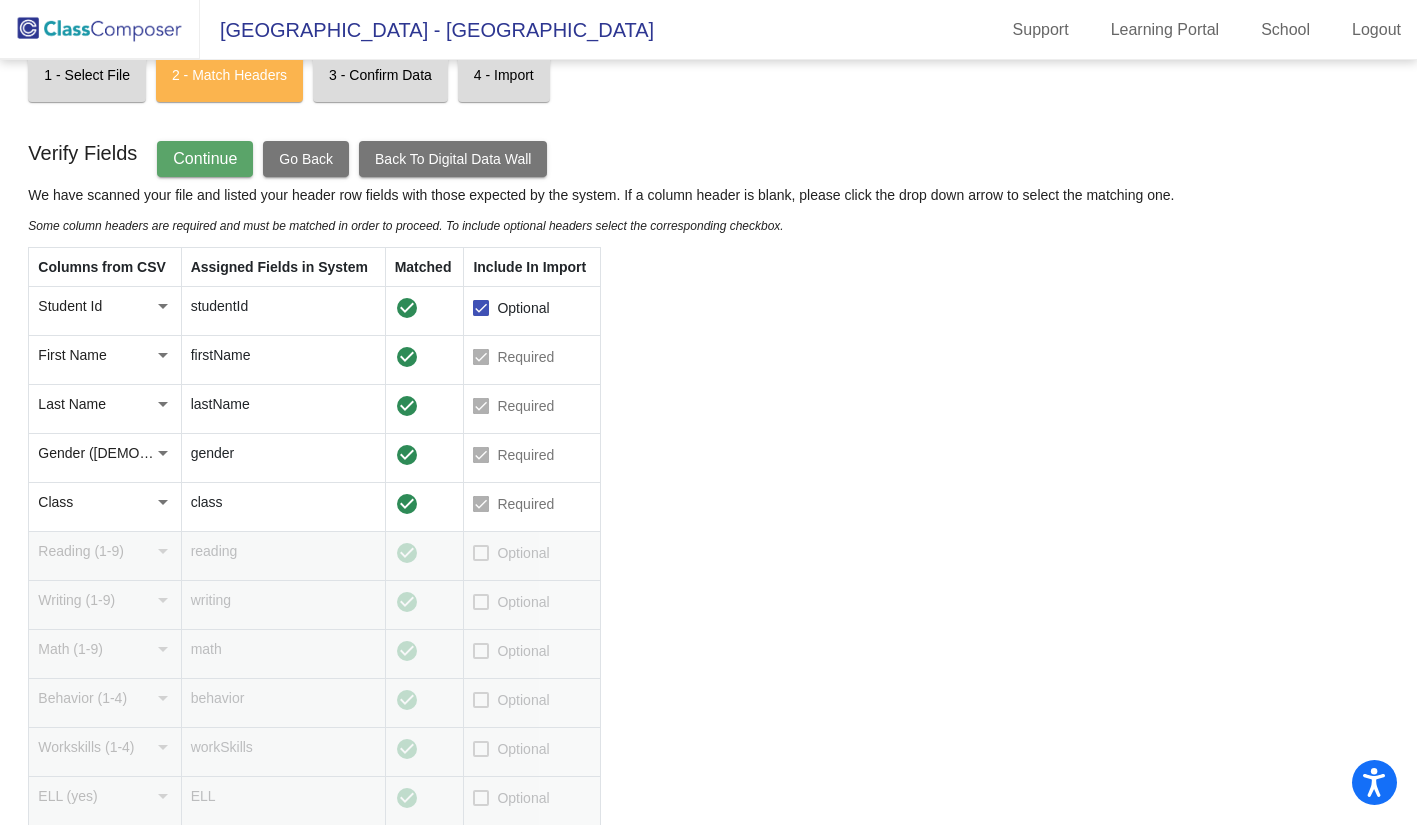 scroll, scrollTop: 100, scrollLeft: 0, axis: vertical 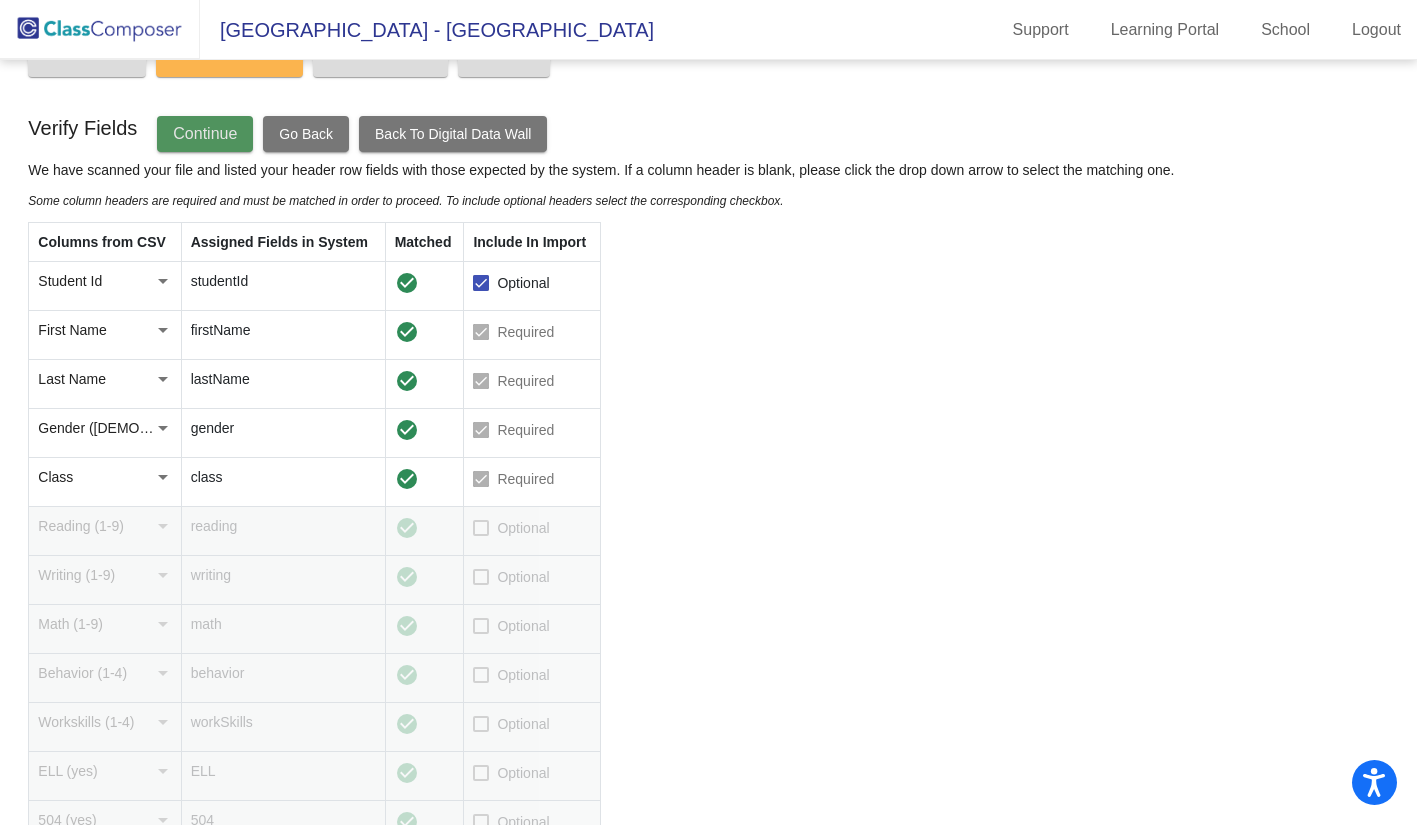 click on "Continue" 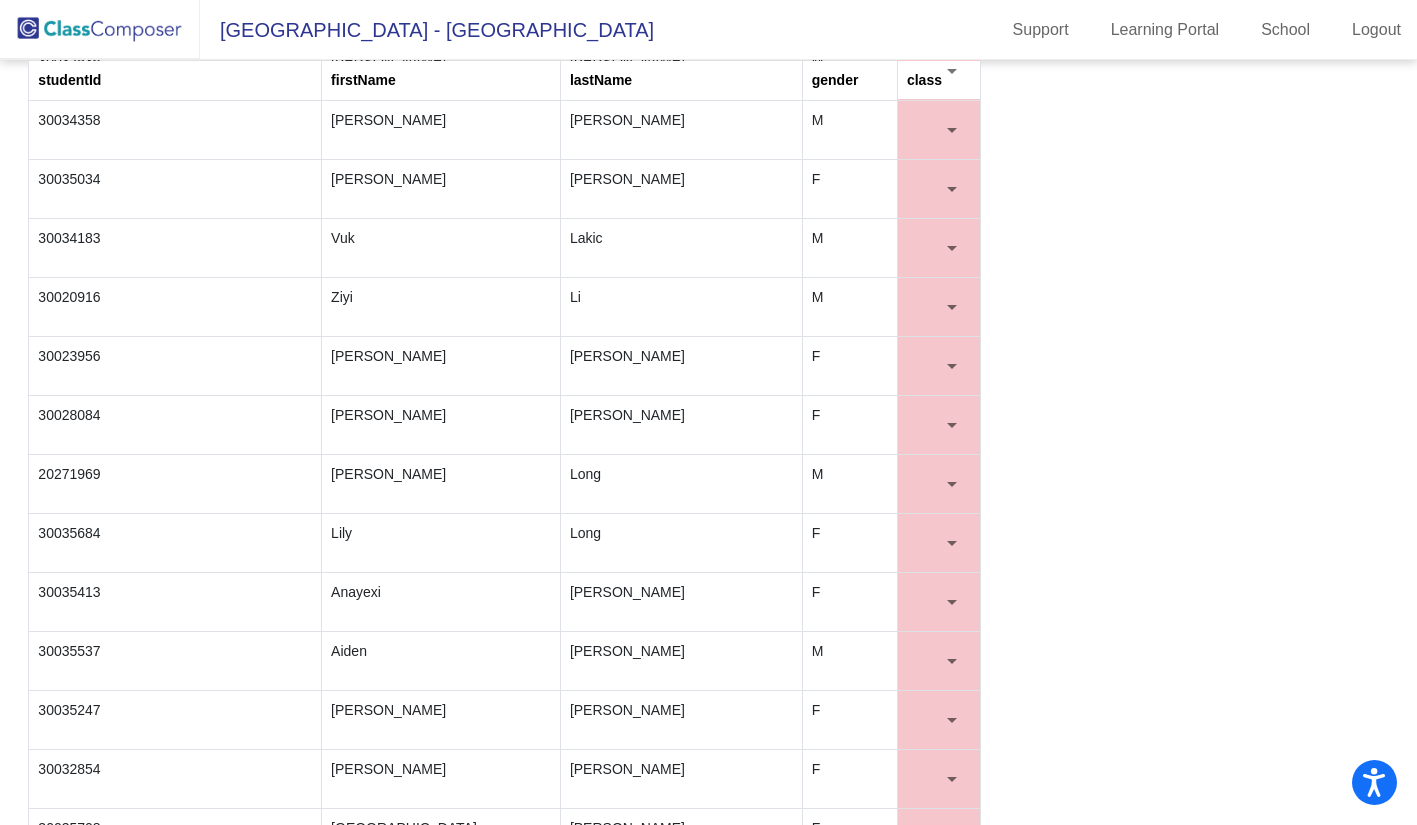 scroll, scrollTop: 2300, scrollLeft: 0, axis: vertical 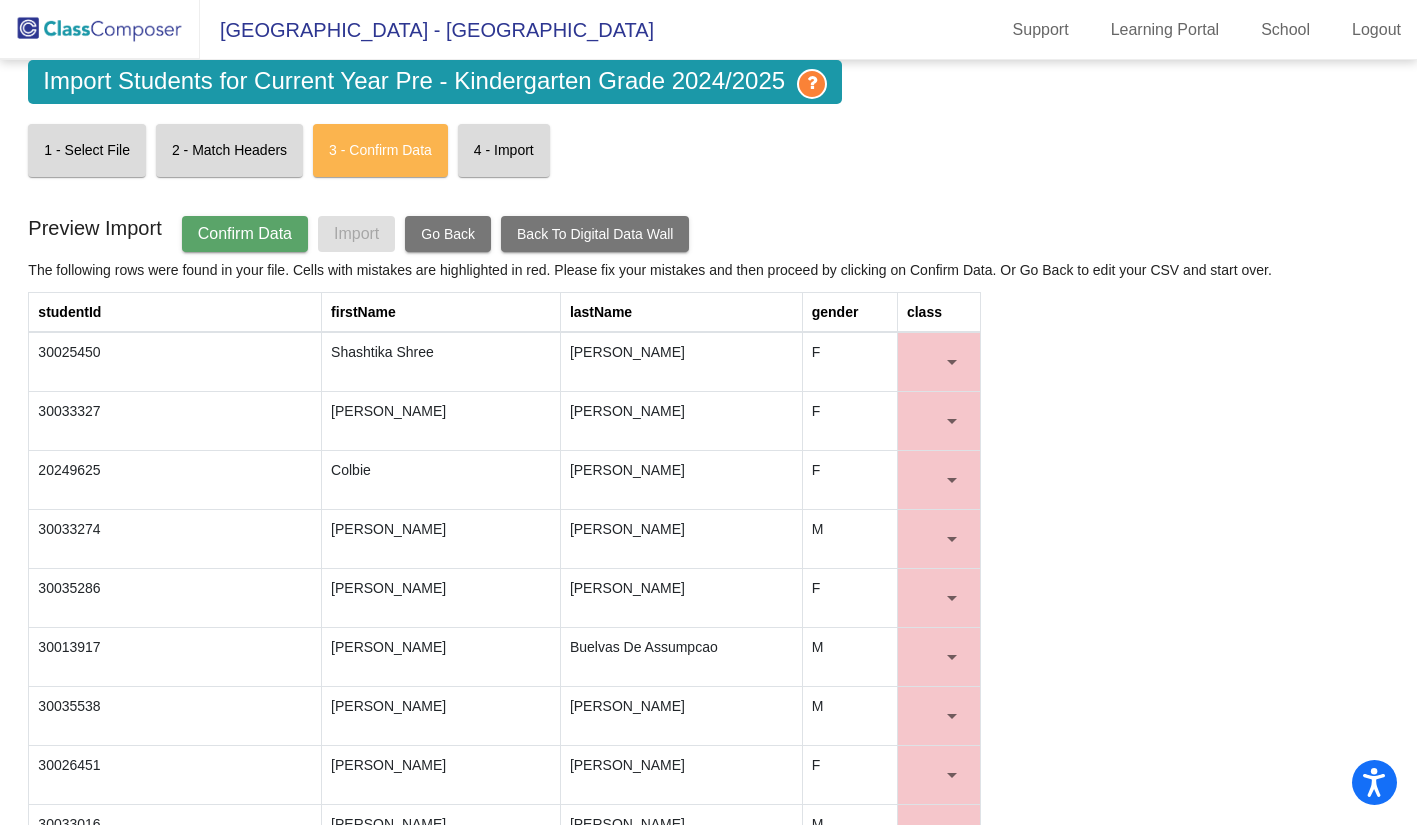 click on "Confirm Data" 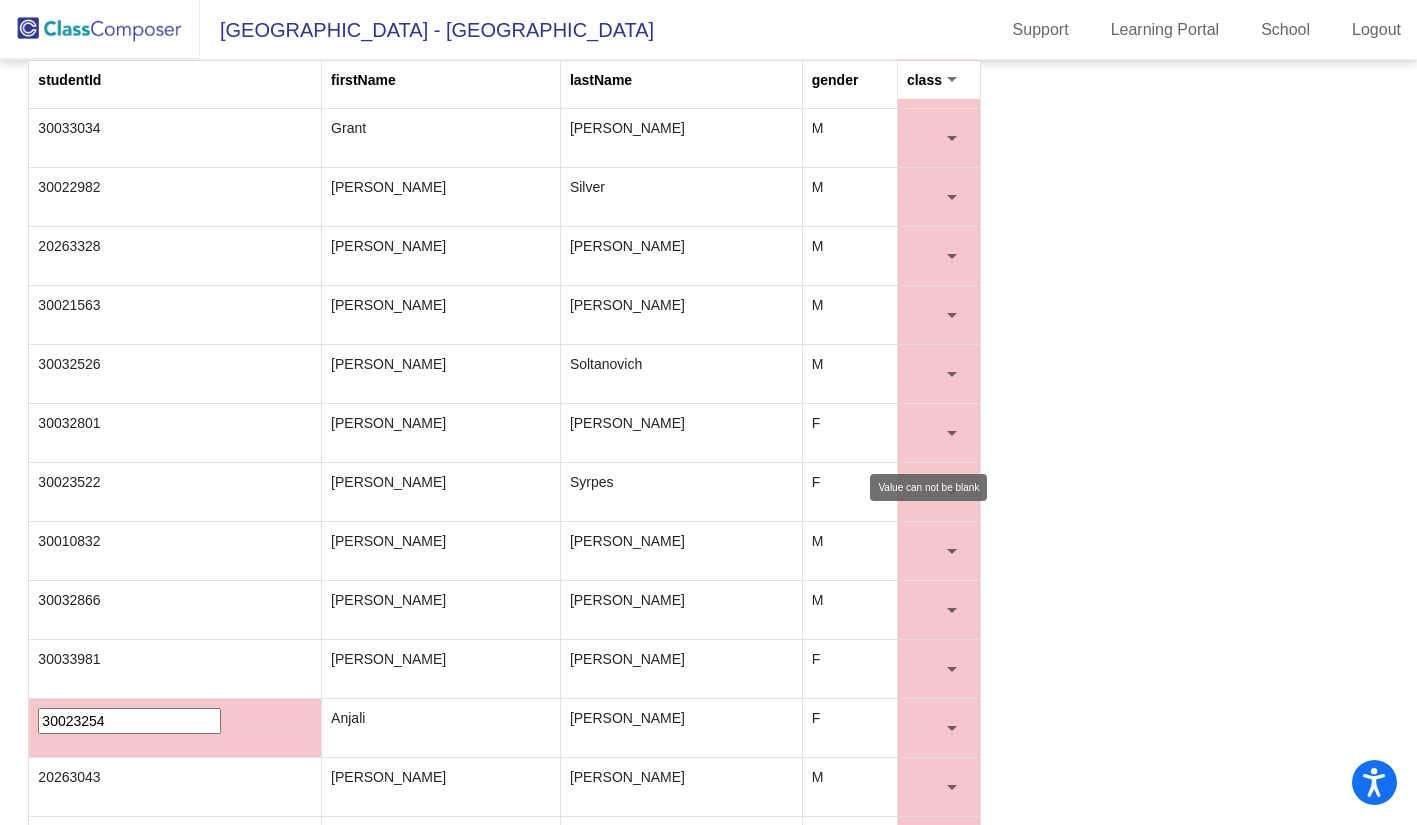 scroll, scrollTop: 4416, scrollLeft: 0, axis: vertical 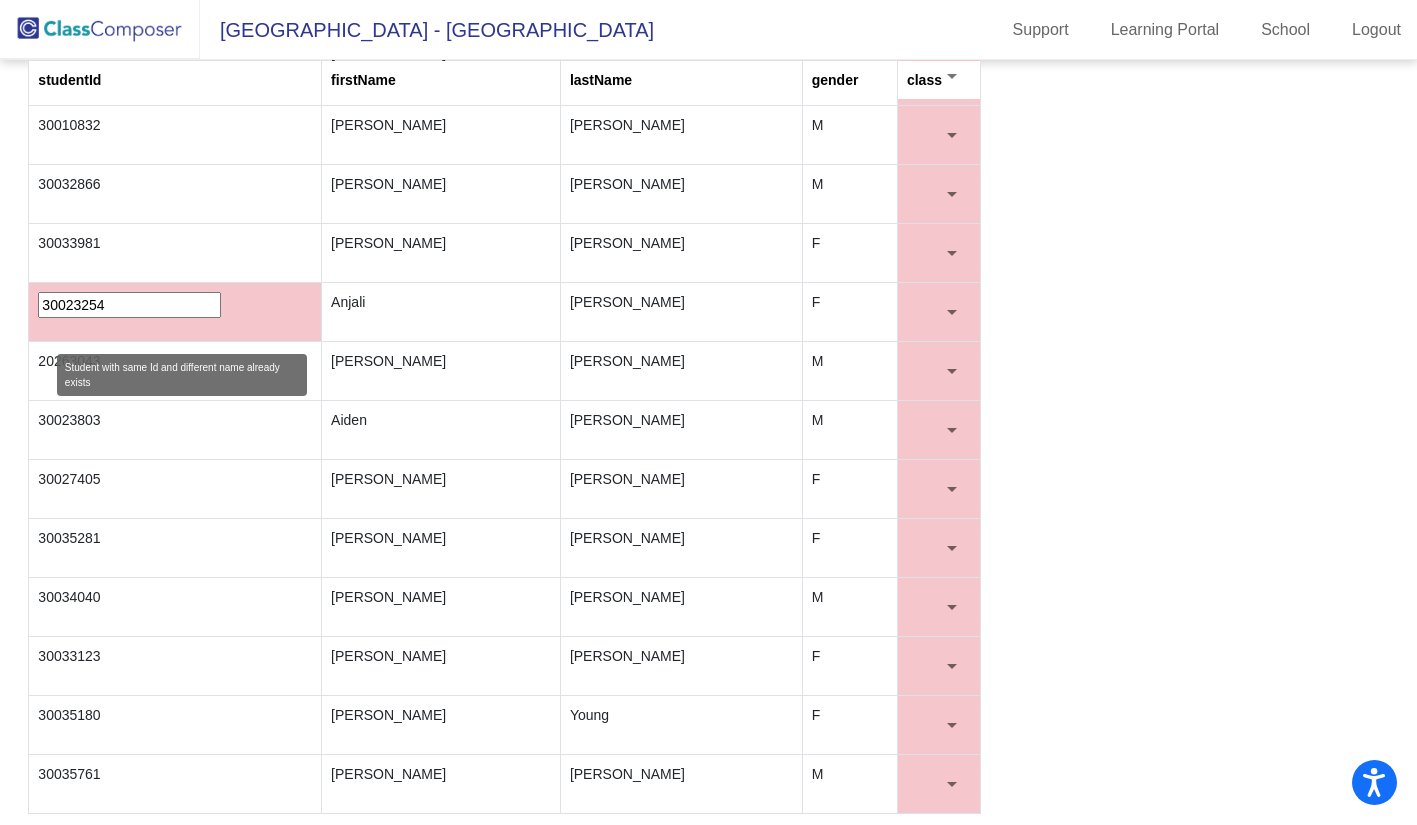 click on "30023254" 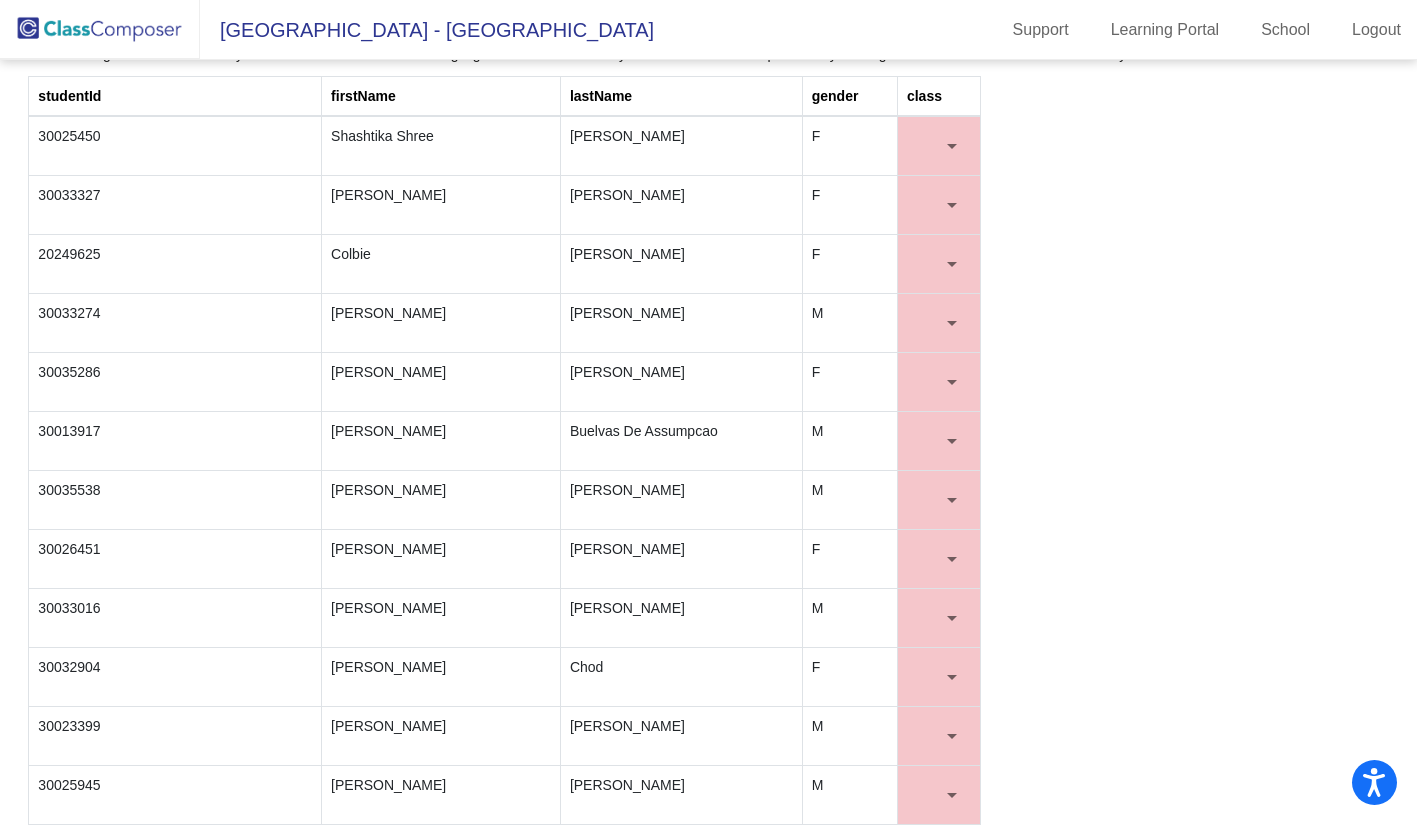 scroll, scrollTop: 0, scrollLeft: 0, axis: both 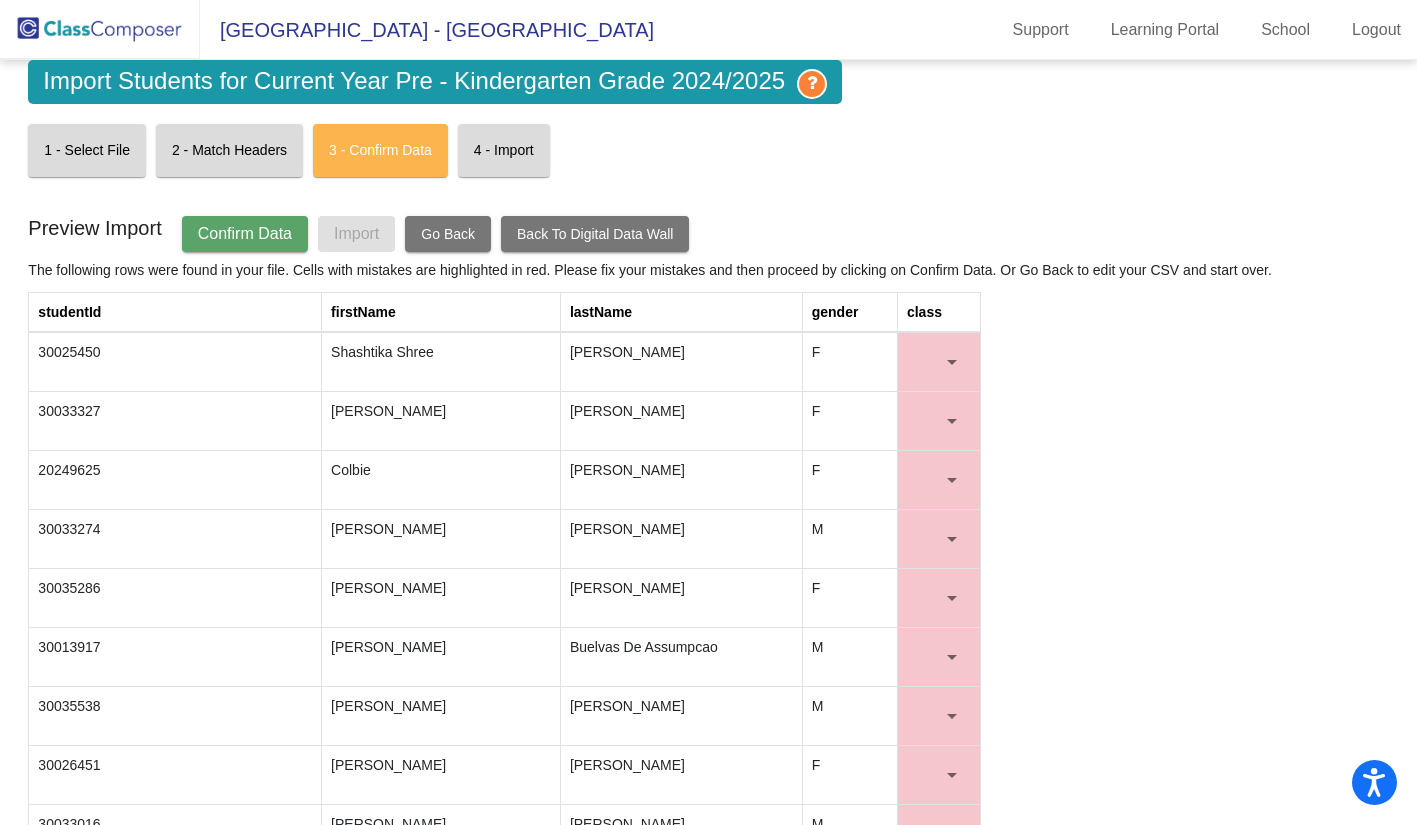 click on "class" 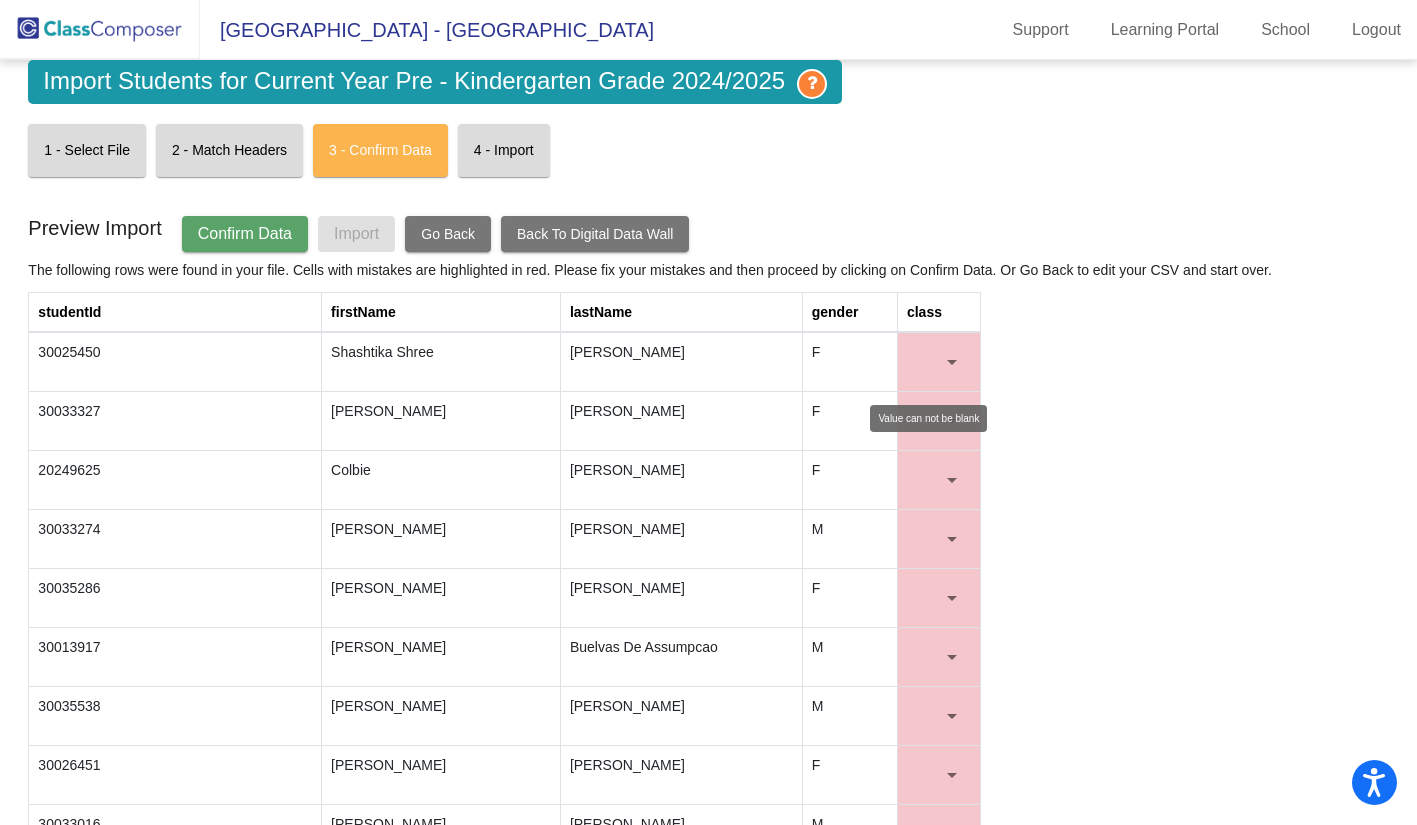 click at bounding box center (952, 362) 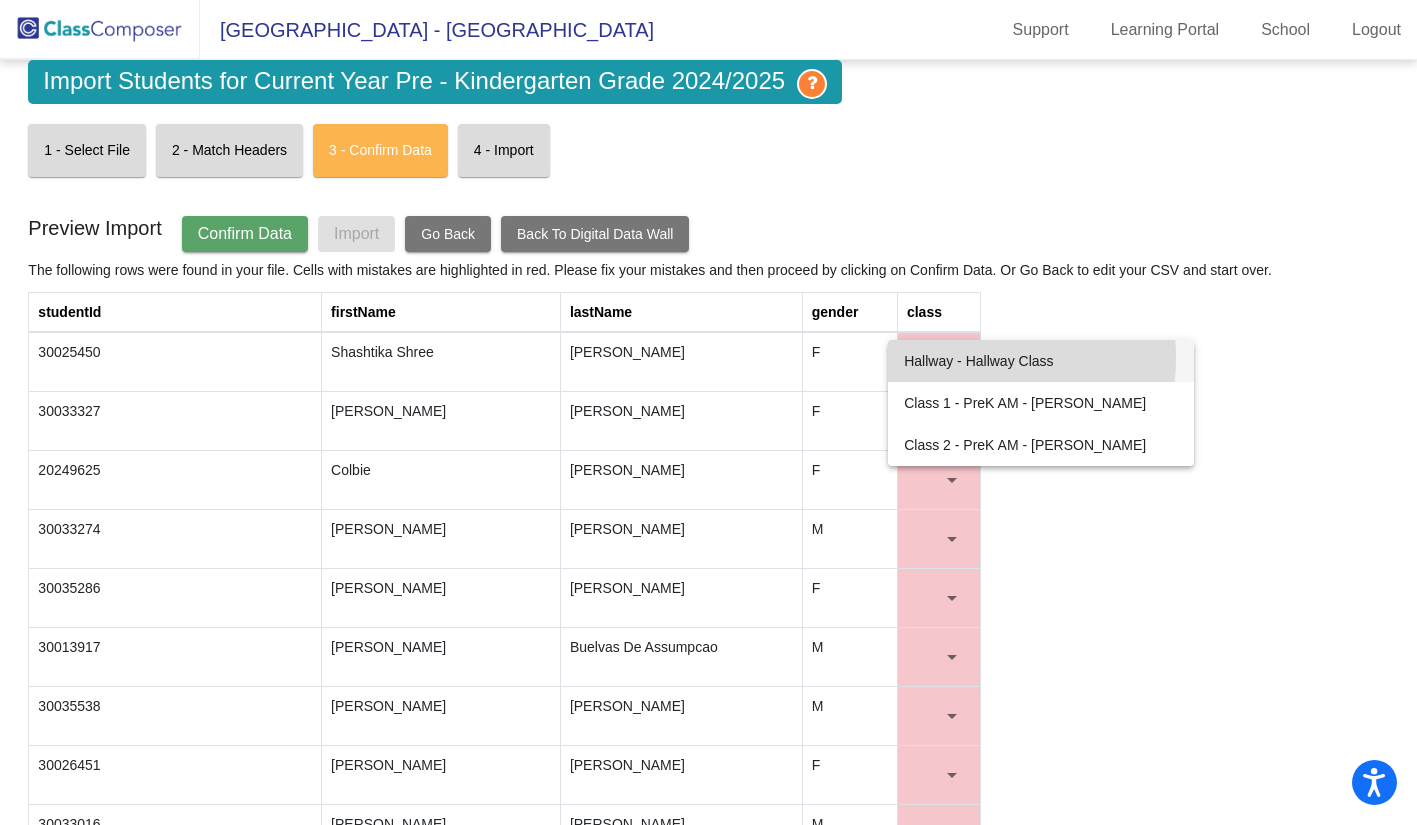 click on "Hallway - Hallway Class" at bounding box center (1041, 361) 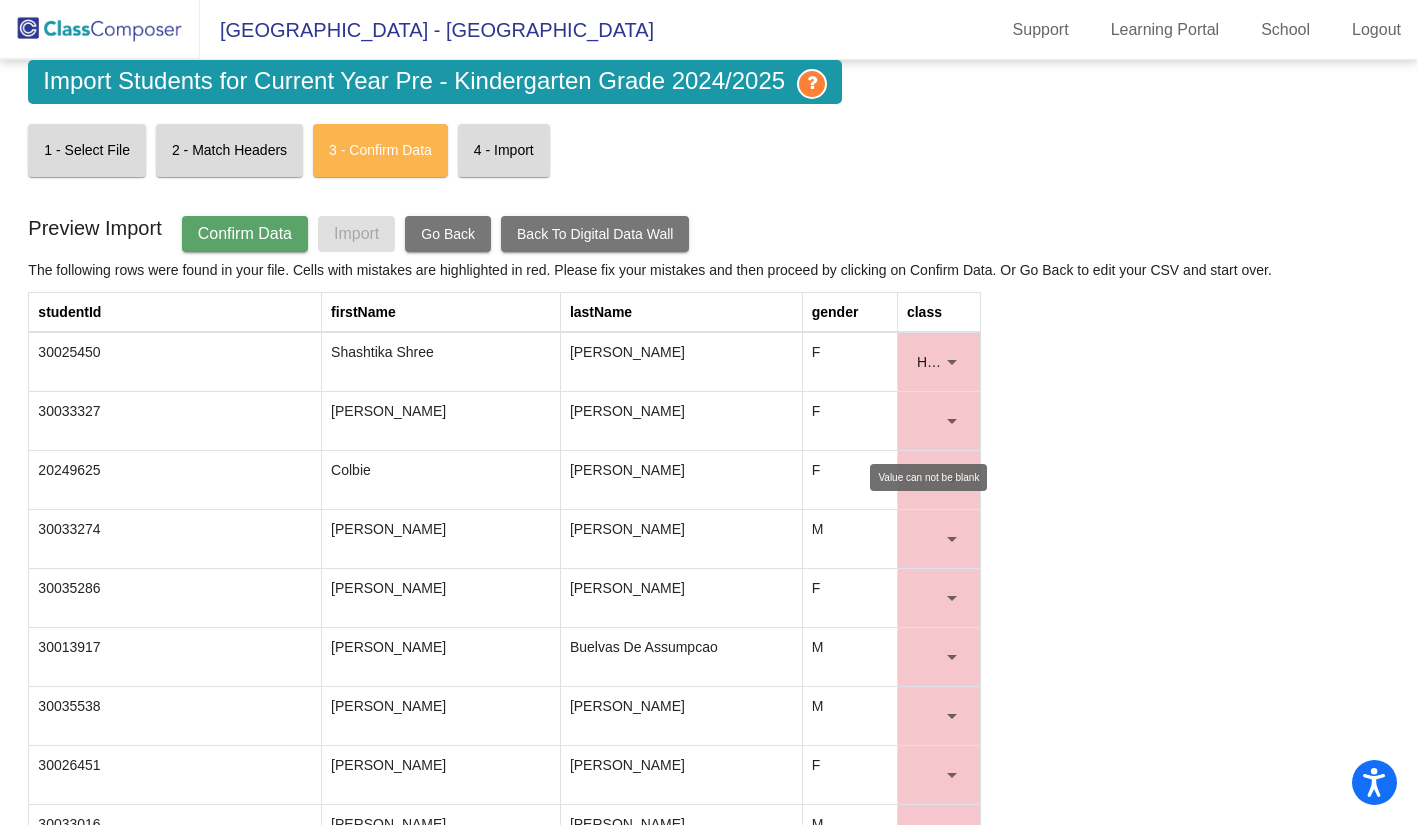 click at bounding box center [930, 421] 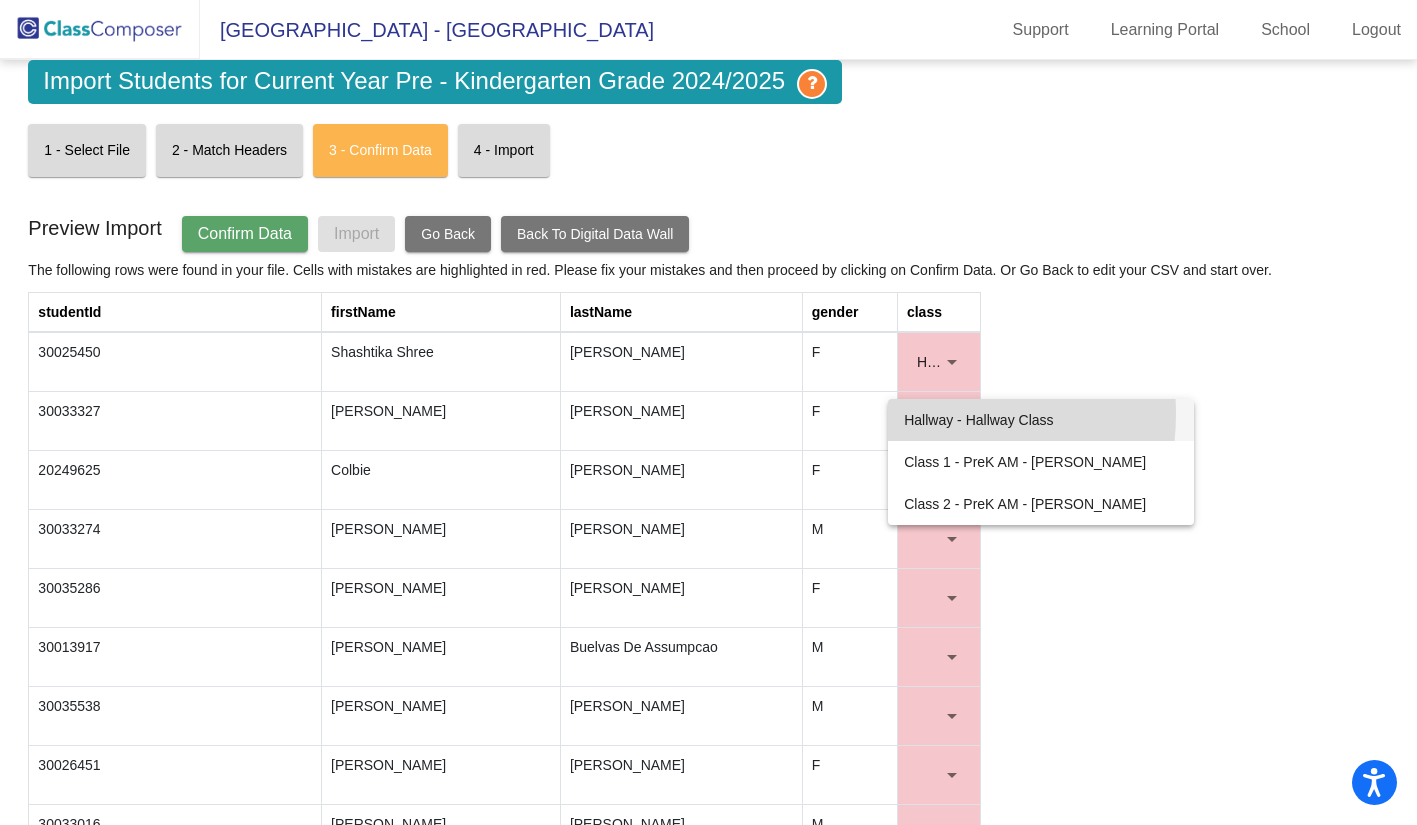 click on "Hallway - Hallway Class" at bounding box center [1041, 420] 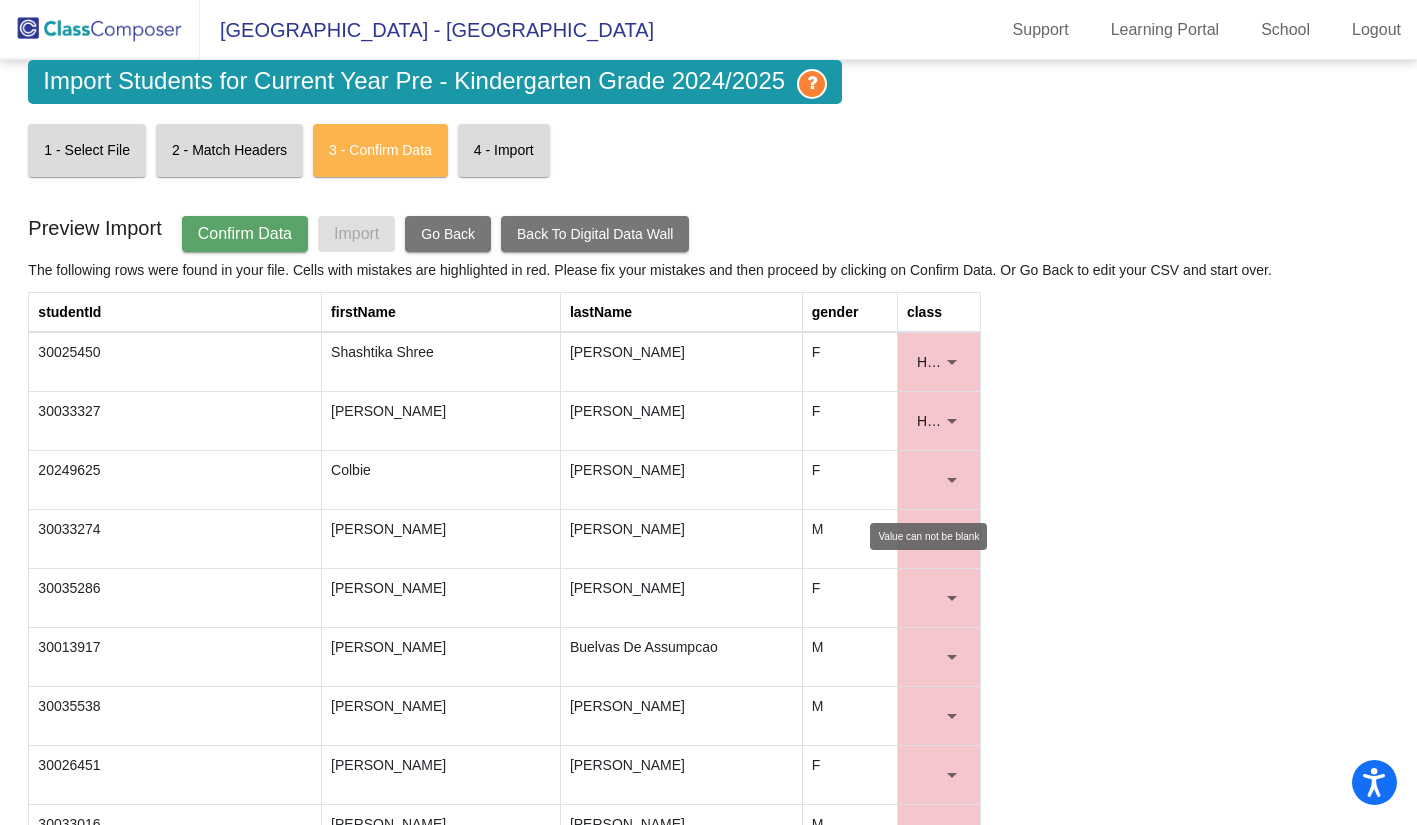 click at bounding box center [939, 480] 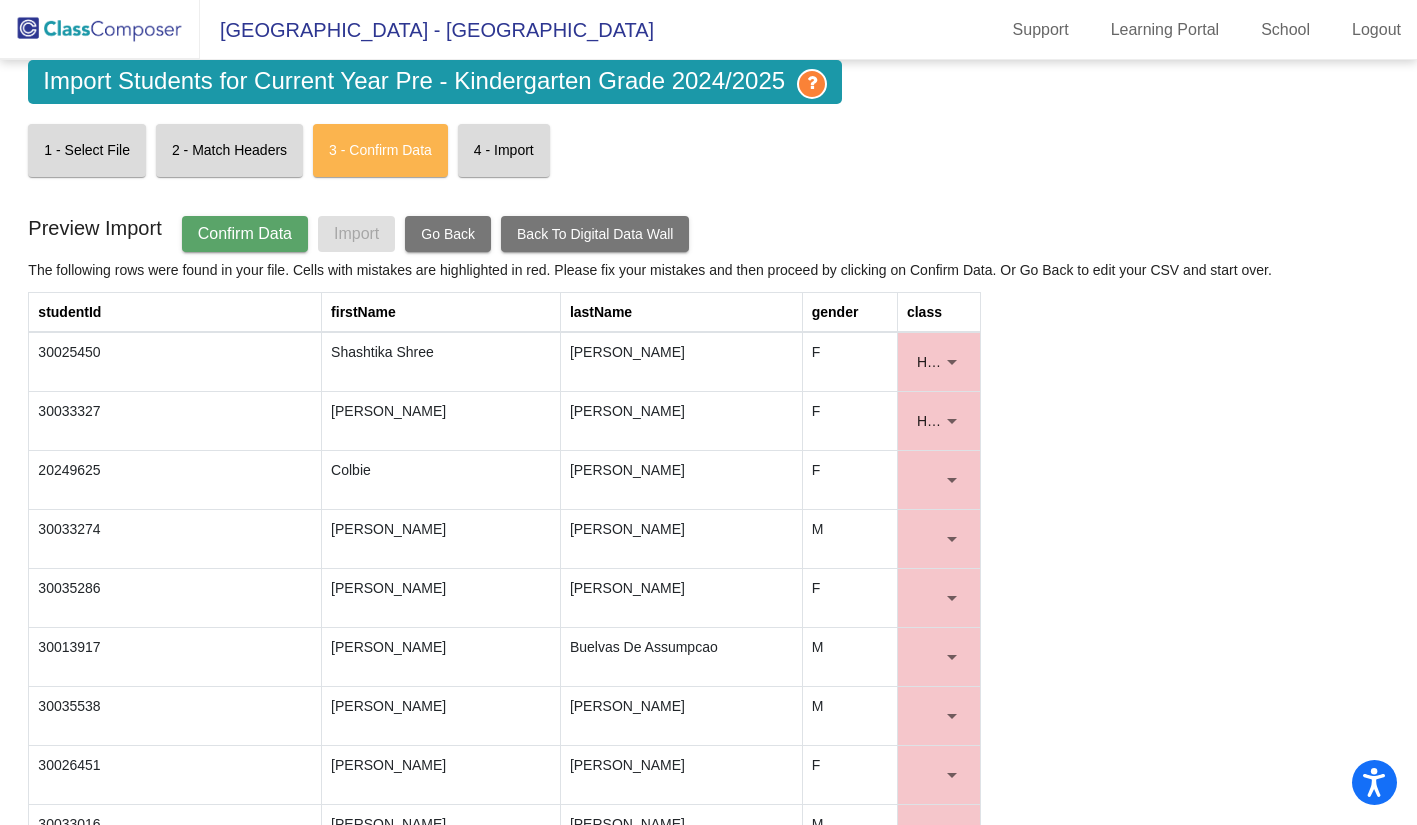 click at bounding box center (939, 480) 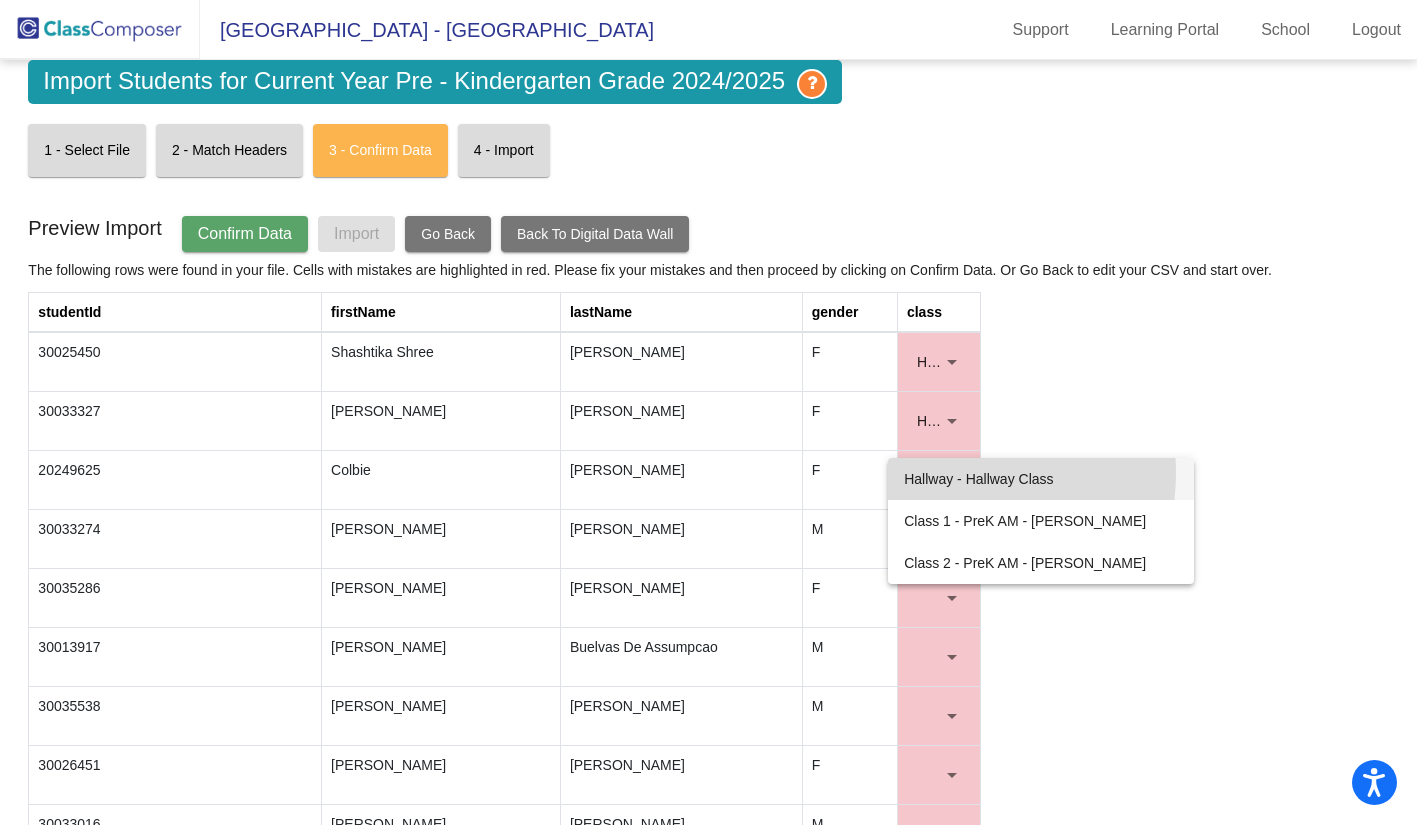 click on "Hallway - Hallway Class" at bounding box center (1041, 479) 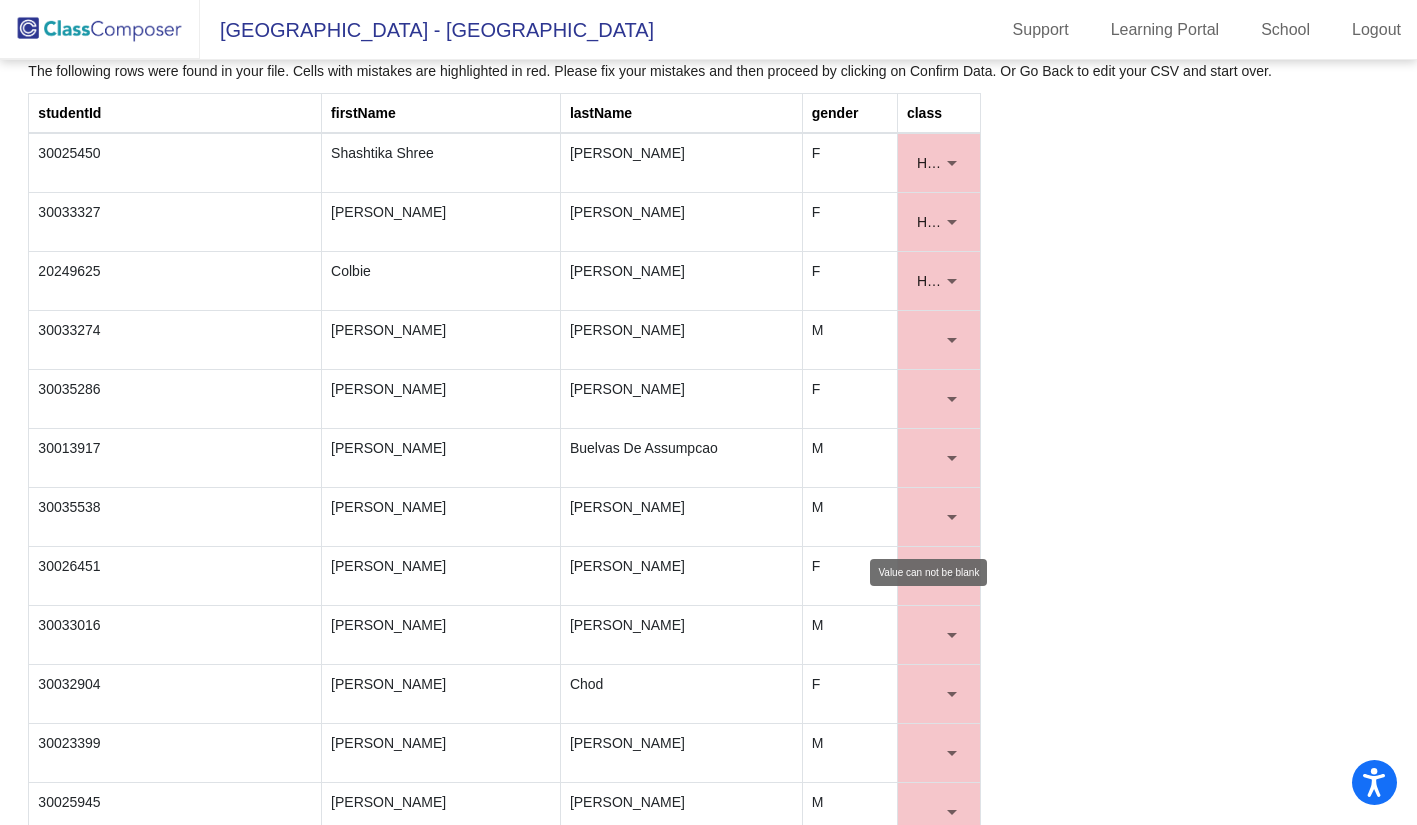 scroll, scrollTop: 200, scrollLeft: 0, axis: vertical 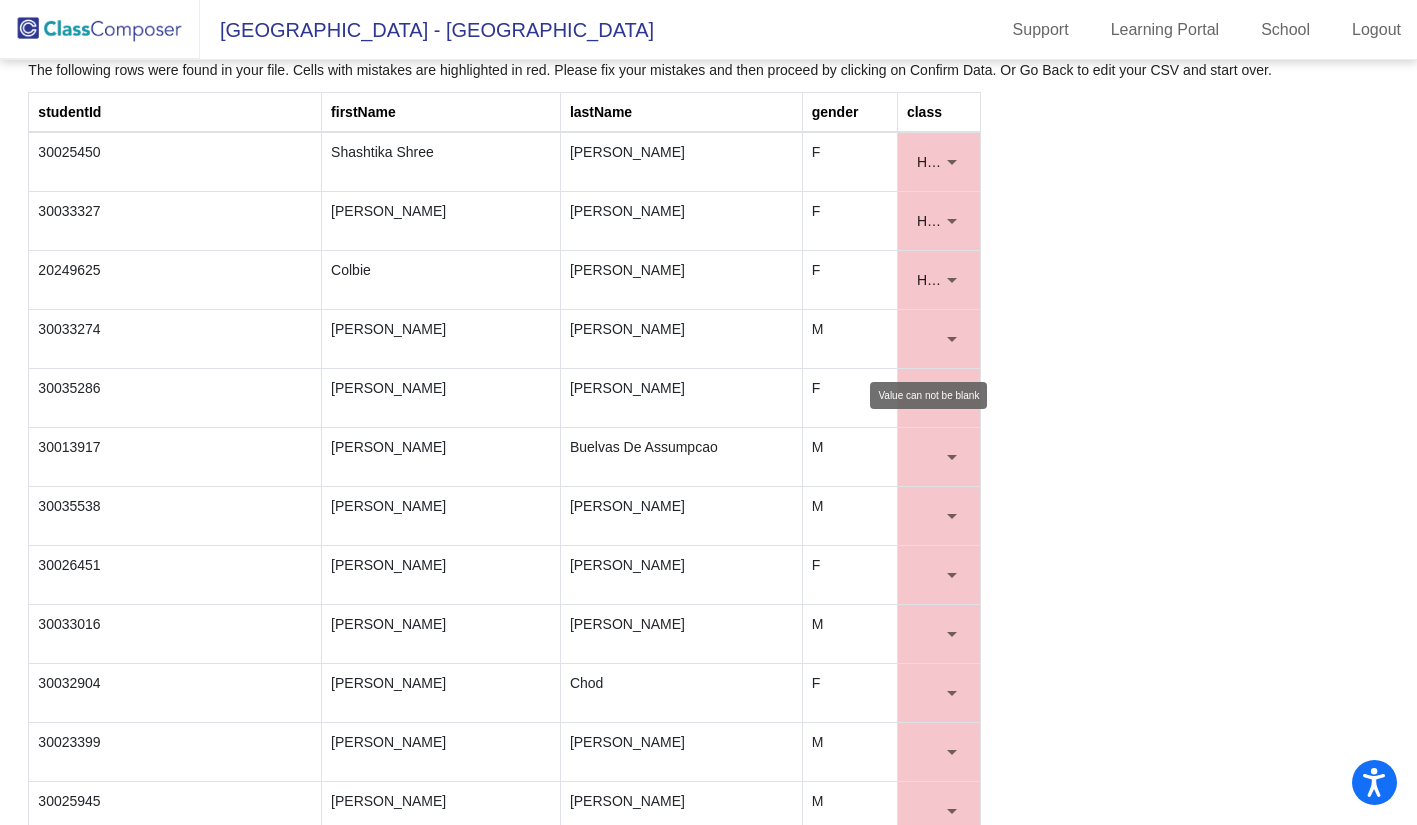 click at bounding box center (939, 339) 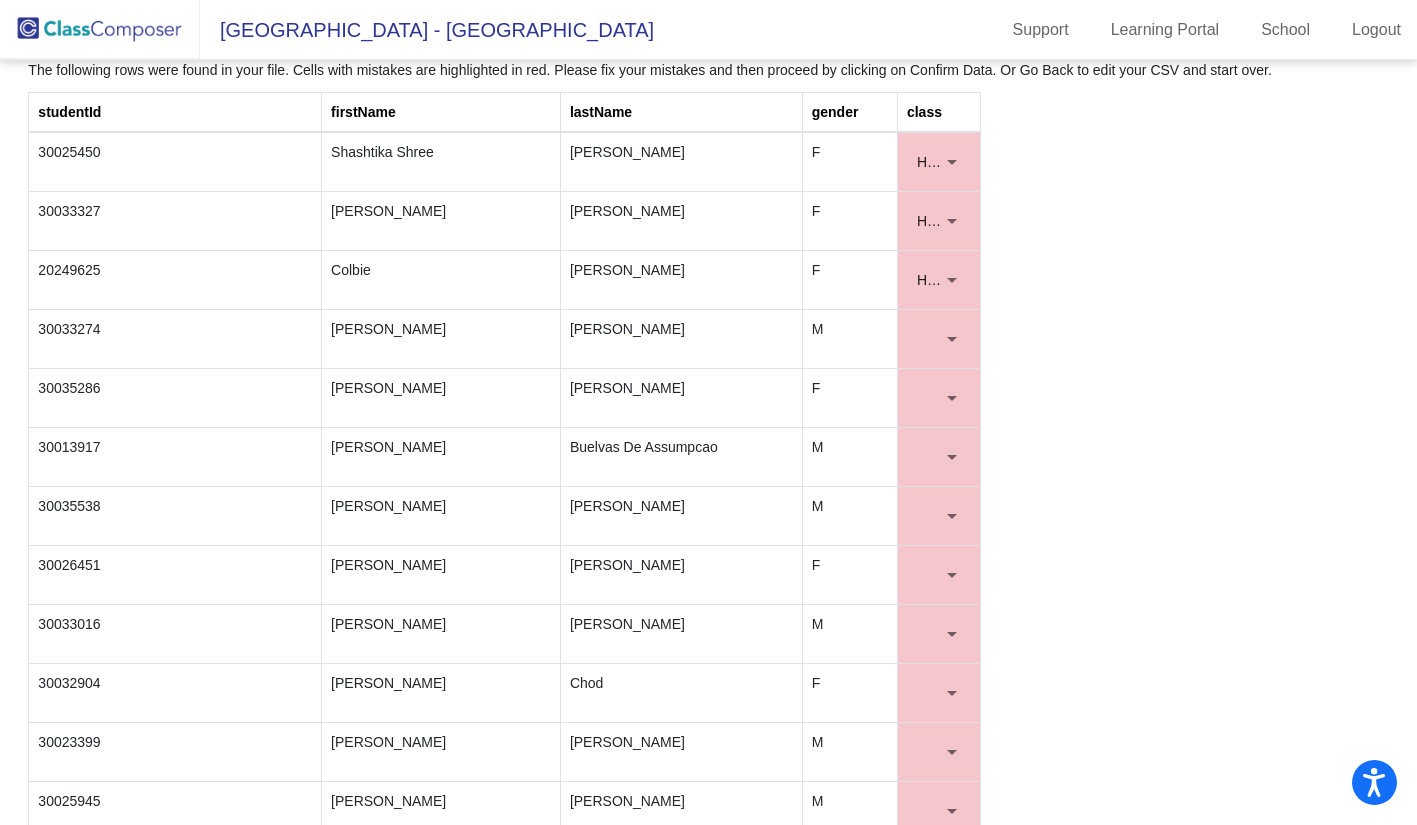 click at bounding box center (930, 339) 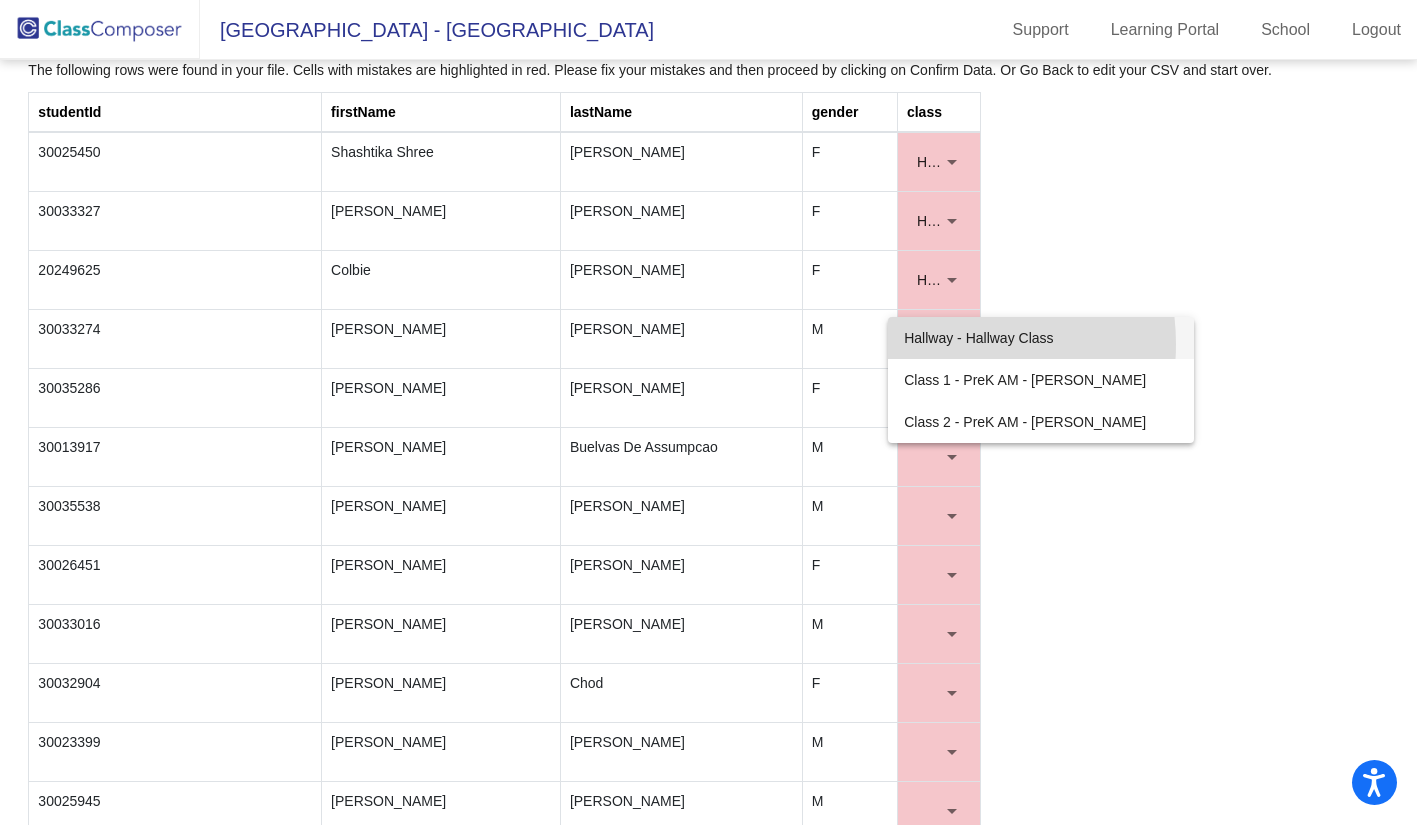 click on "Hallway - Hallway Class" at bounding box center [1041, 338] 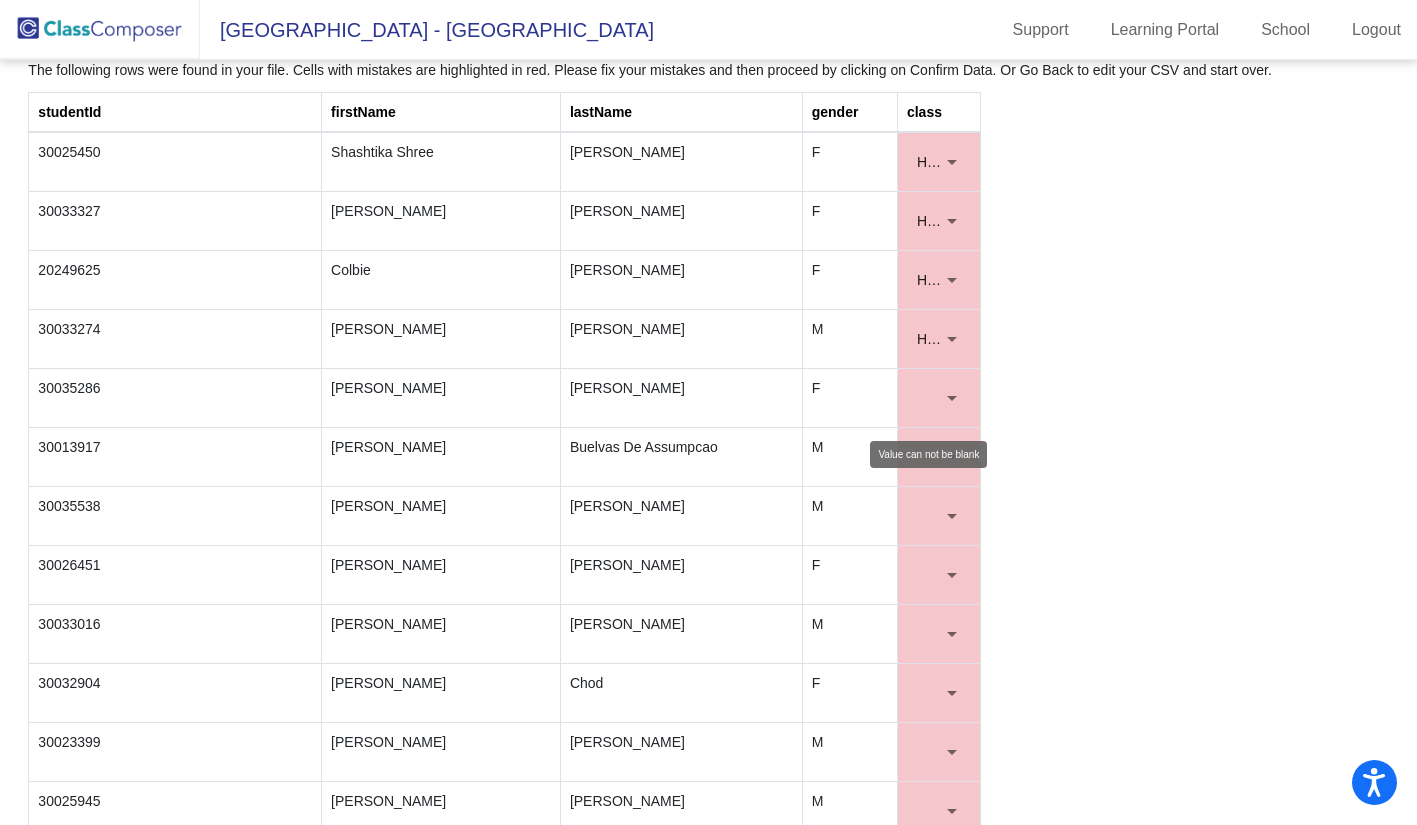 click at bounding box center (952, 398) 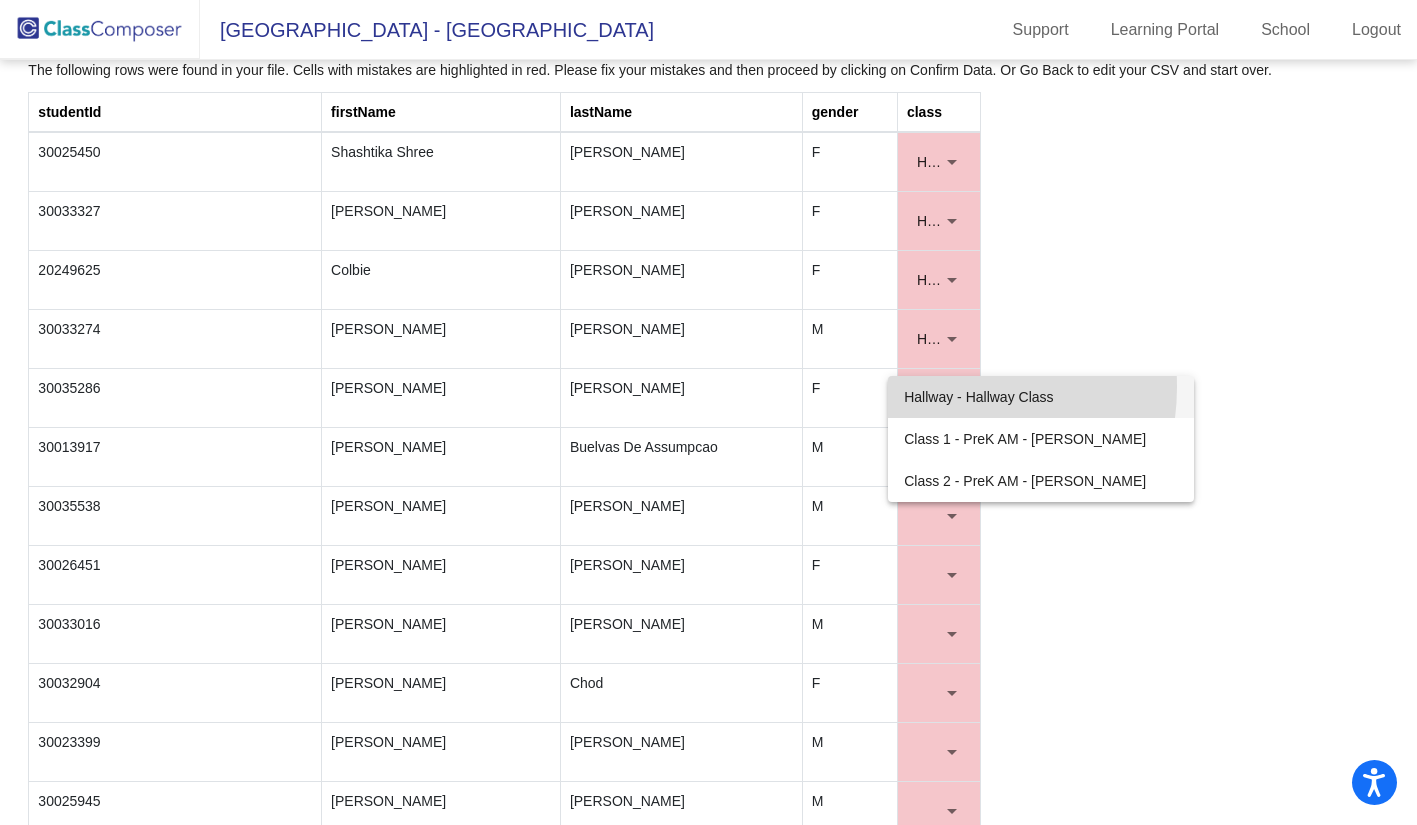 click on "Hallway - Hallway Class" at bounding box center (1041, 397) 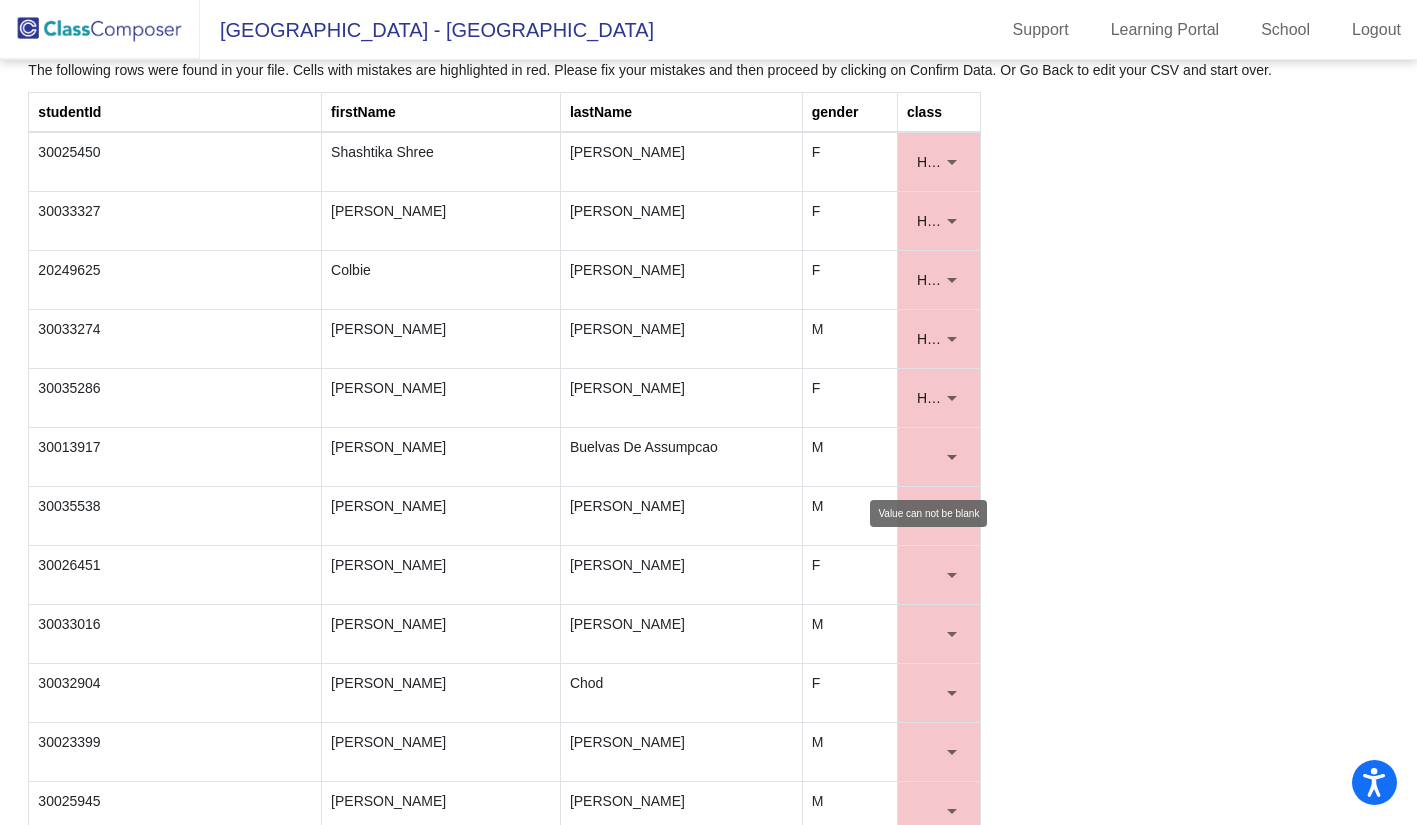 click at bounding box center (939, 457) 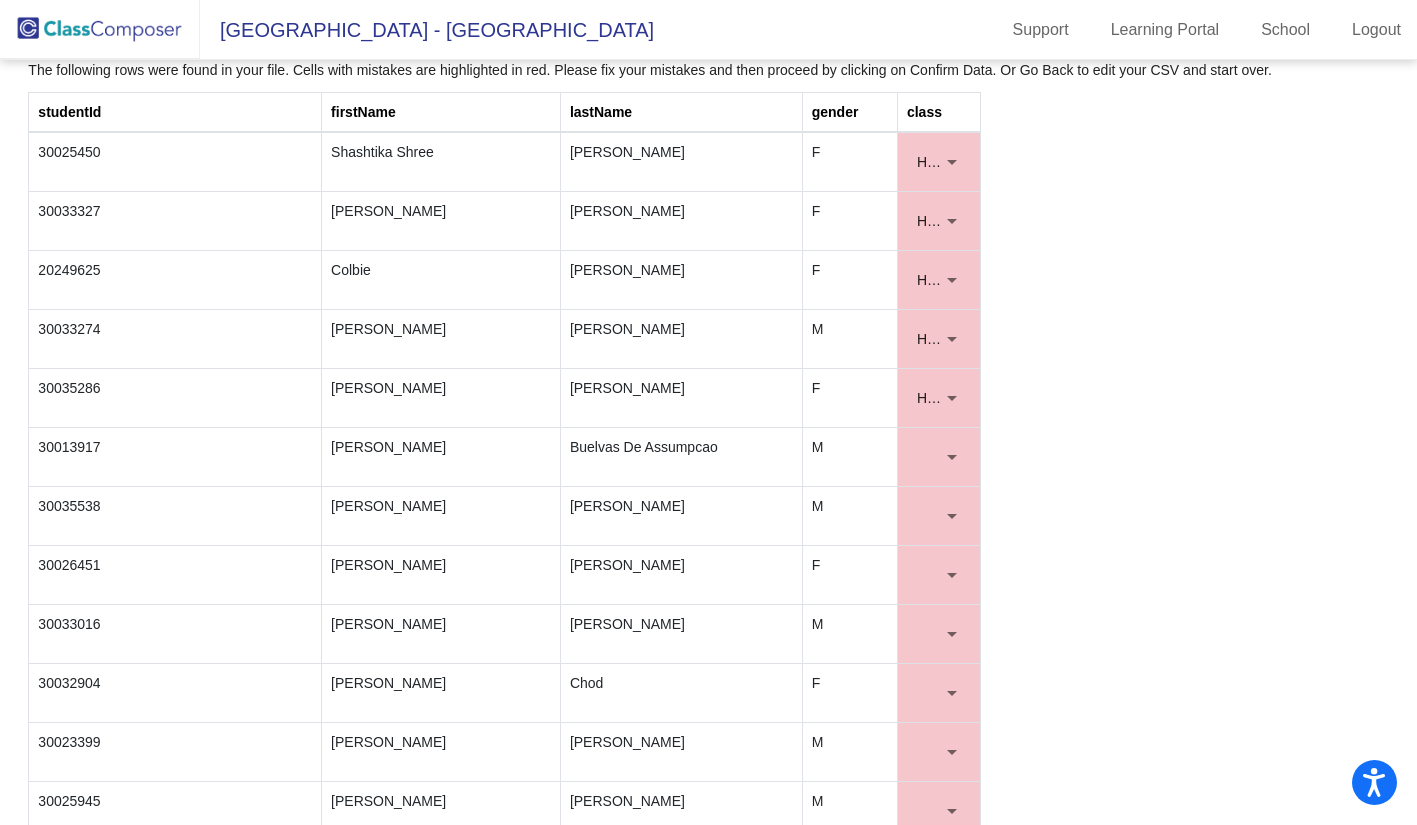 click at bounding box center (952, 457) 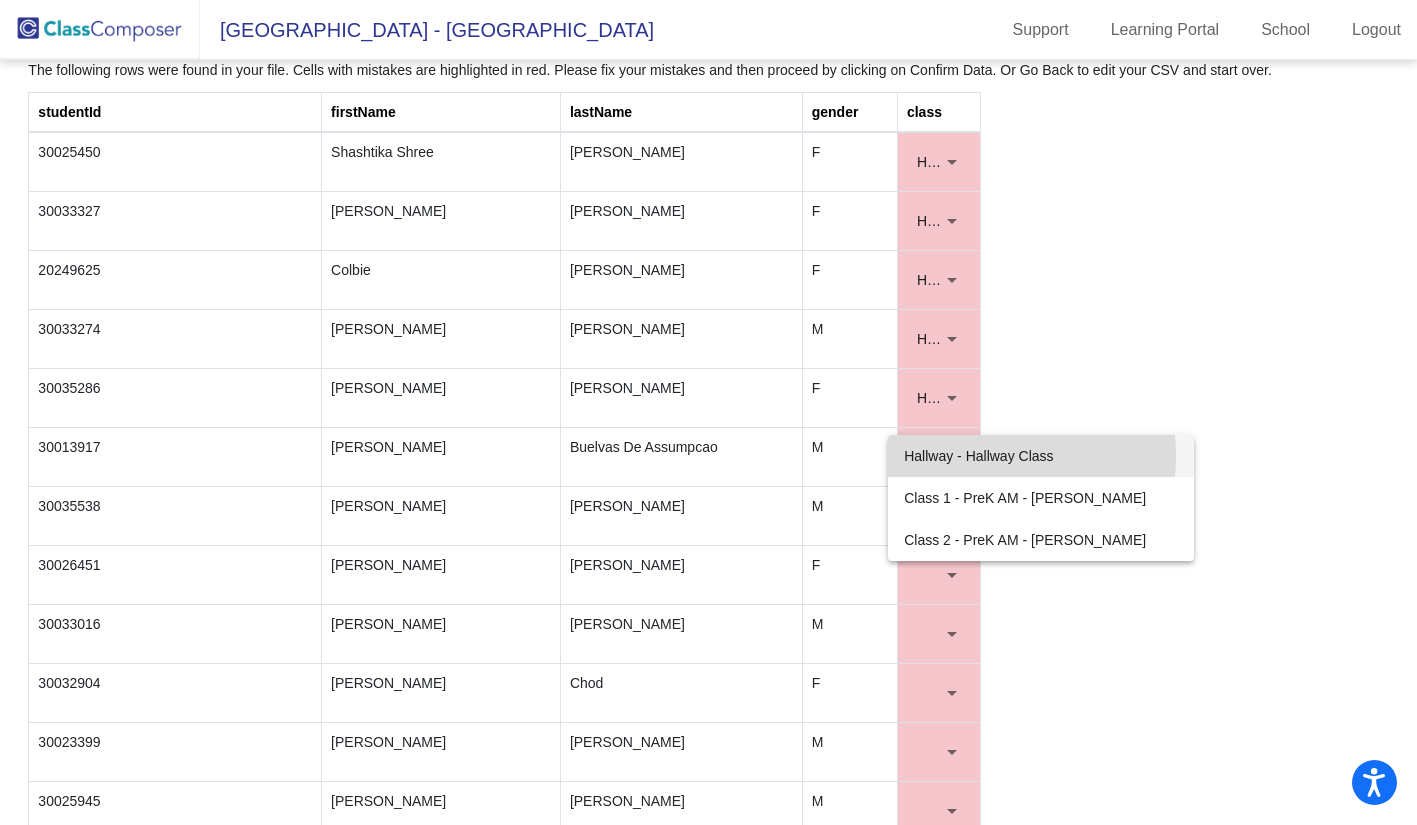 click on "Hallway - Hallway Class" at bounding box center [1041, 456] 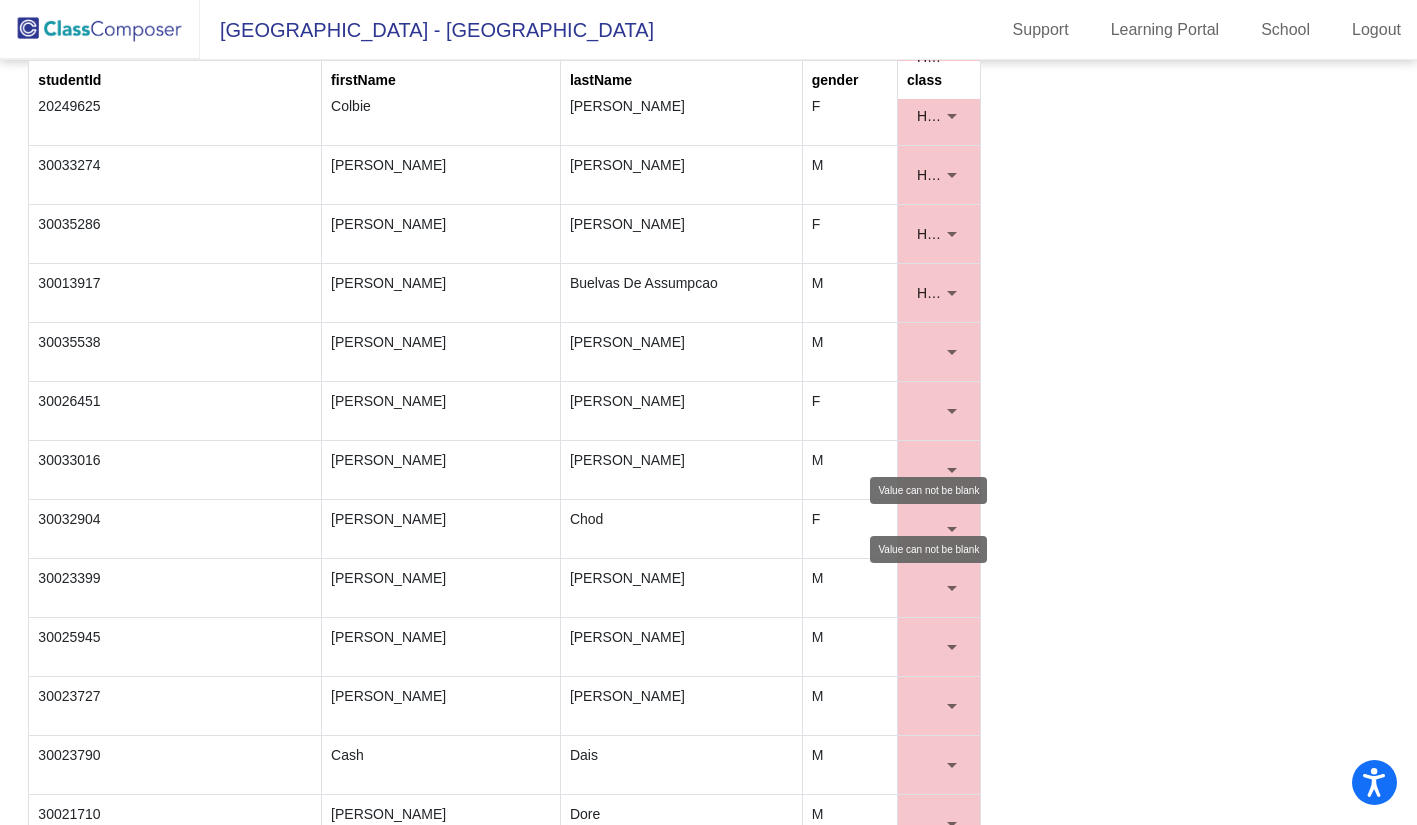 scroll, scrollTop: 400, scrollLeft: 0, axis: vertical 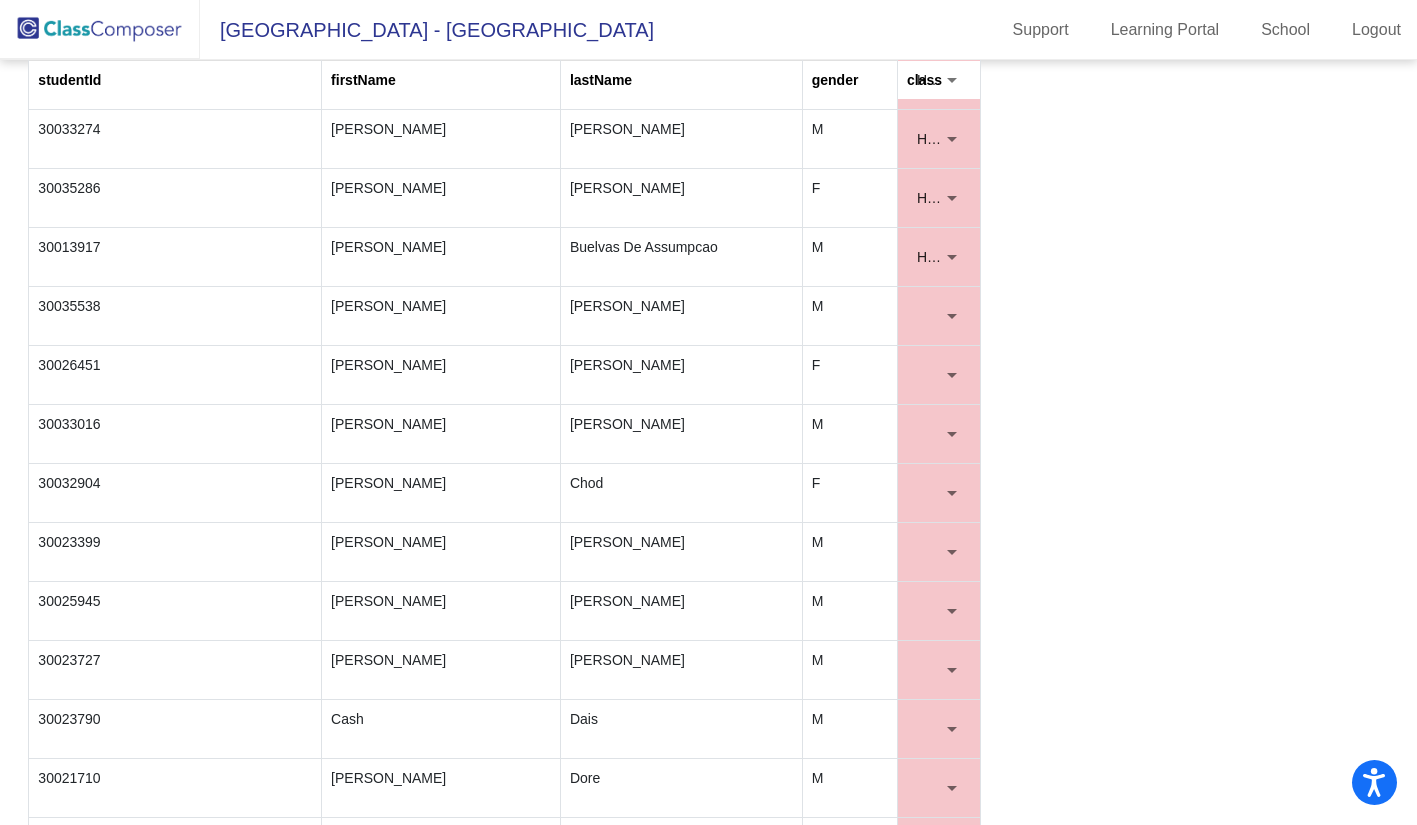 click on "Hallway - Hallway Class" 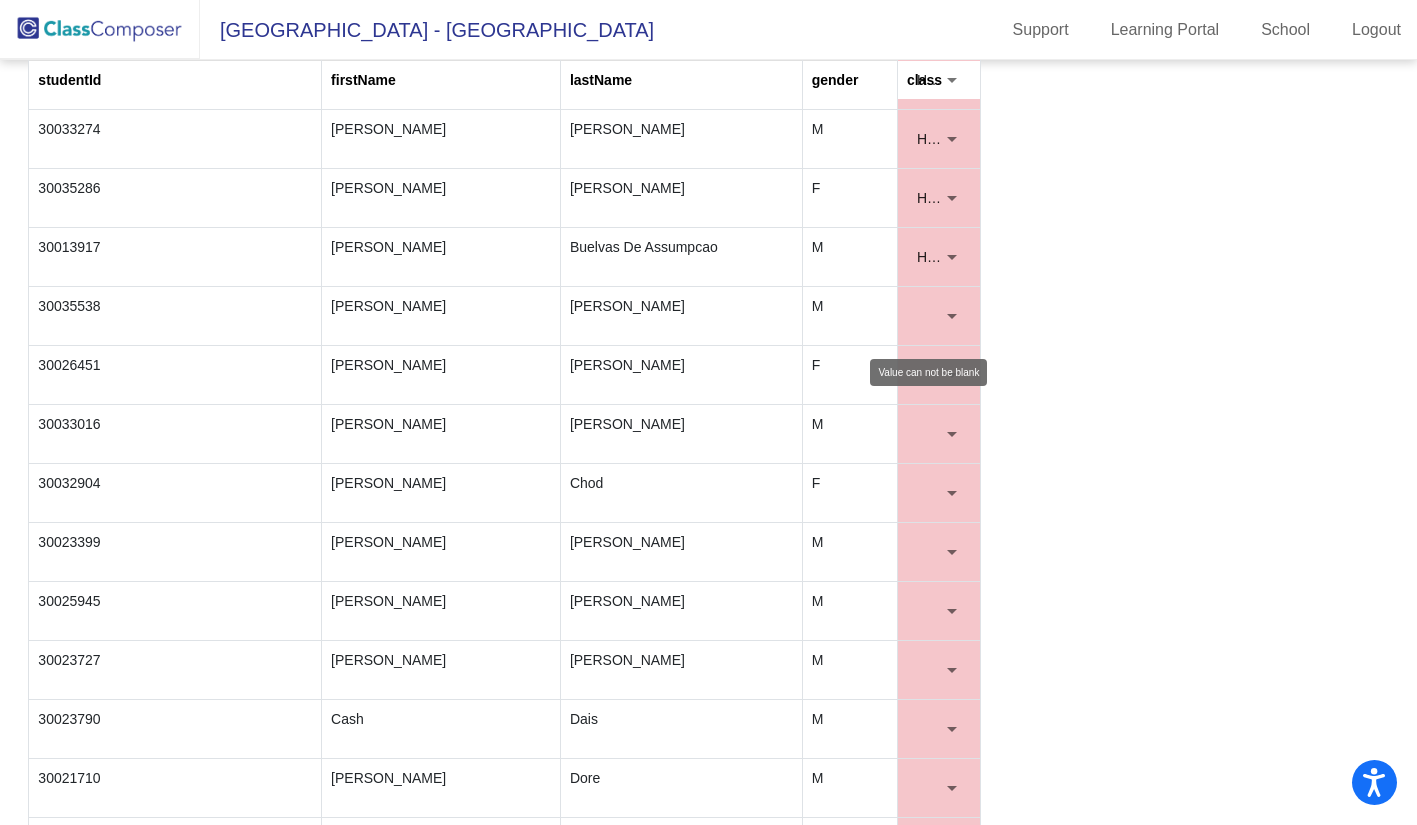 click at bounding box center [952, 316] 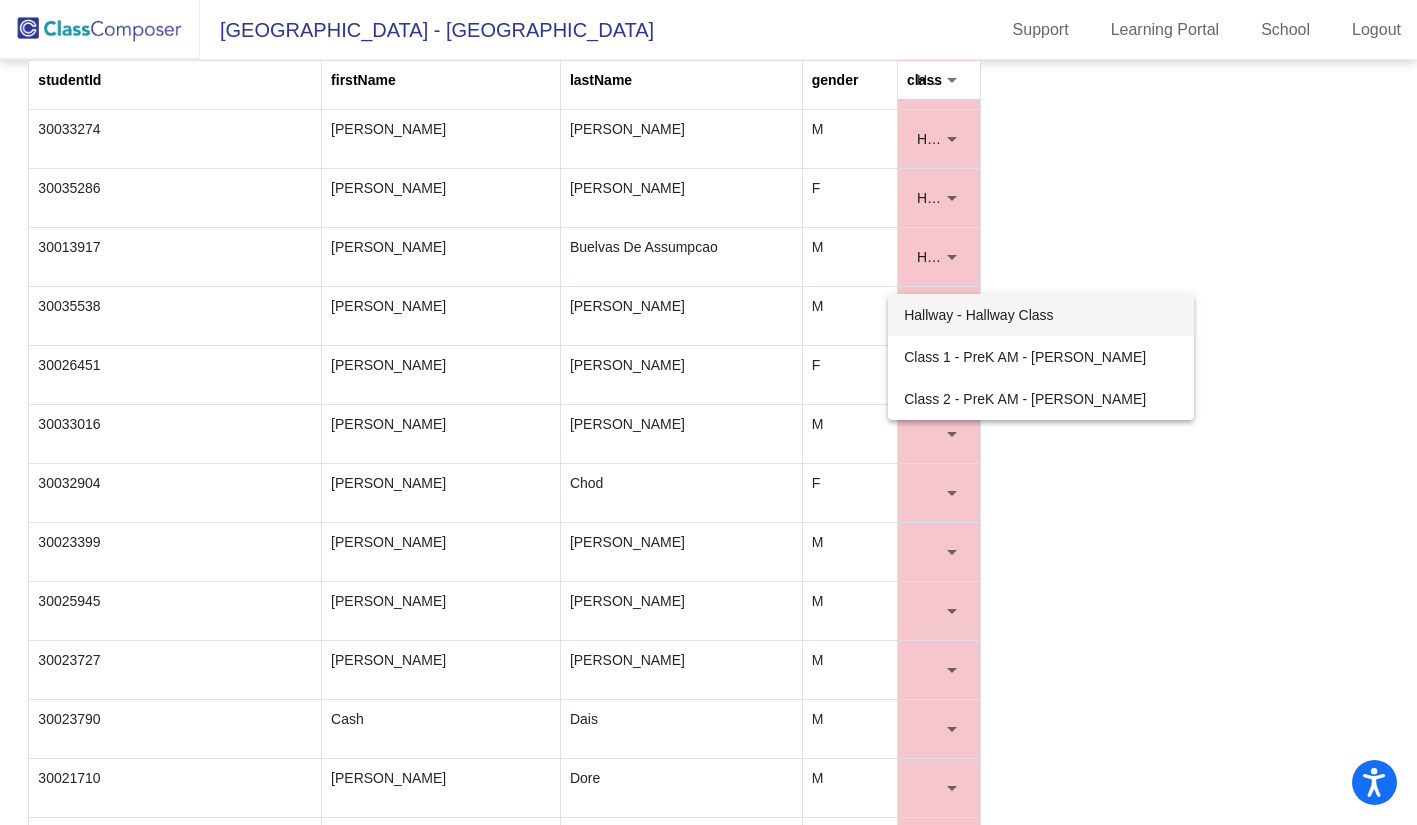 click on "Hallway - Hallway Class" at bounding box center [1041, 315] 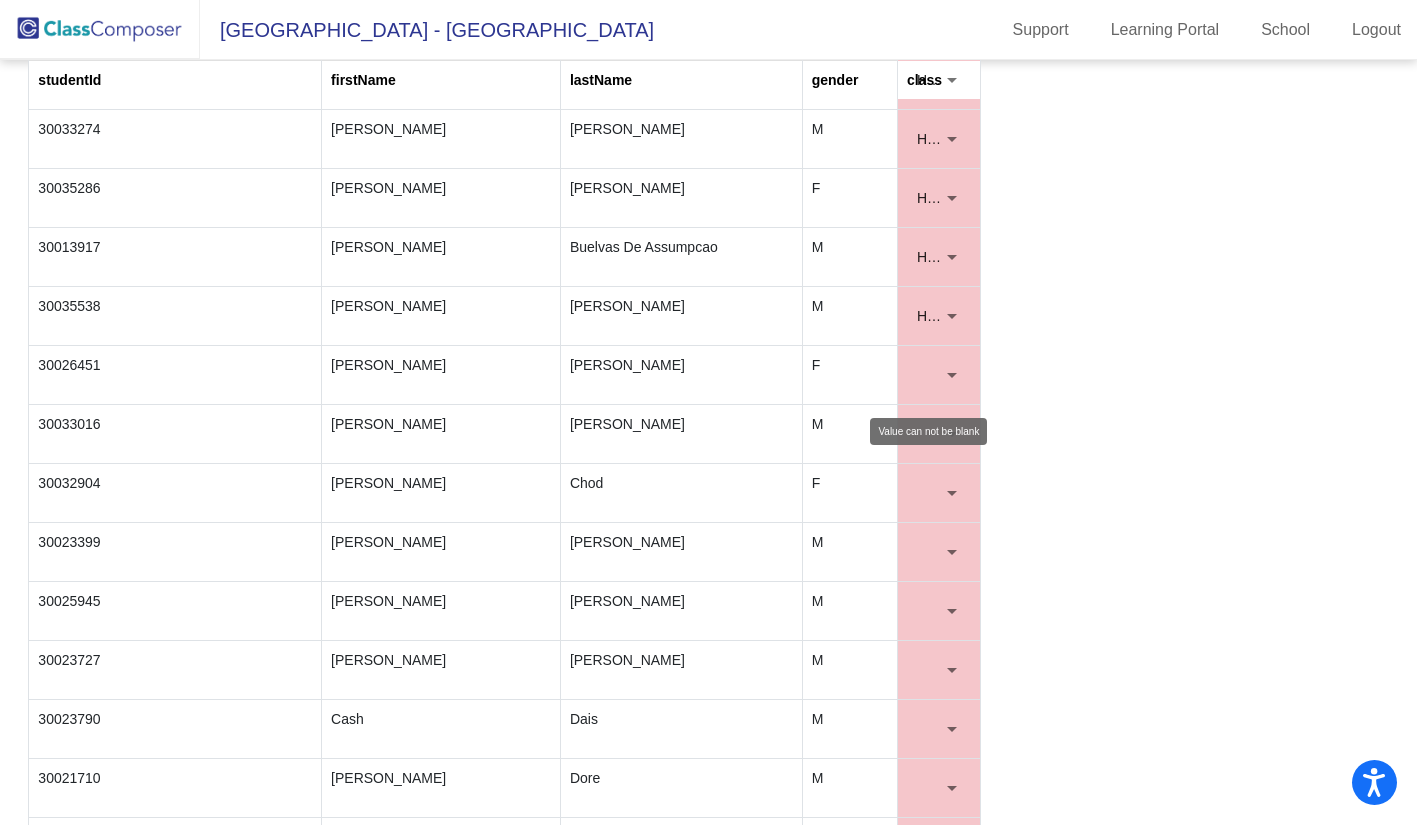 click at bounding box center (930, 375) 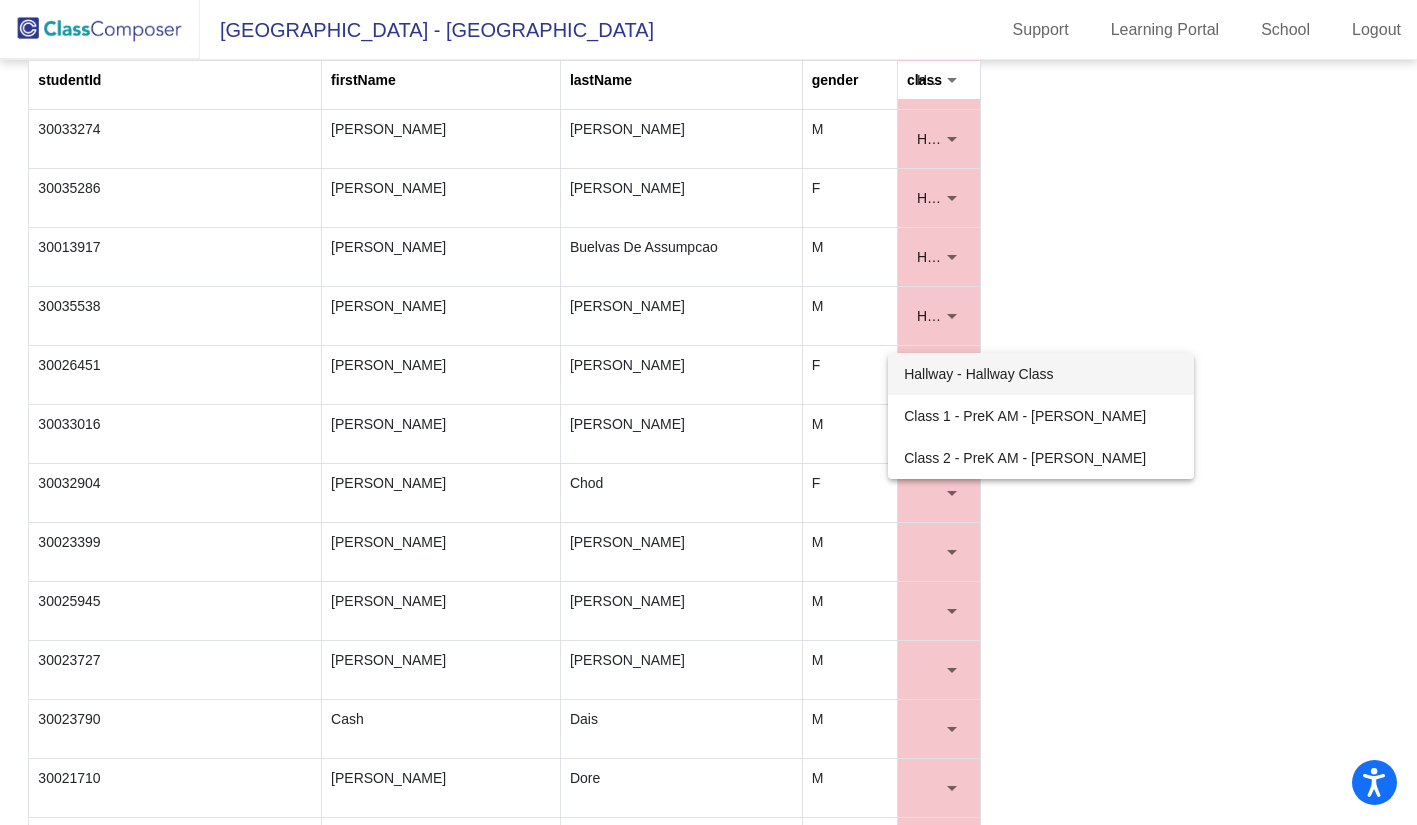 click on "Hallway - Hallway Class" at bounding box center (1041, 374) 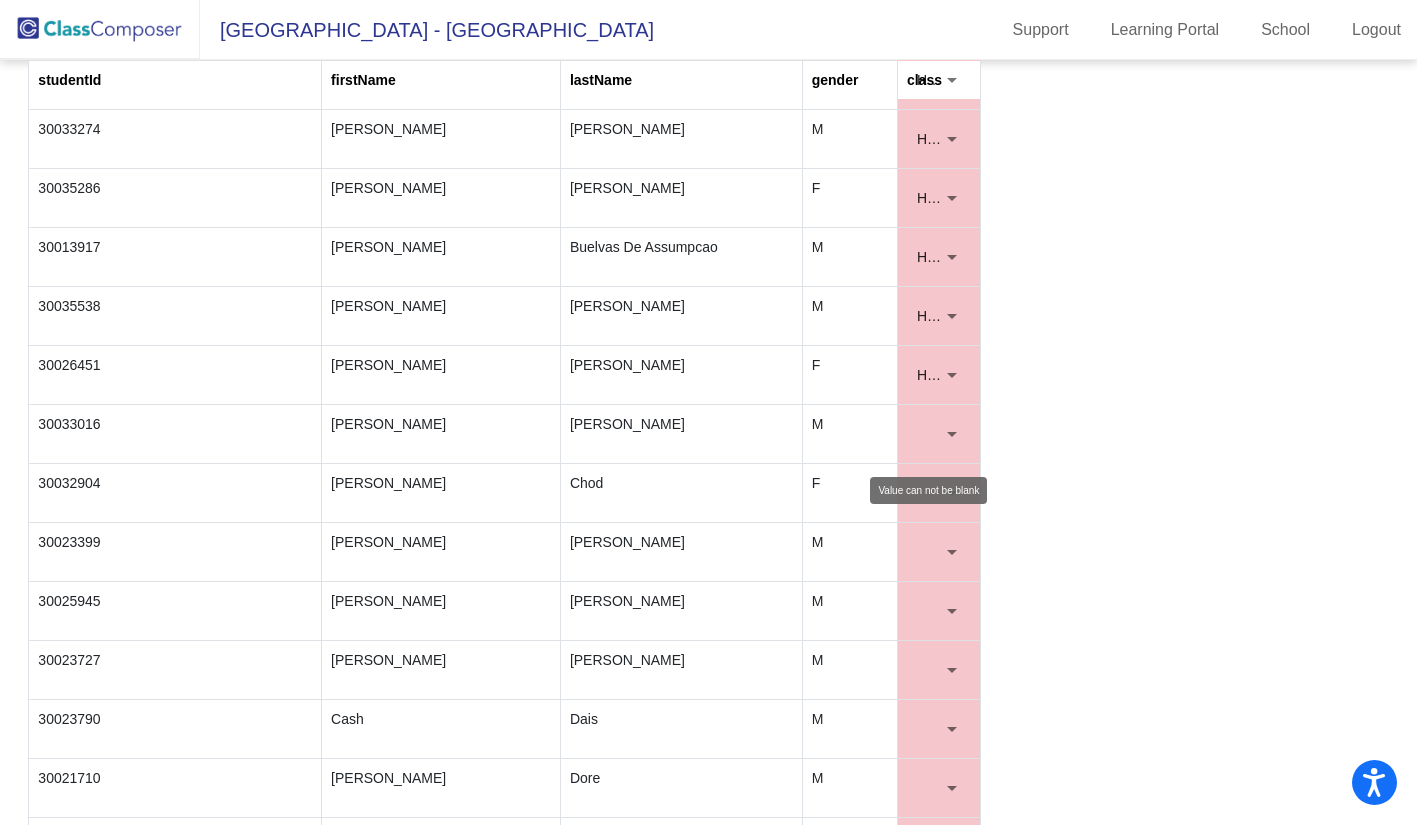 click at bounding box center [939, 434] 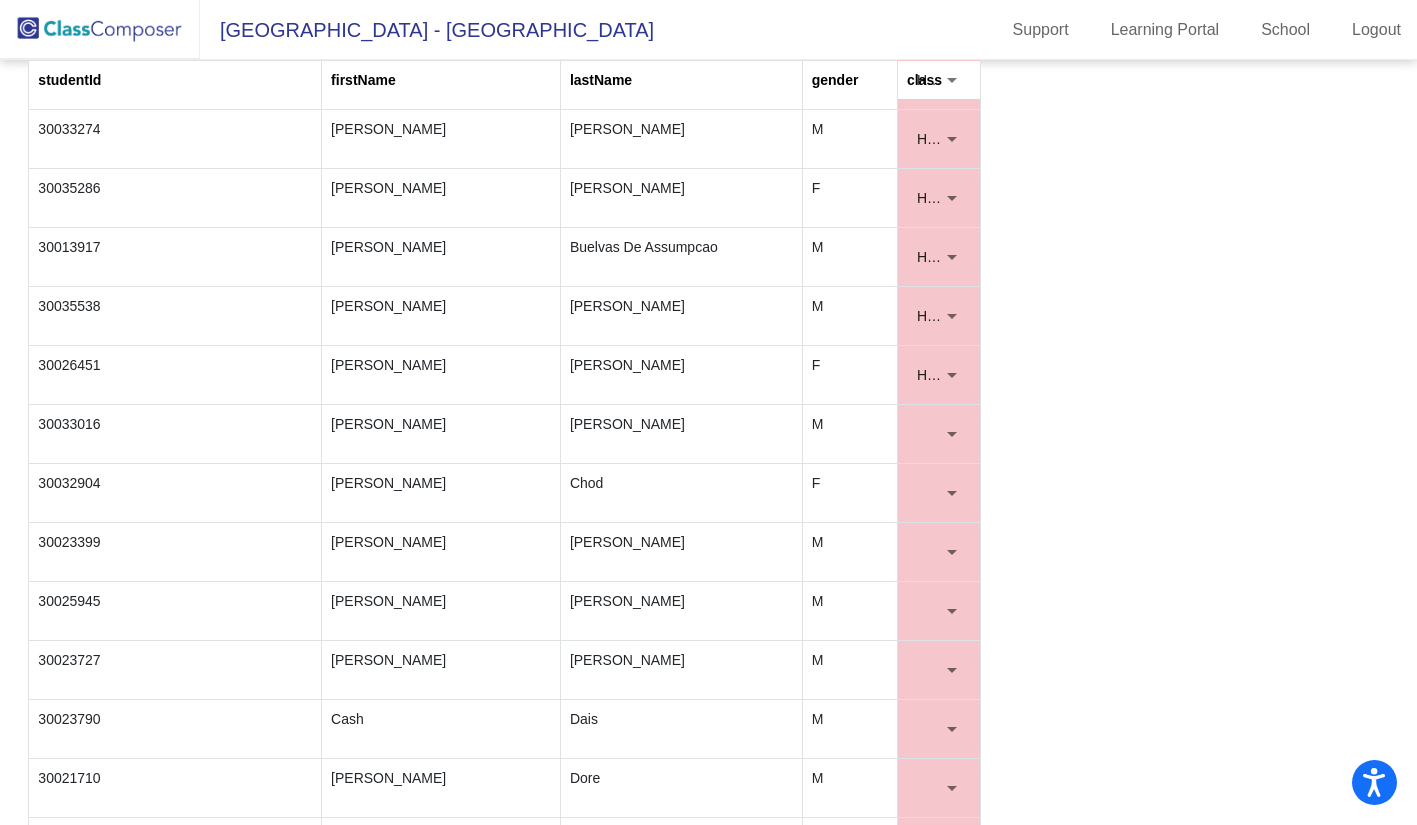 click at bounding box center (952, 434) 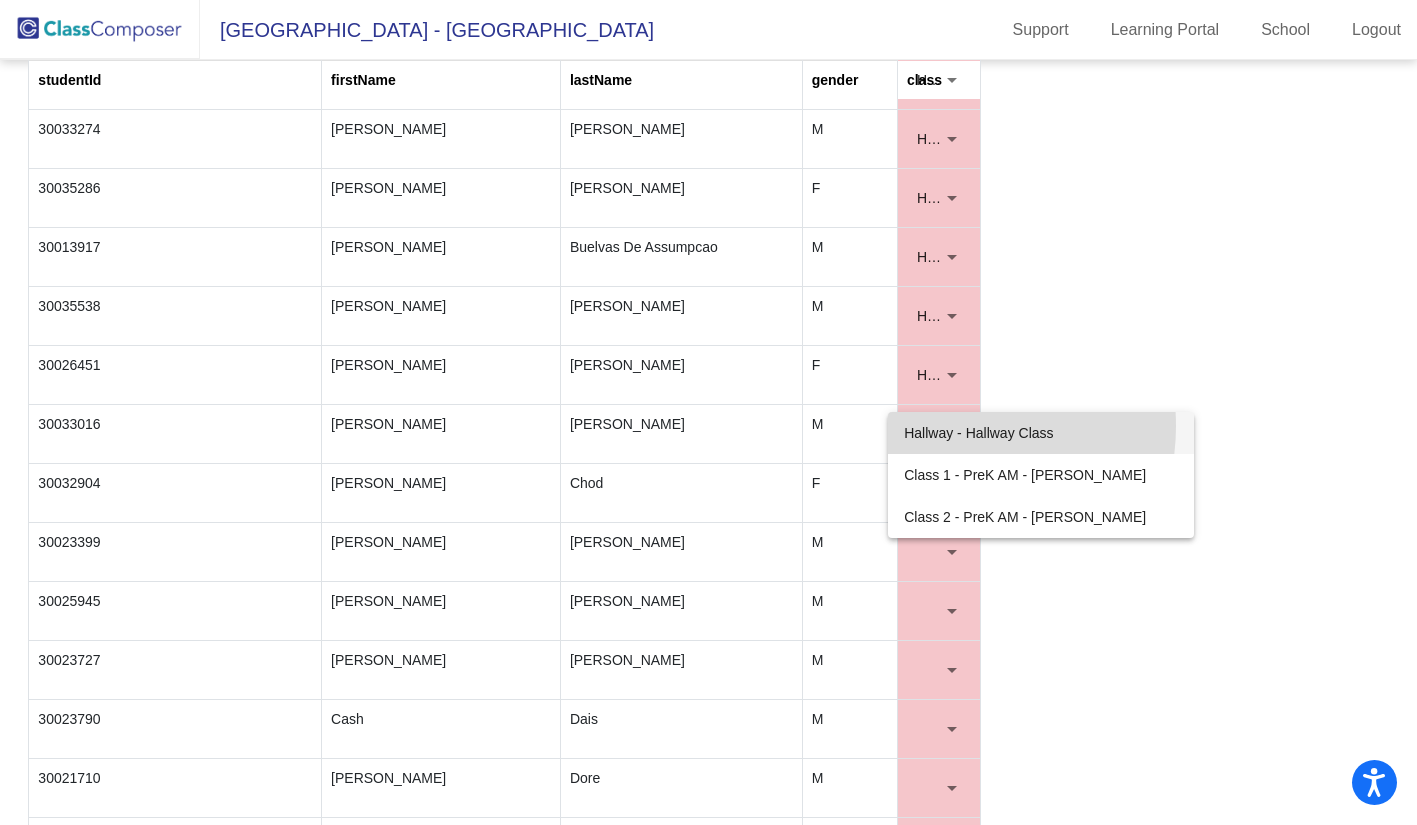 click on "Hallway - Hallway Class" at bounding box center [1041, 433] 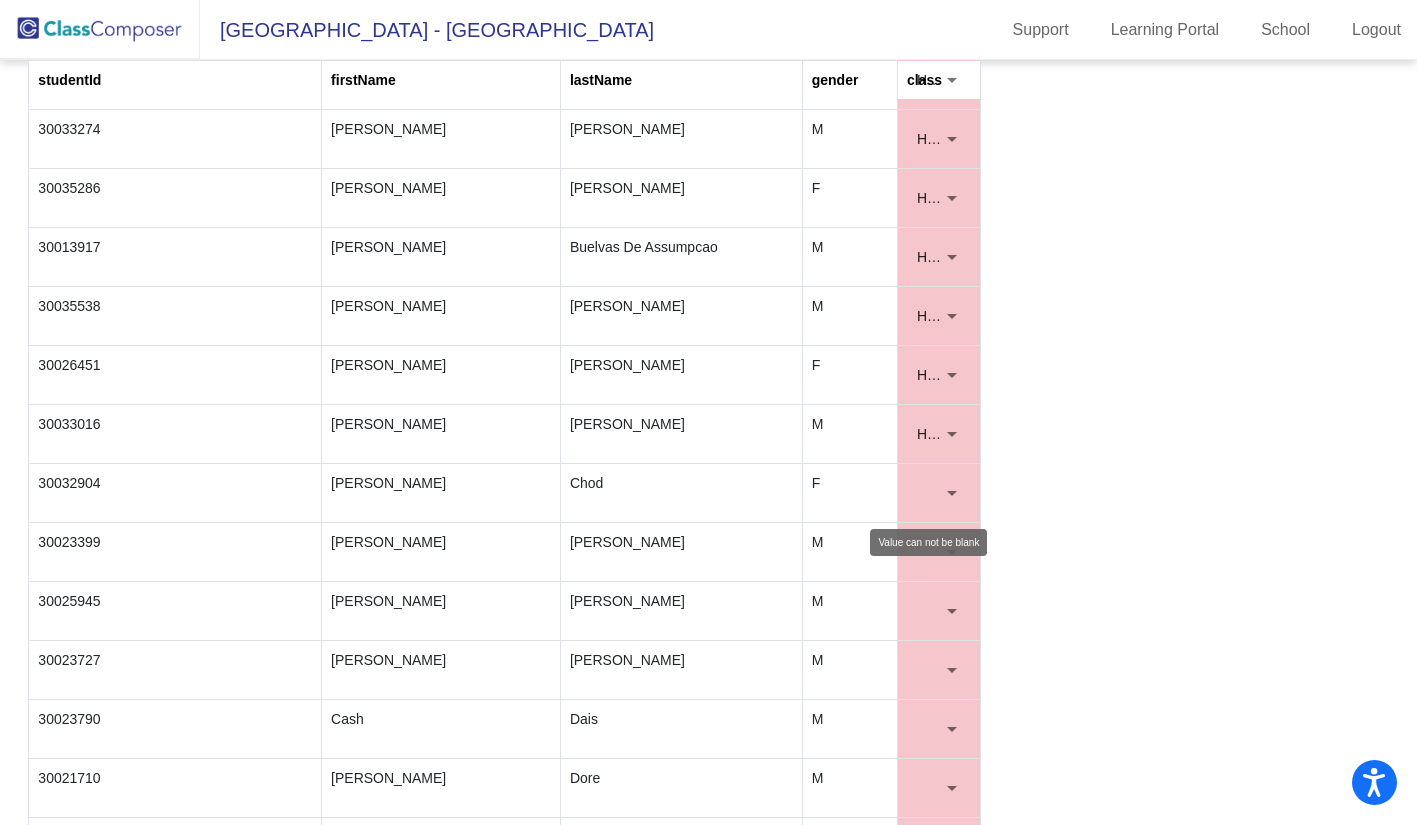 scroll, scrollTop: 500, scrollLeft: 0, axis: vertical 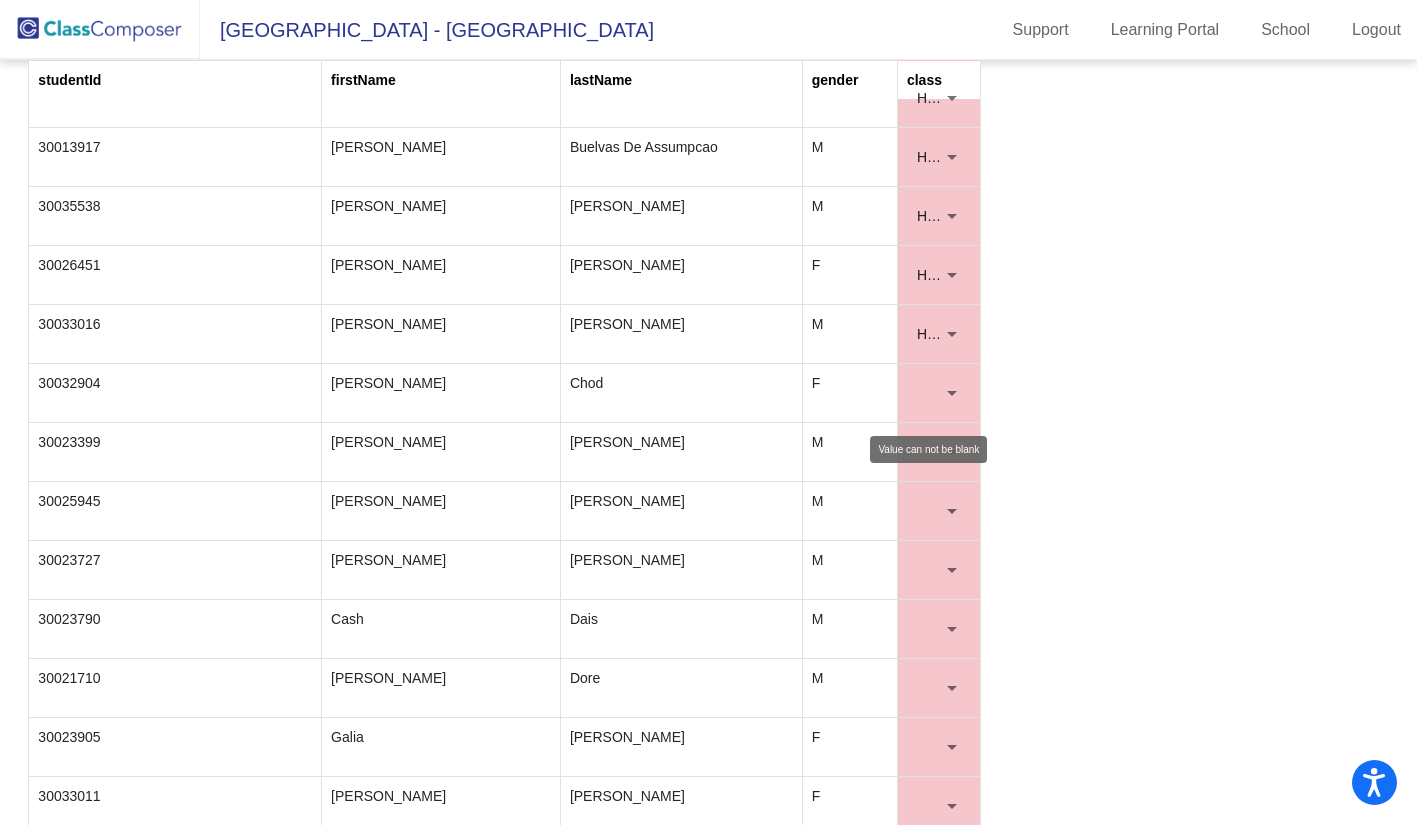 click at bounding box center [952, 393] 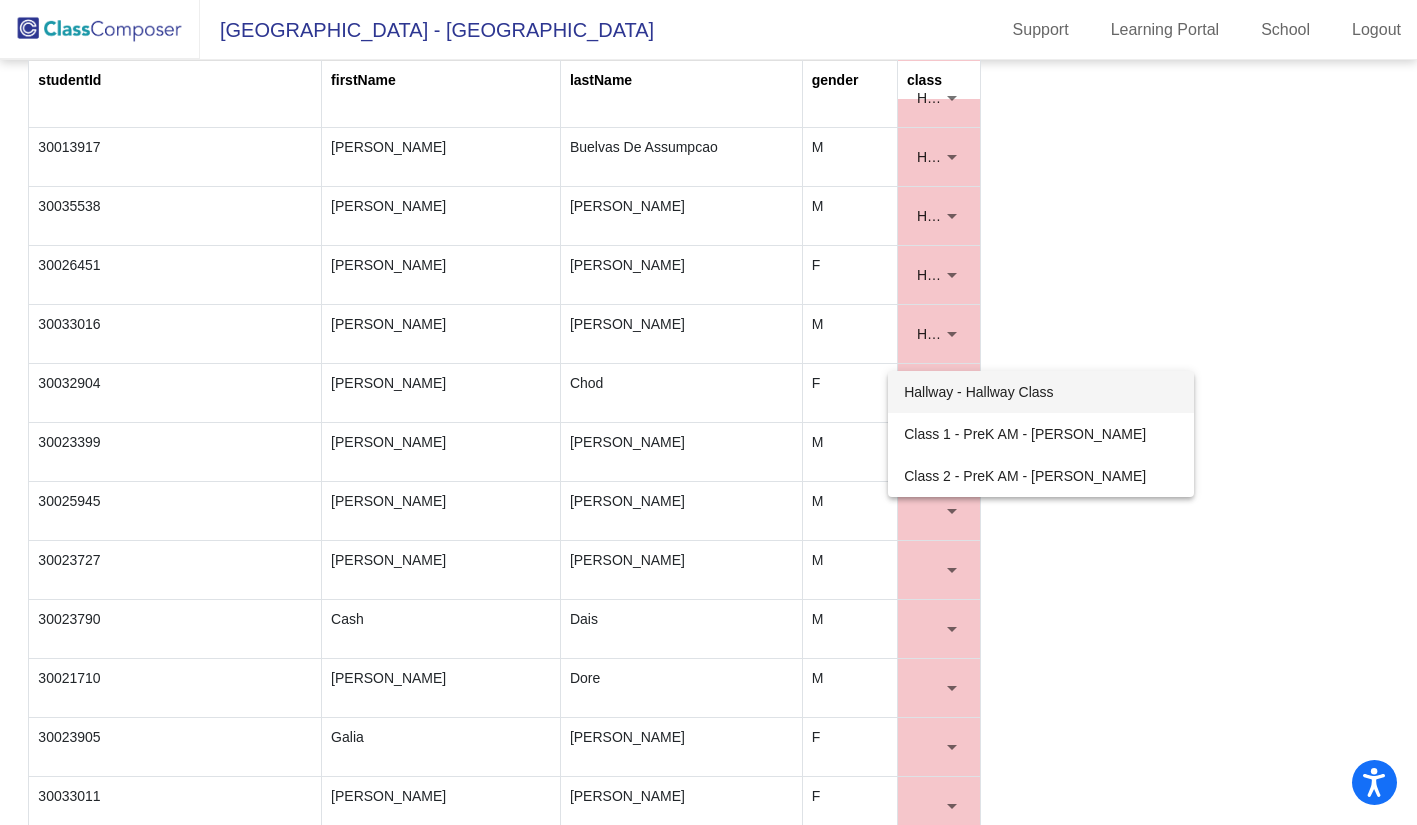 click on "Hallway - Hallway Class" at bounding box center (1041, 392) 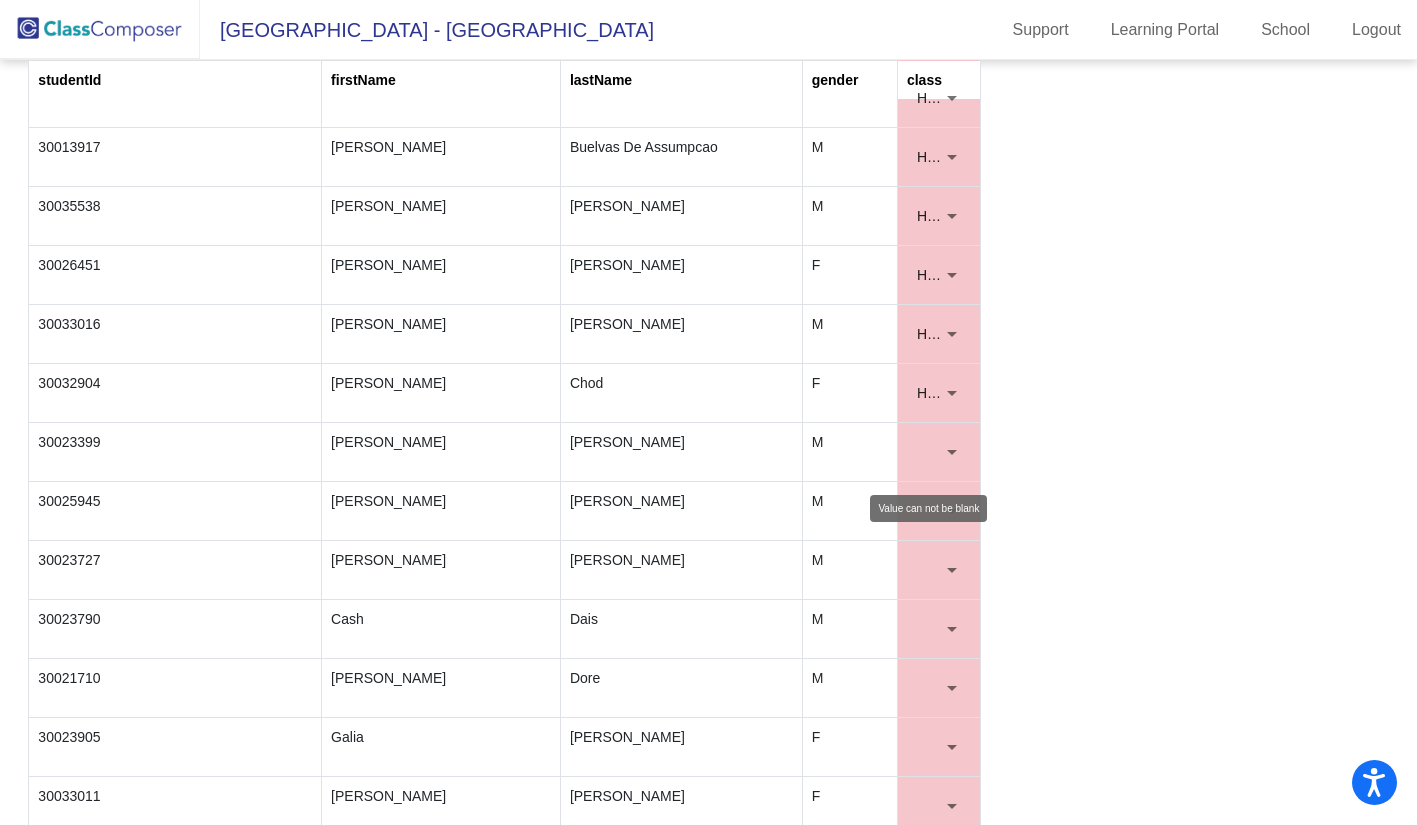 click at bounding box center [939, 452] 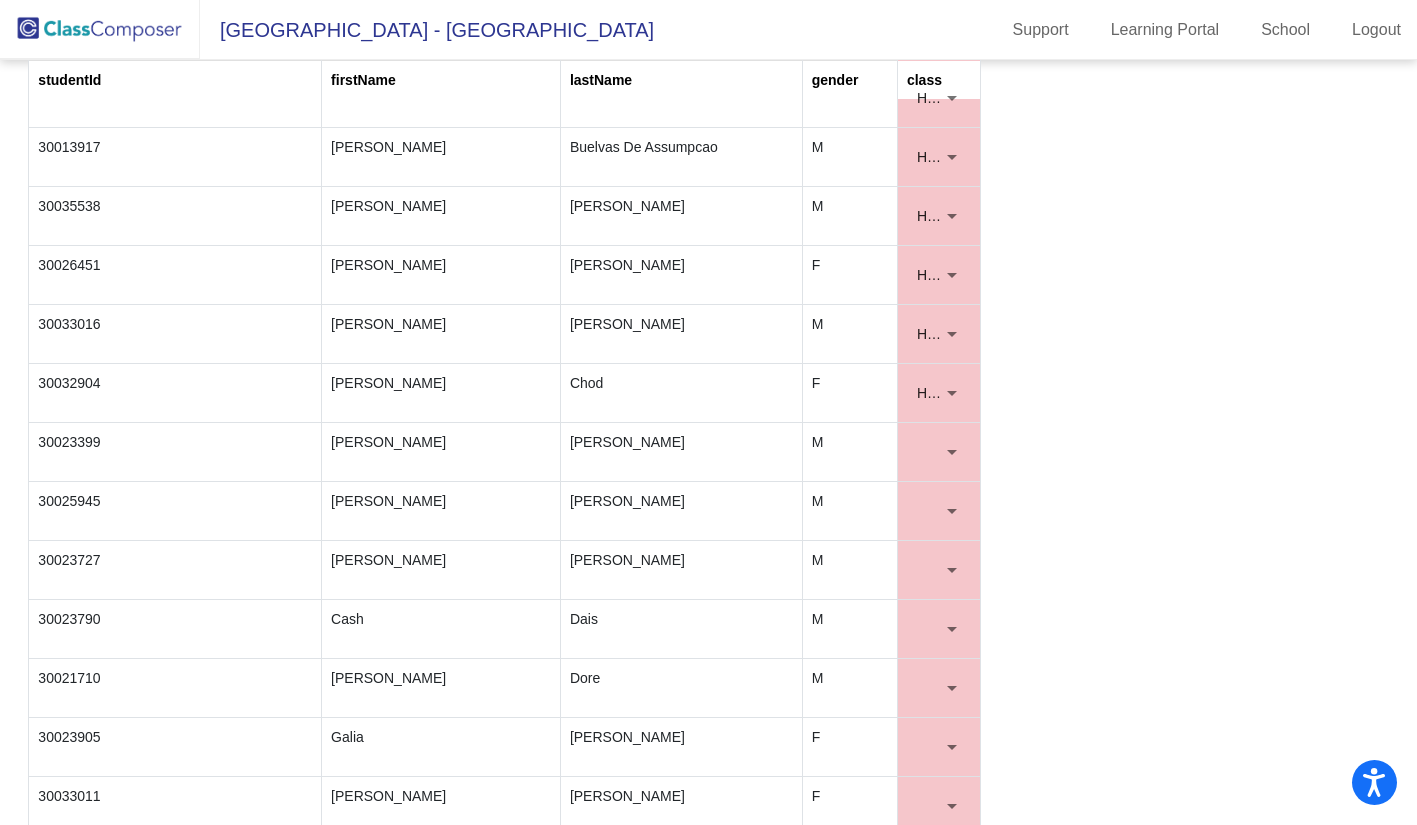 click at bounding box center (952, 452) 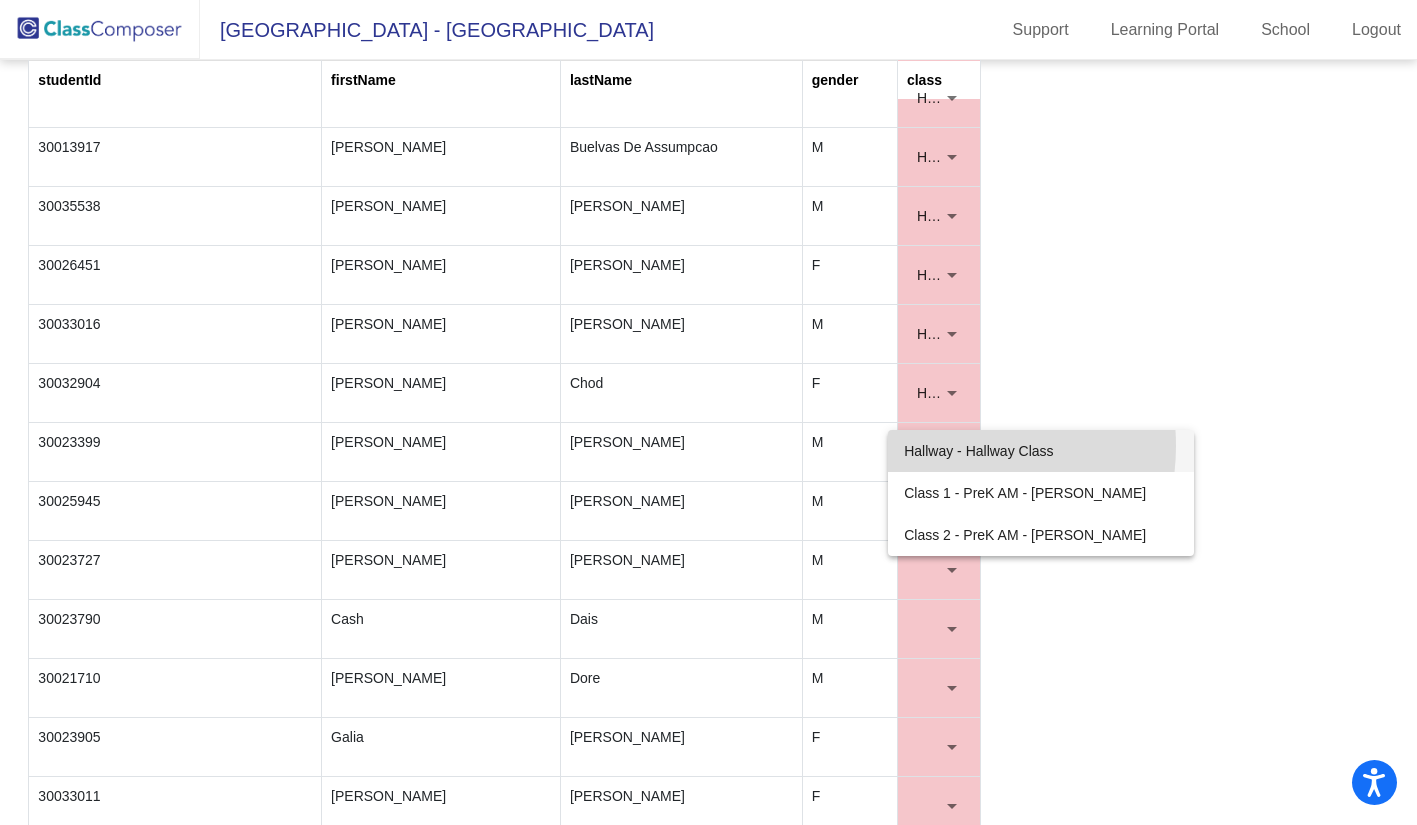 click on "Hallway - Hallway Class" at bounding box center (1041, 451) 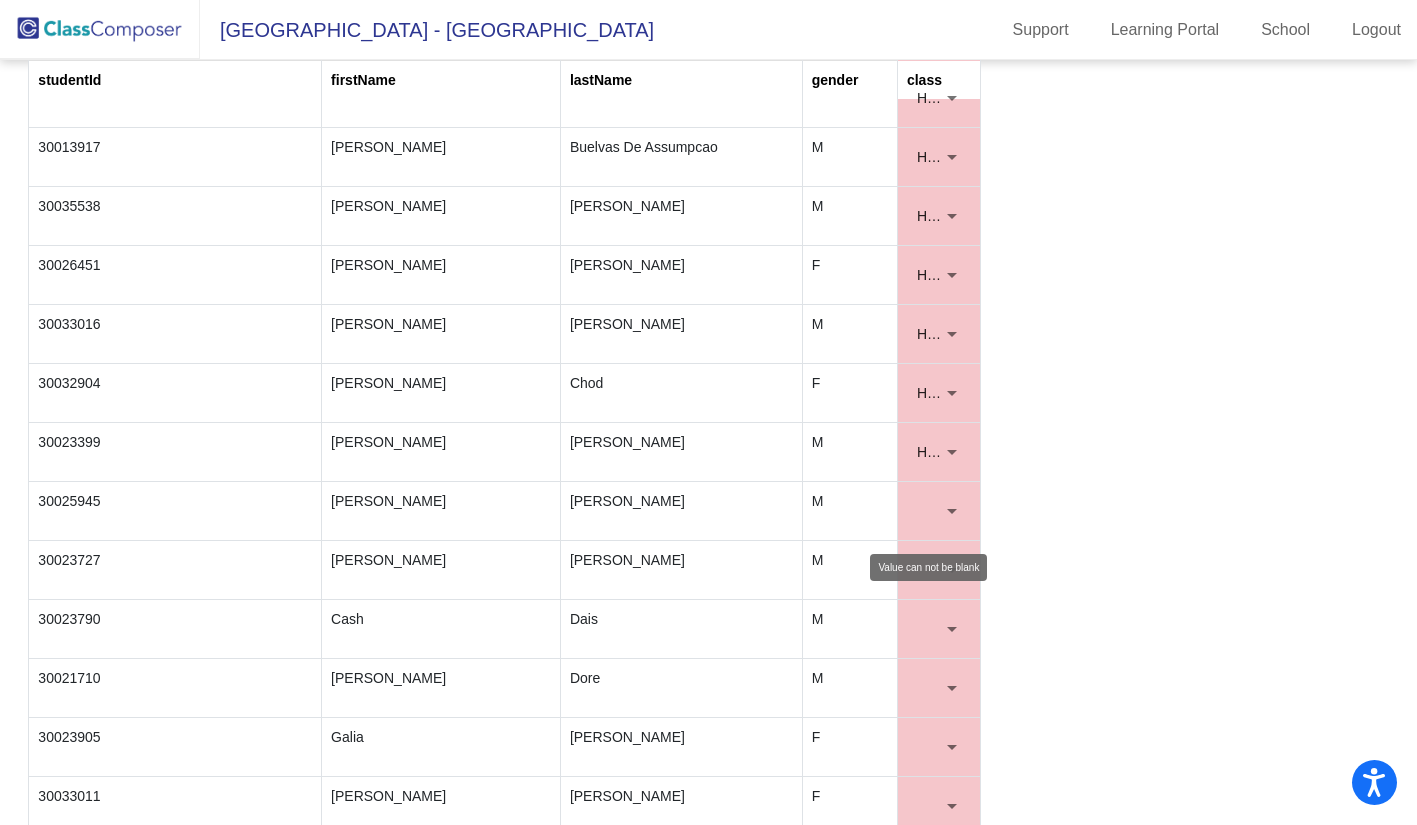 click at bounding box center [952, 511] 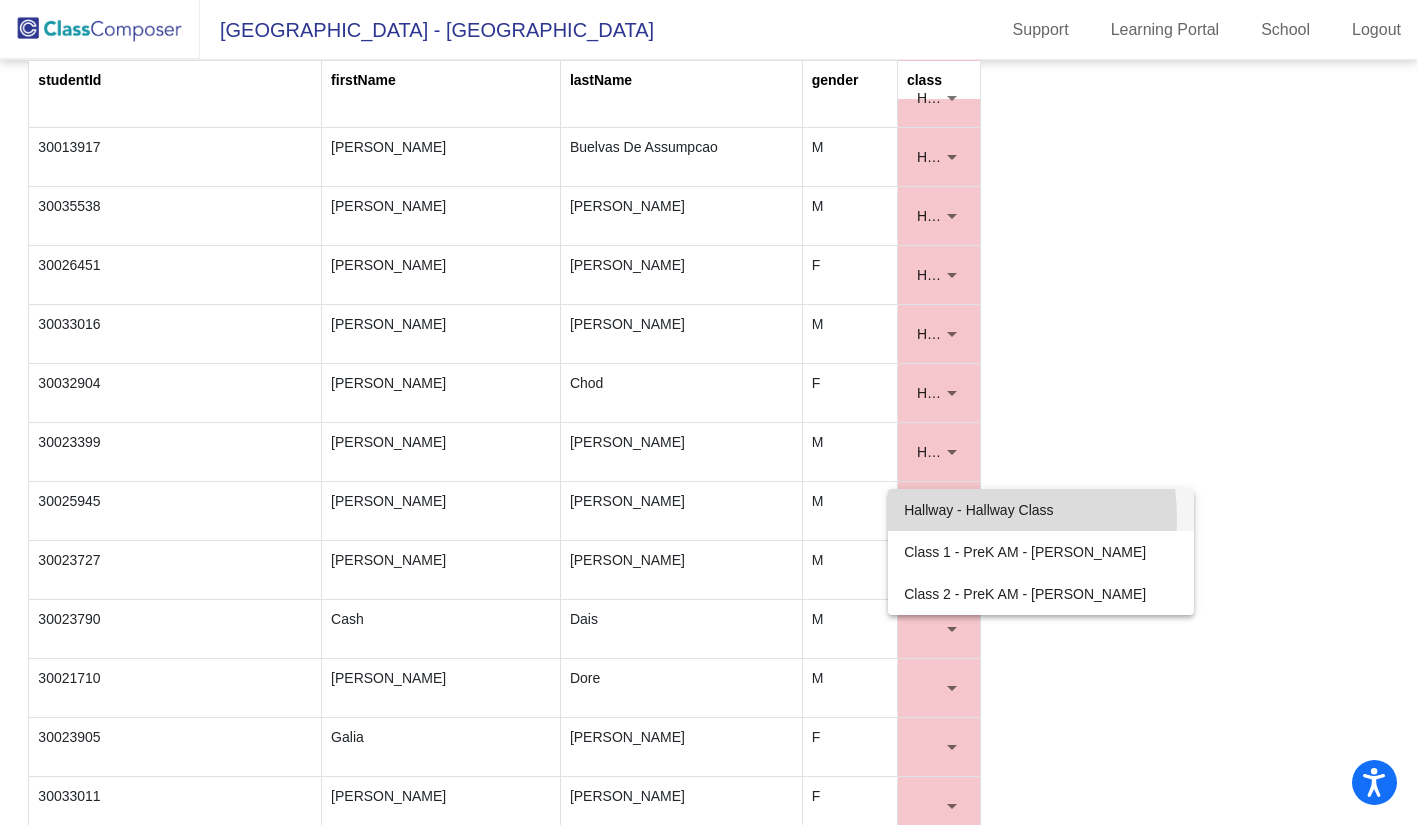 click on "Hallway - Hallway Class" at bounding box center [1041, 510] 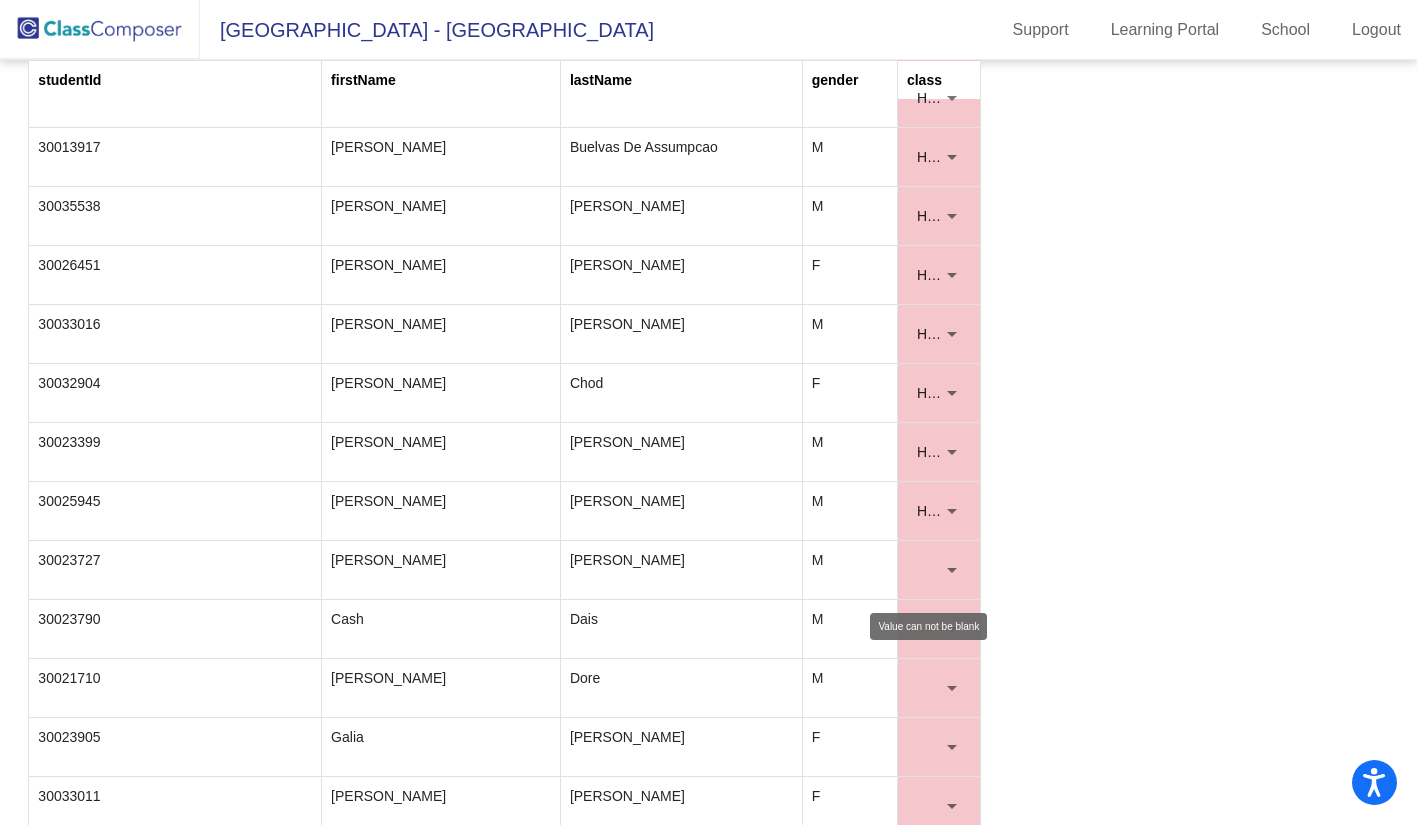 click at bounding box center (939, 570) 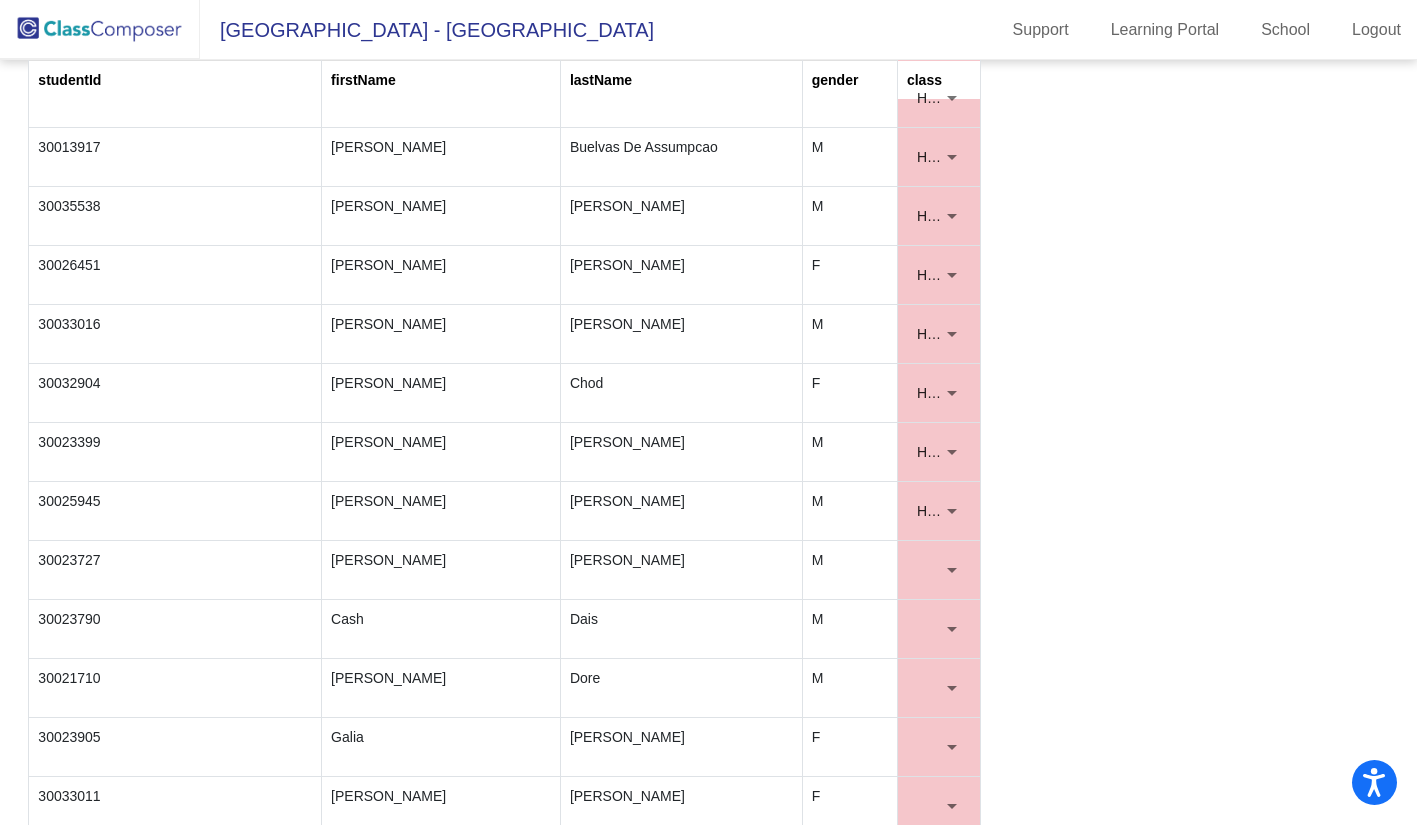 click at bounding box center [952, 570] 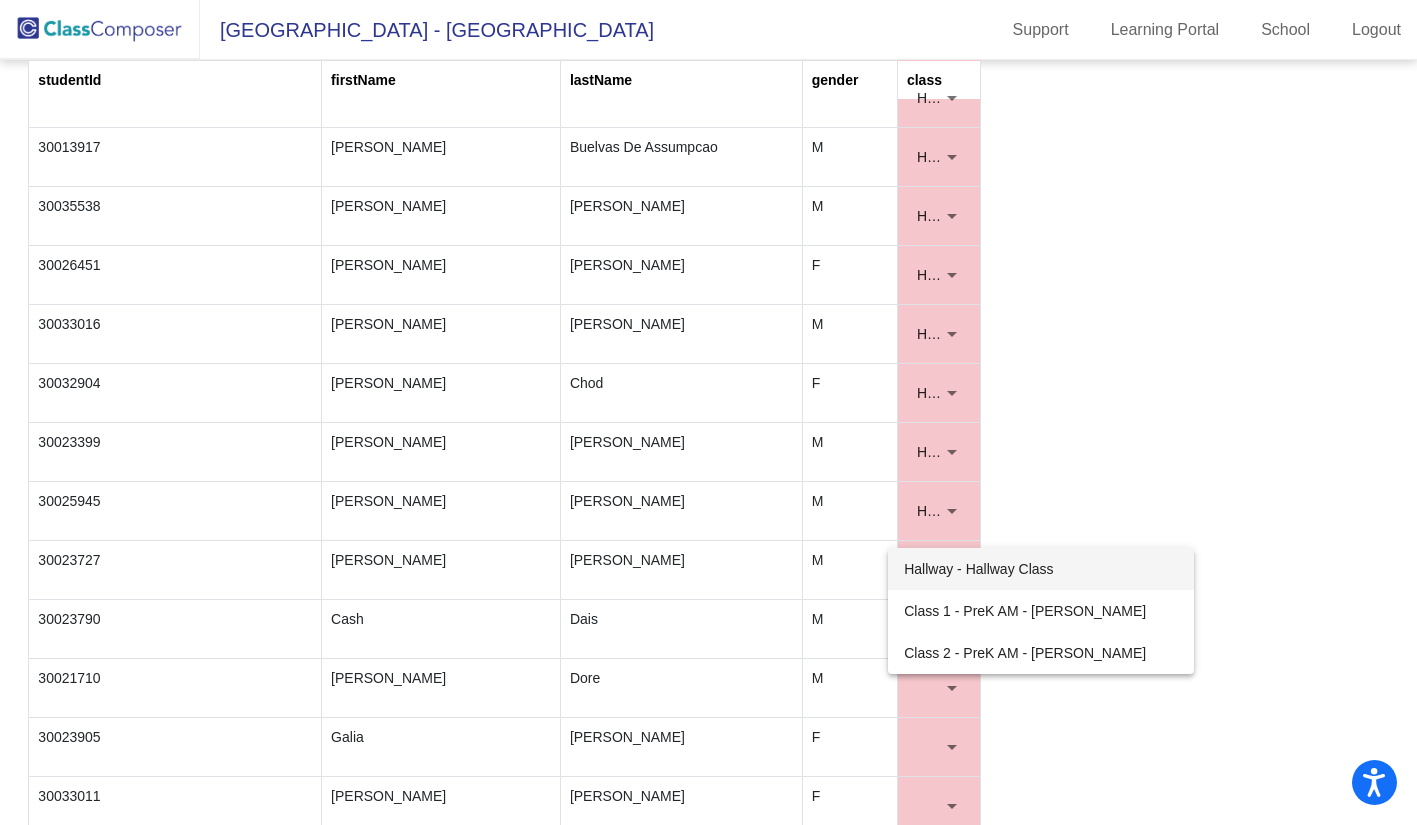 click on "Hallway - Hallway Class" at bounding box center (1041, 569) 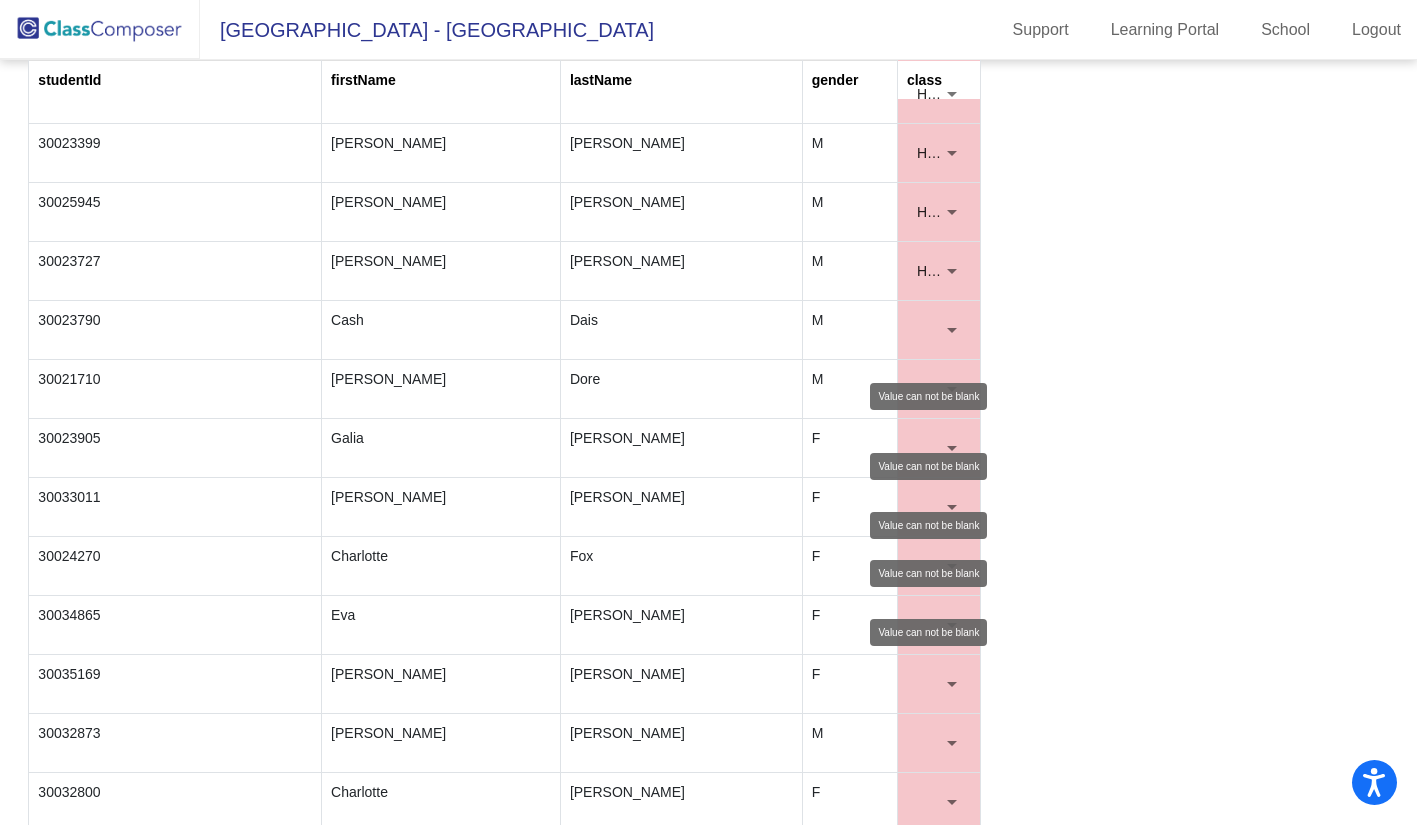 scroll, scrollTop: 800, scrollLeft: 0, axis: vertical 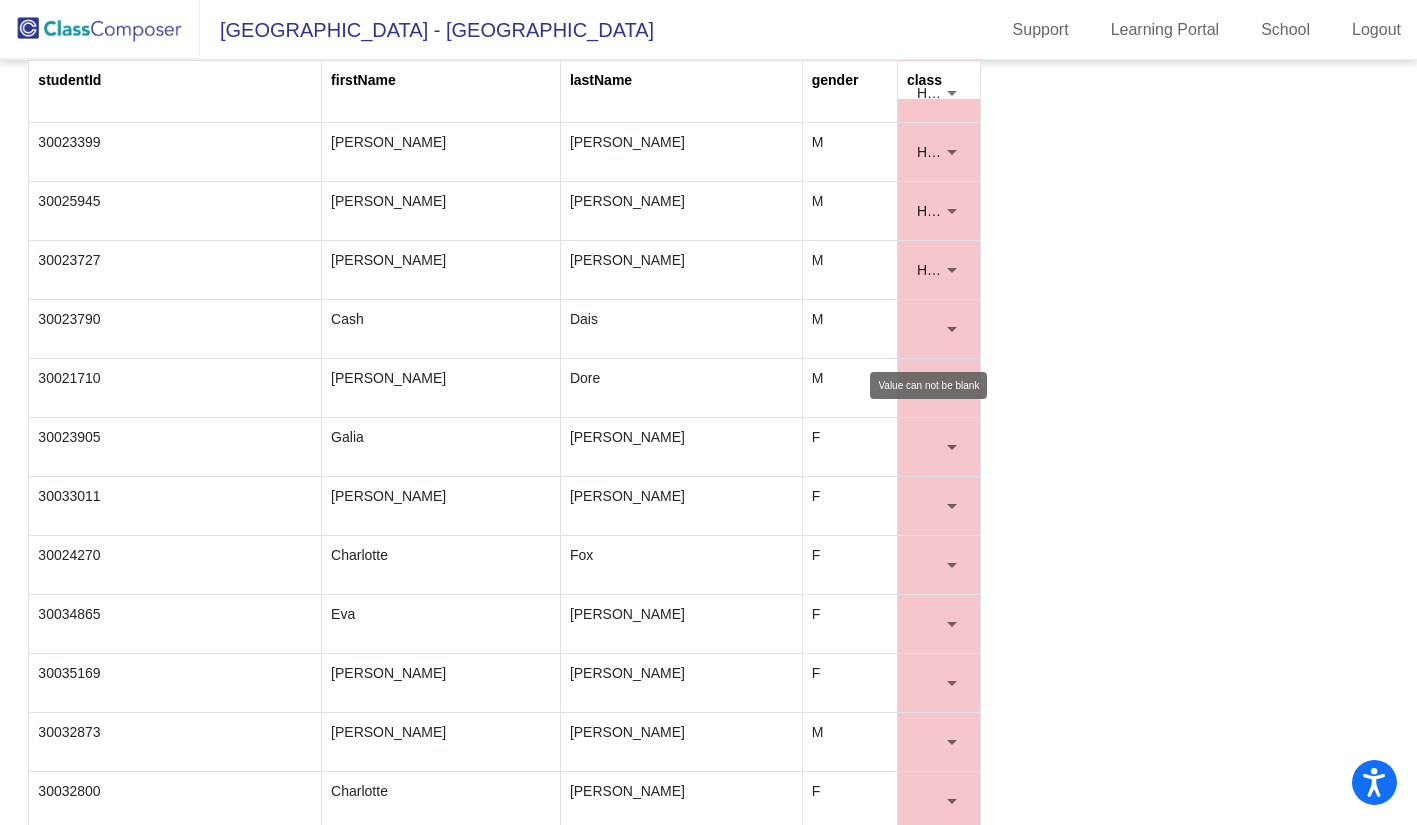 click at bounding box center (952, 329) 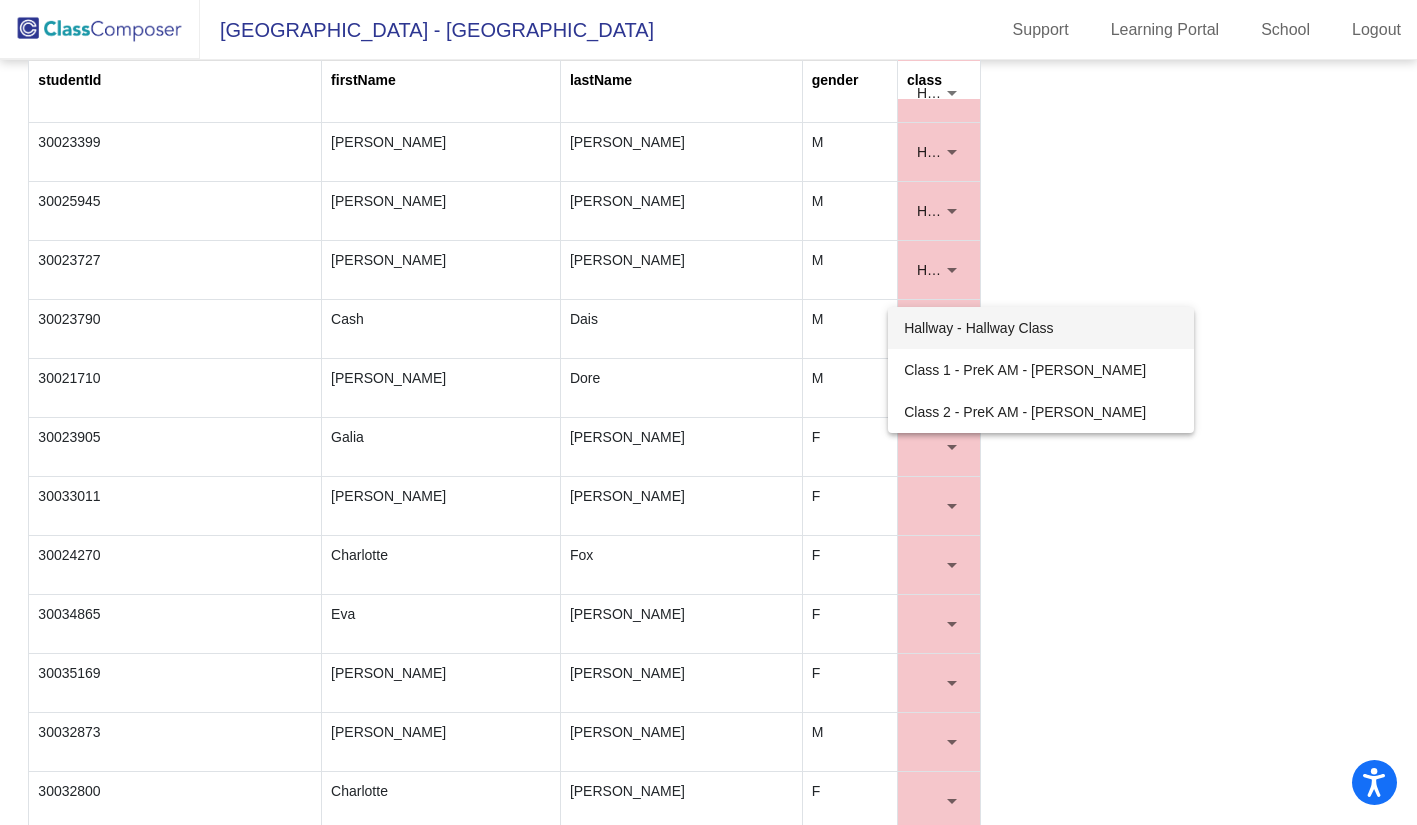 click on "Hallway - Hallway Class" at bounding box center [1041, 328] 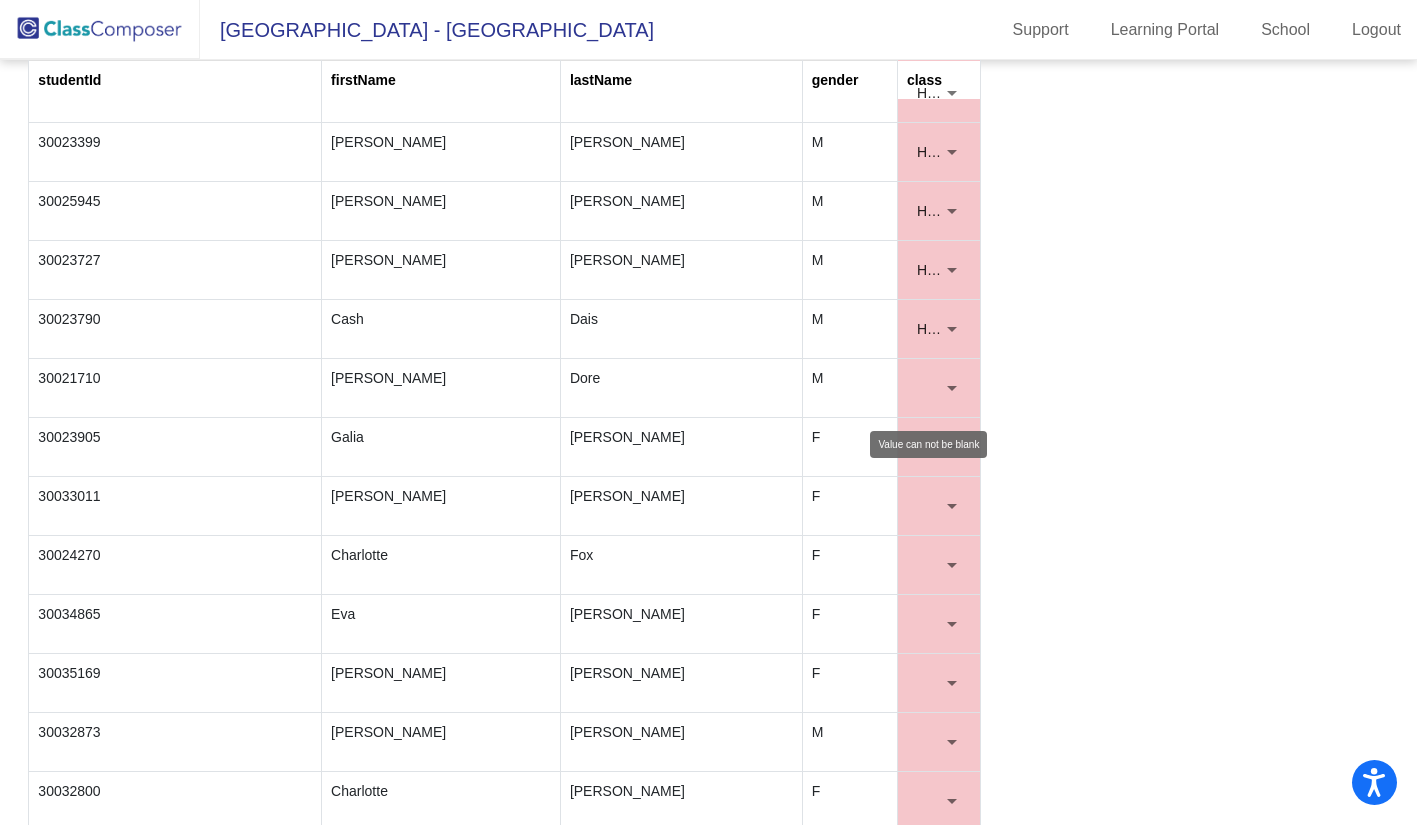 click at bounding box center (952, 388) 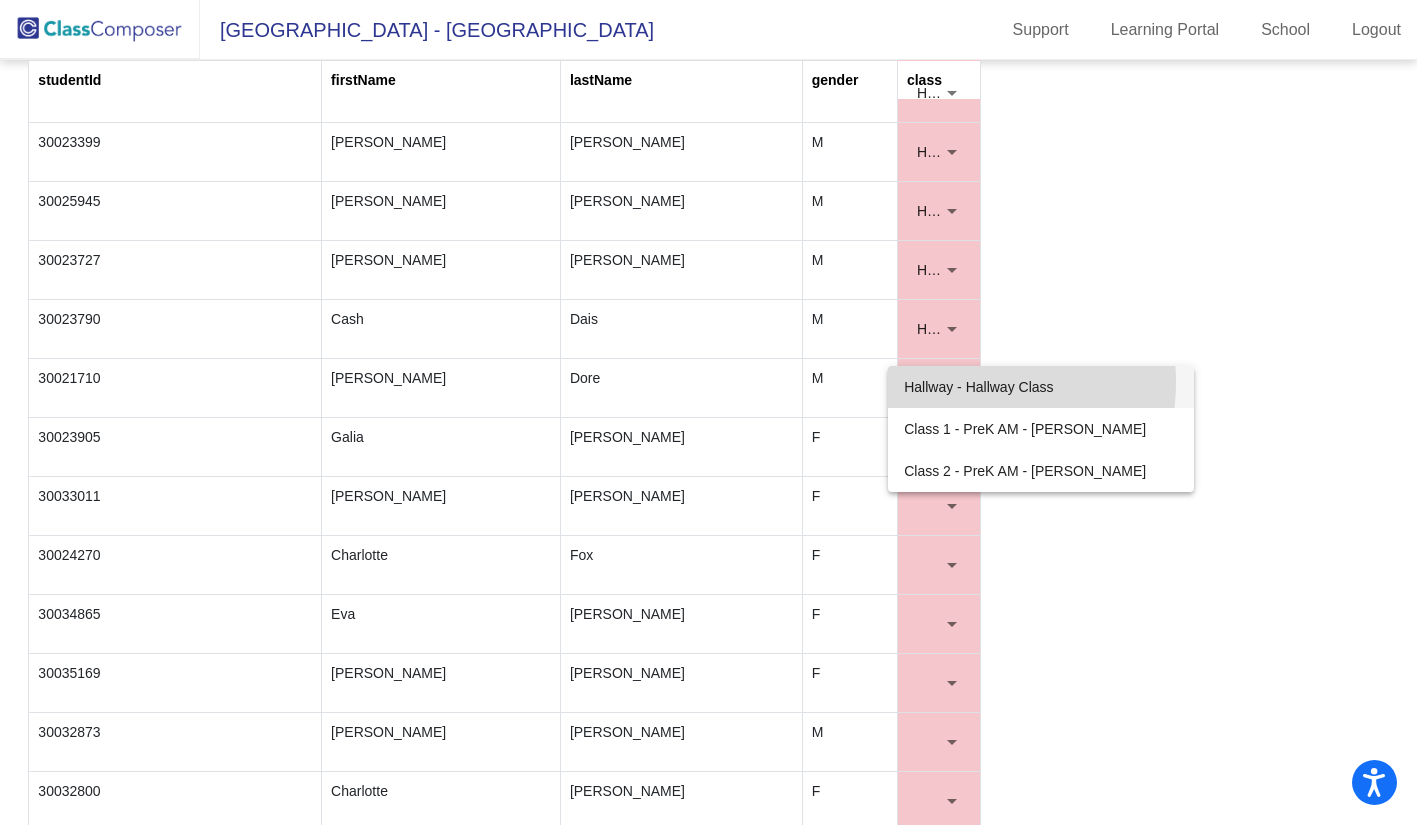 click on "Hallway - Hallway Class" at bounding box center (1041, 387) 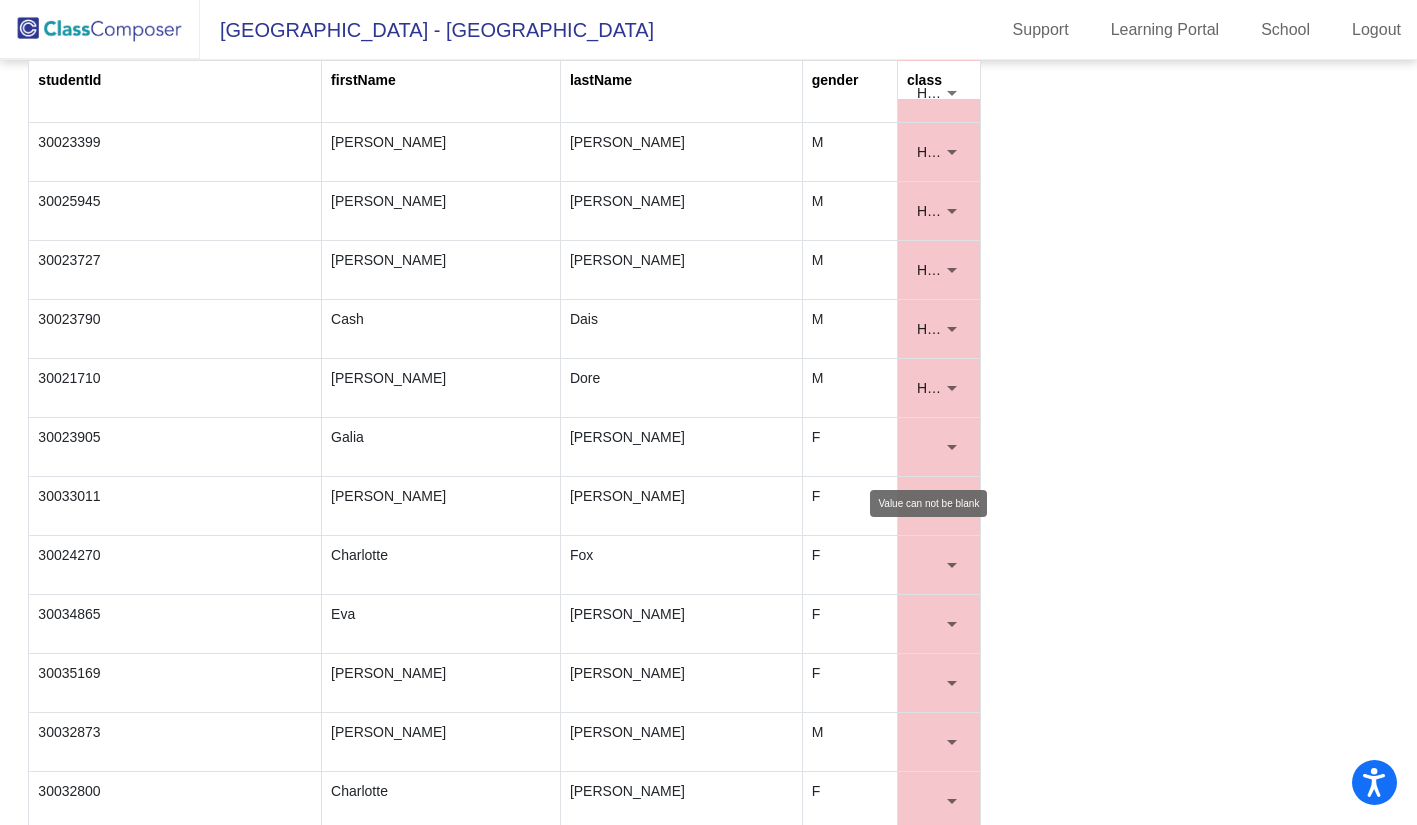 click at bounding box center (952, 447) 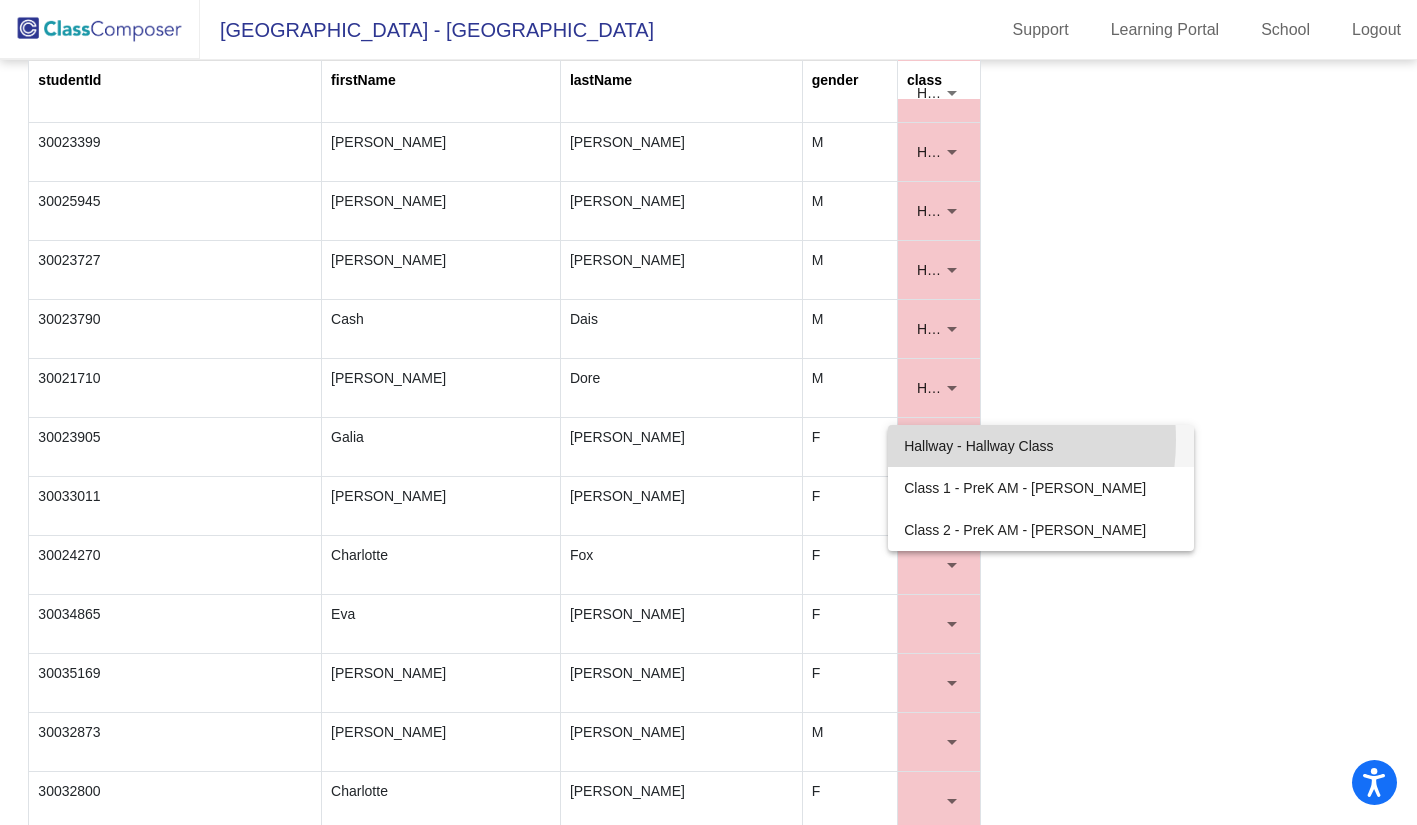 click on "Hallway - Hallway Class" at bounding box center (1041, 446) 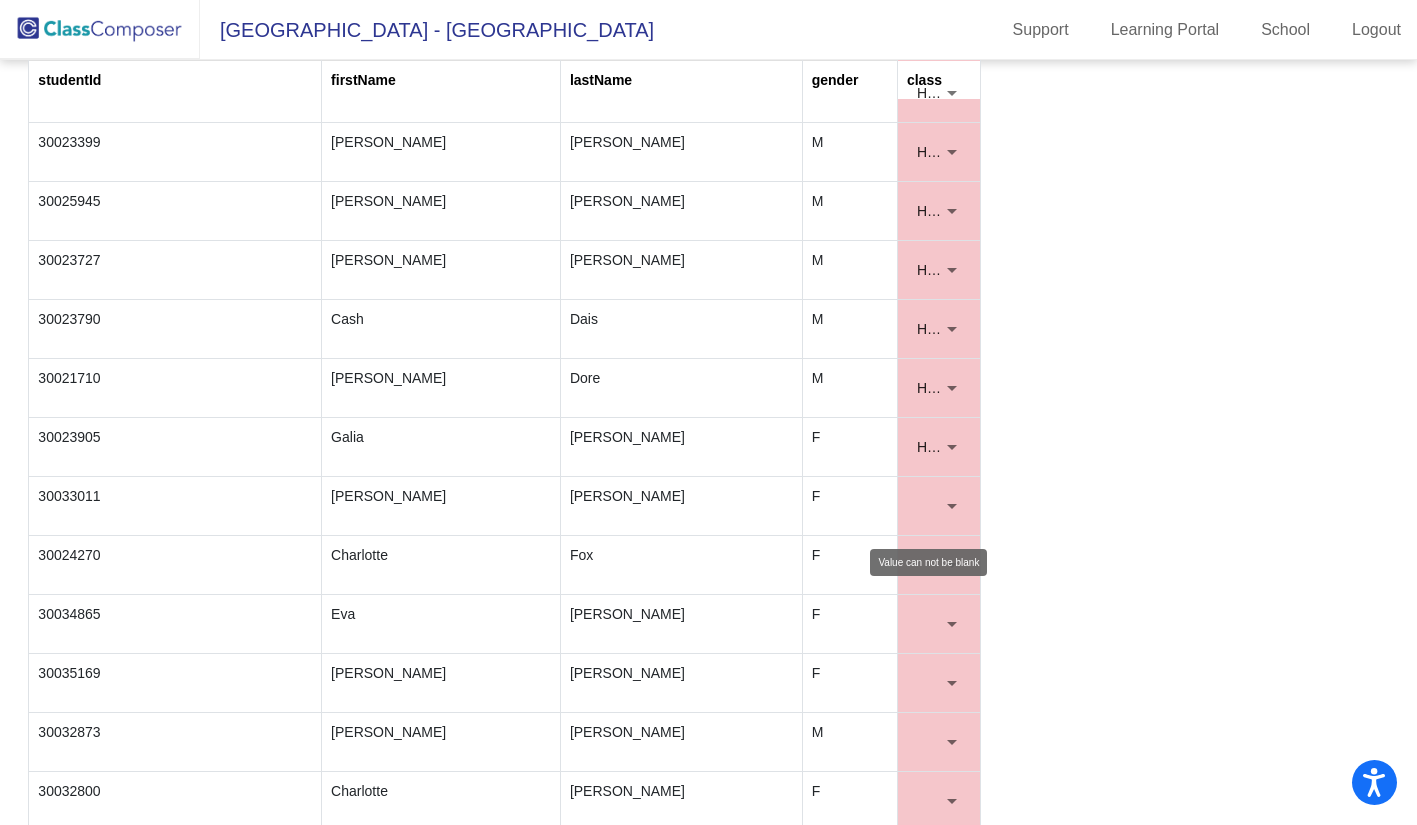 click at bounding box center [952, 506] 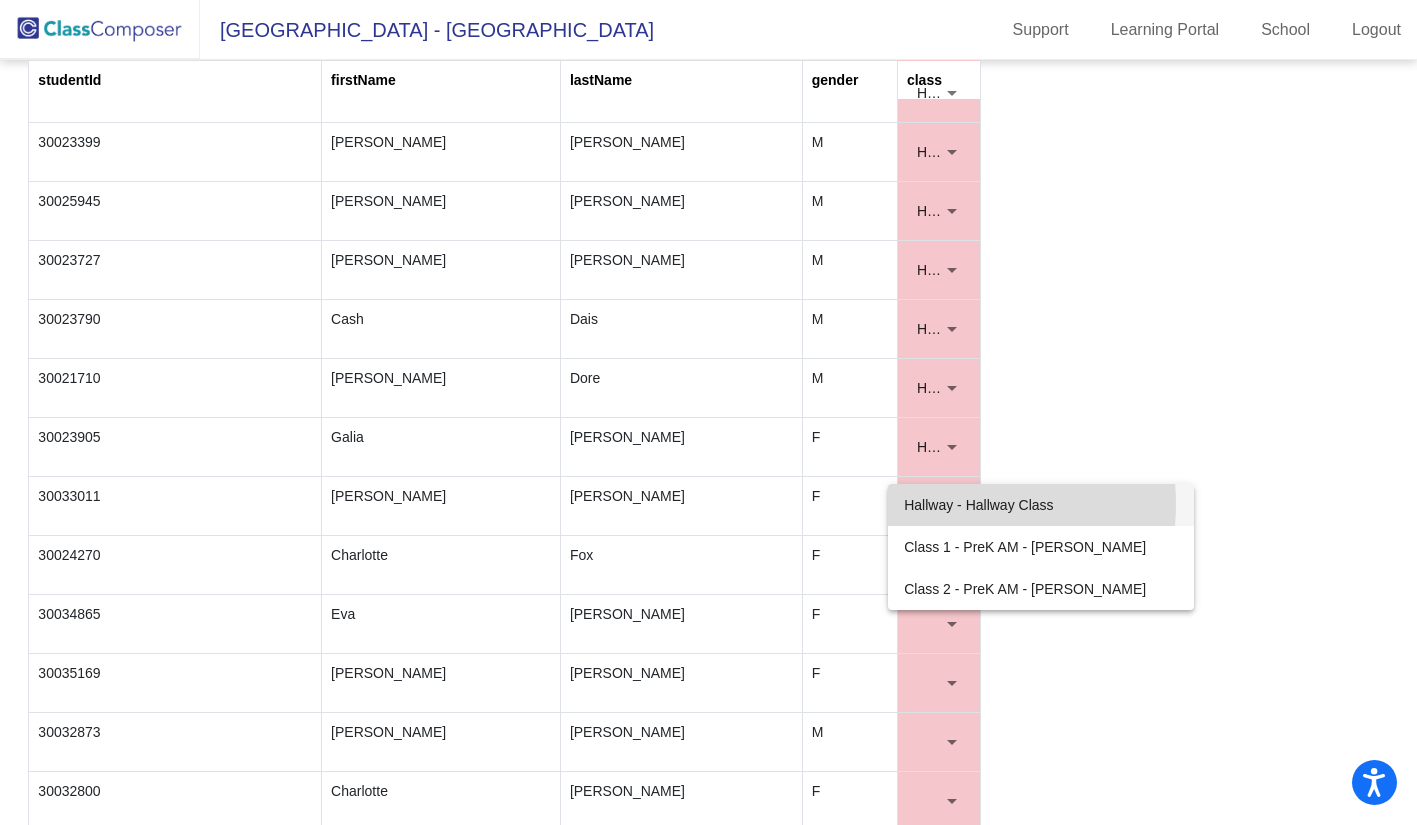 click on "Hallway - Hallway Class" at bounding box center (1041, 505) 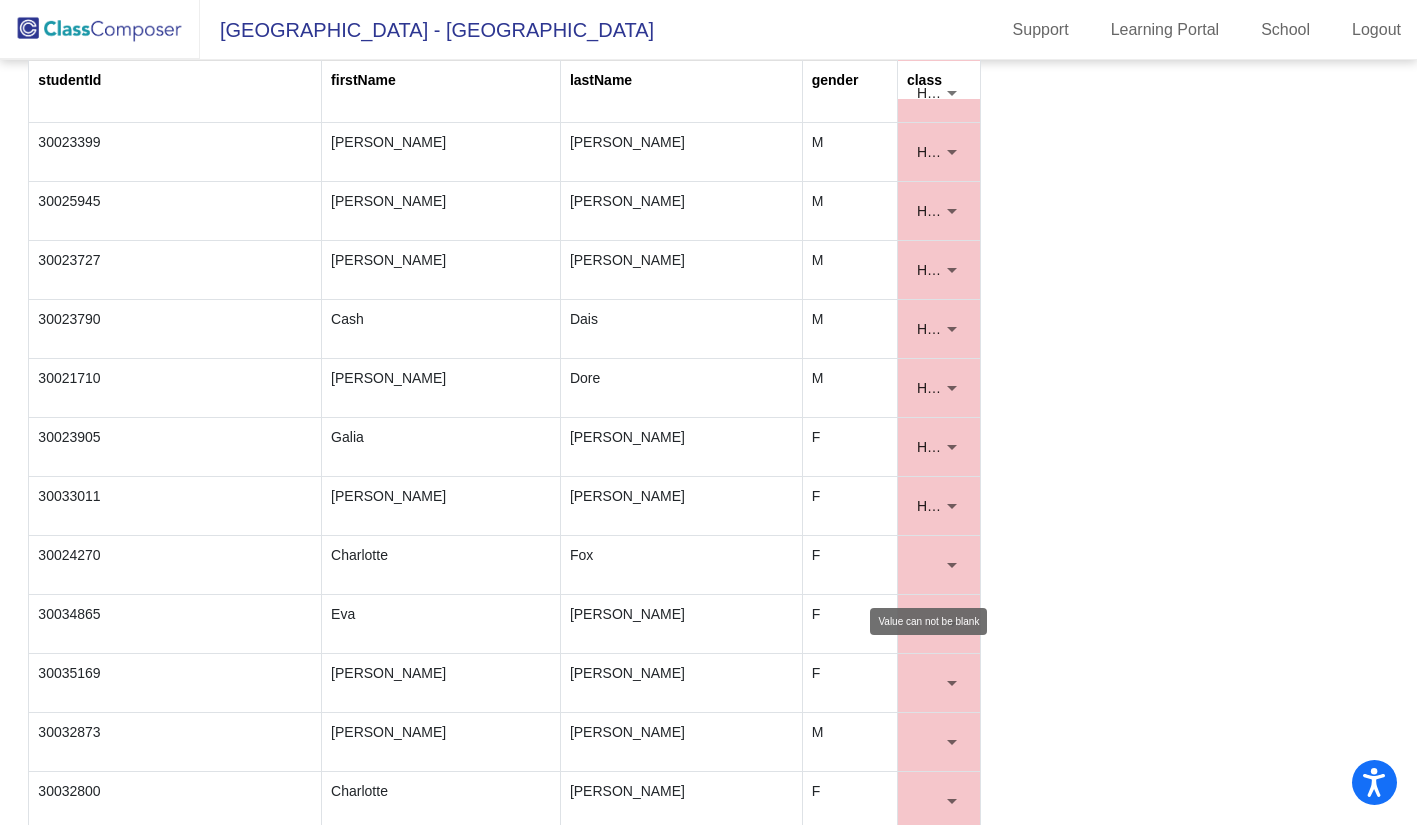 click at bounding box center (939, 565) 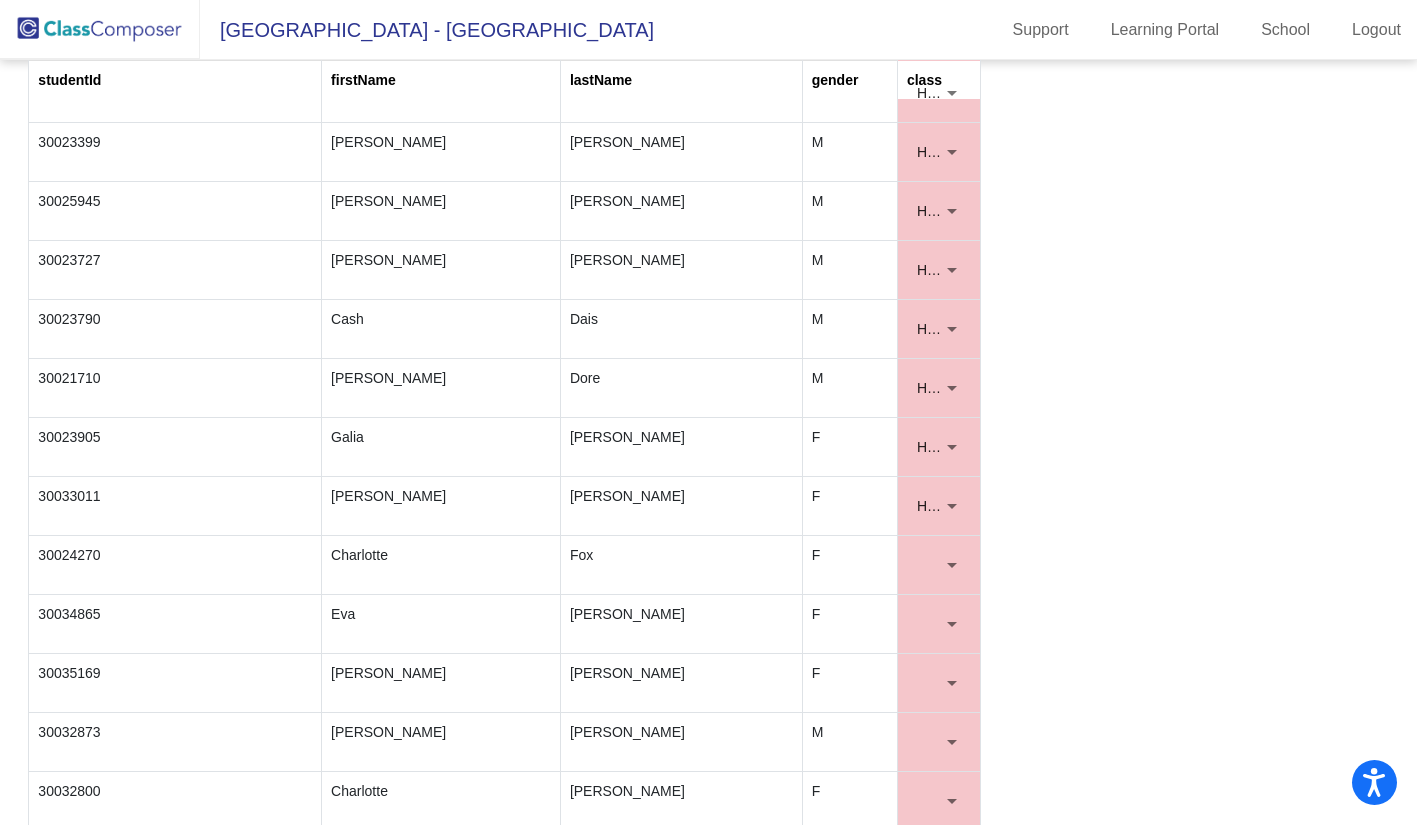 click at bounding box center (952, 565) 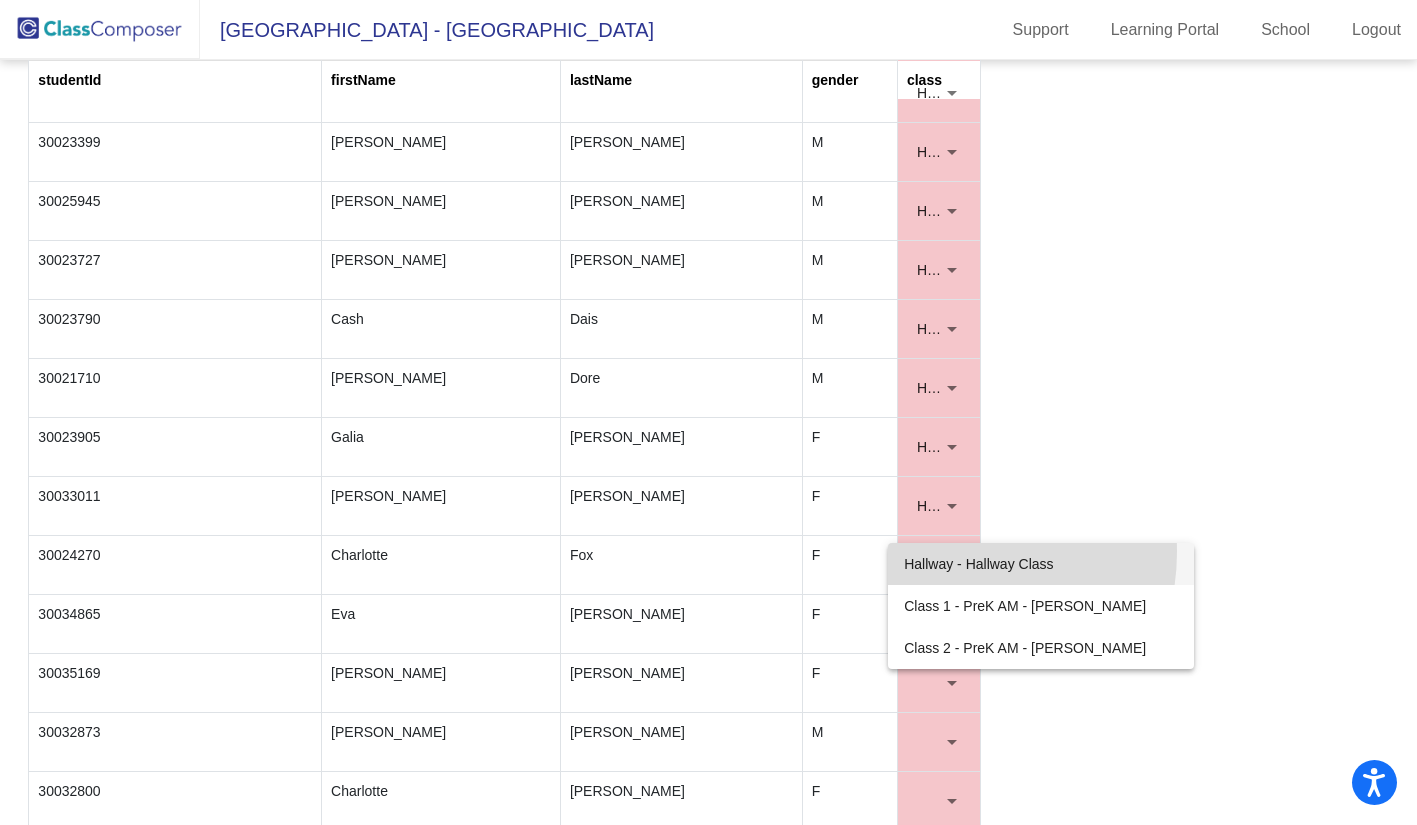 click on "Hallway - Hallway Class" at bounding box center [1041, 564] 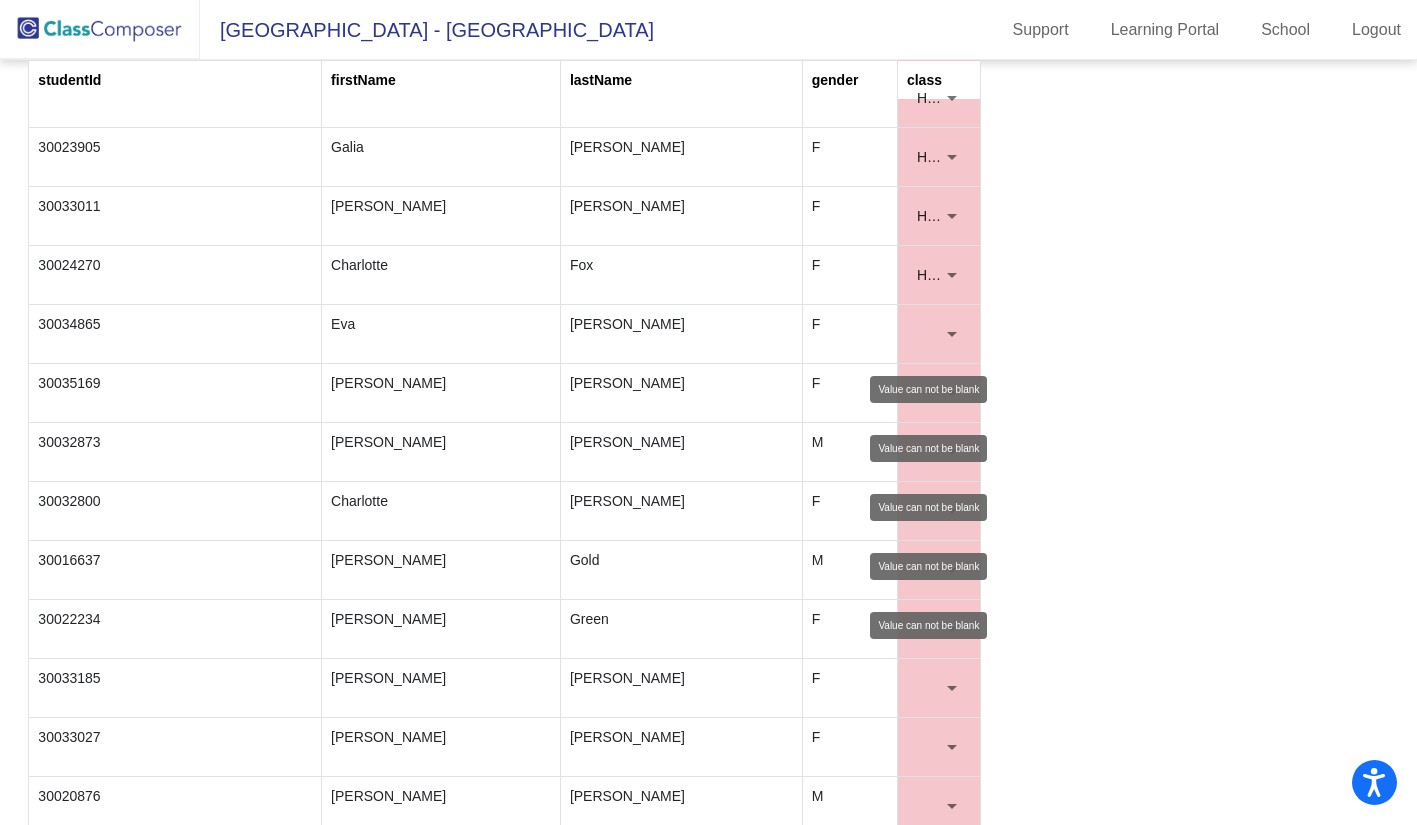 scroll, scrollTop: 1100, scrollLeft: 0, axis: vertical 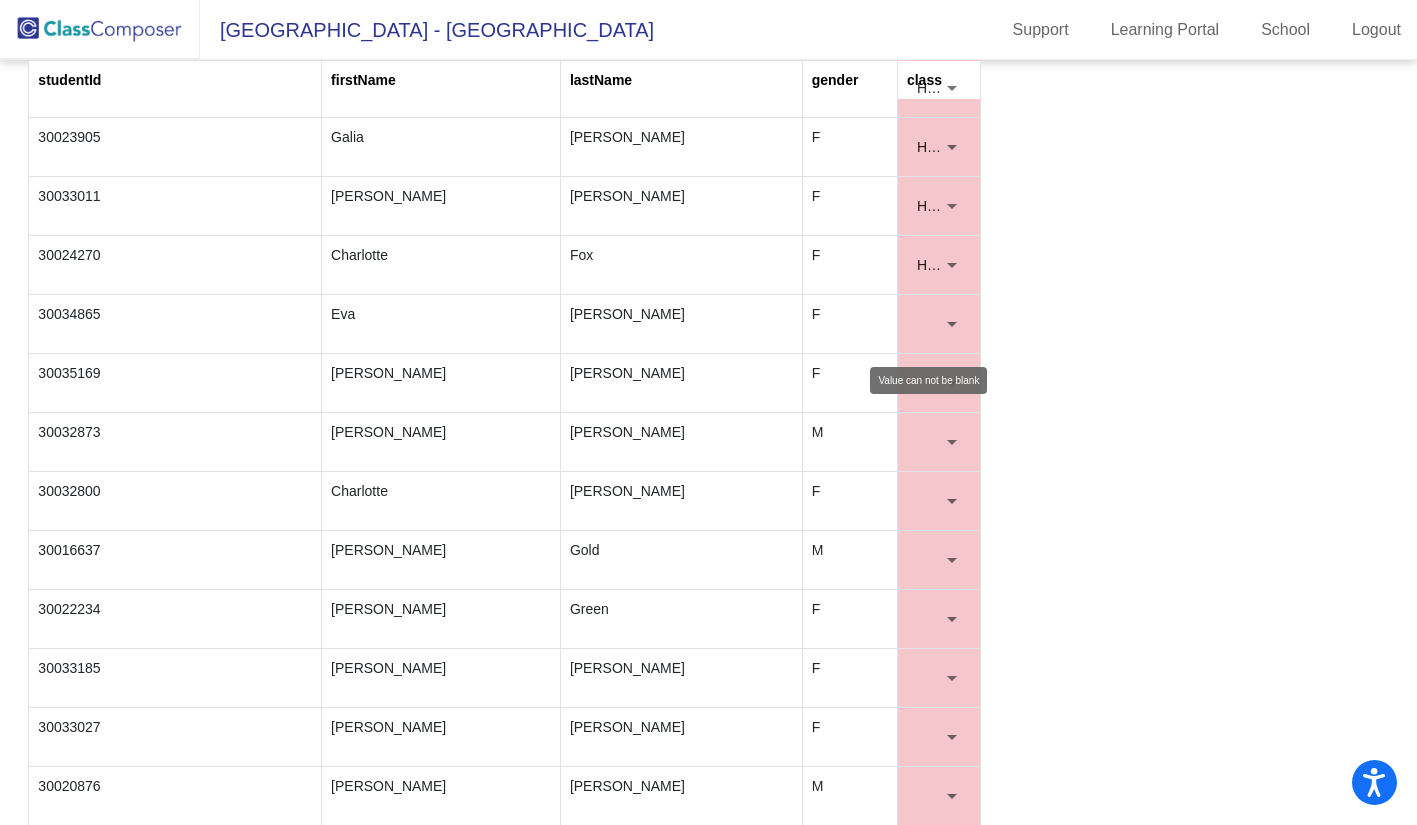 click at bounding box center (939, 324) 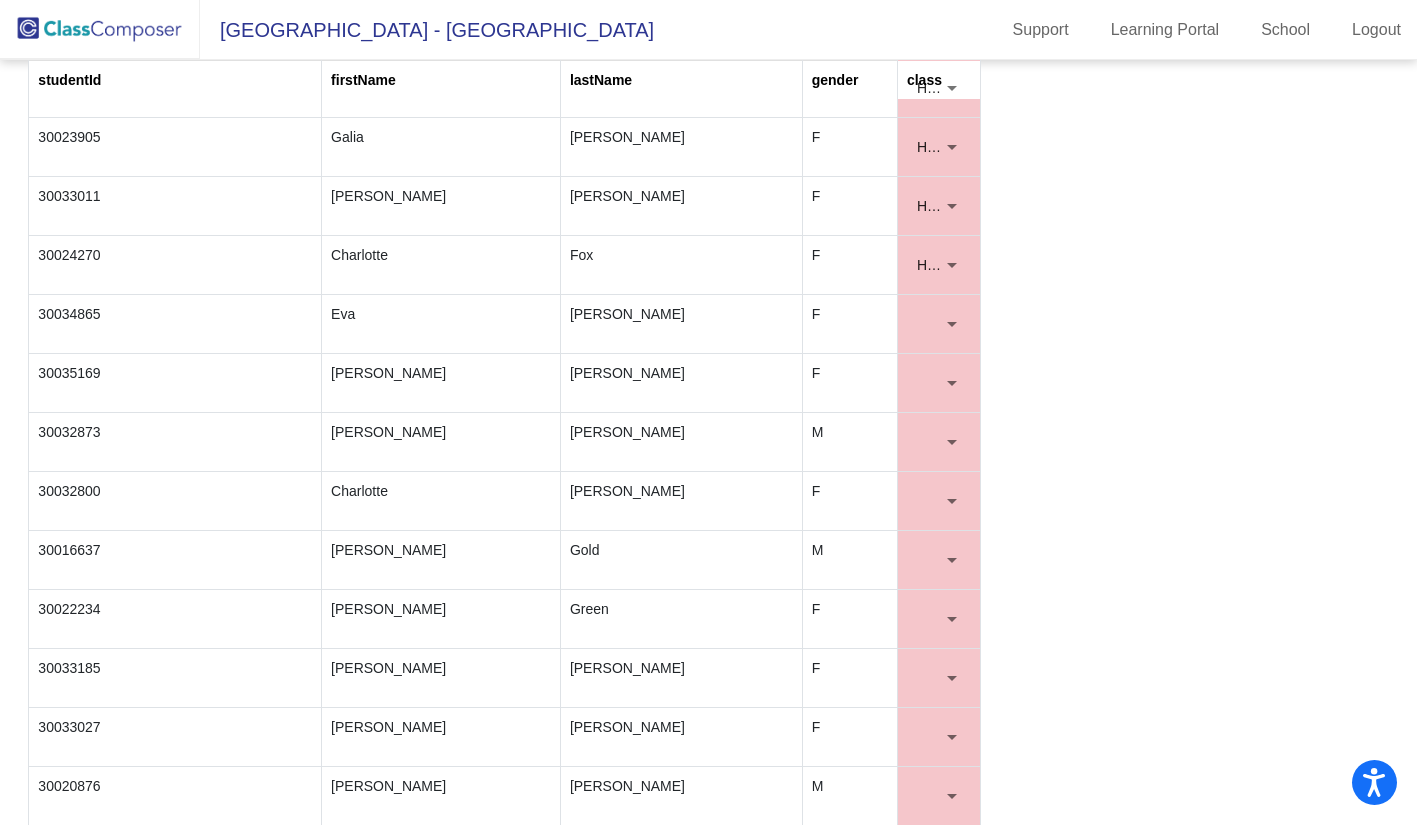 click at bounding box center (952, 324) 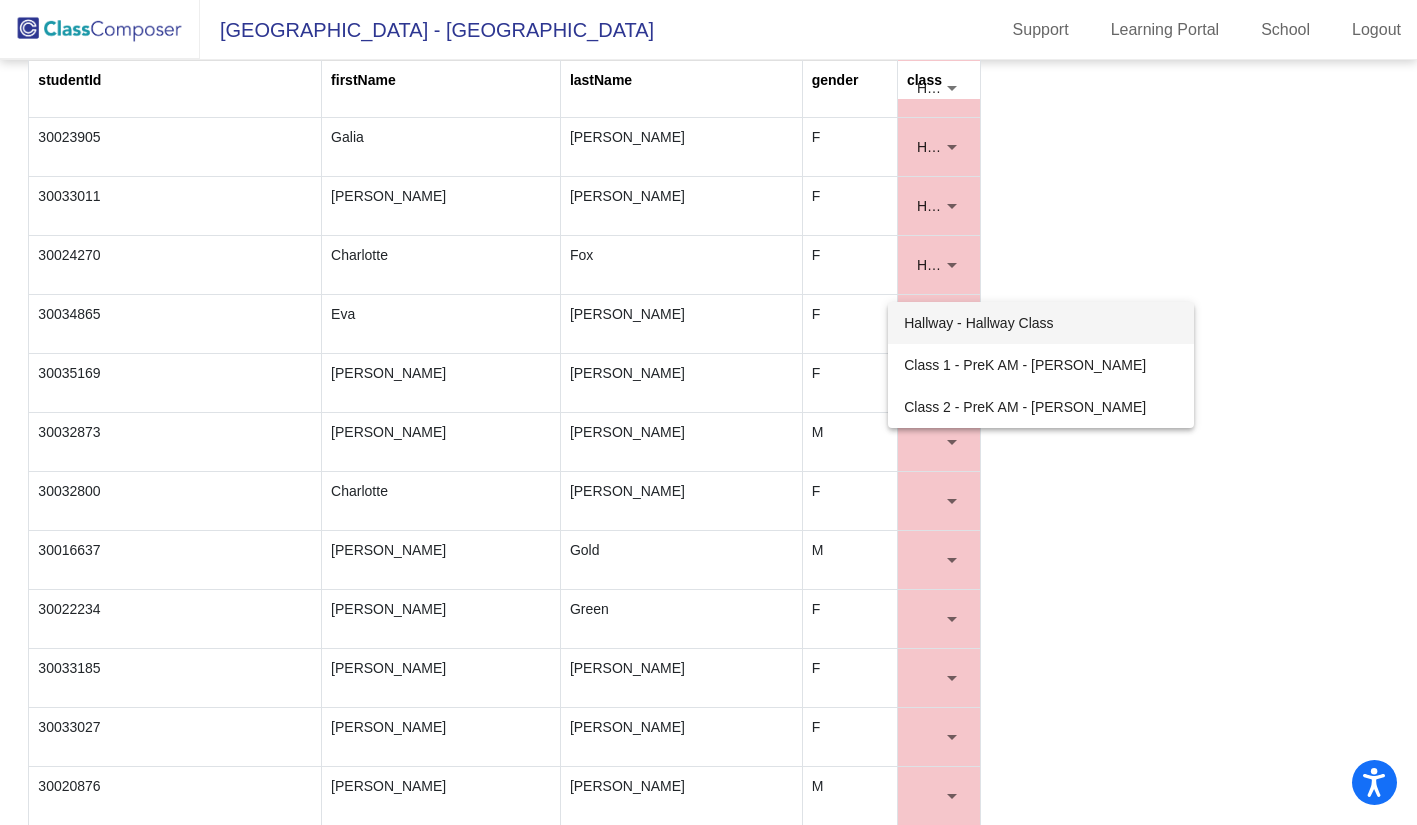 click on "Hallway - Hallway Class" at bounding box center [1041, 323] 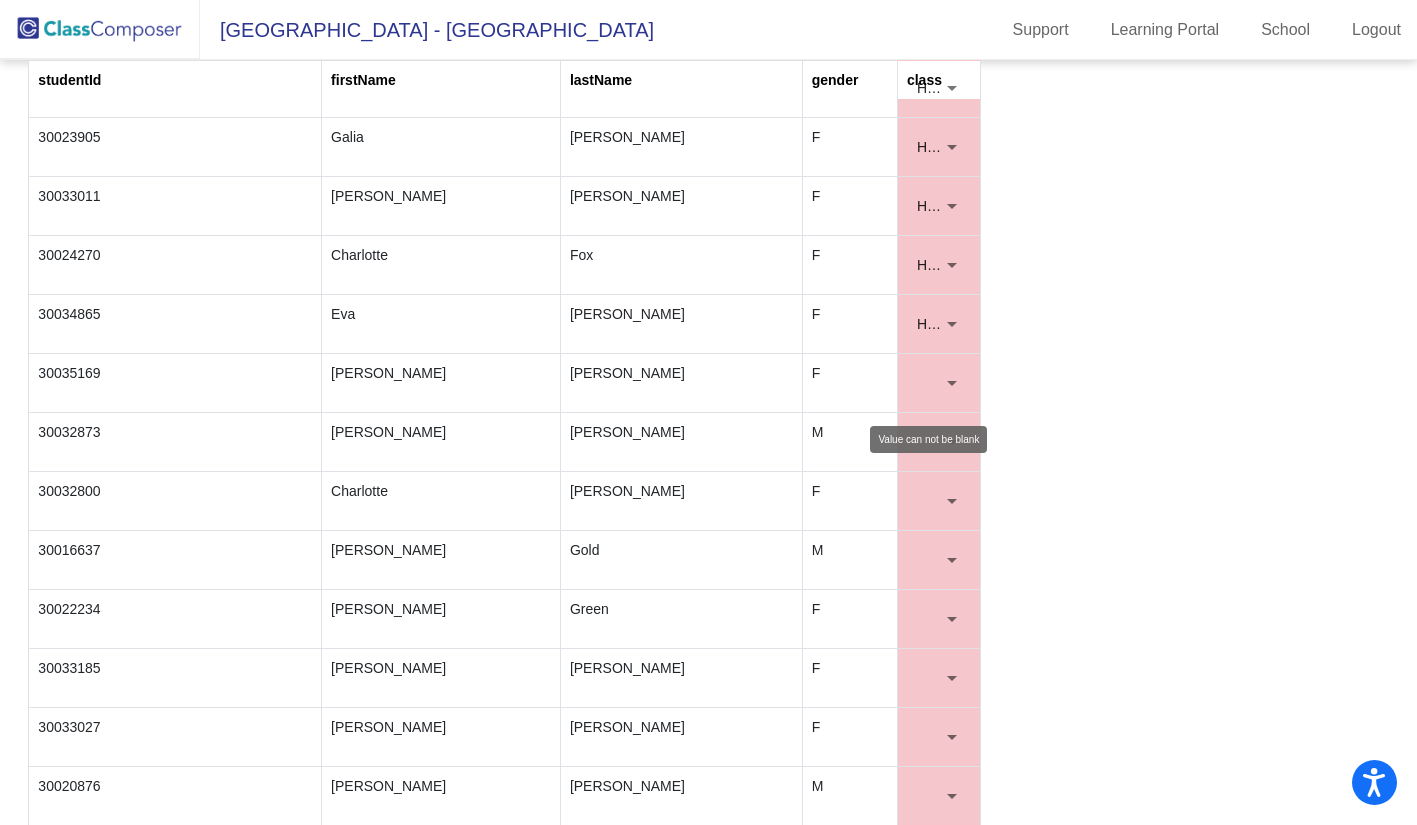 click at bounding box center (952, 383) 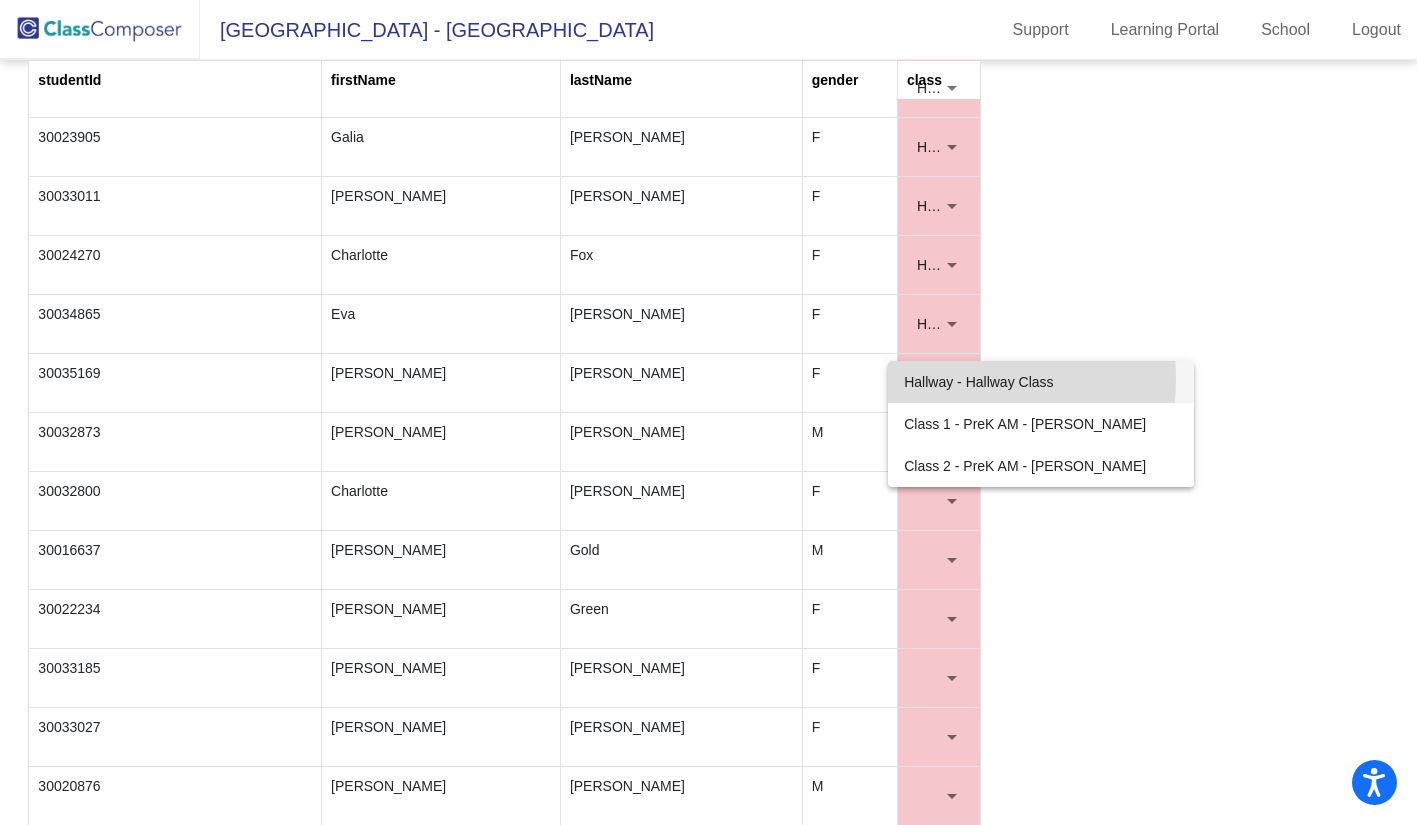 click on "Hallway - Hallway Class" at bounding box center (1041, 382) 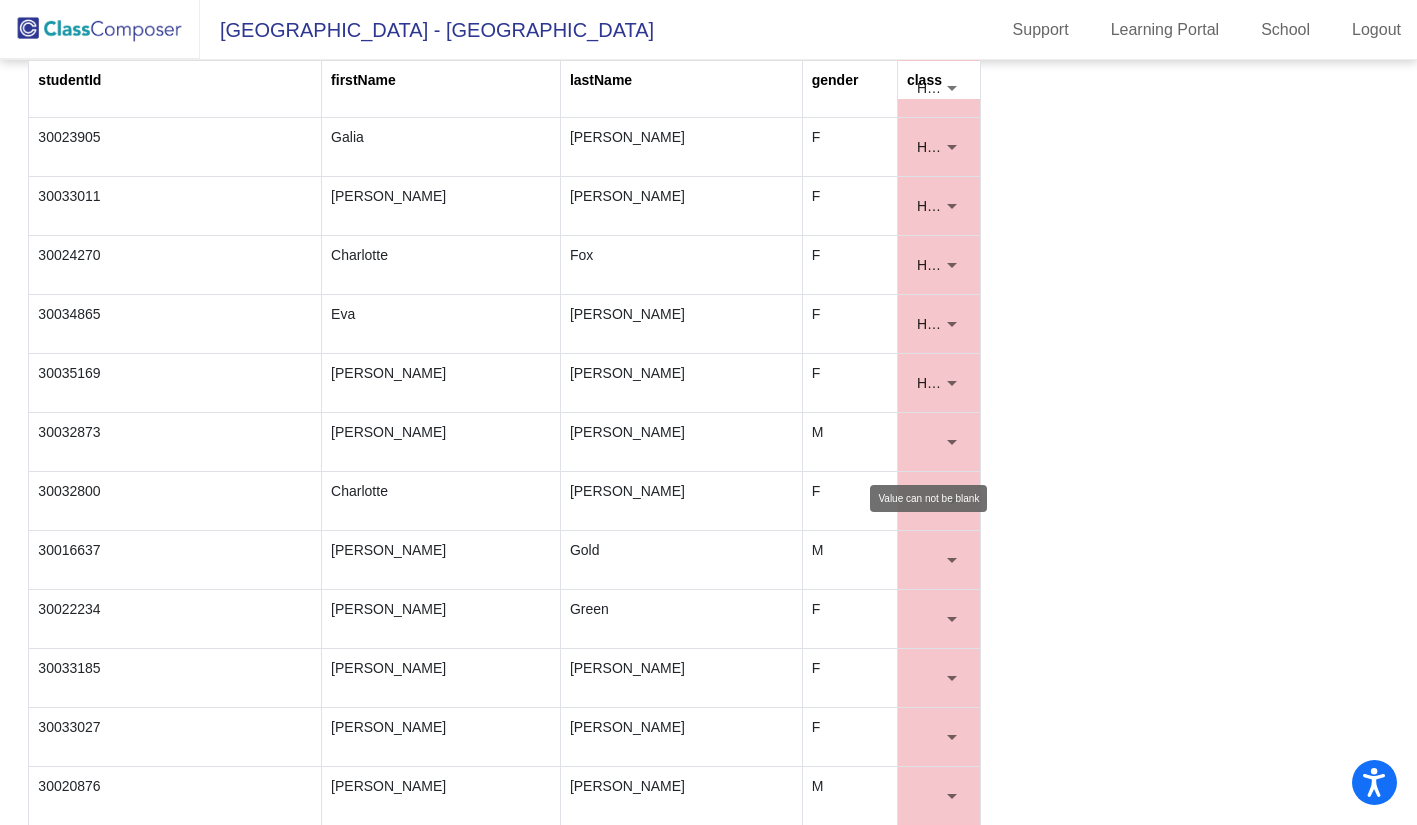 click at bounding box center (939, 442) 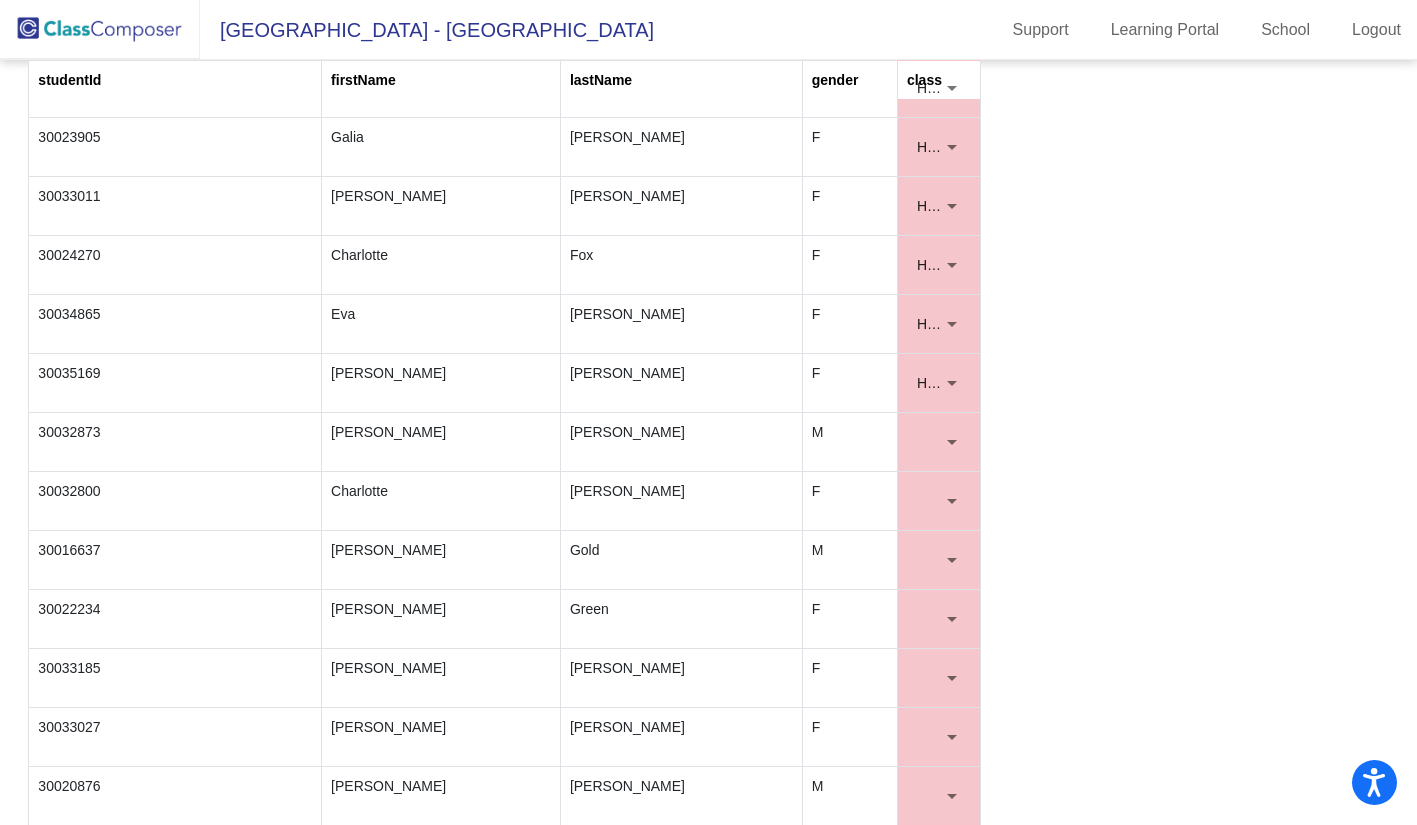 click at bounding box center [952, 442] 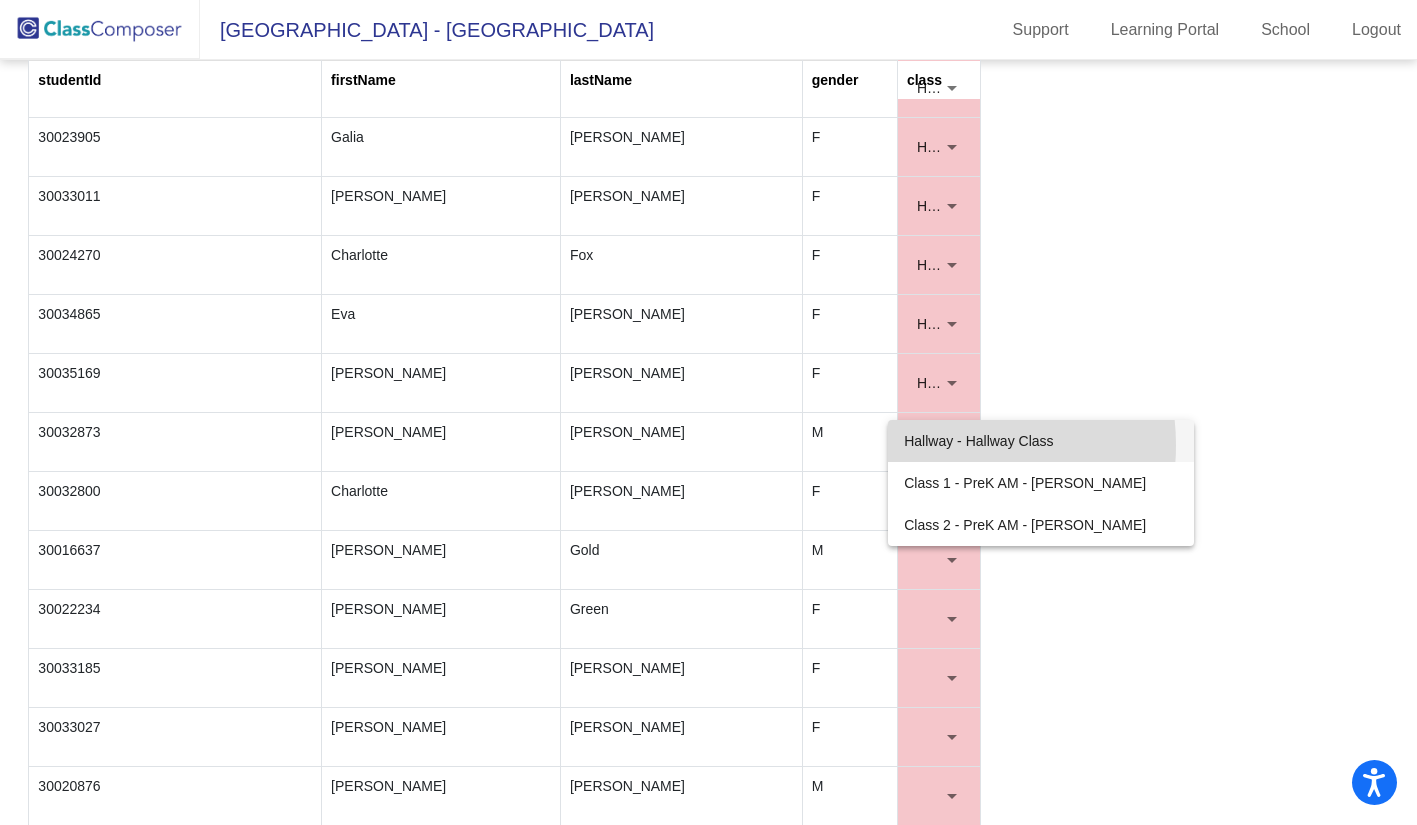 click on "Hallway - Hallway Class" at bounding box center (1041, 441) 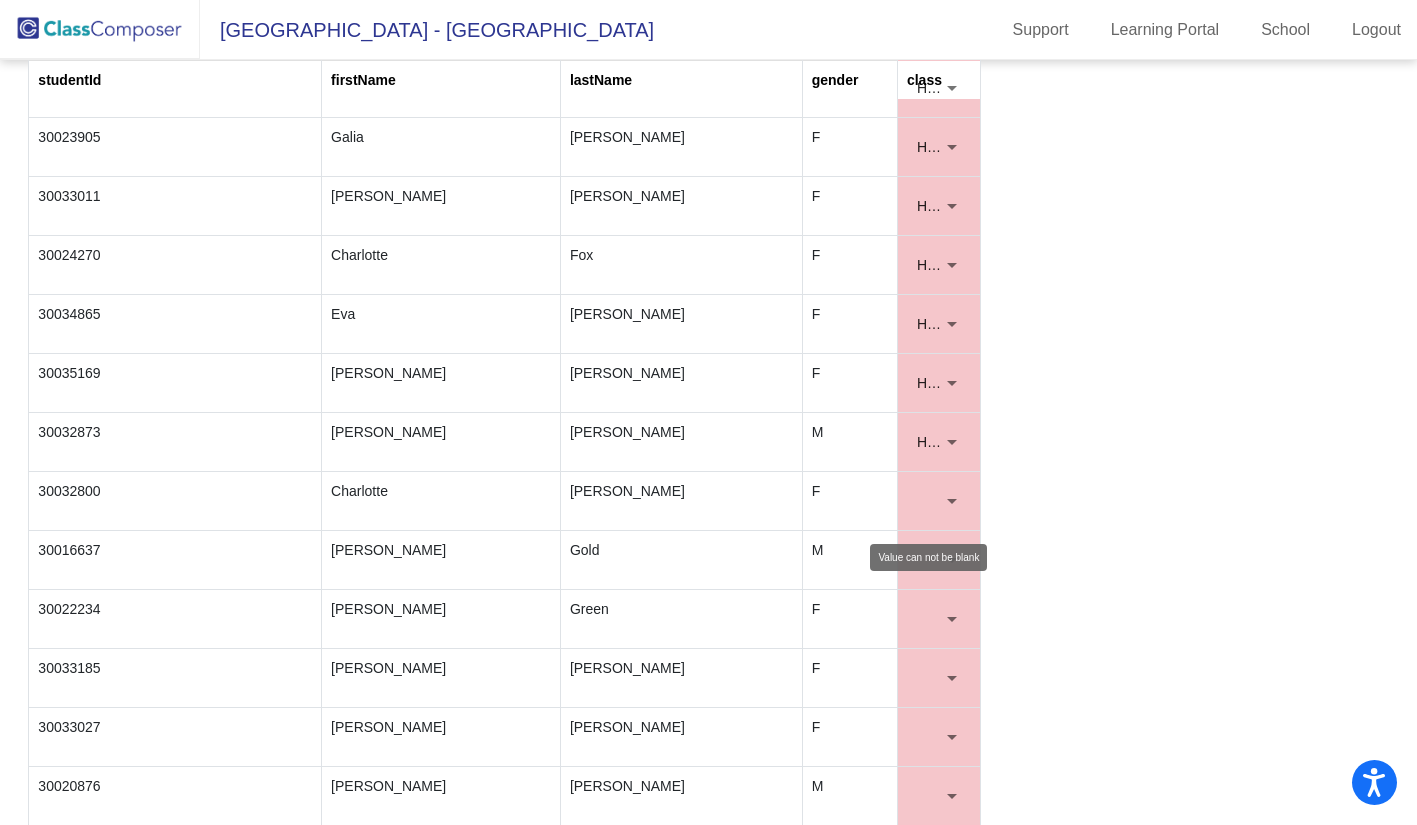 click at bounding box center [952, 501] 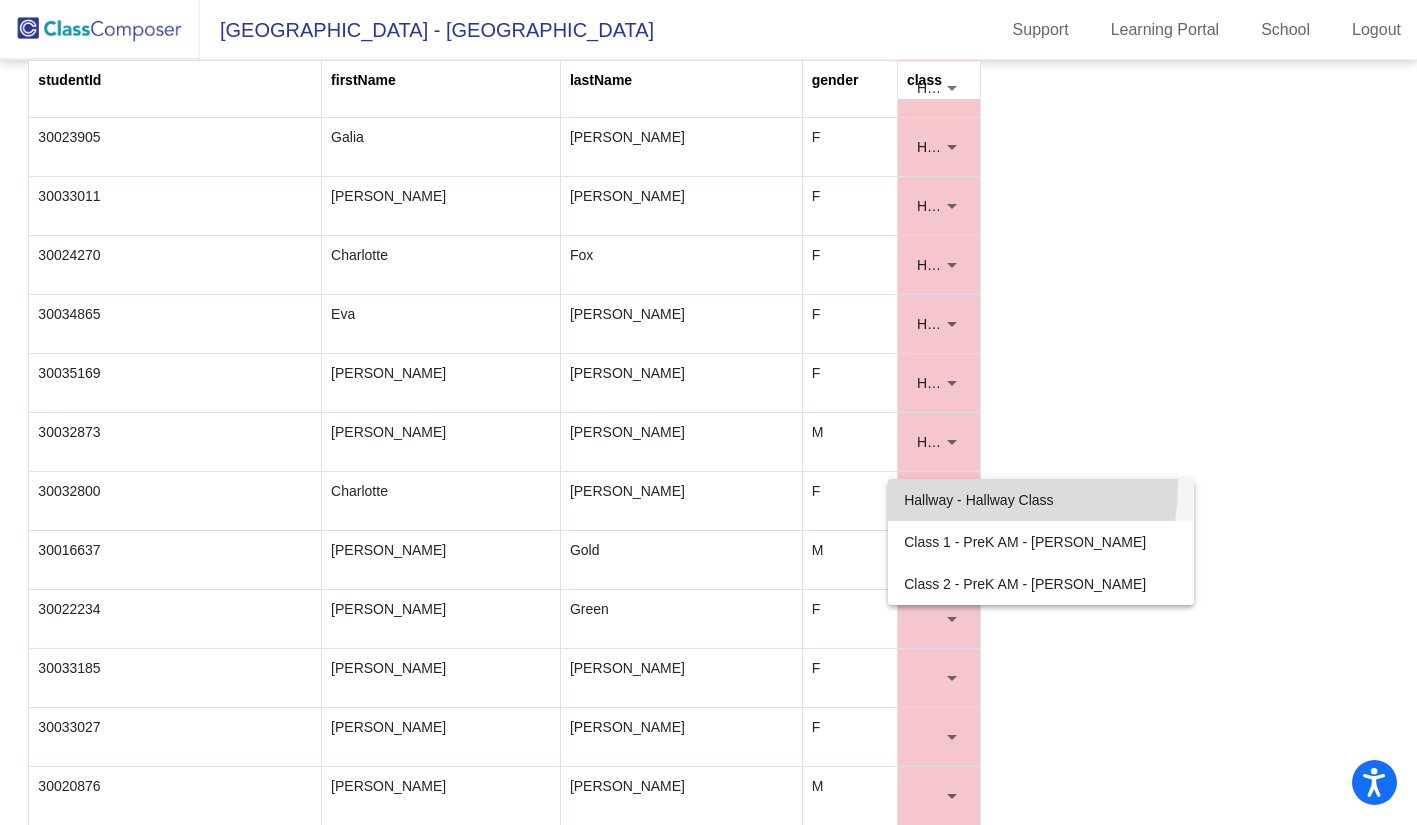 click on "Hallway - Hallway Class" at bounding box center [1041, 500] 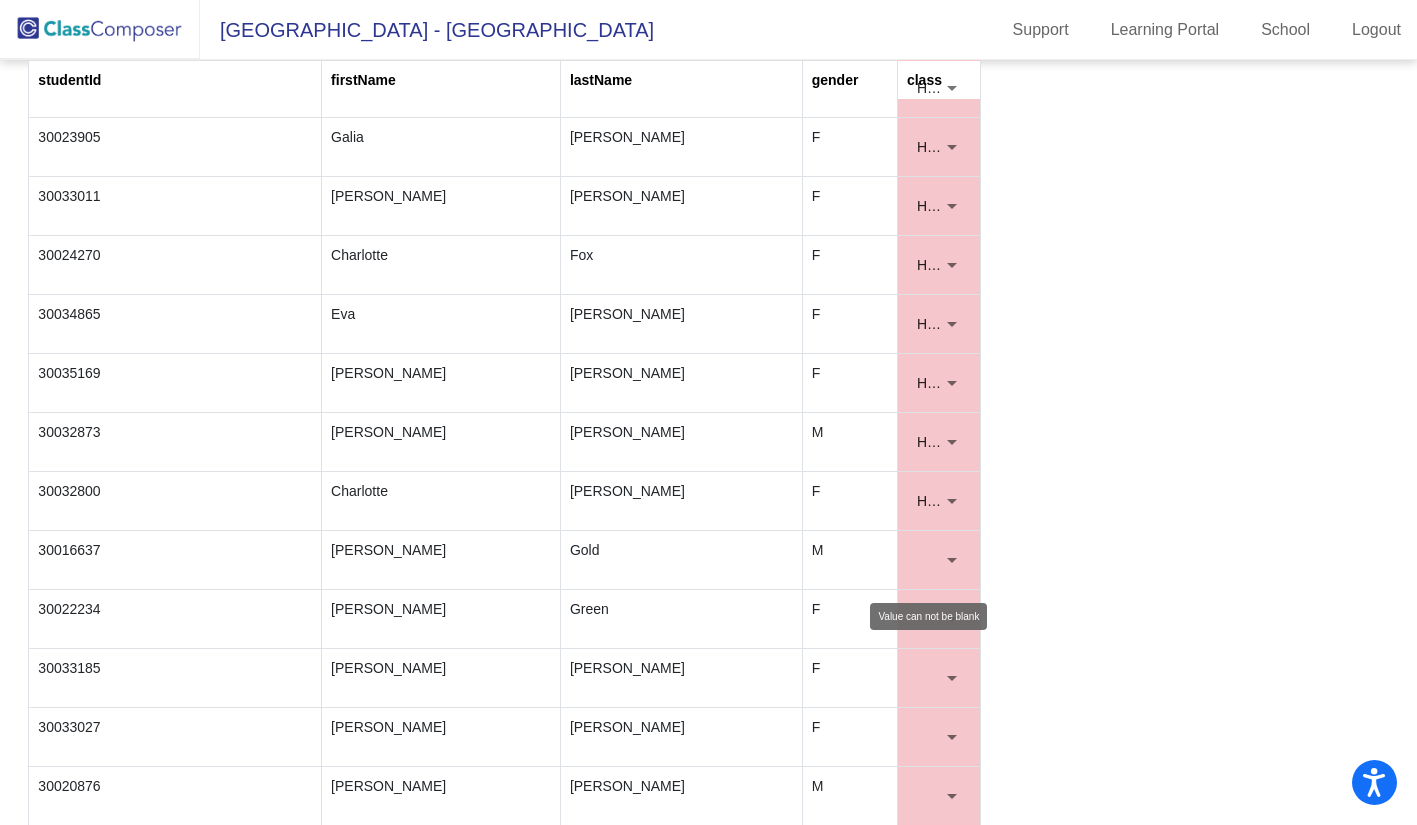 click at bounding box center (952, 560) 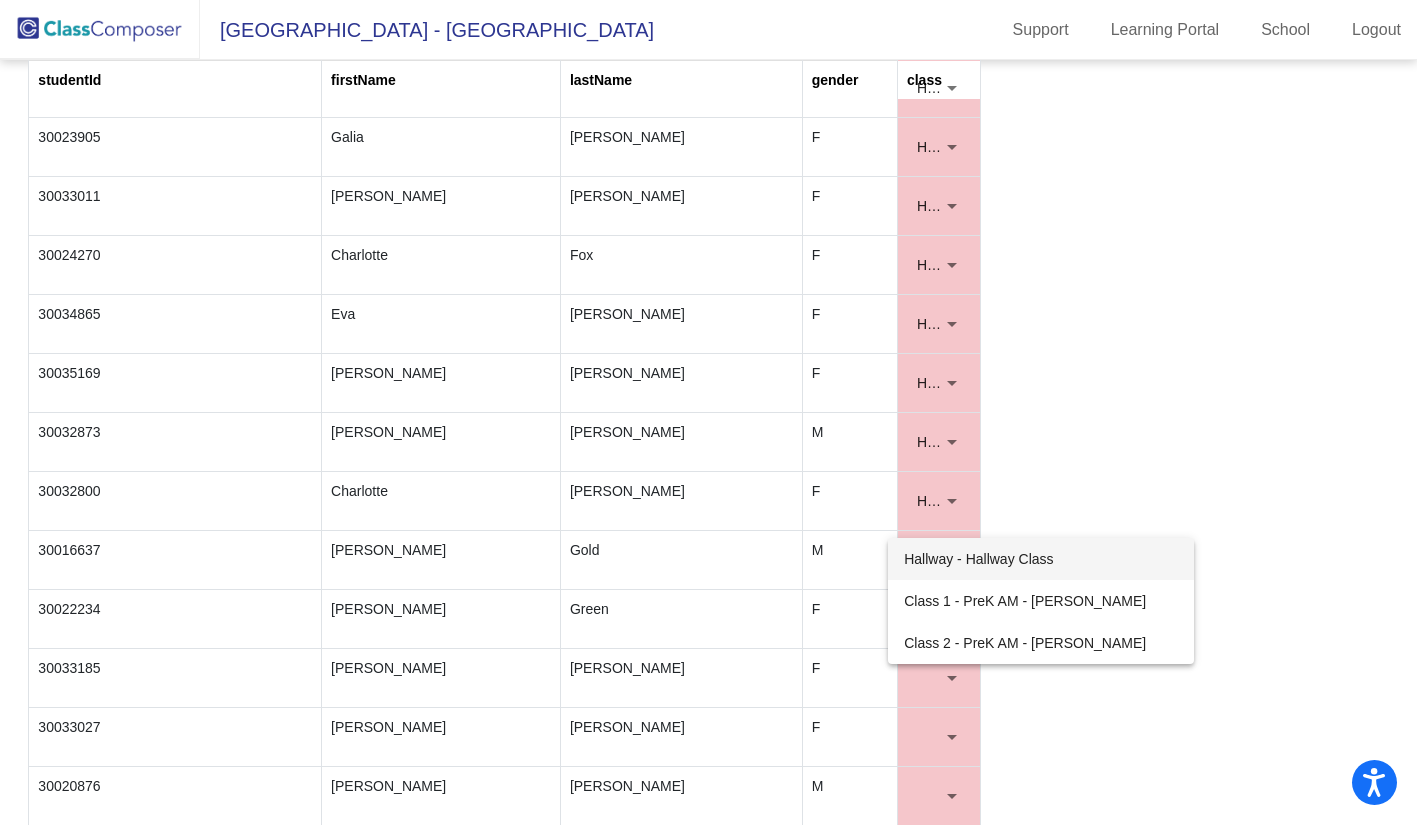 click on "Hallway - Hallway Class" at bounding box center [1041, 559] 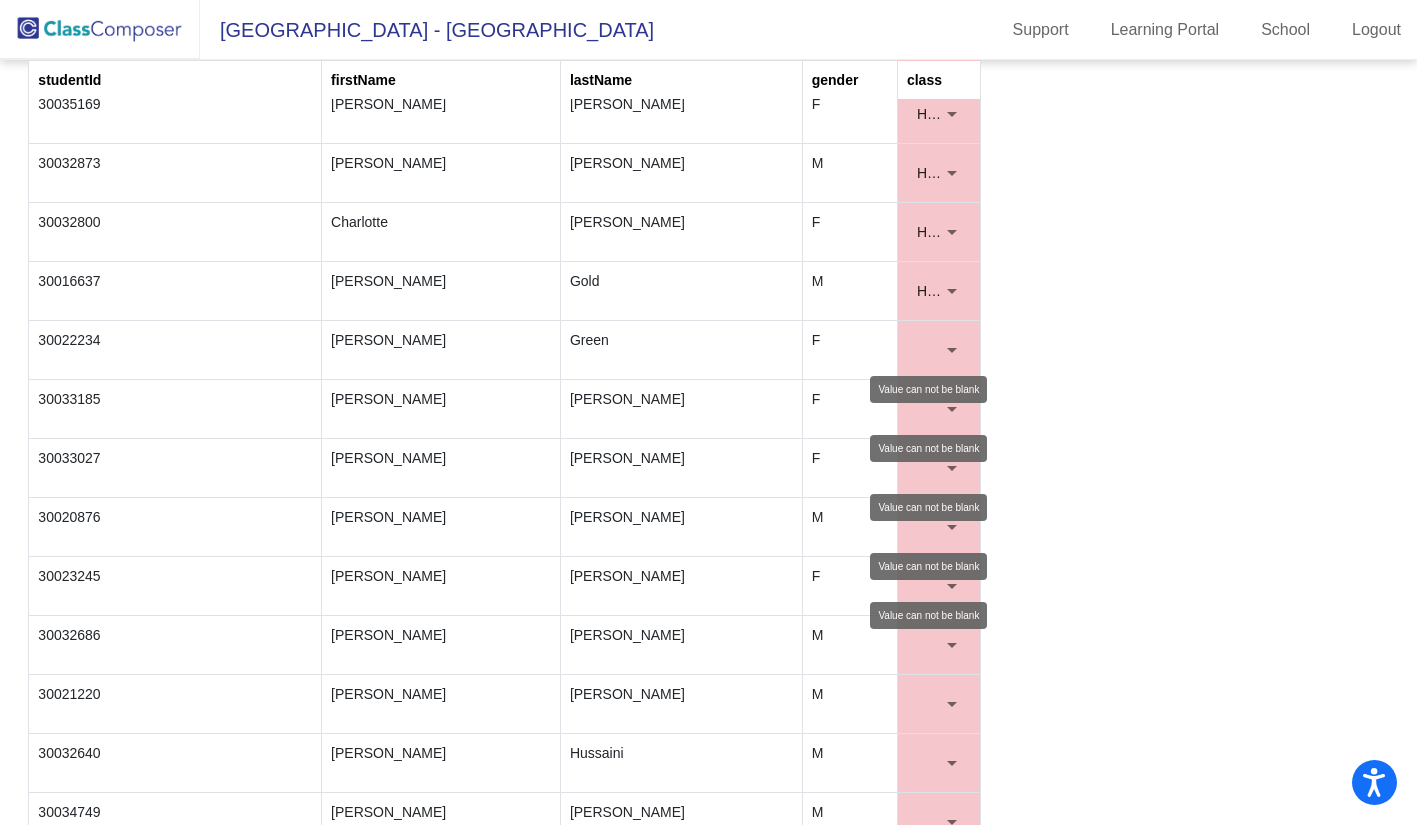 scroll, scrollTop: 1400, scrollLeft: 0, axis: vertical 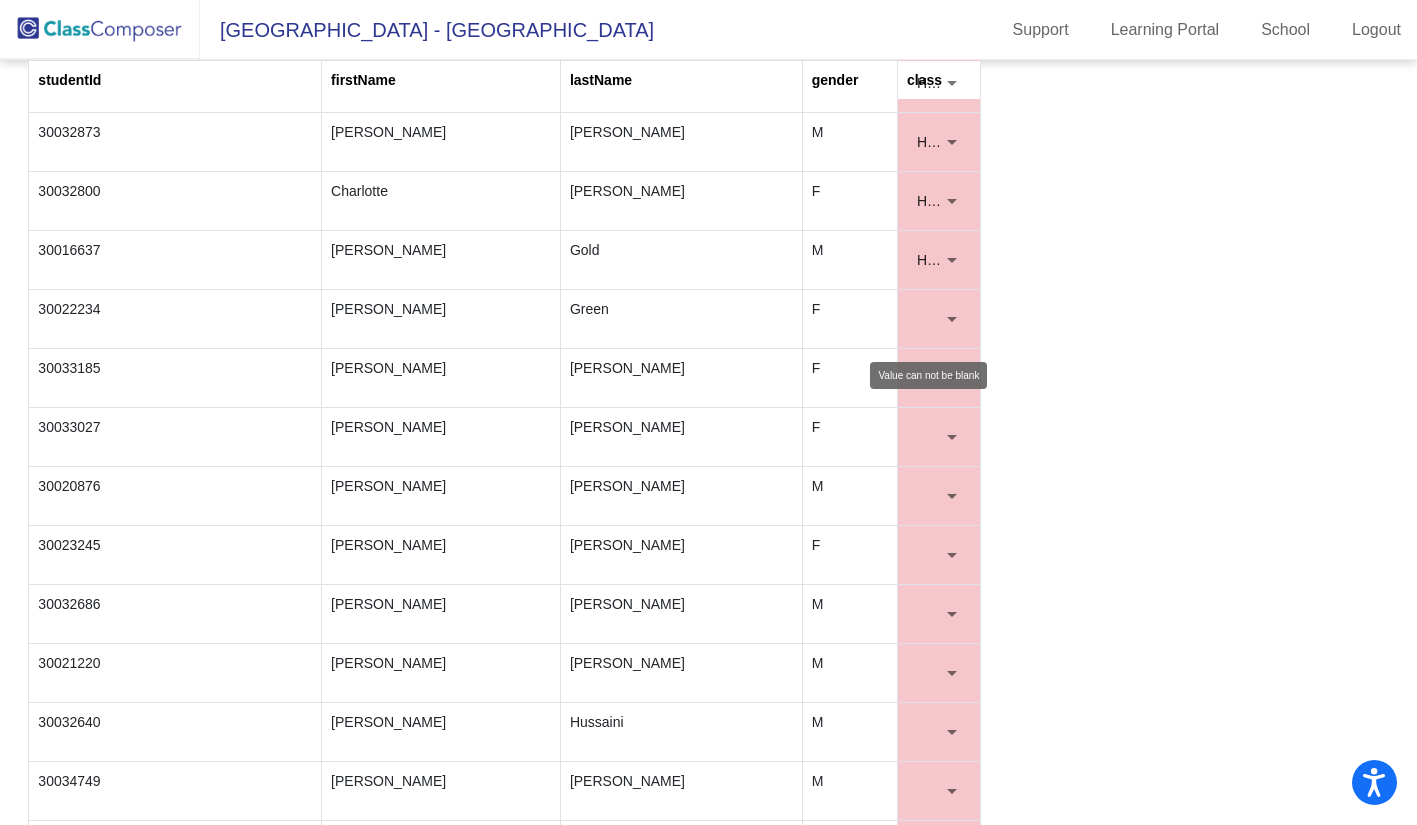 click at bounding box center [939, 319] 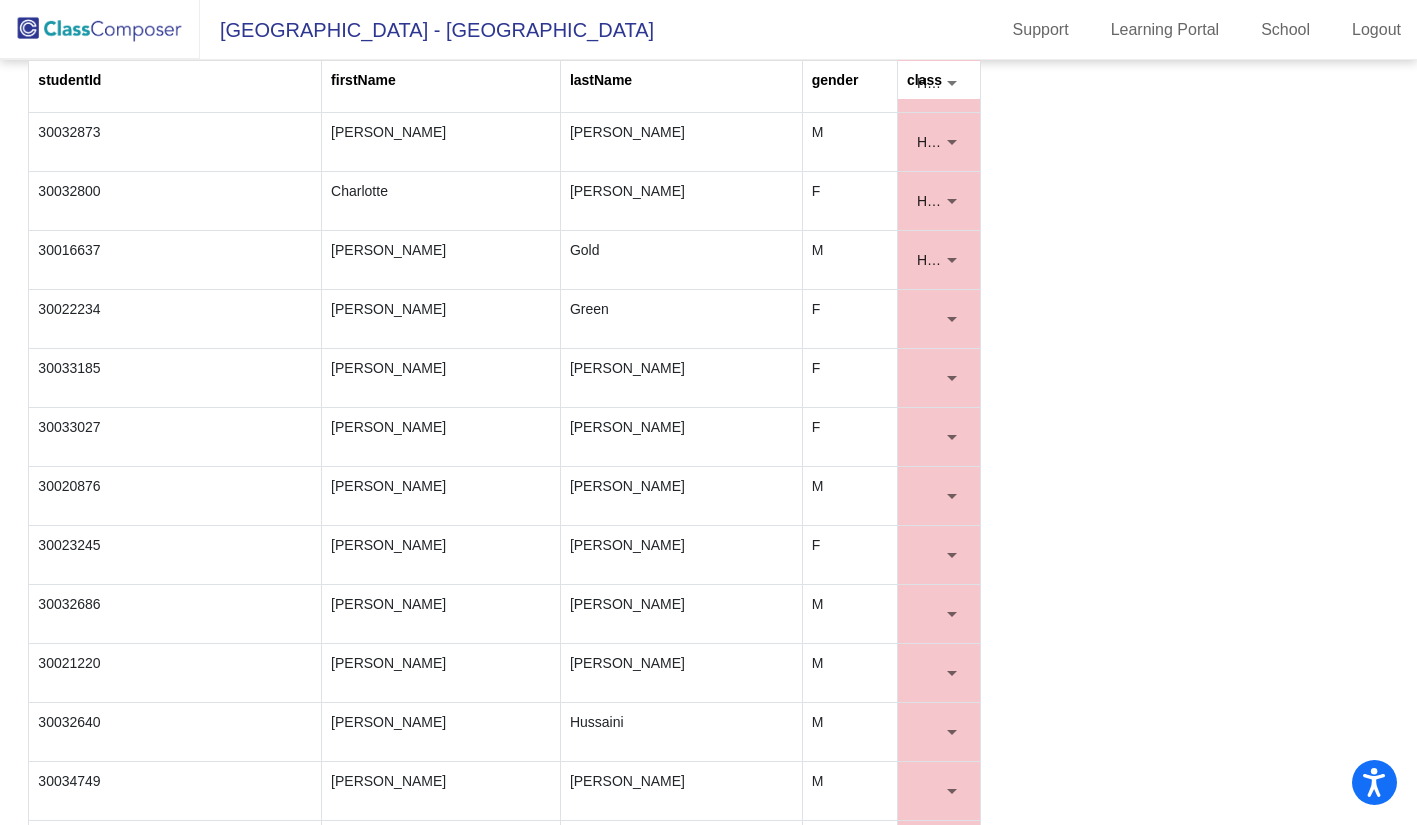 click at bounding box center [952, 319] 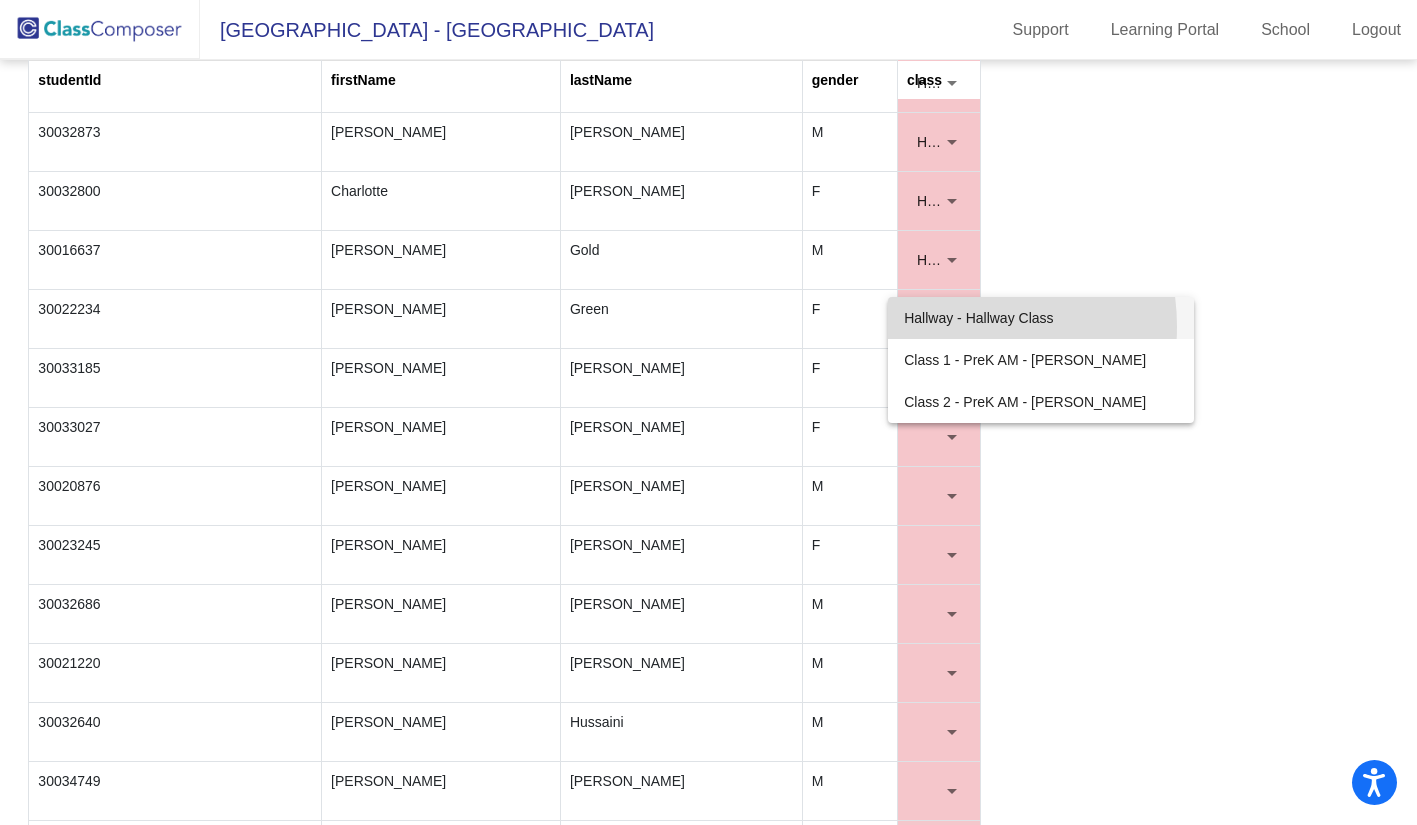 click on "Hallway - Hallway Class" at bounding box center [1041, 318] 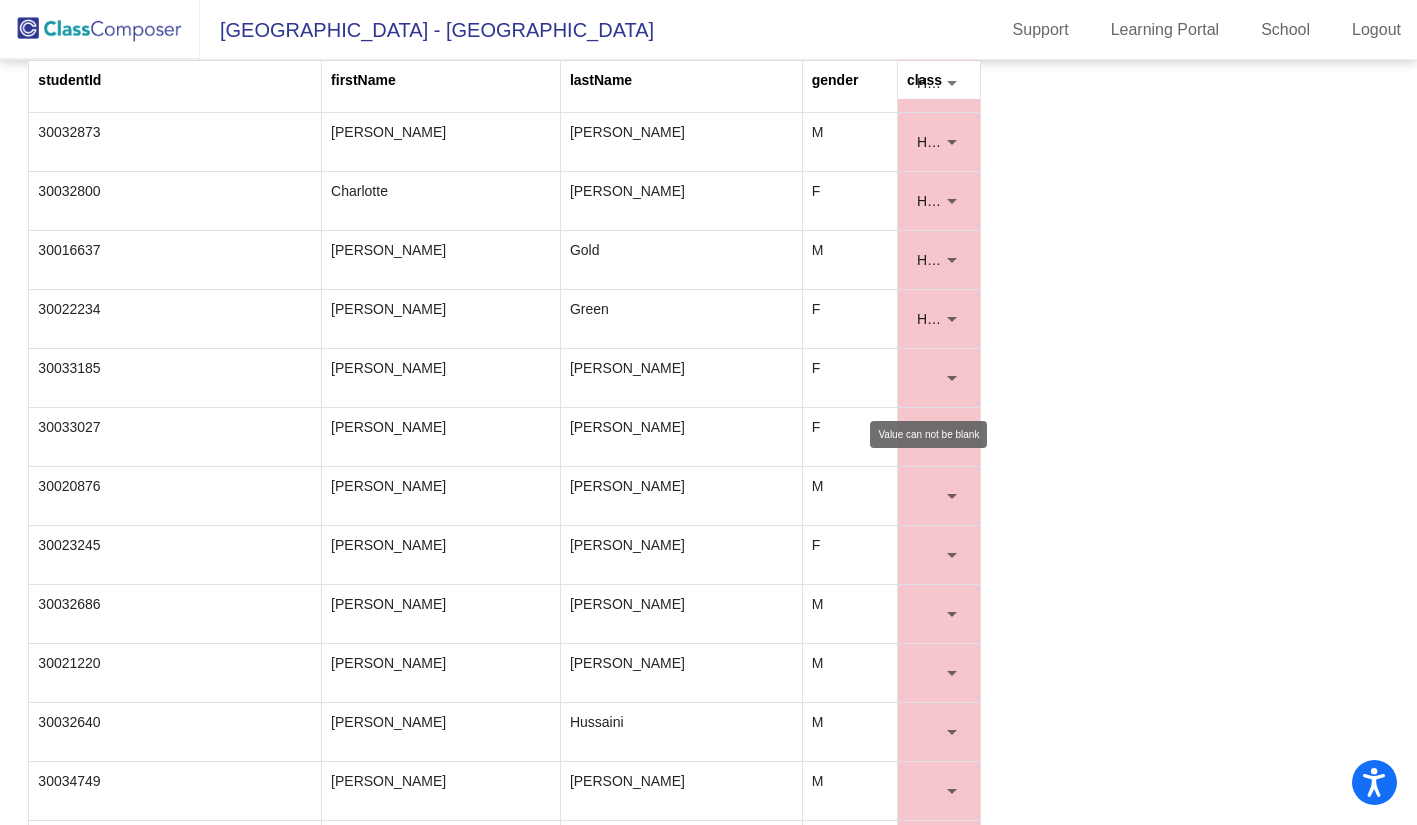click at bounding box center [952, 378] 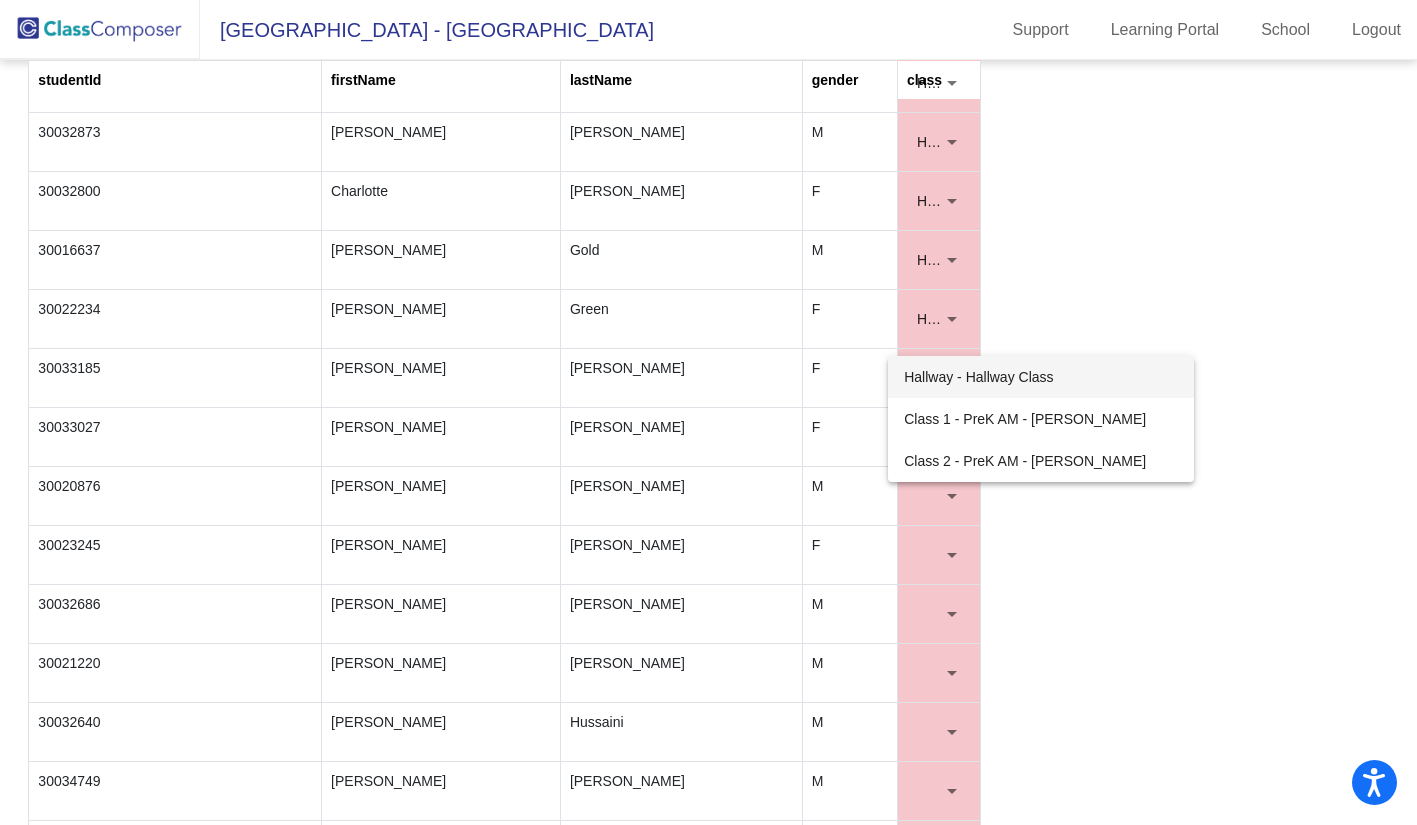 click on "Hallway - Hallway Class" at bounding box center (1041, 377) 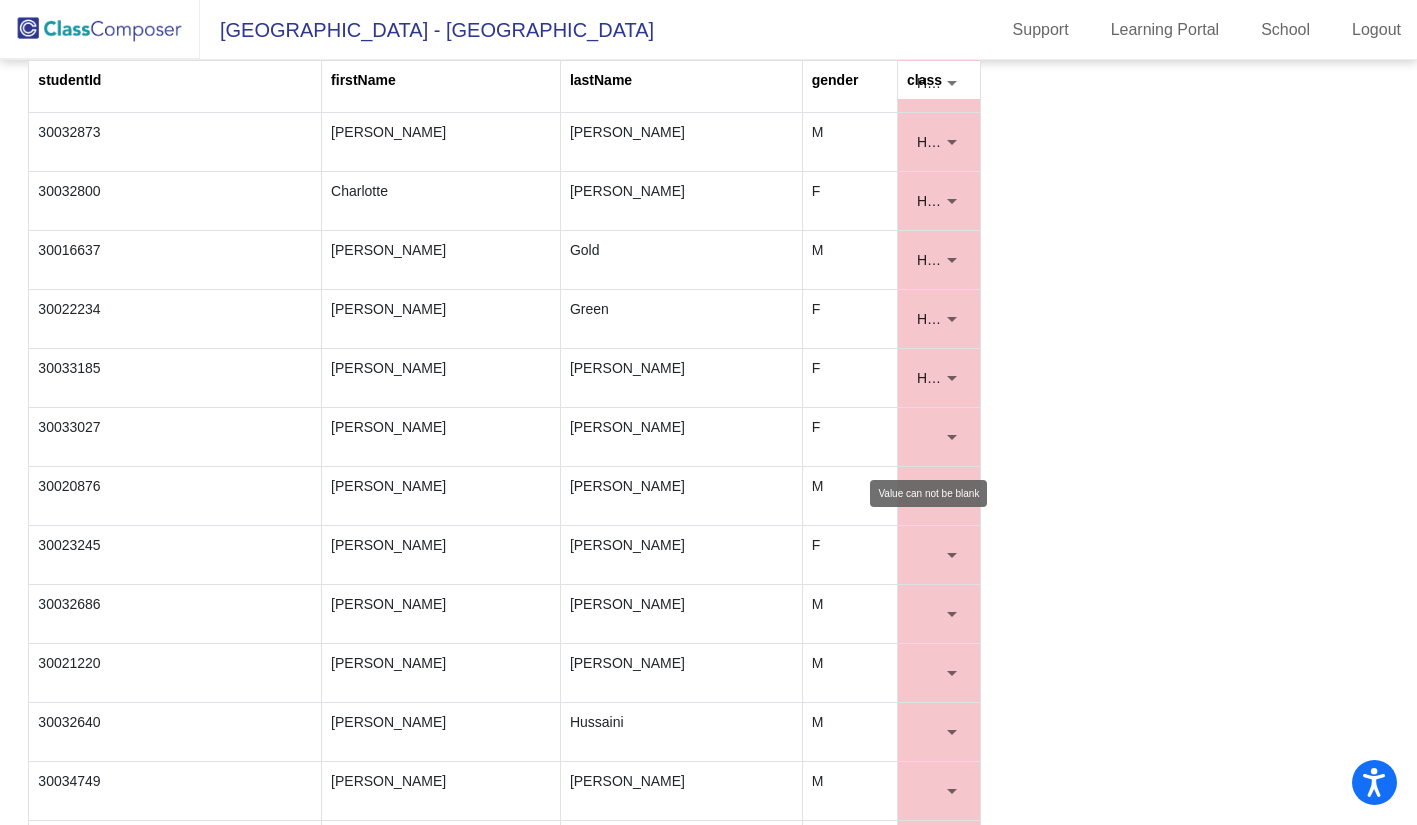 click at bounding box center (939, 437) 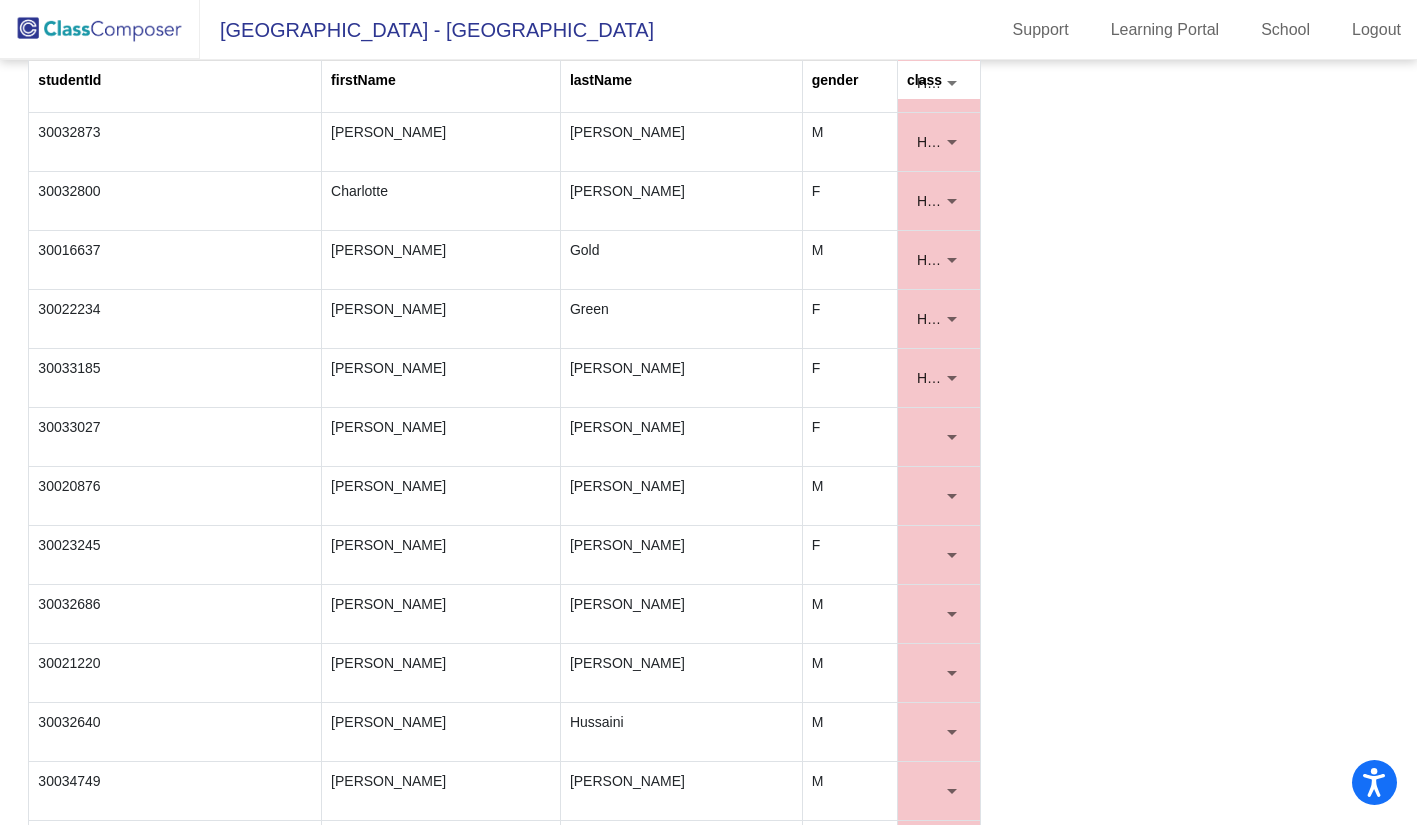 click at bounding box center (952, 437) 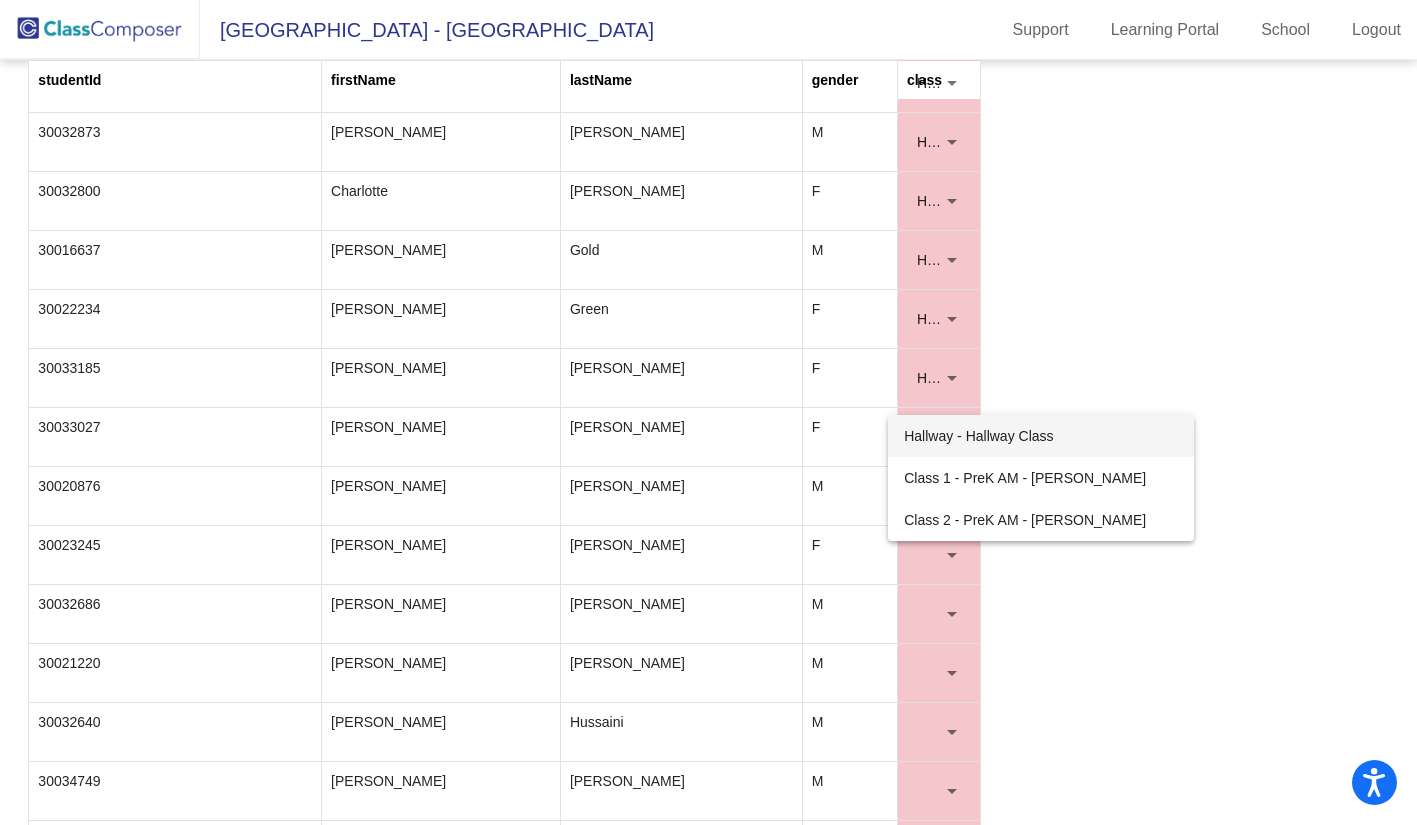 click on "Hallway - Hallway Class" at bounding box center [1041, 436] 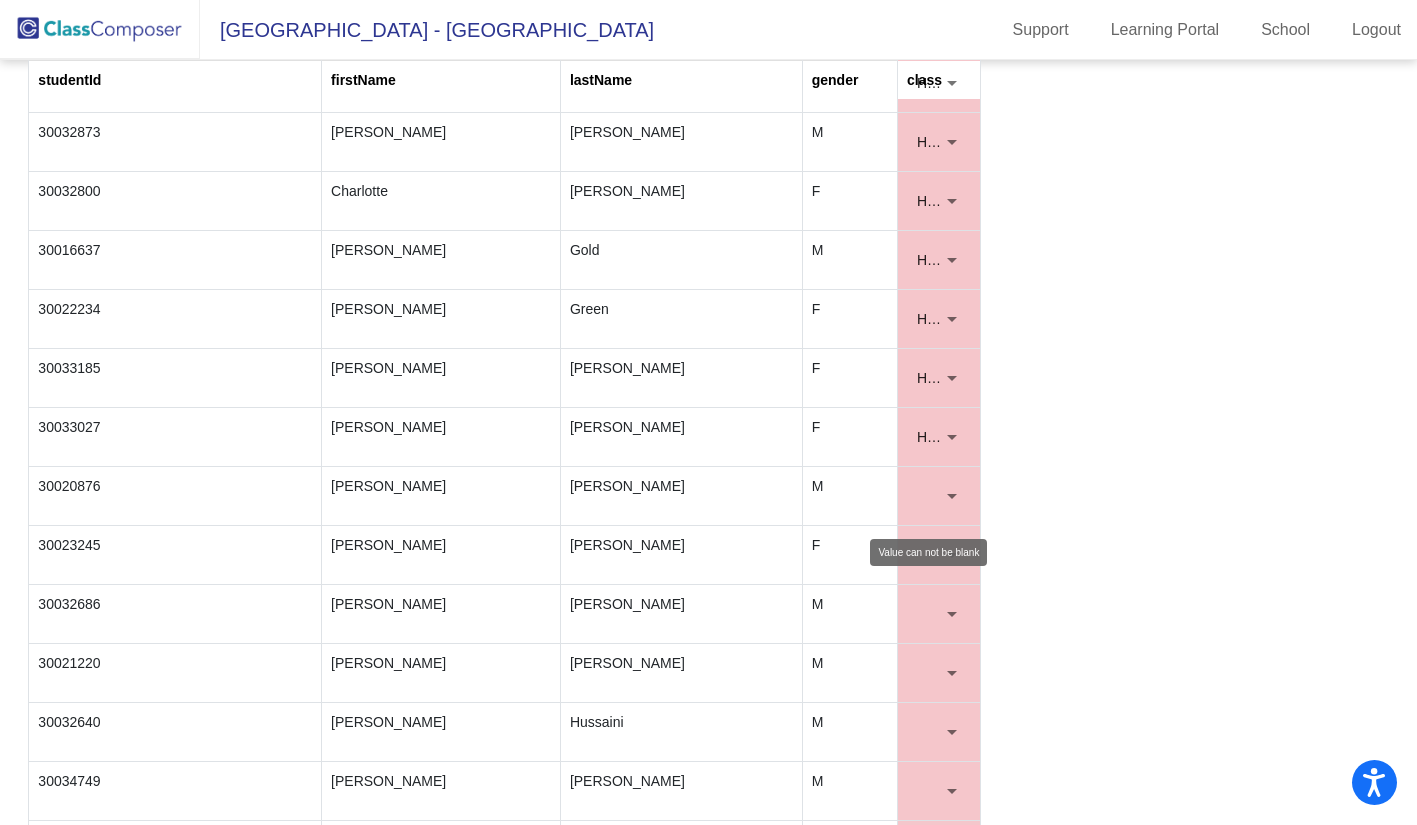 click at bounding box center [952, 496] 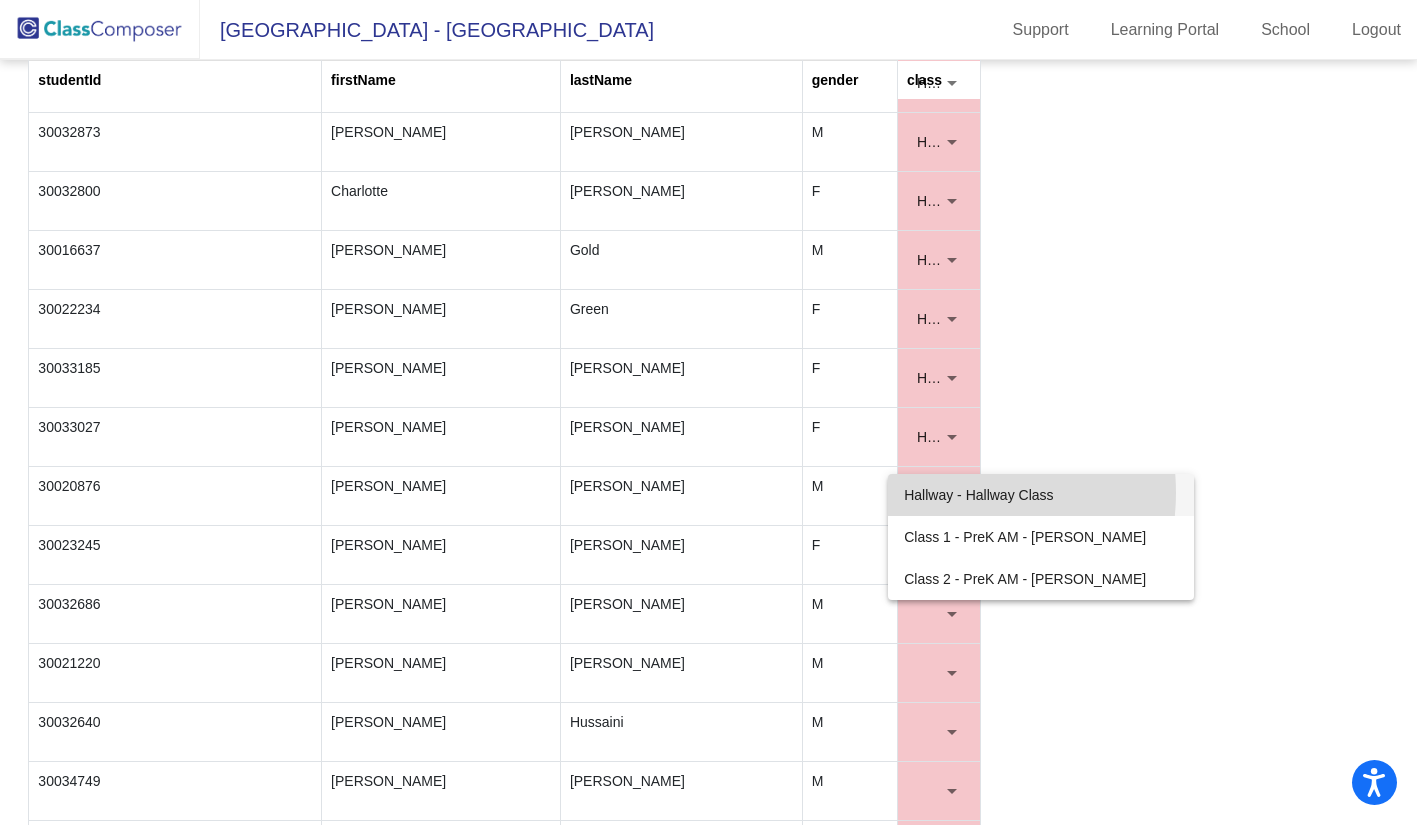 click on "Hallway - Hallway Class" at bounding box center (1041, 495) 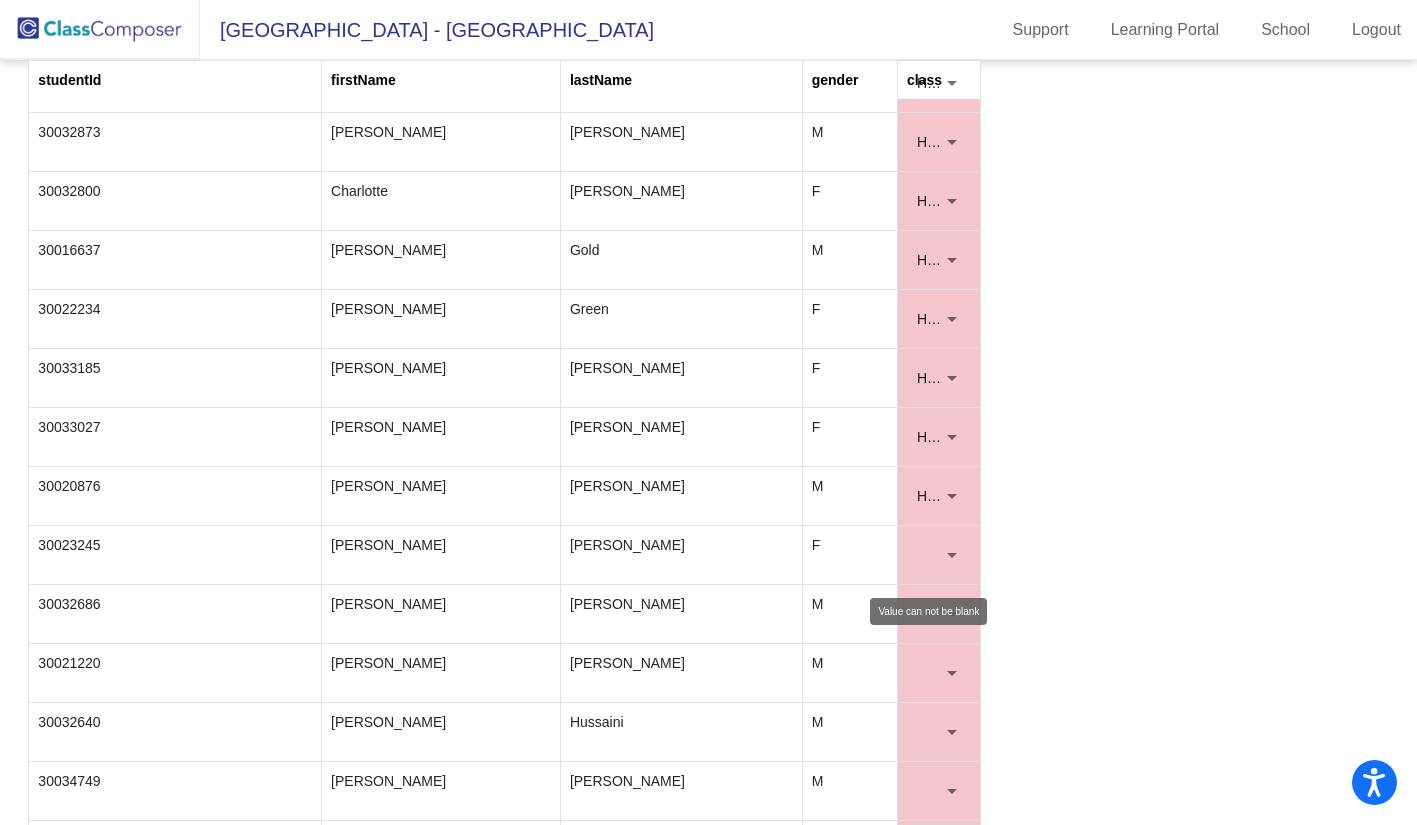 click at bounding box center (952, 555) 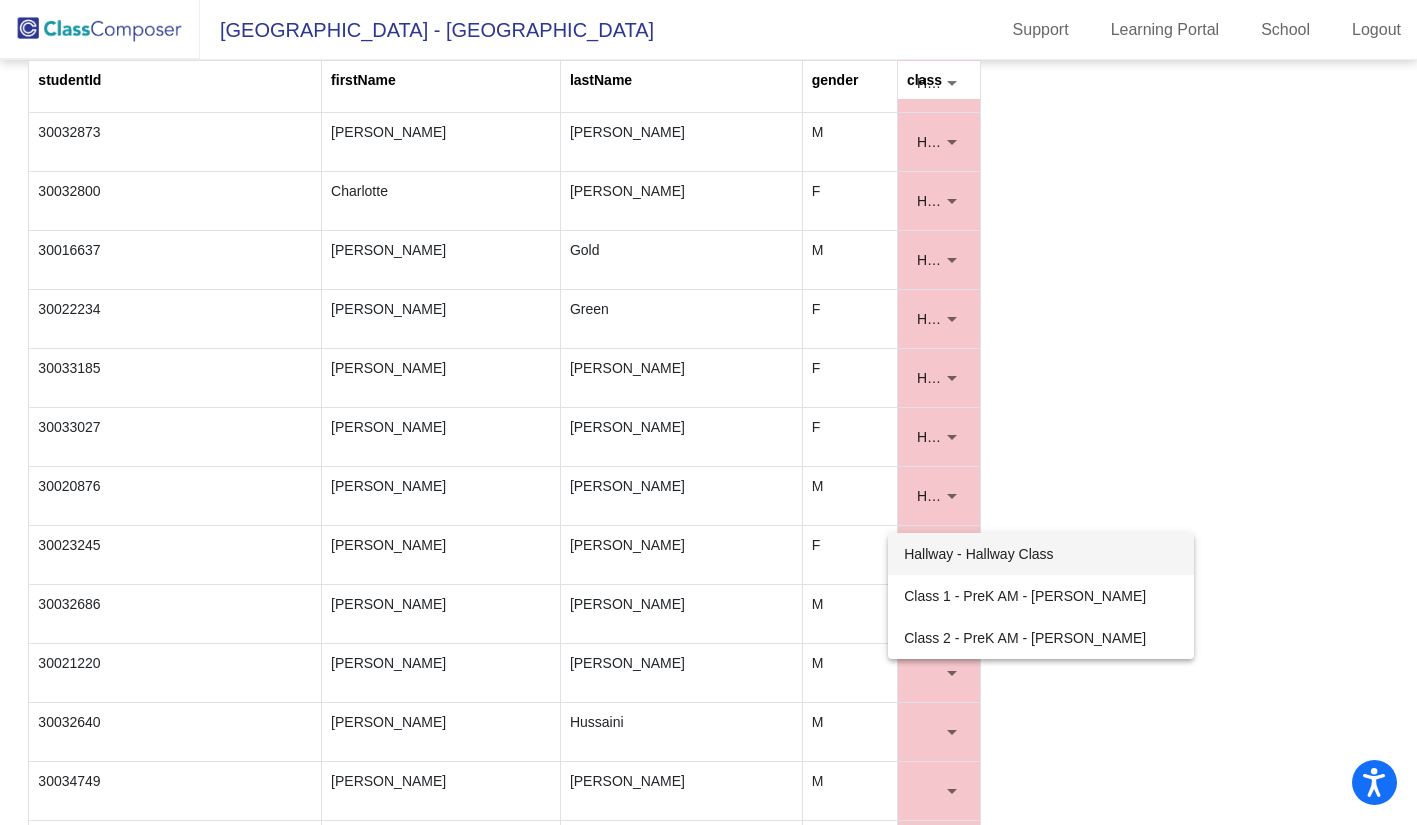 click on "Hallway - Hallway Class" at bounding box center (1041, 554) 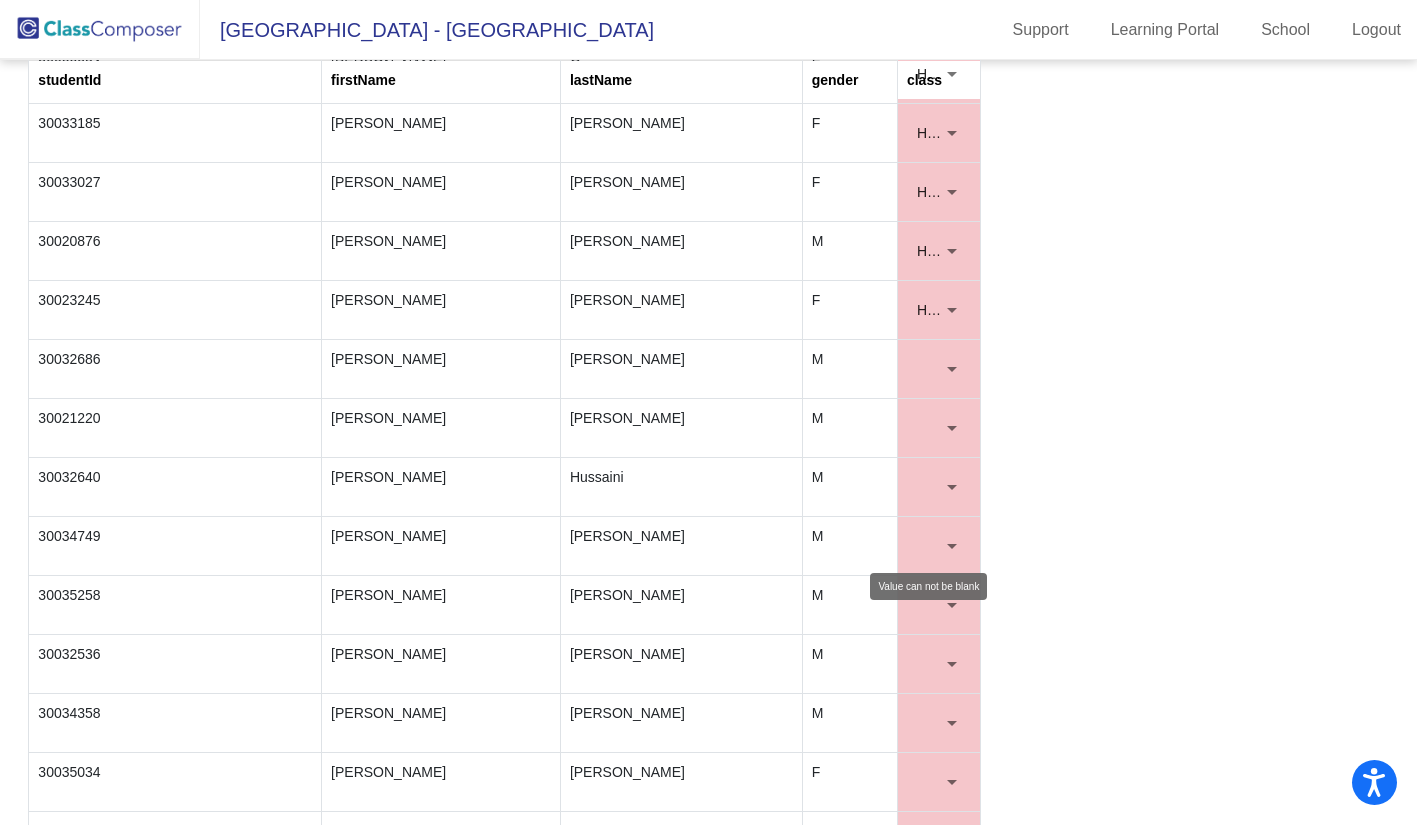 scroll, scrollTop: 1700, scrollLeft: 0, axis: vertical 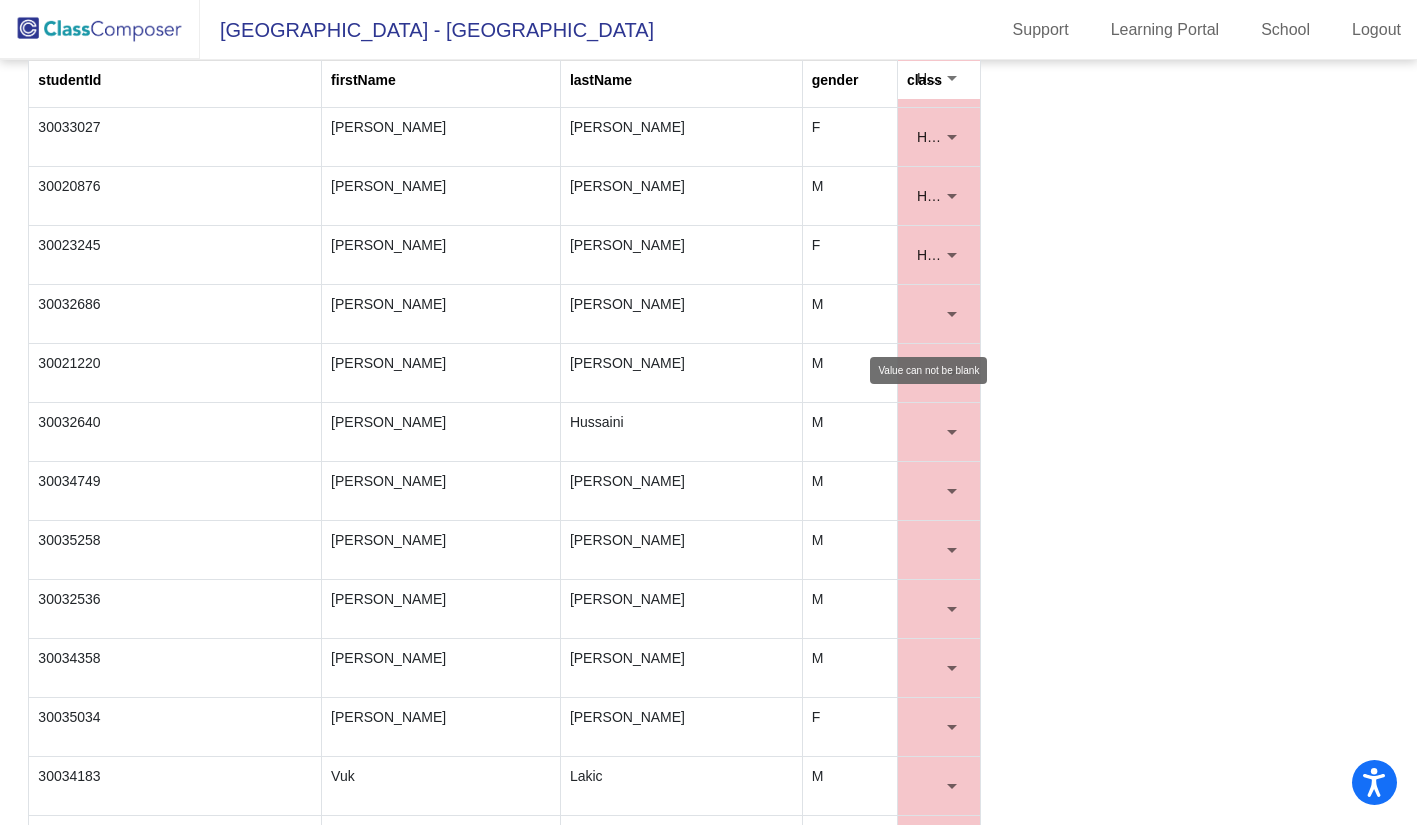 click at bounding box center (952, 314) 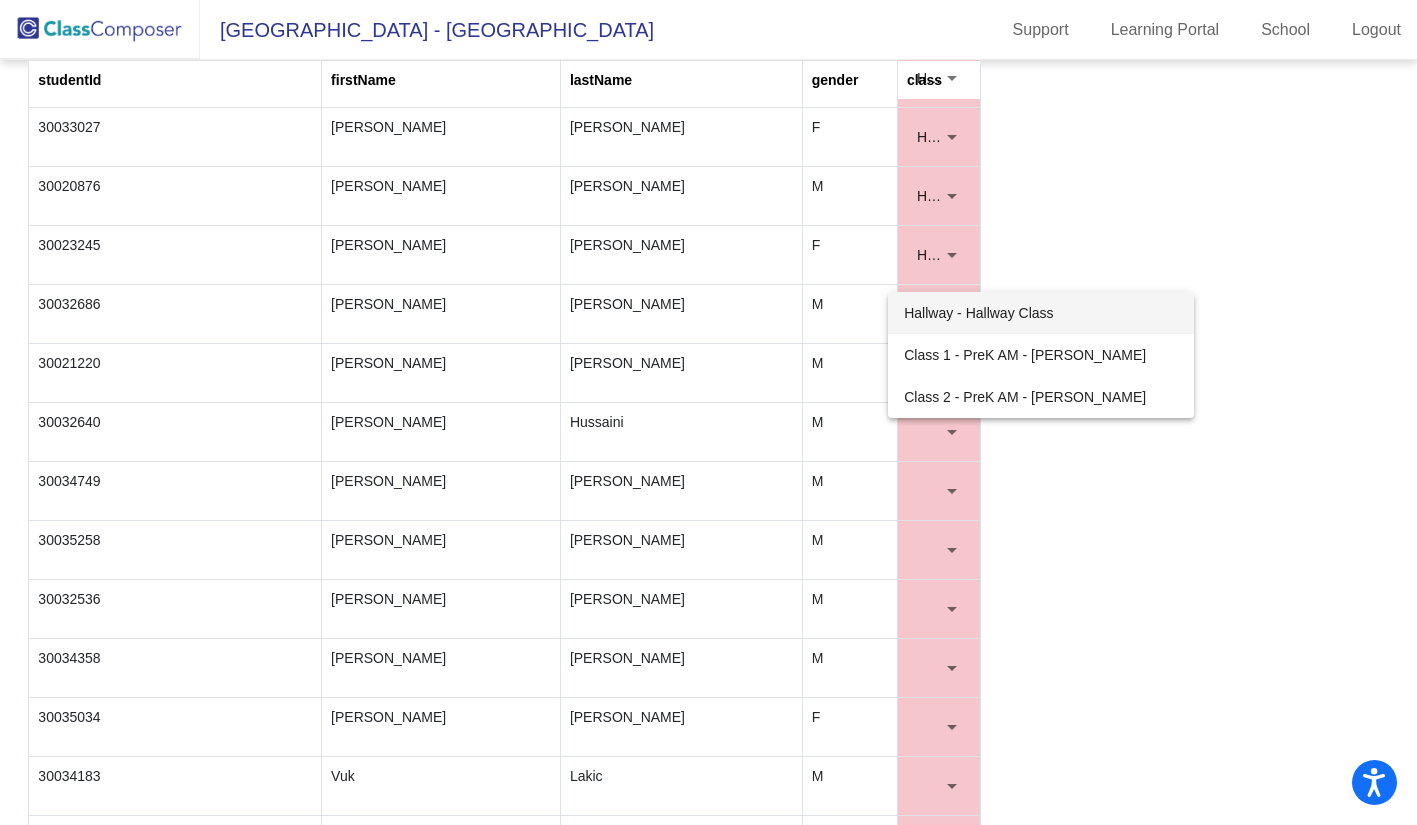 click on "Hallway - Hallway Class" at bounding box center (1041, 313) 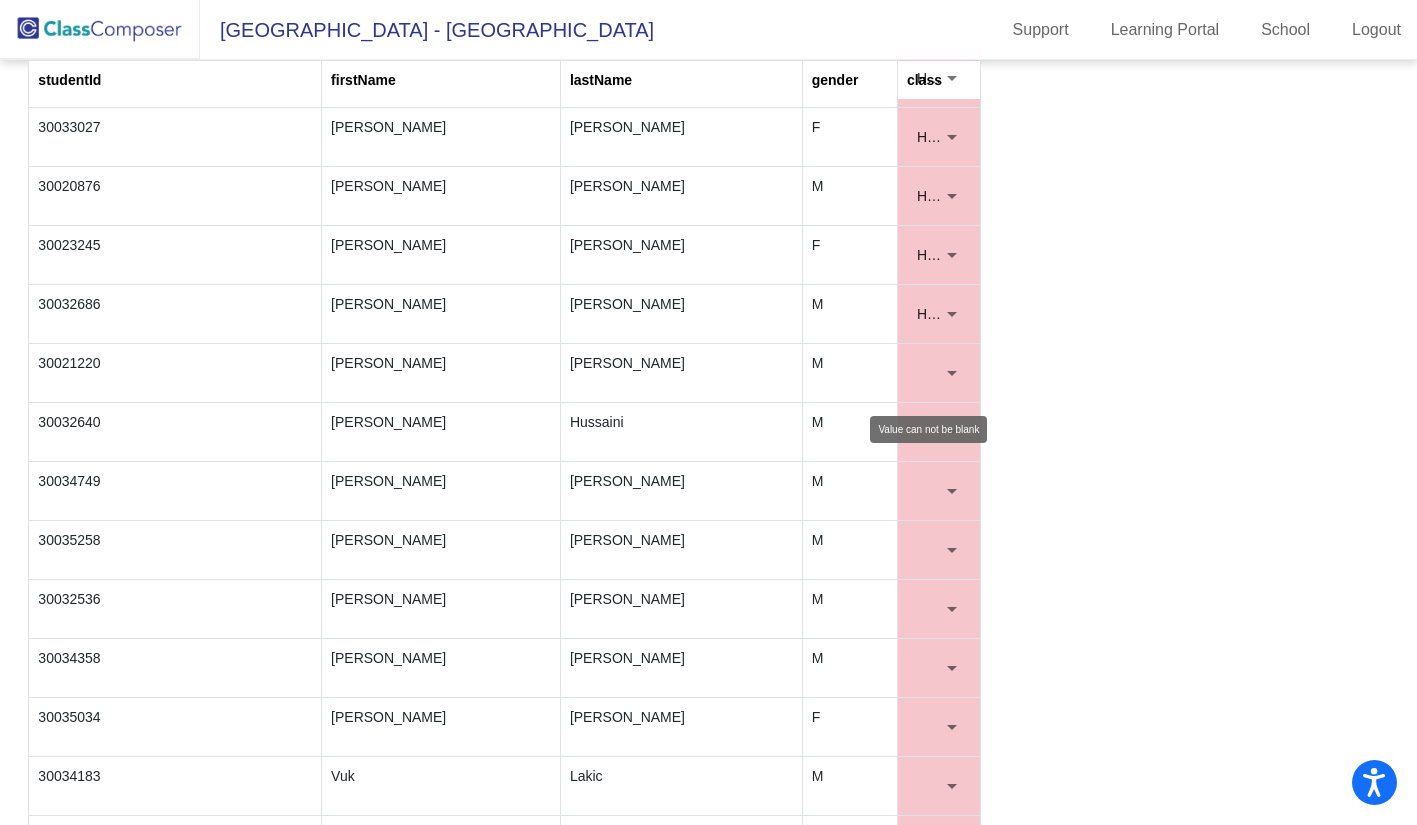 click at bounding box center [952, 373] 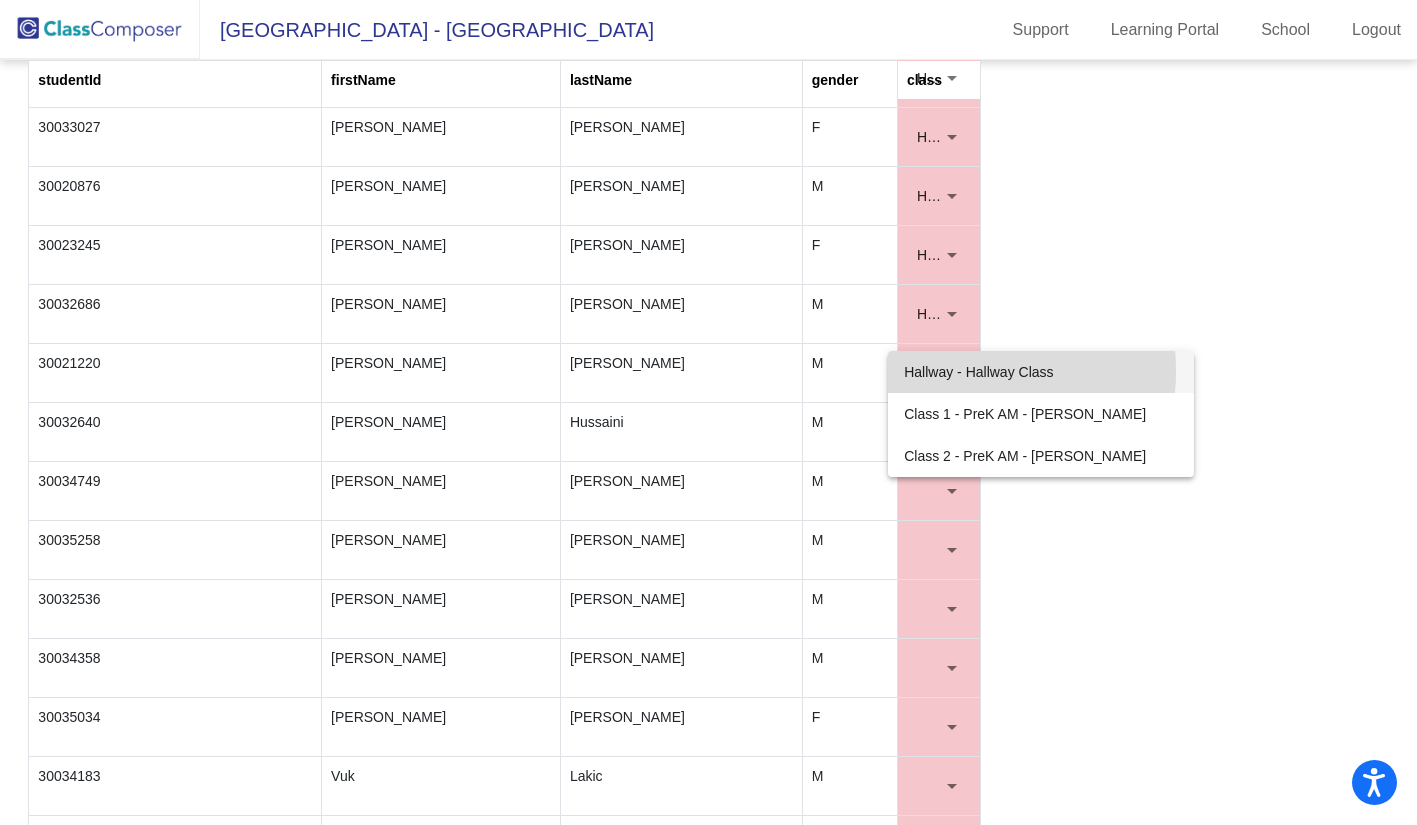 click on "Hallway - Hallway Class" at bounding box center (1041, 372) 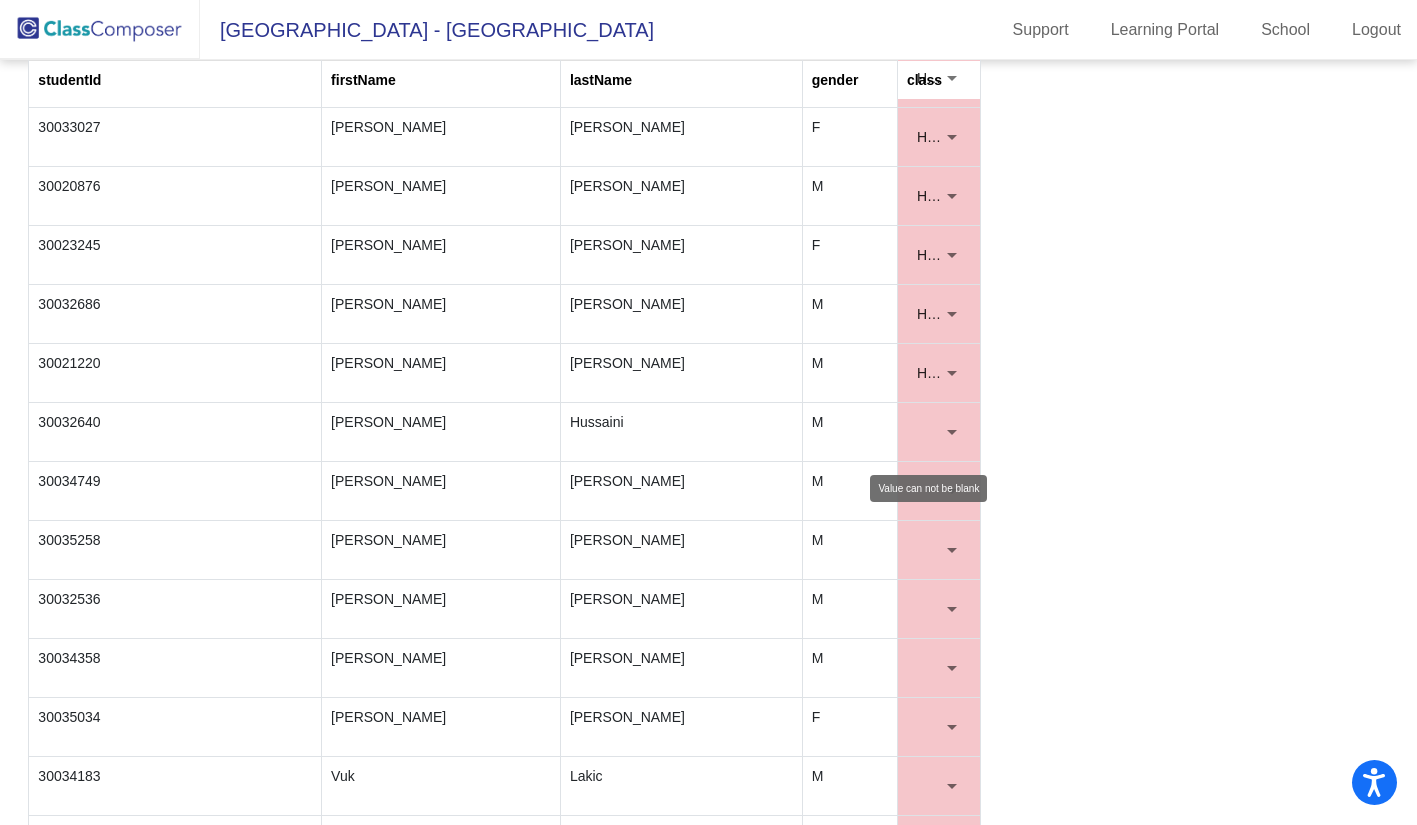 click at bounding box center [952, 432] 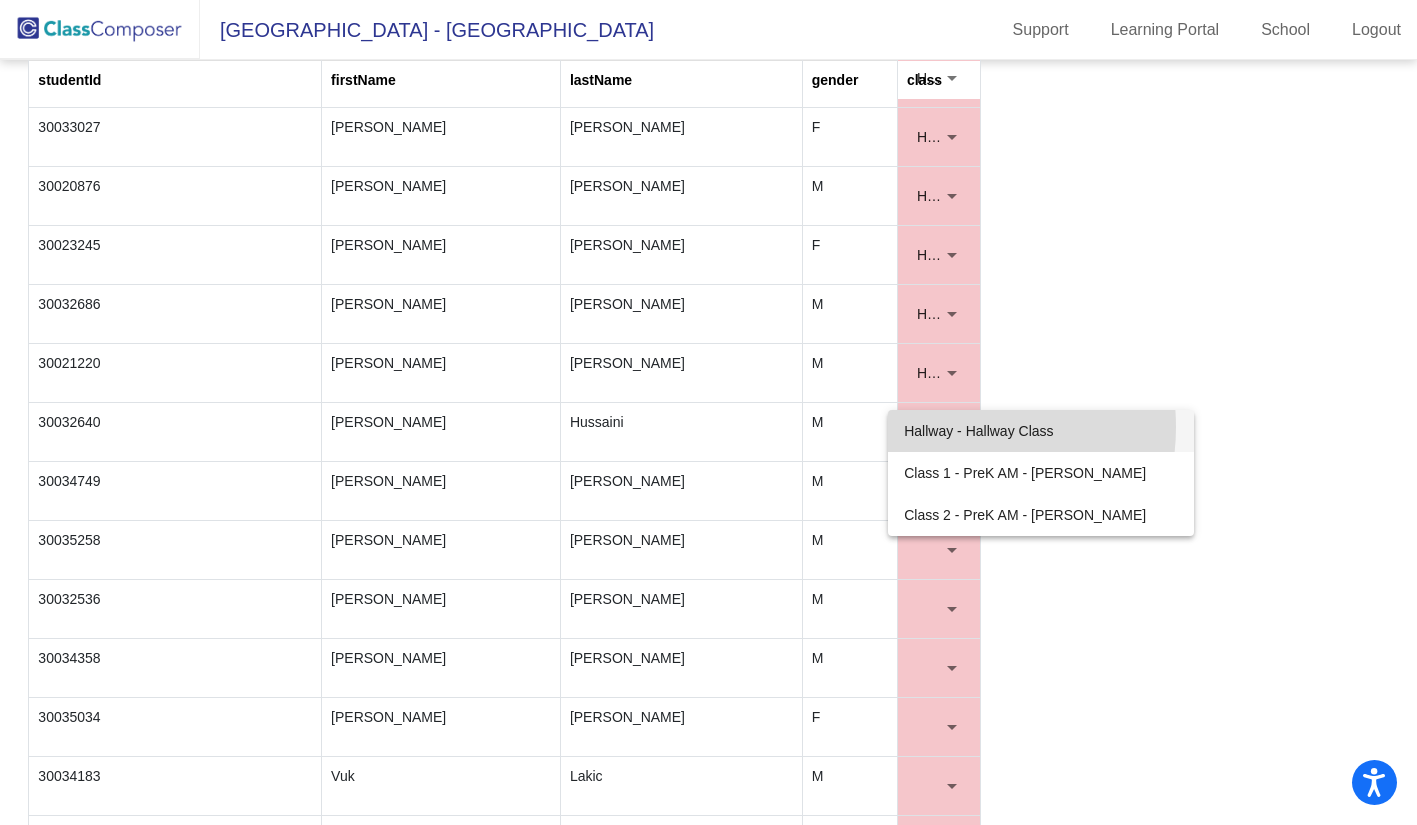 click on "Hallway - Hallway Class" at bounding box center (1041, 431) 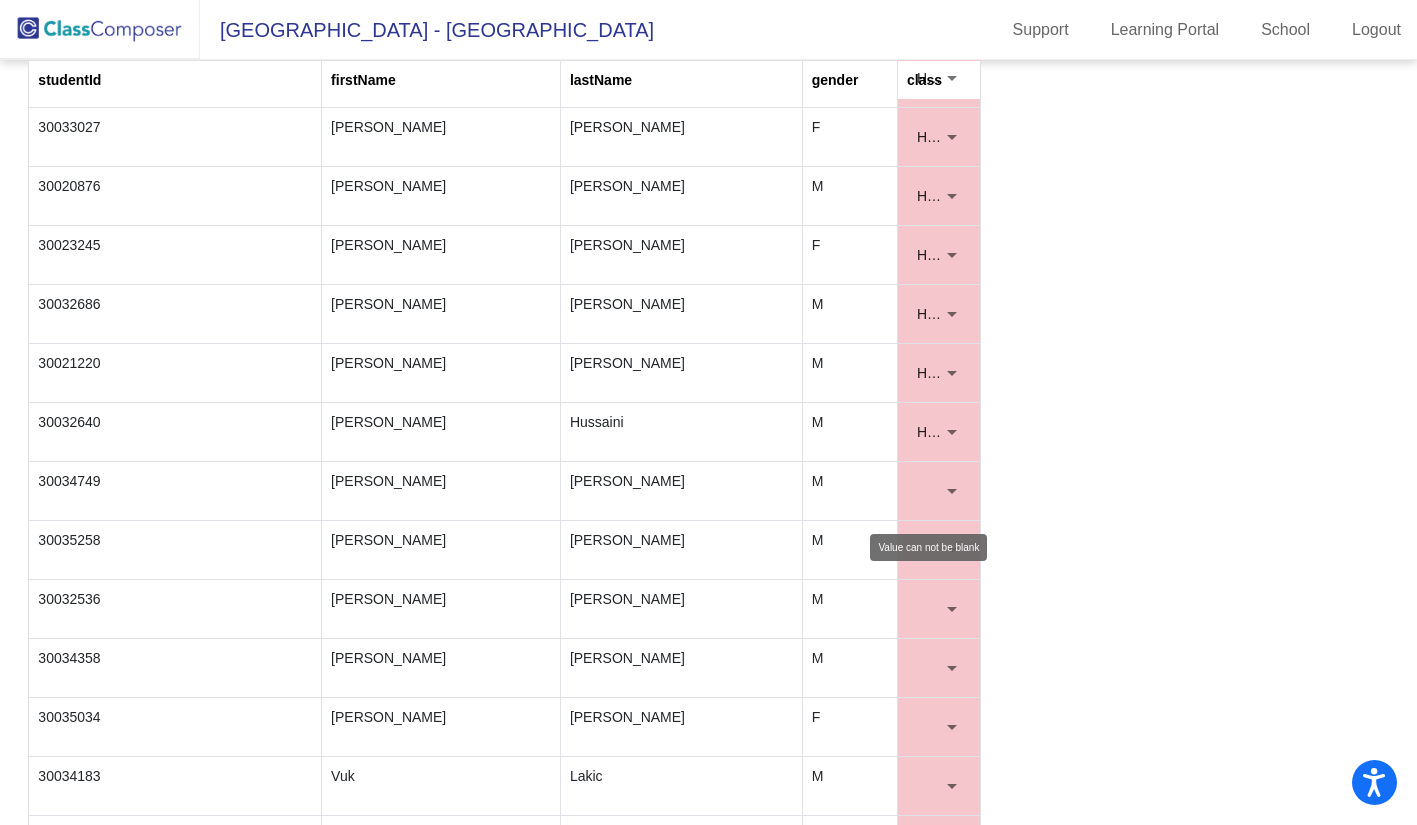 click at bounding box center [952, 491] 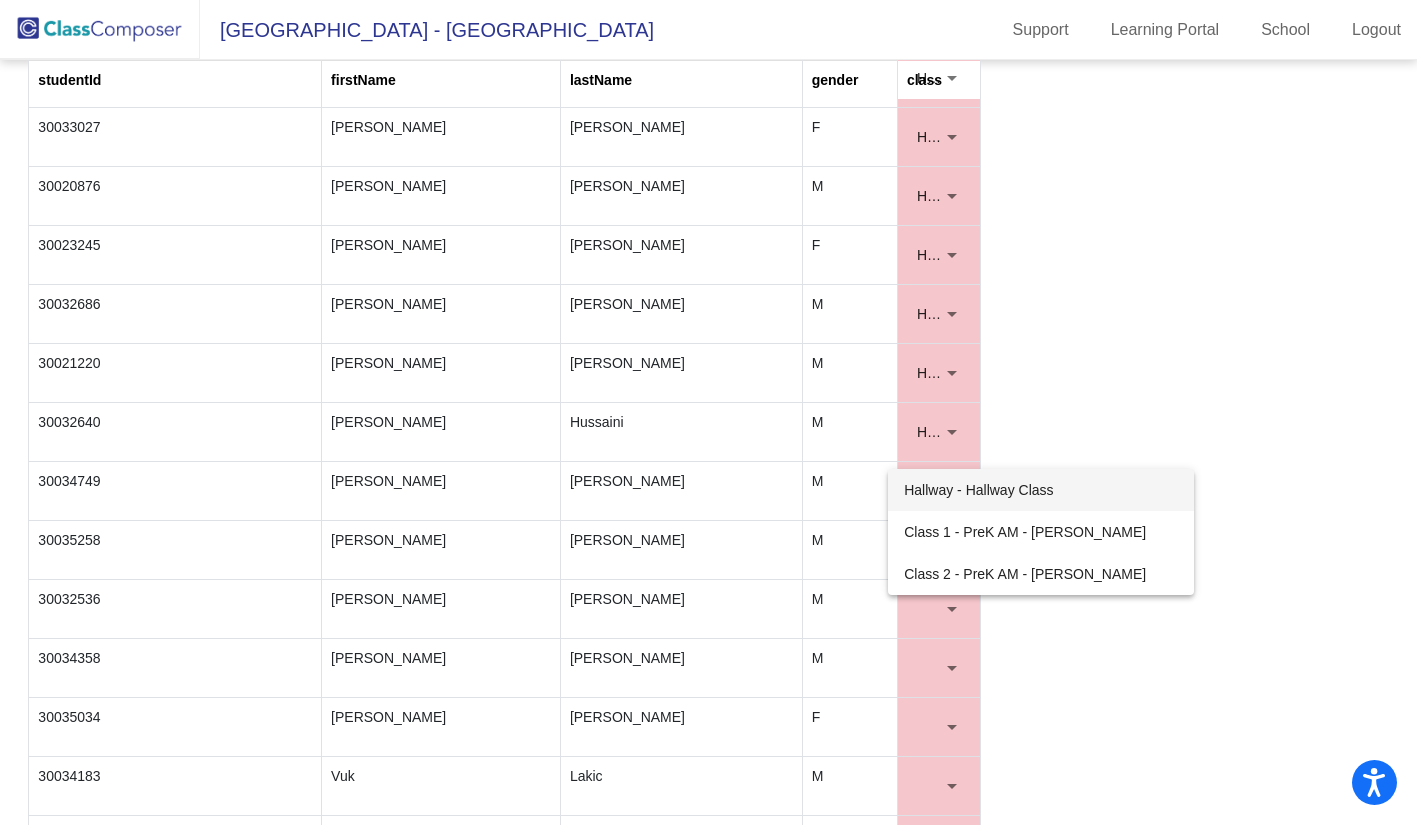 click on "Hallway - Hallway Class" at bounding box center [1041, 490] 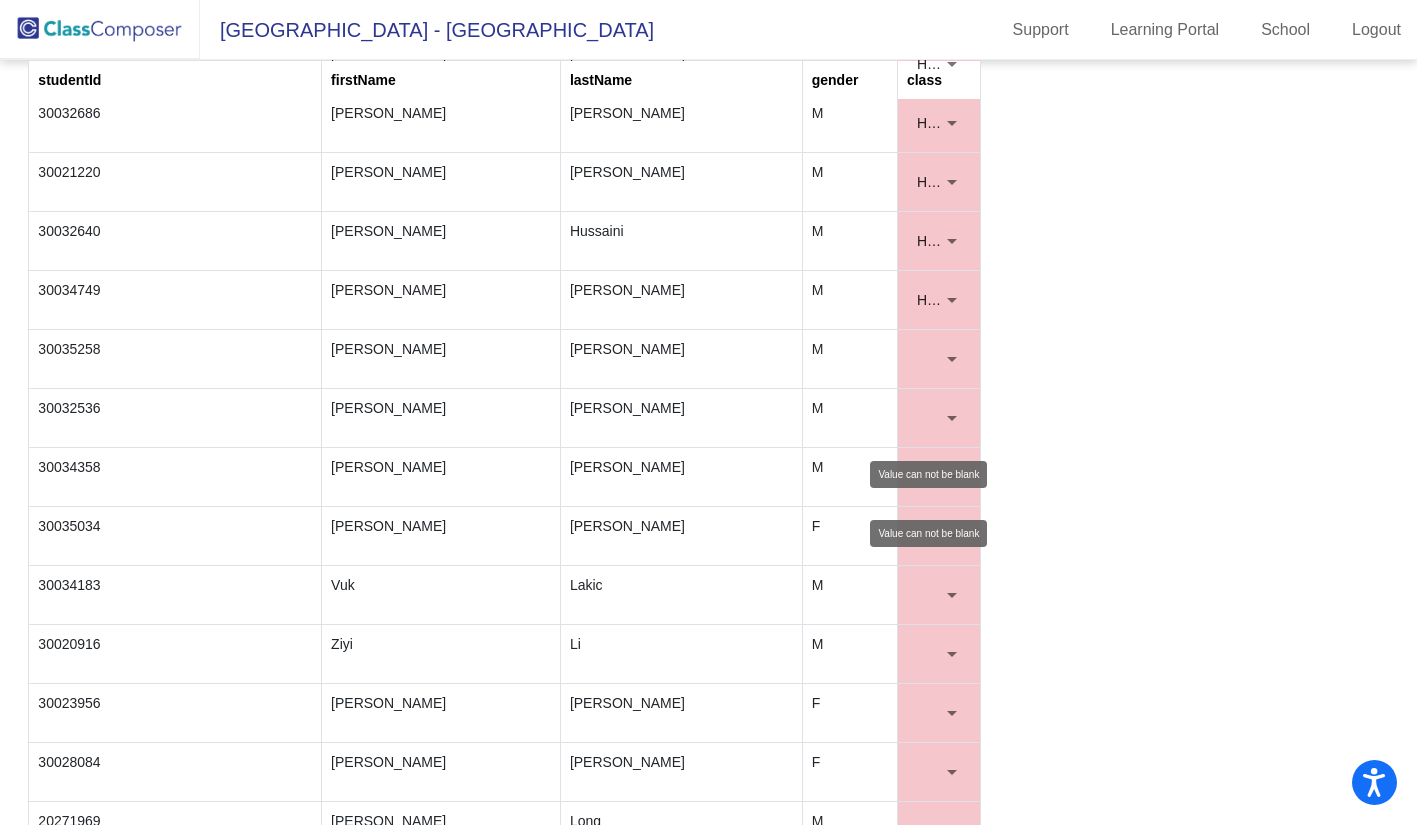 scroll, scrollTop: 1900, scrollLeft: 0, axis: vertical 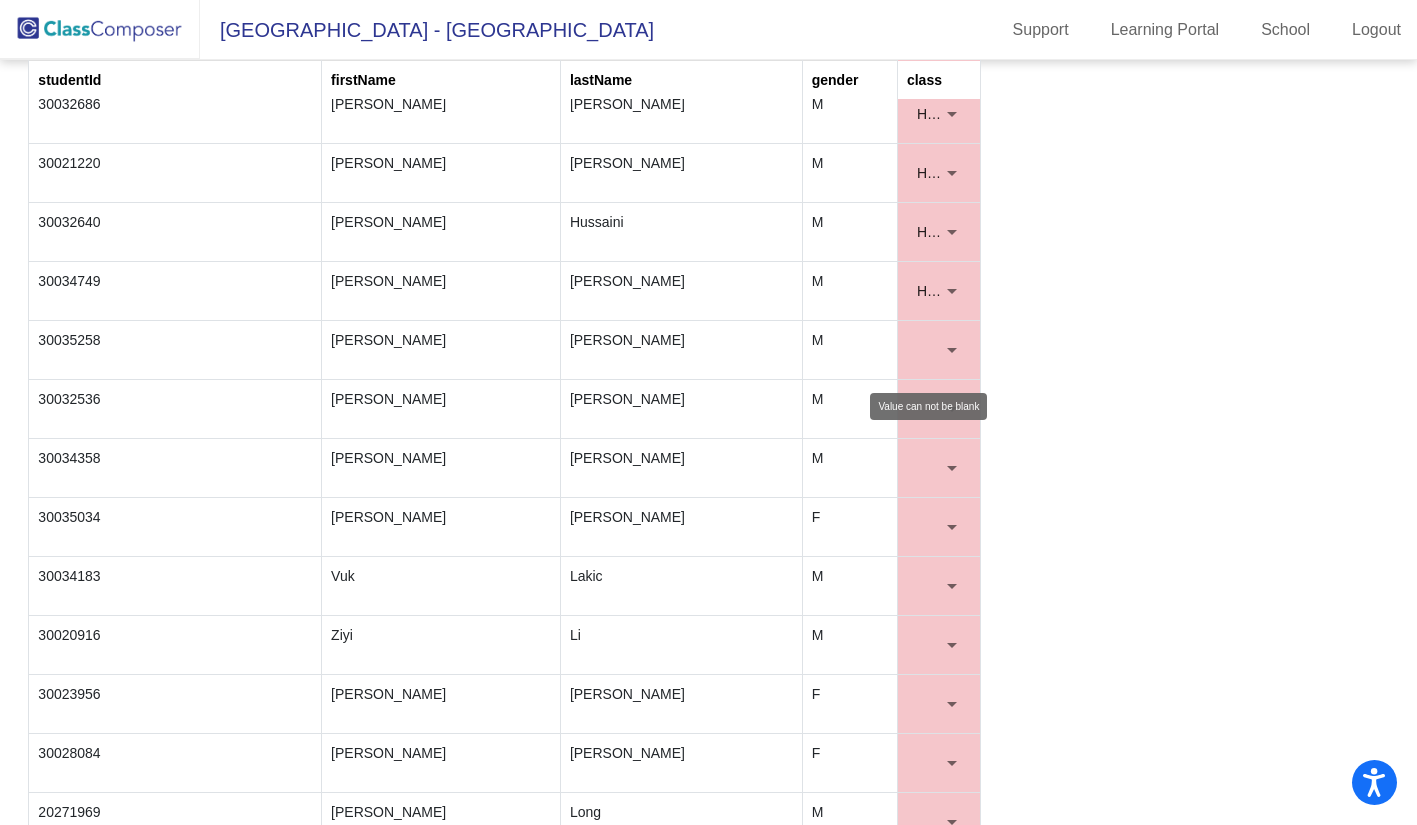 click at bounding box center (952, 350) 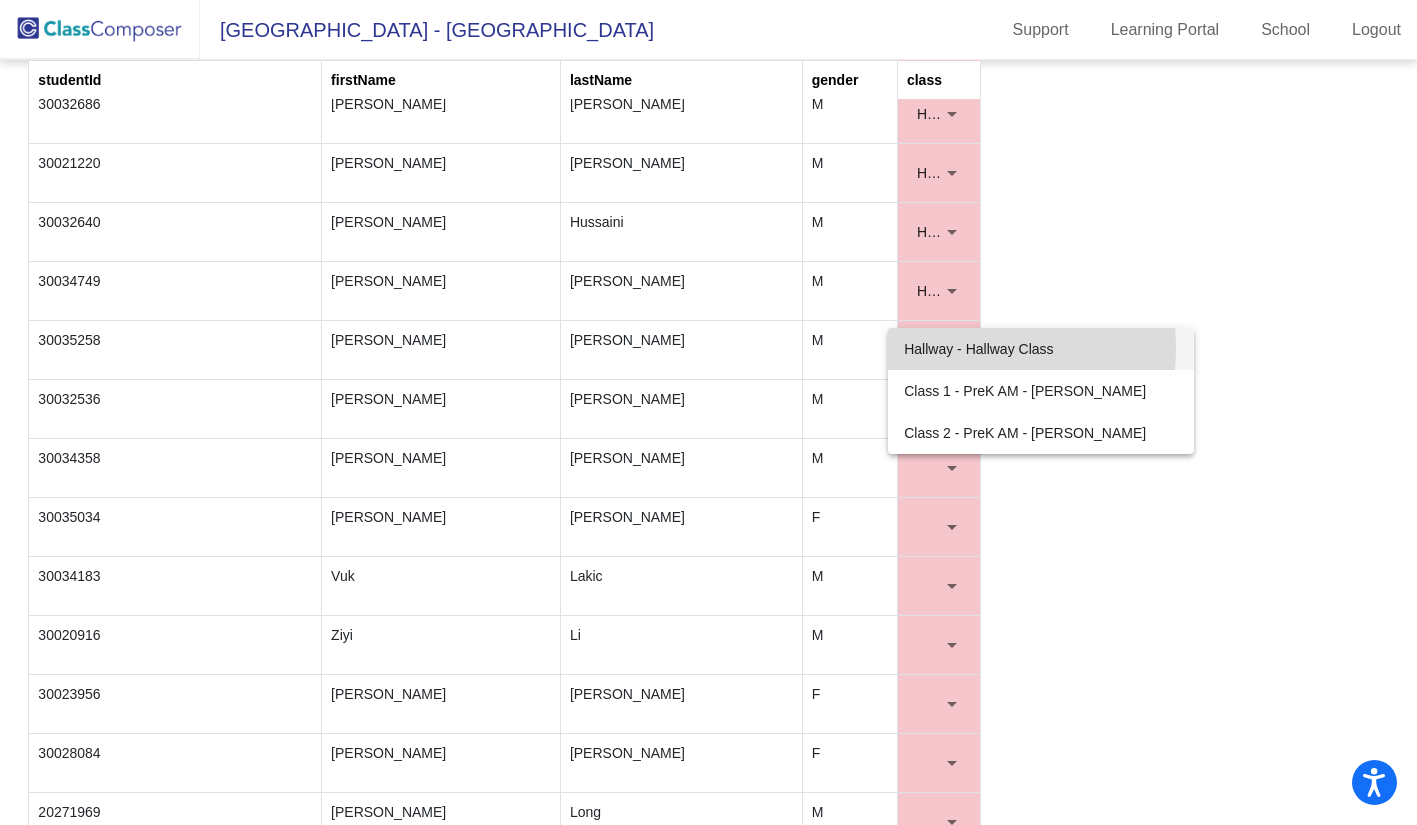 click on "Hallway - Hallway Class" at bounding box center [1041, 349] 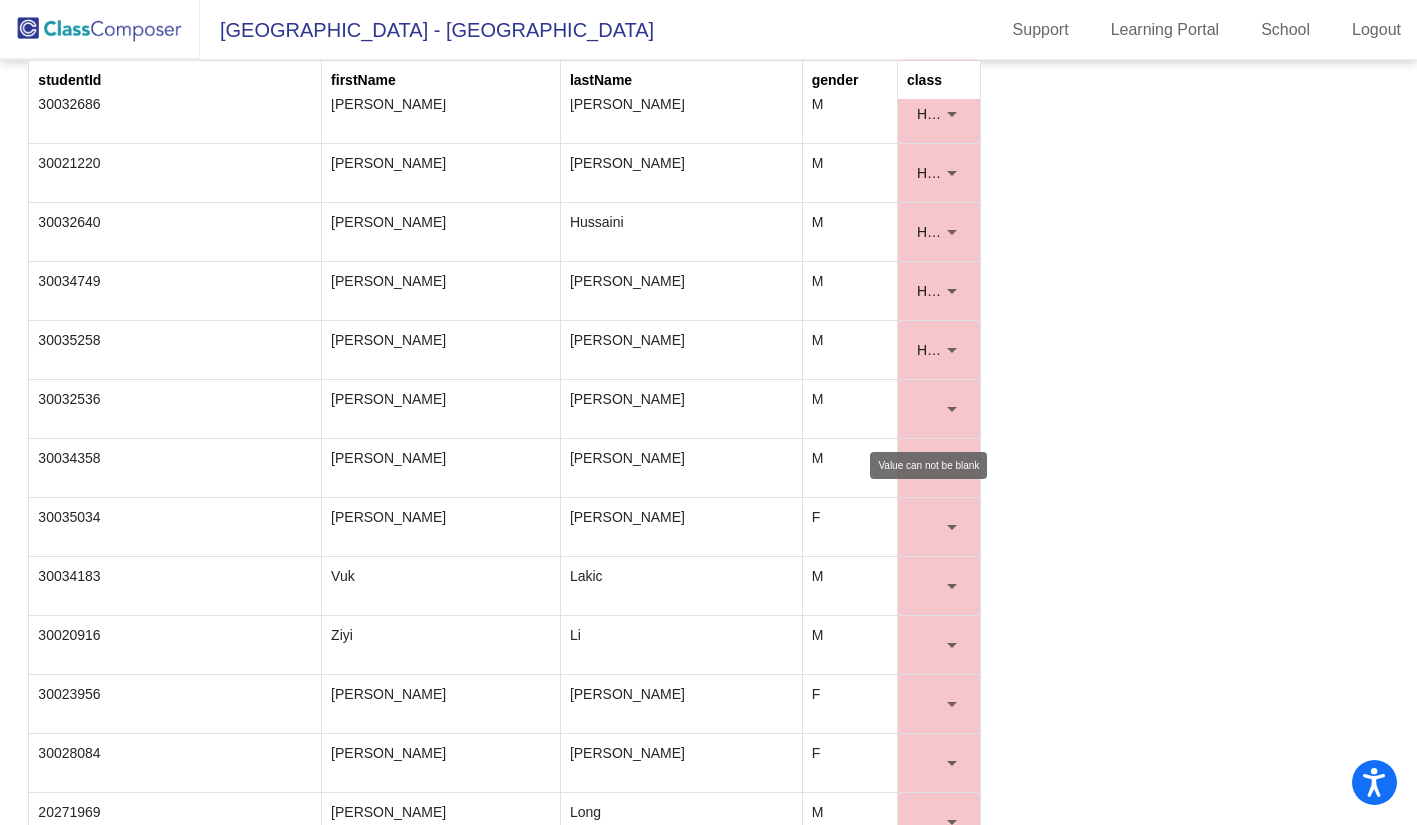 click at bounding box center (952, 409) 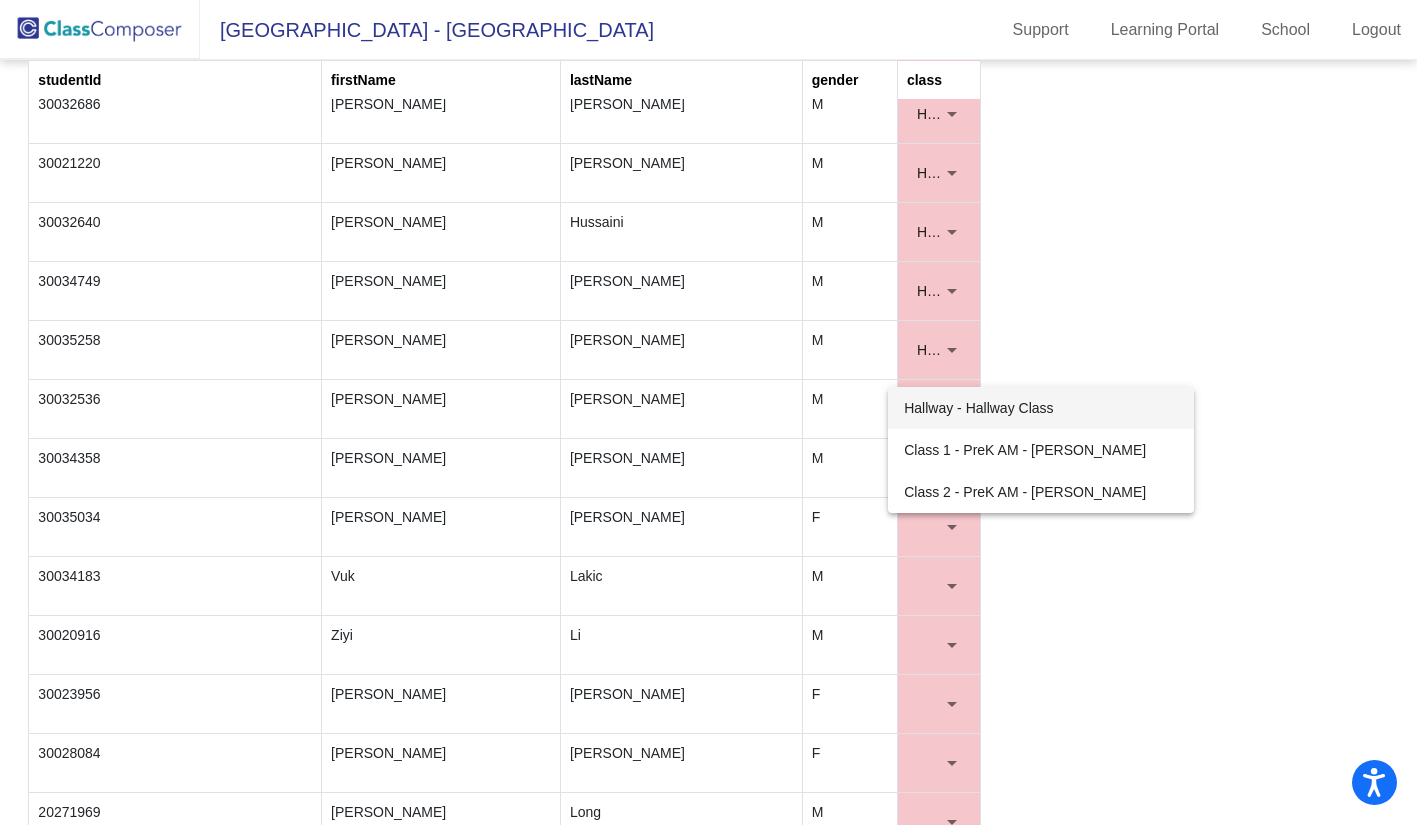 click on "Hallway - Hallway Class" at bounding box center (1041, 408) 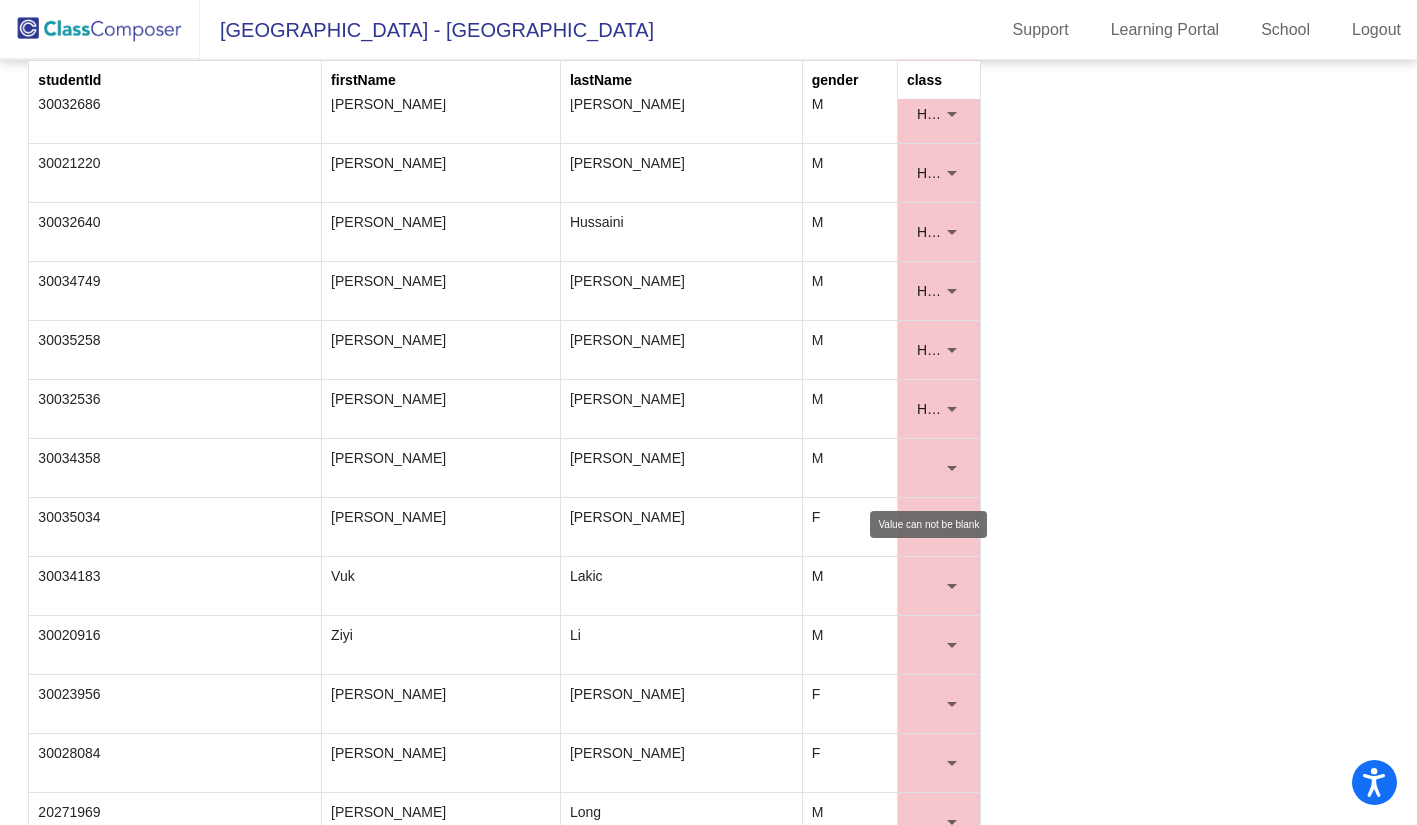 click at bounding box center (952, 468) 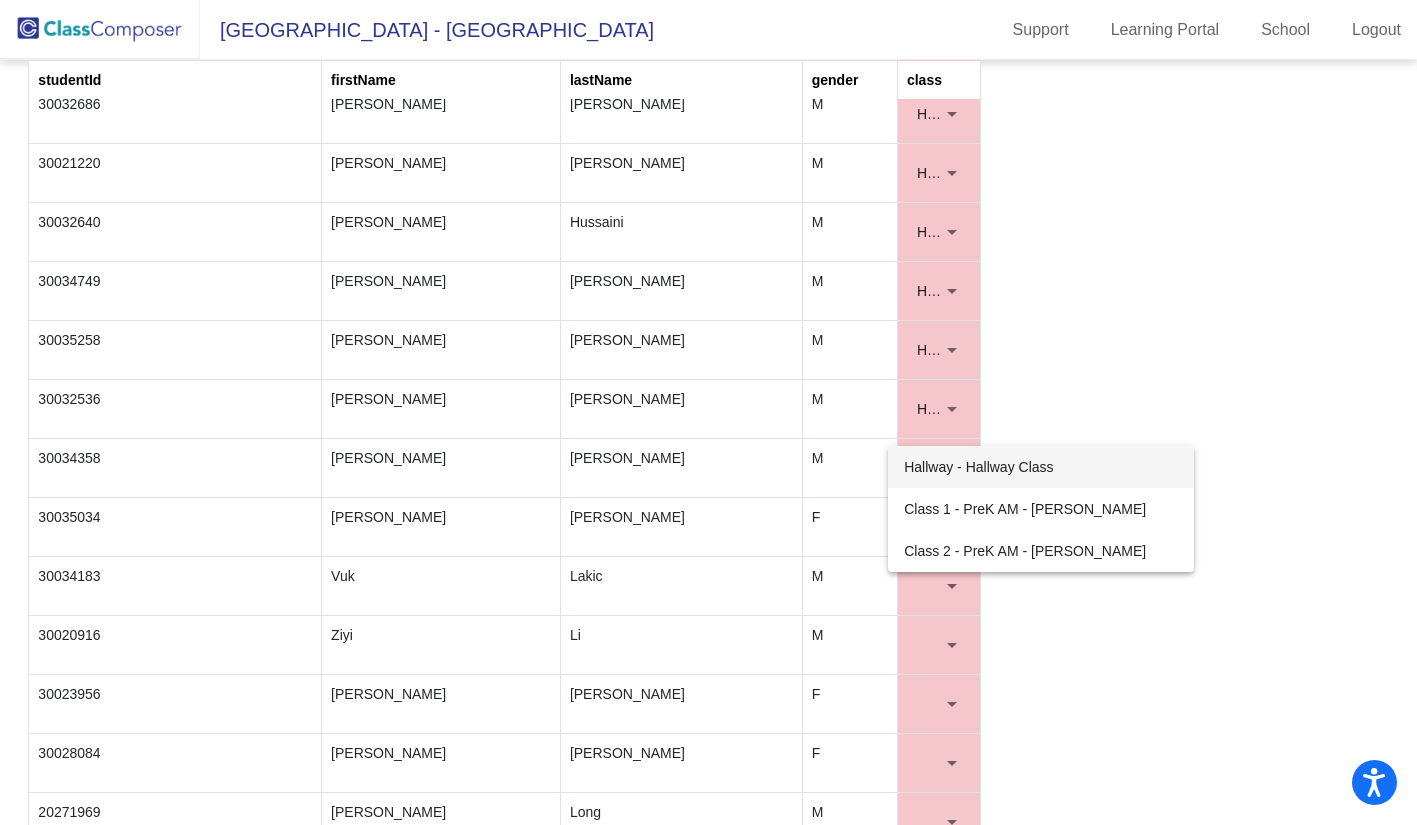 click on "Hallway - Hallway Class" at bounding box center (1041, 467) 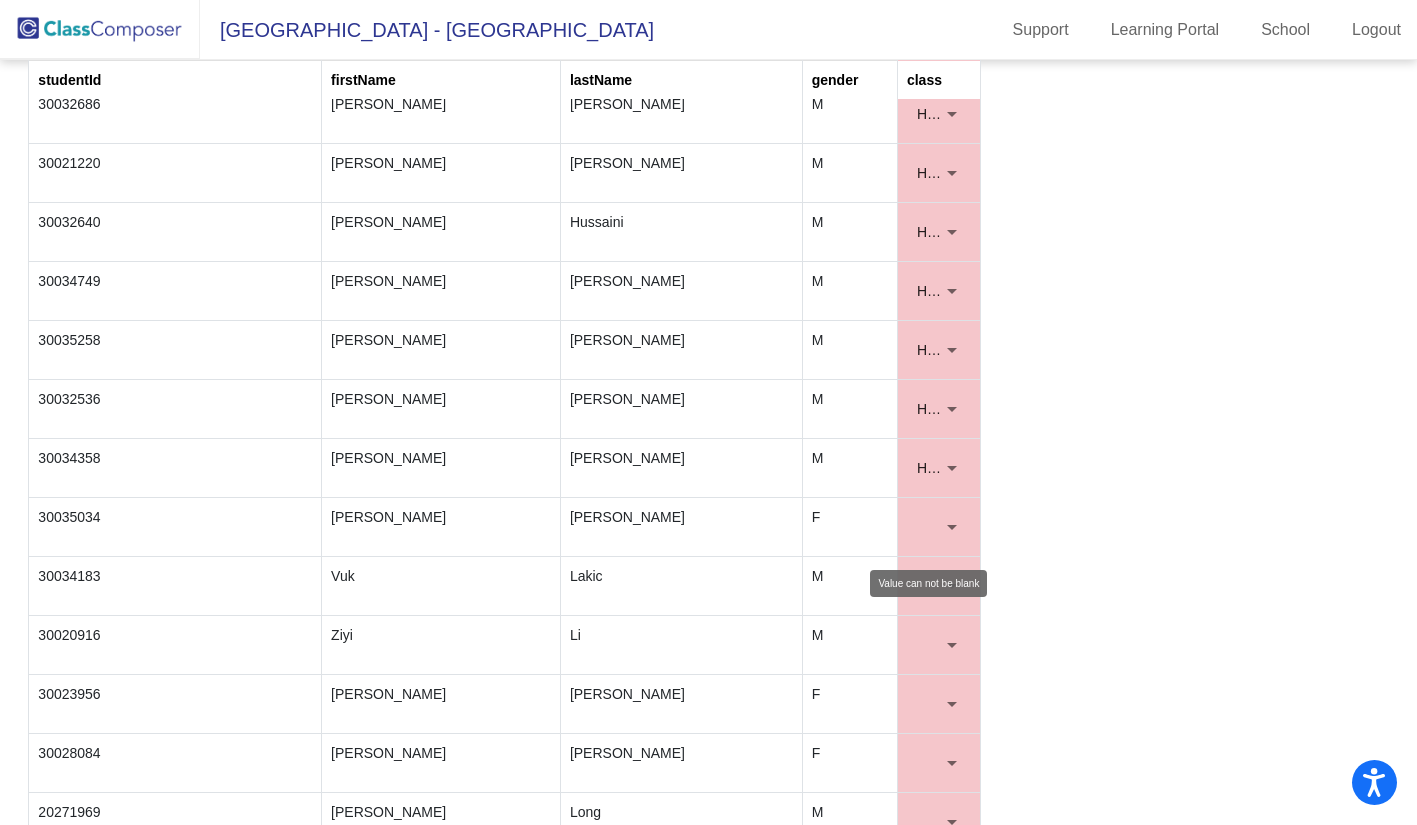 click at bounding box center [952, 527] 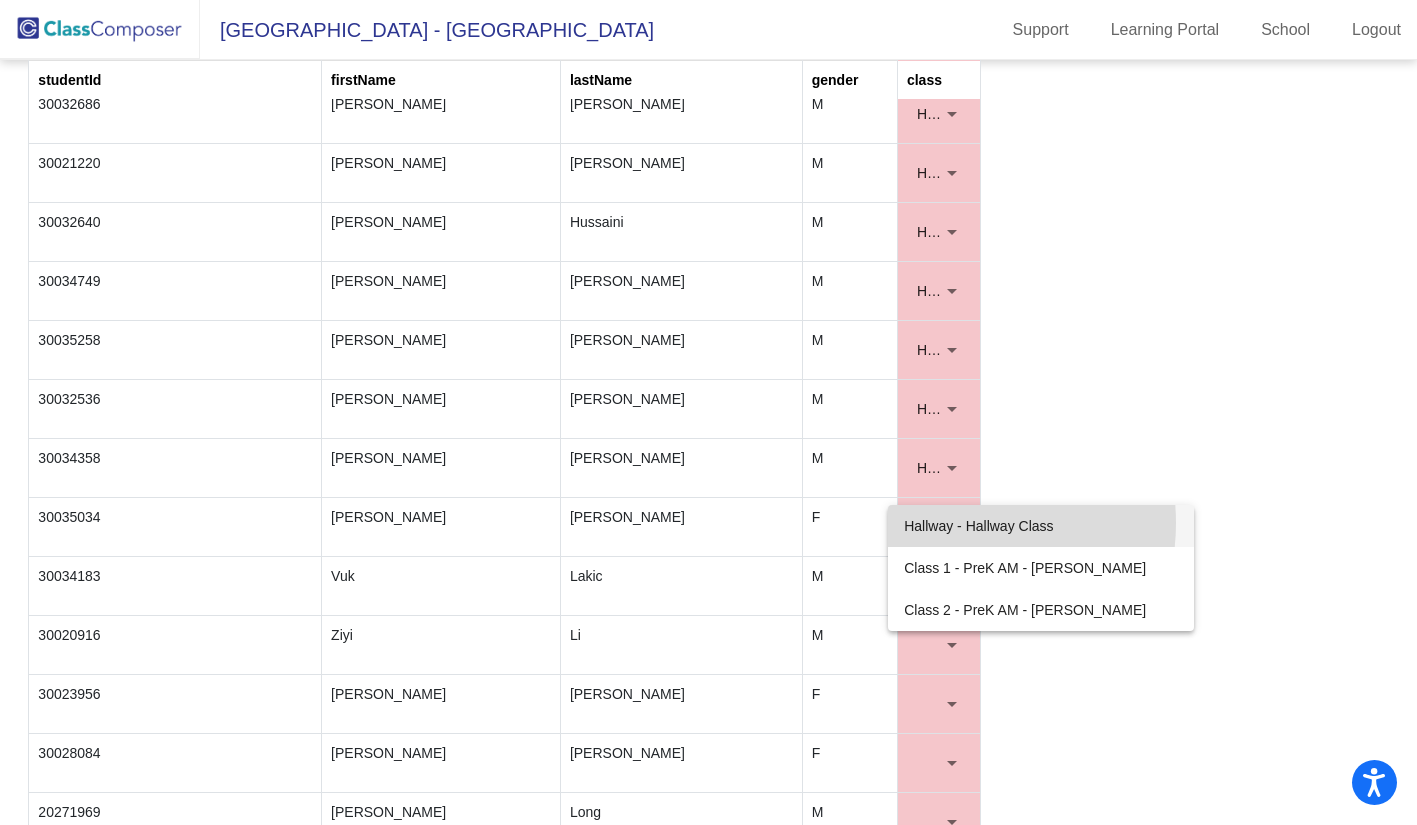 click on "Hallway - Hallway Class" at bounding box center (1041, 526) 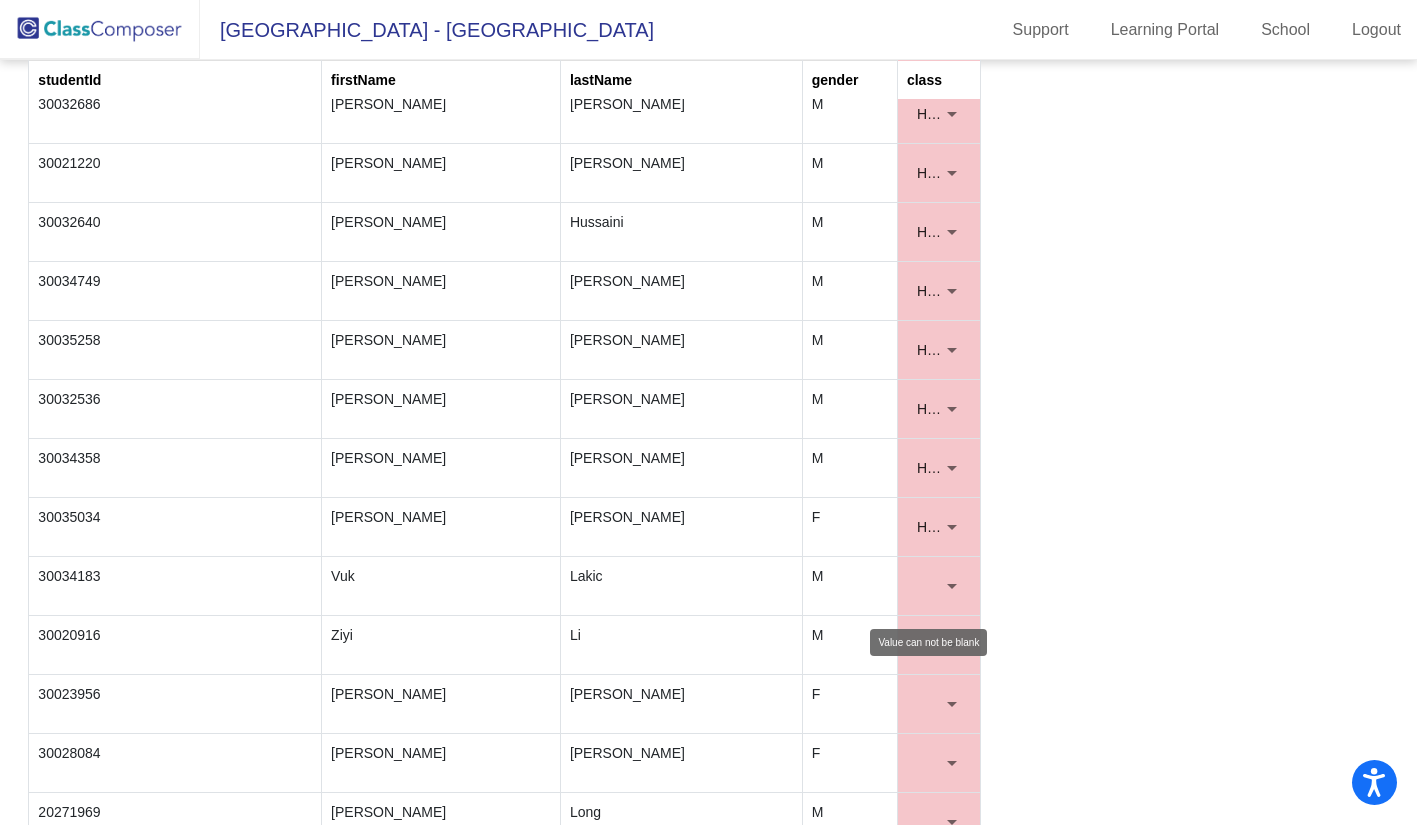 click at bounding box center [952, 586] 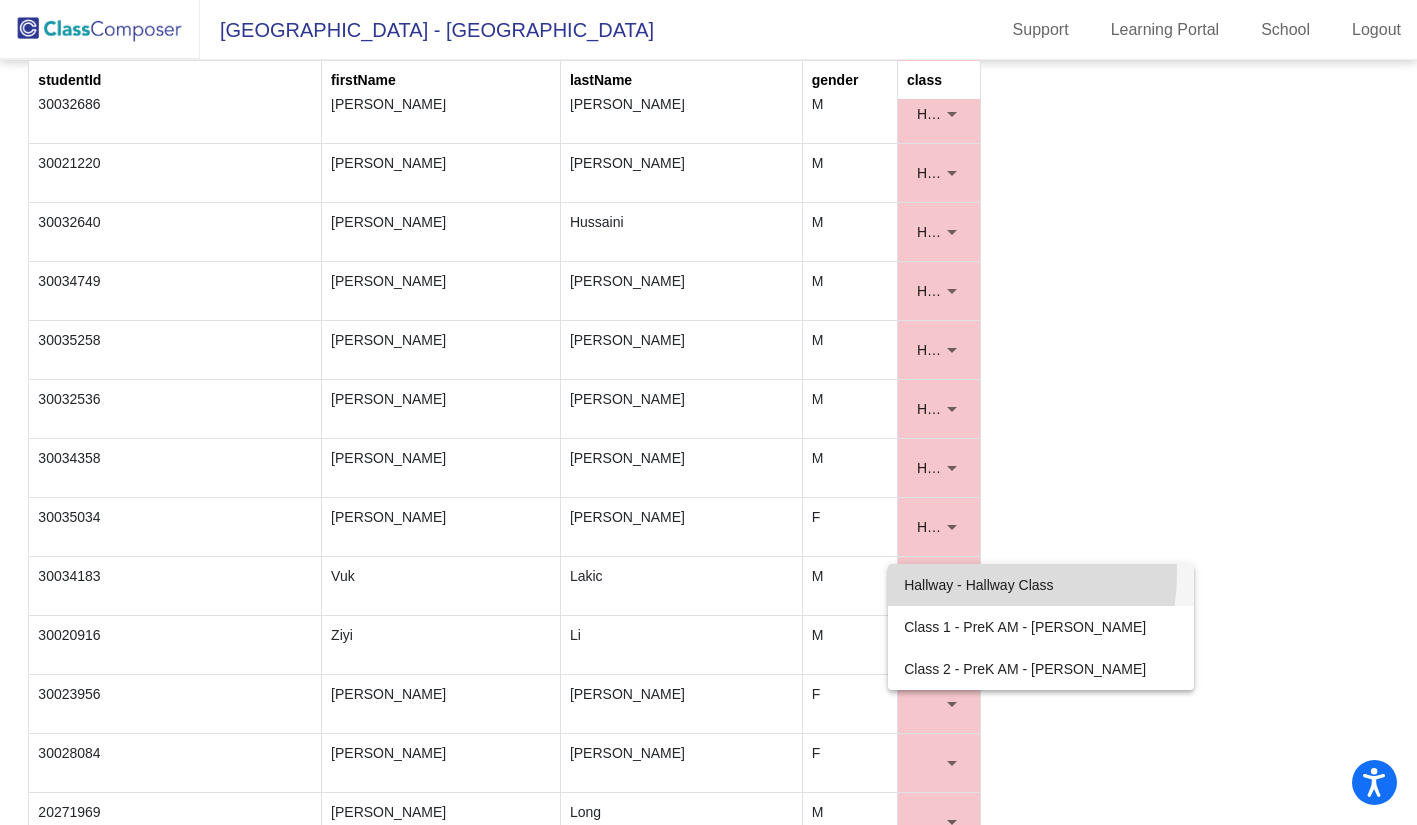 click on "Hallway - Hallway Class" at bounding box center (1041, 585) 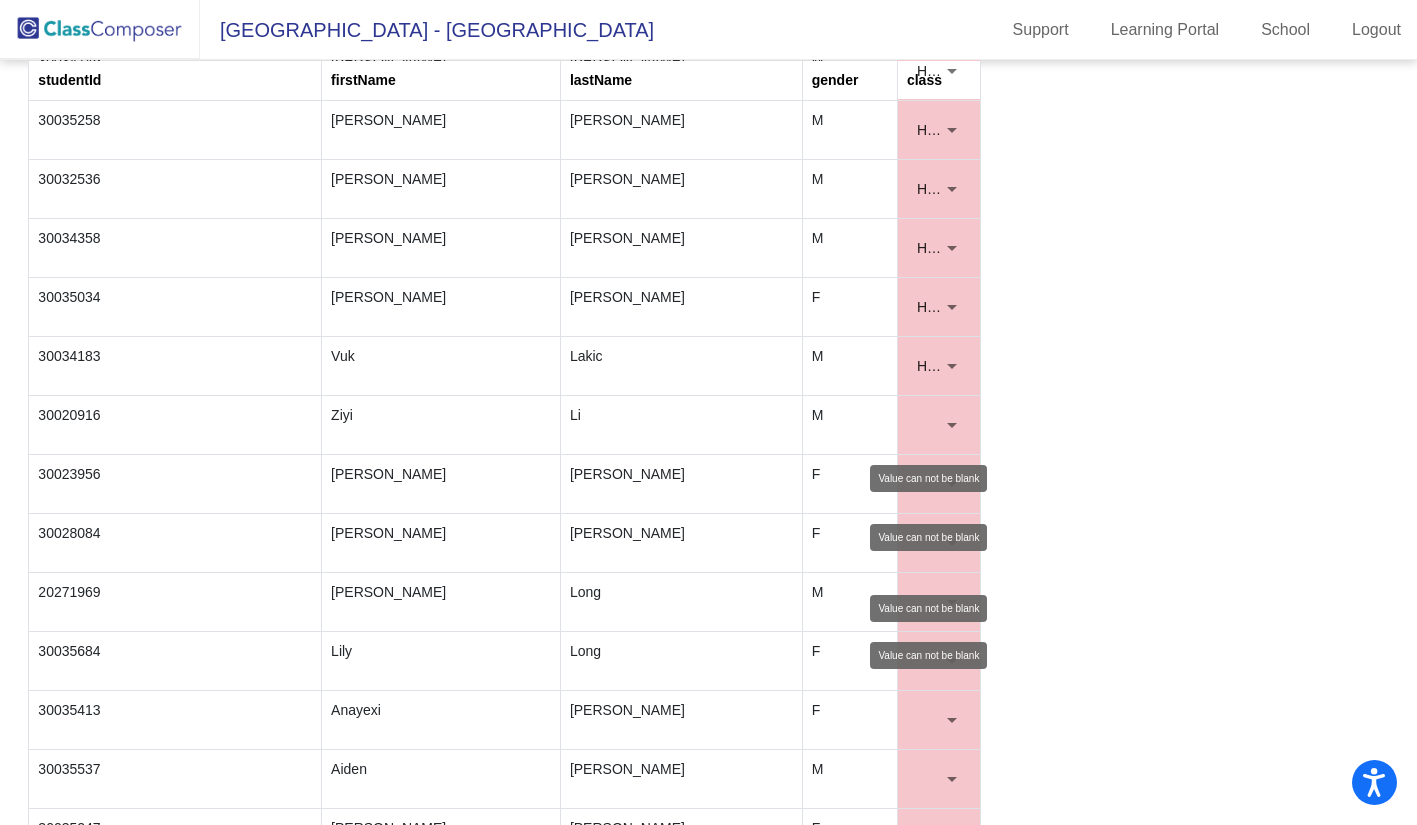 scroll, scrollTop: 2200, scrollLeft: 0, axis: vertical 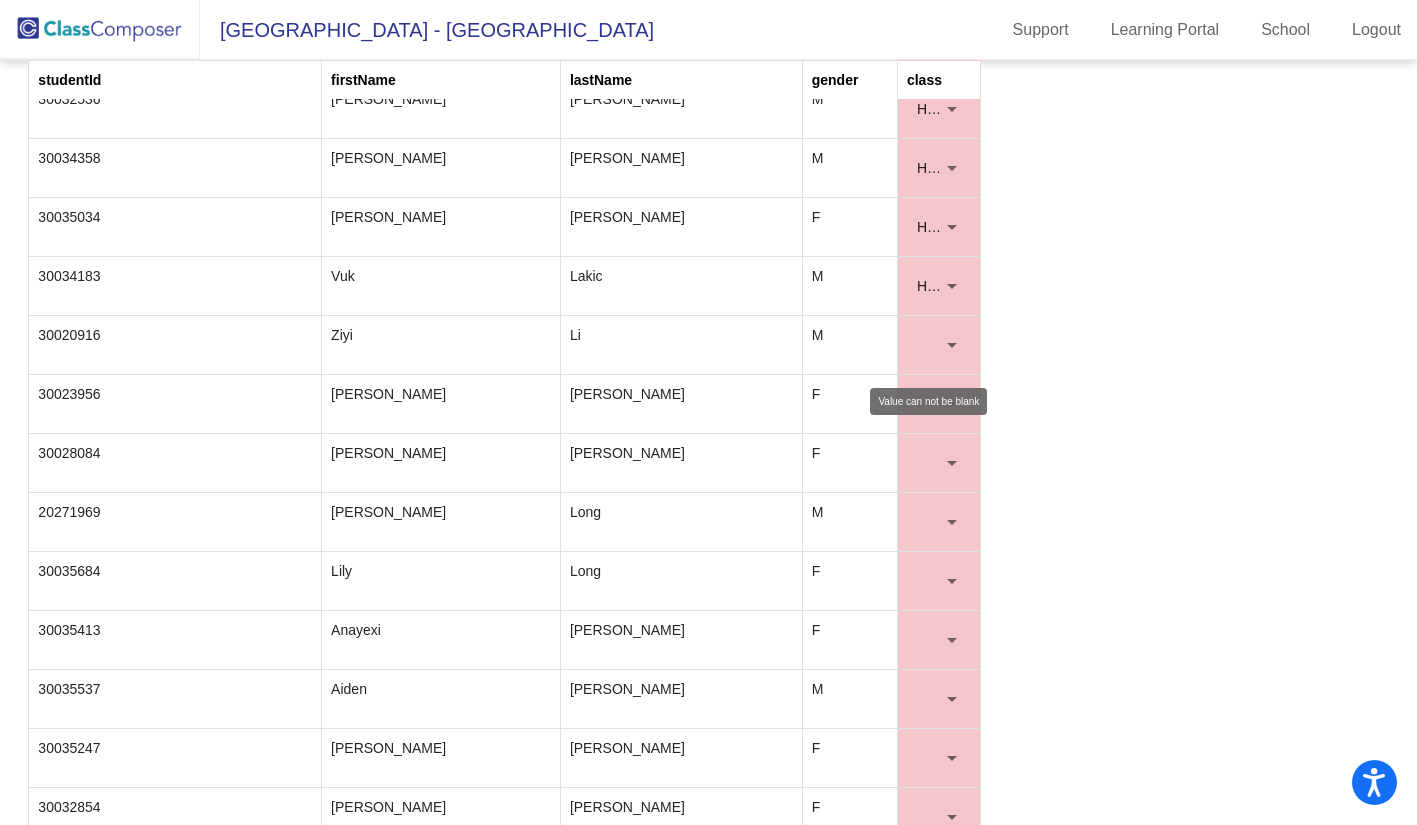 click at bounding box center [952, 345] 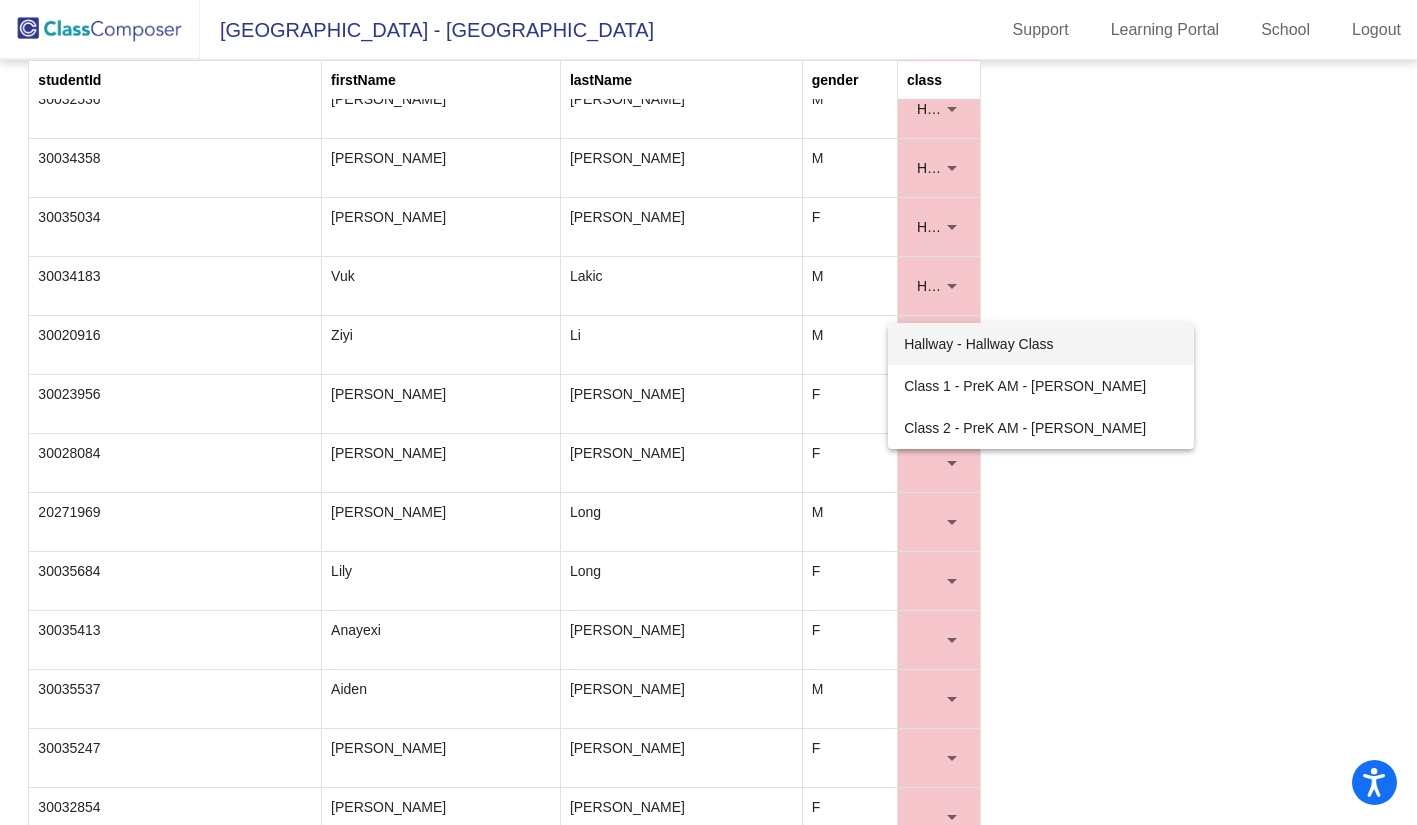 click on "Hallway - Hallway Class" at bounding box center [1041, 344] 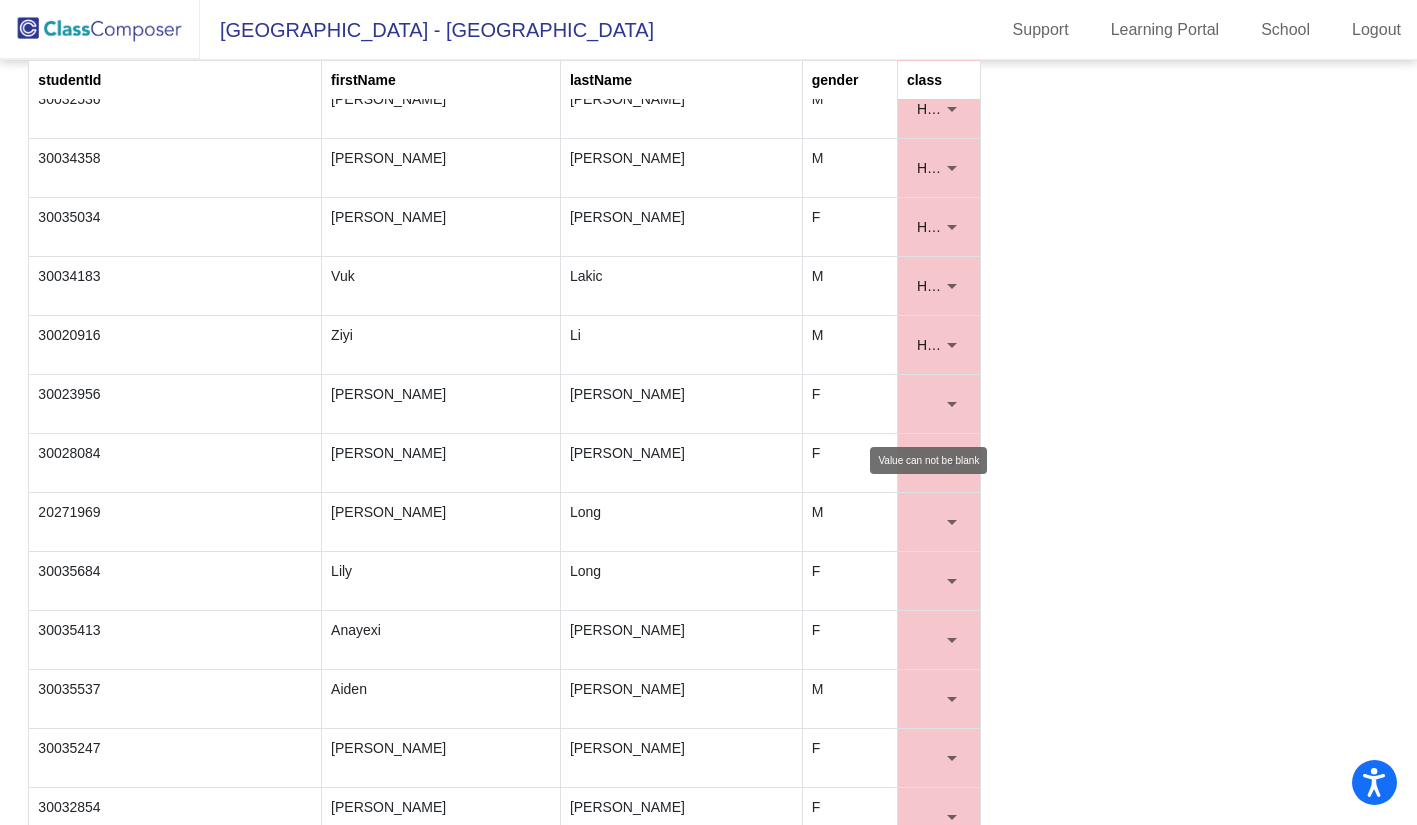 click at bounding box center (952, 404) 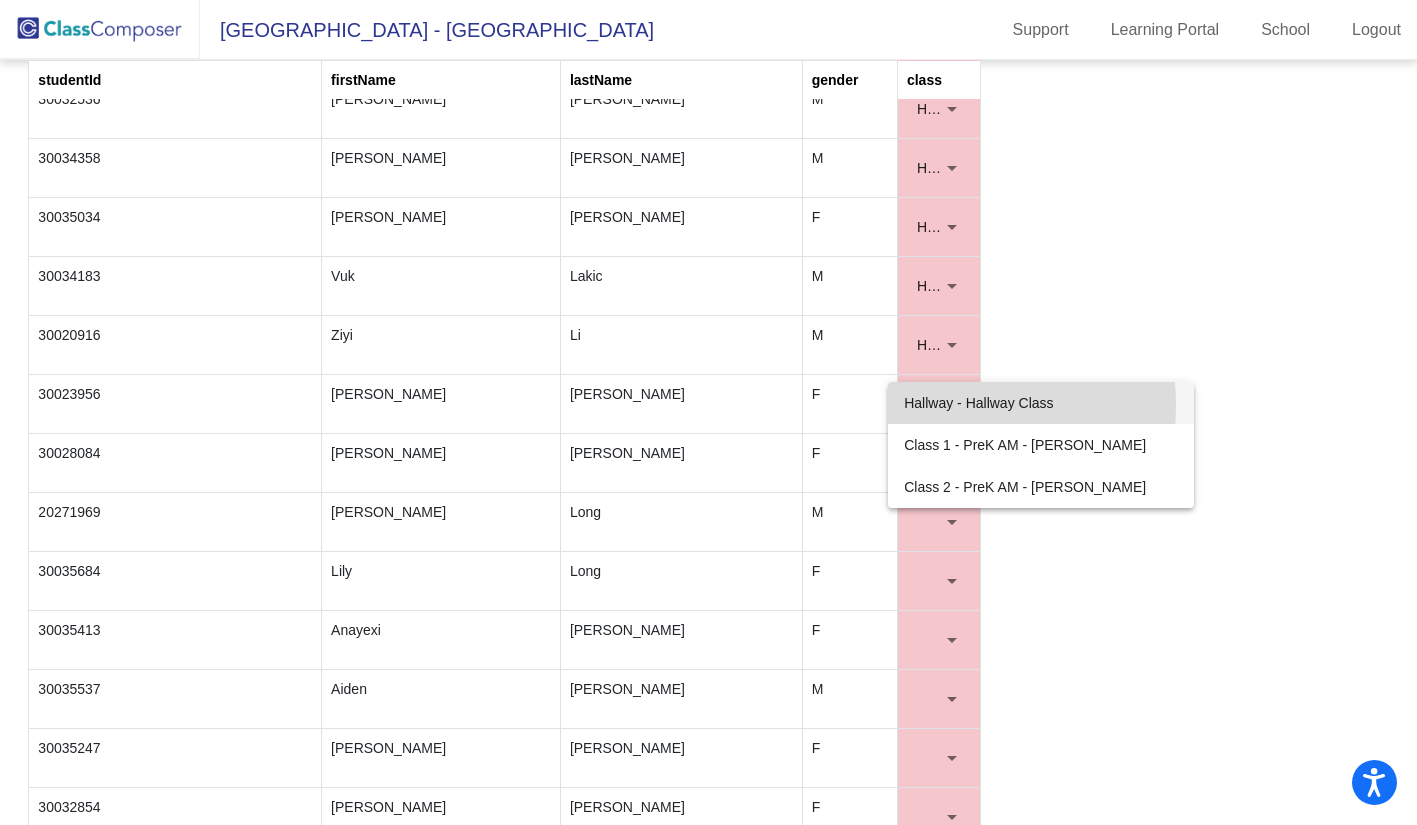 click on "Hallway - Hallway Class" at bounding box center [1041, 403] 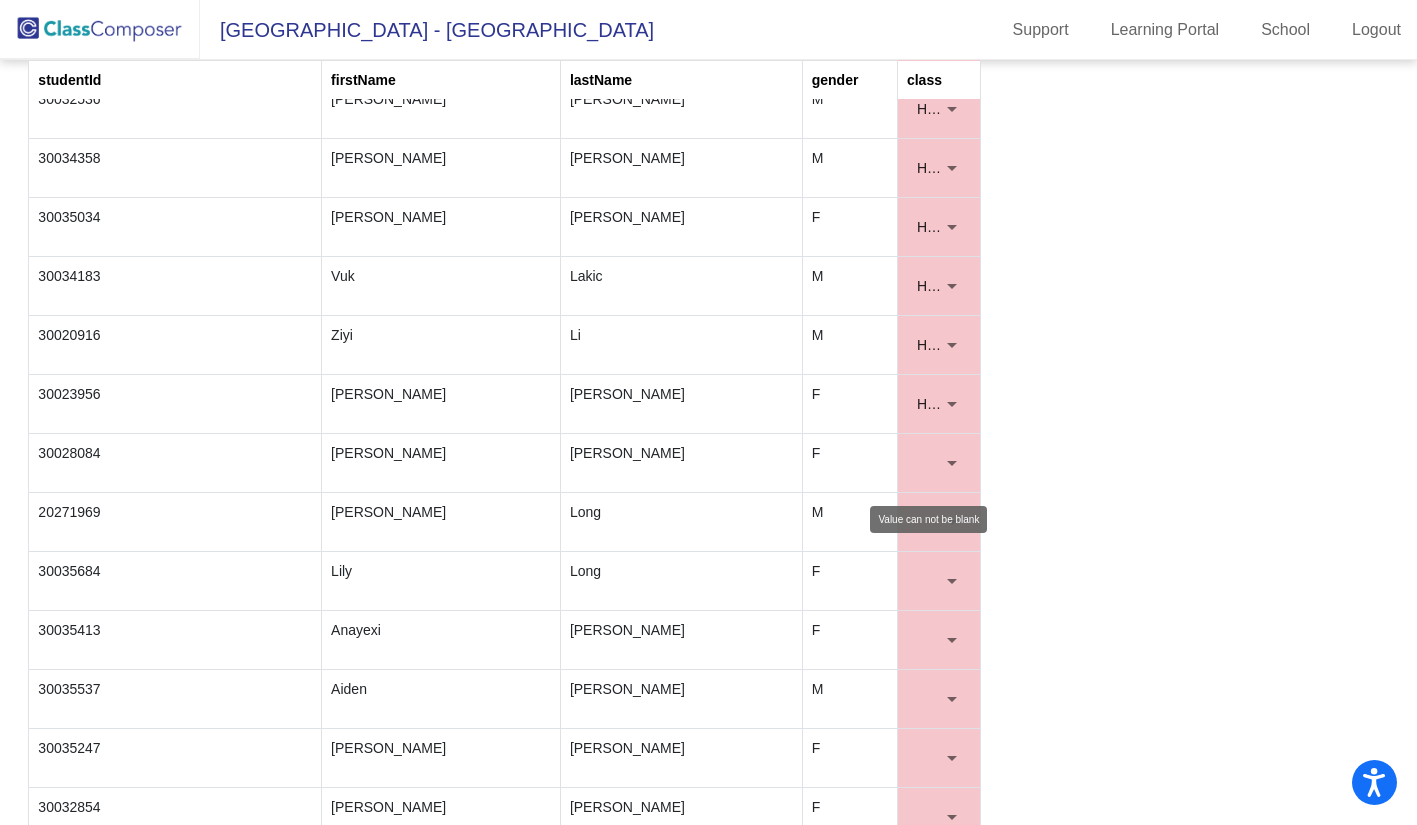 click at bounding box center [939, 463] 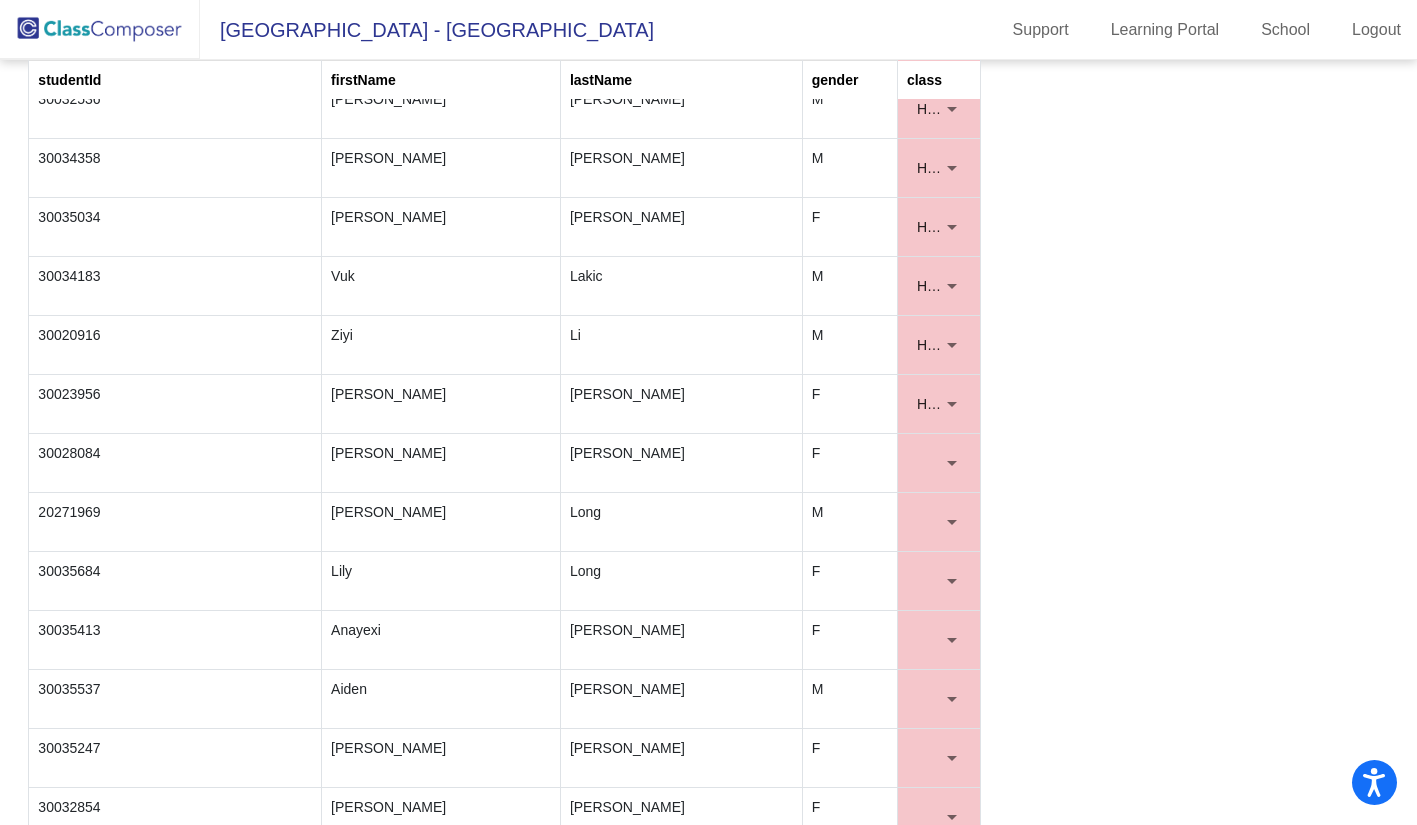 click at bounding box center [952, 463] 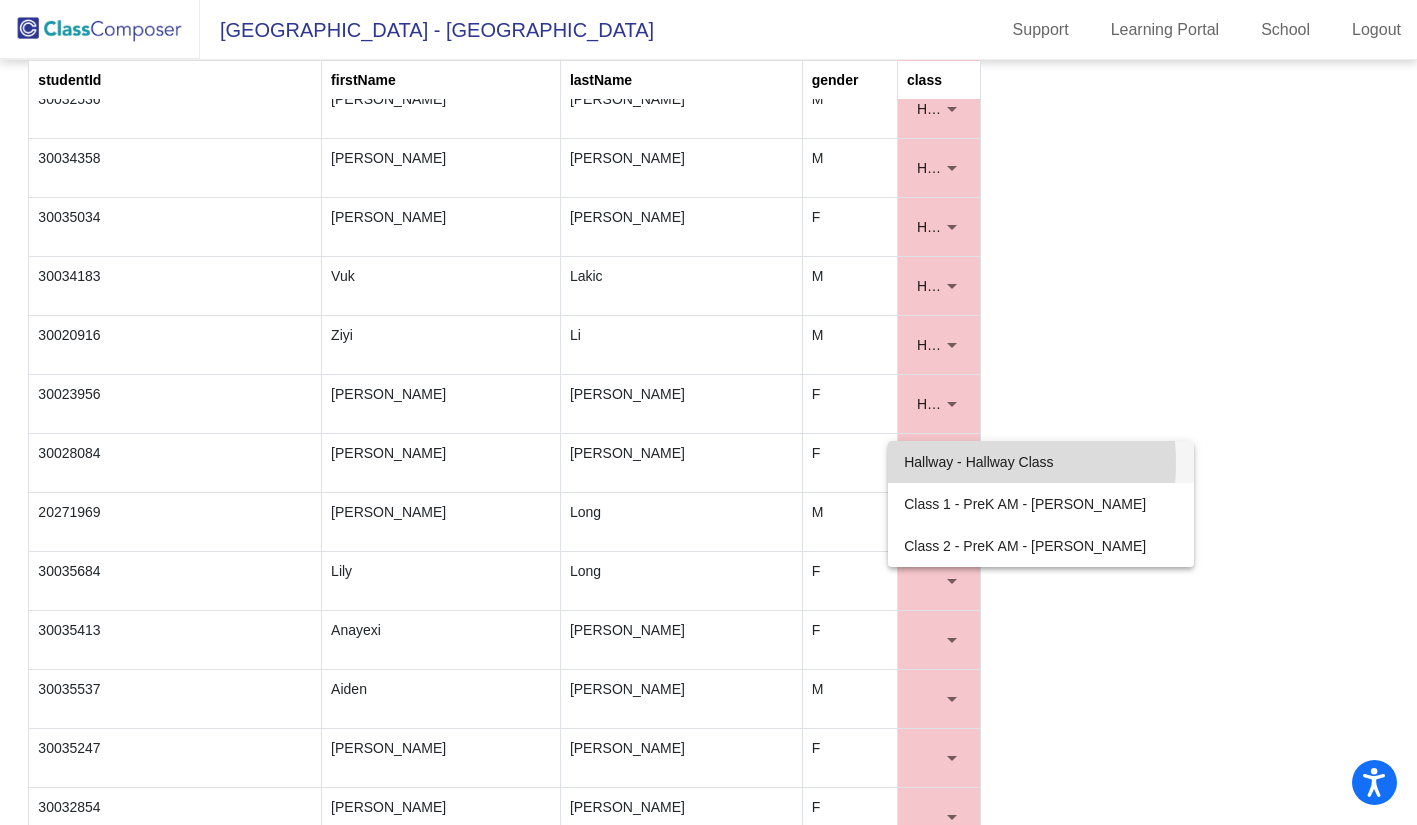click on "Hallway - Hallway Class" at bounding box center (1041, 462) 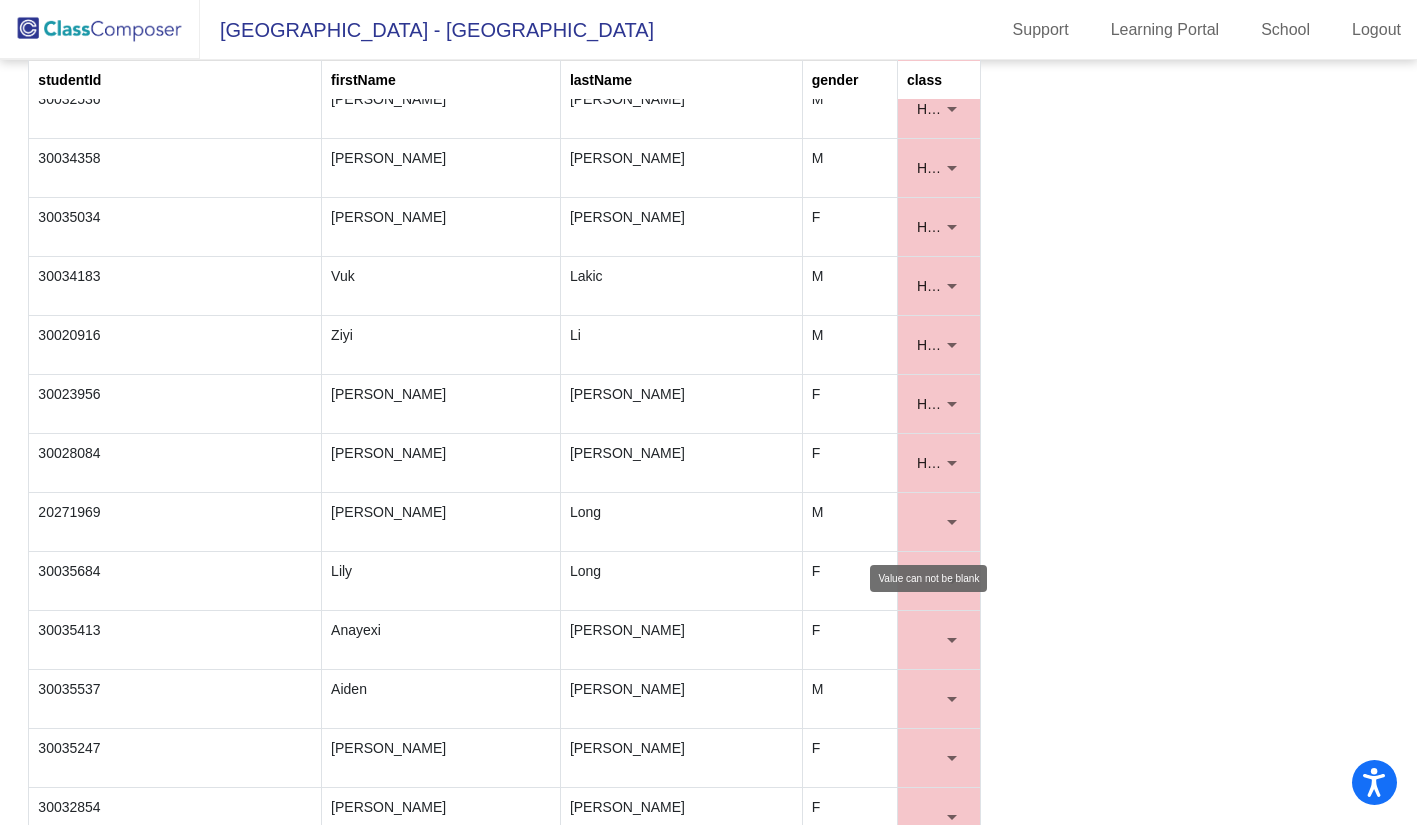 click at bounding box center (952, 522) 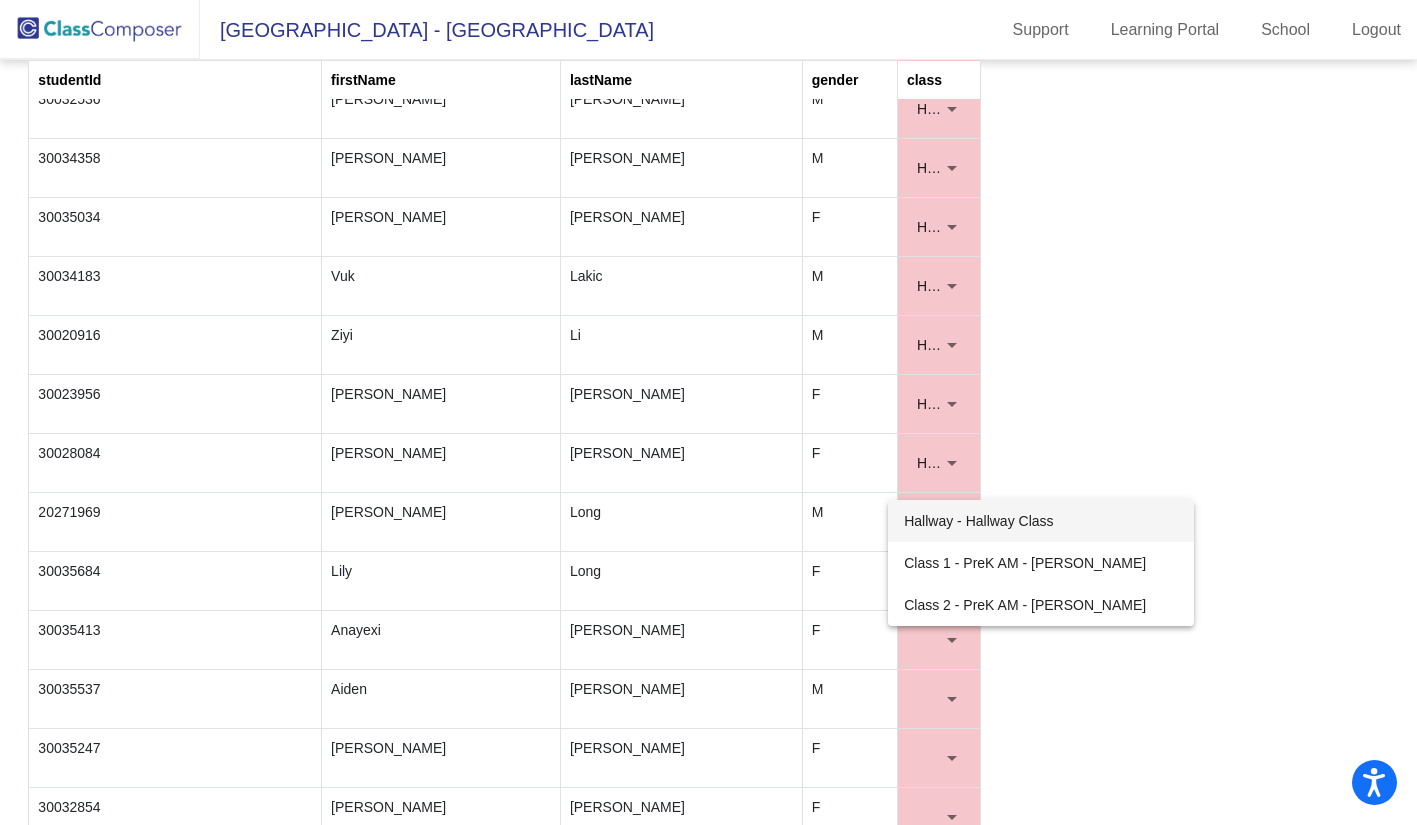 click on "Hallway - Hallway Class" at bounding box center (1041, 521) 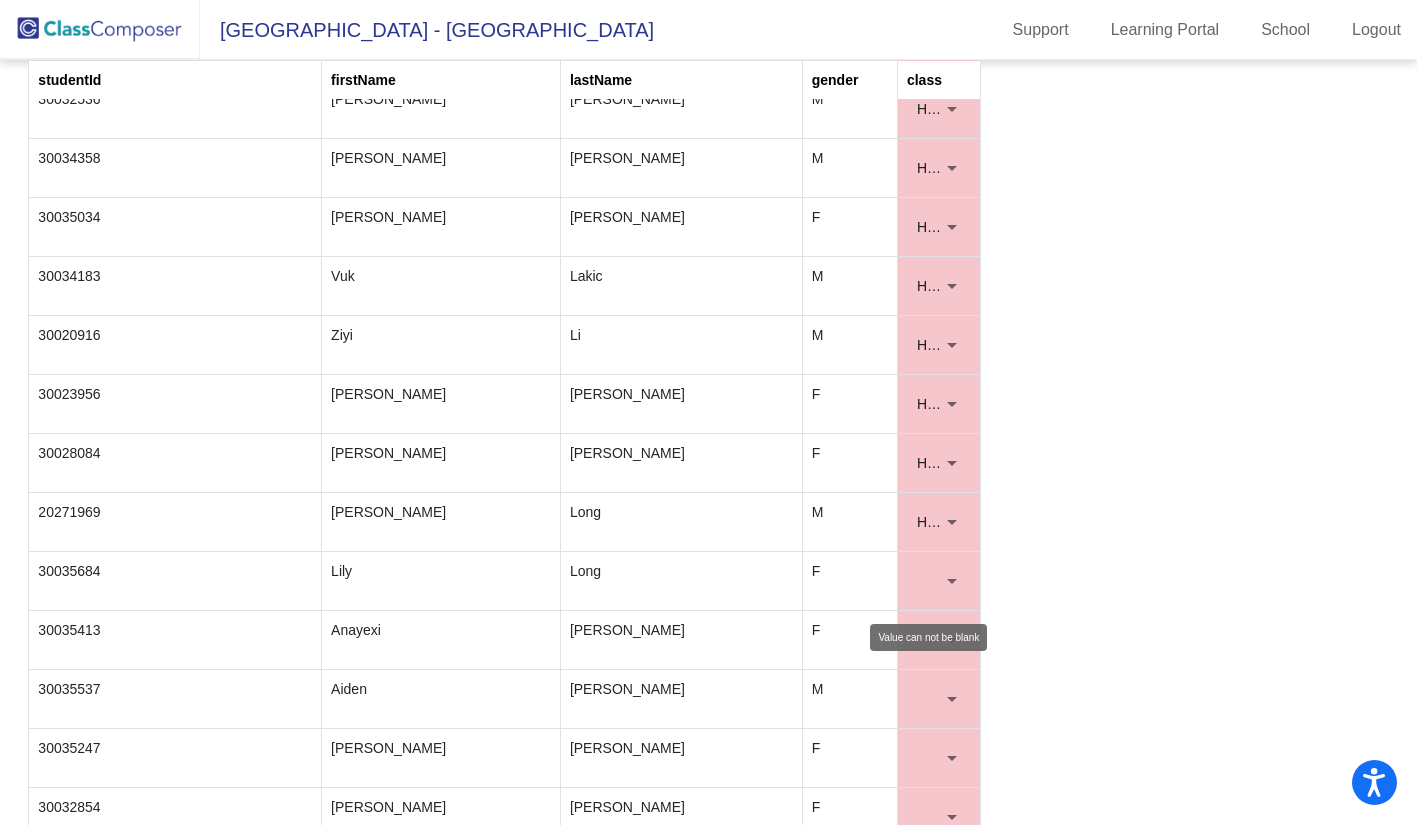 click at bounding box center [939, 581] 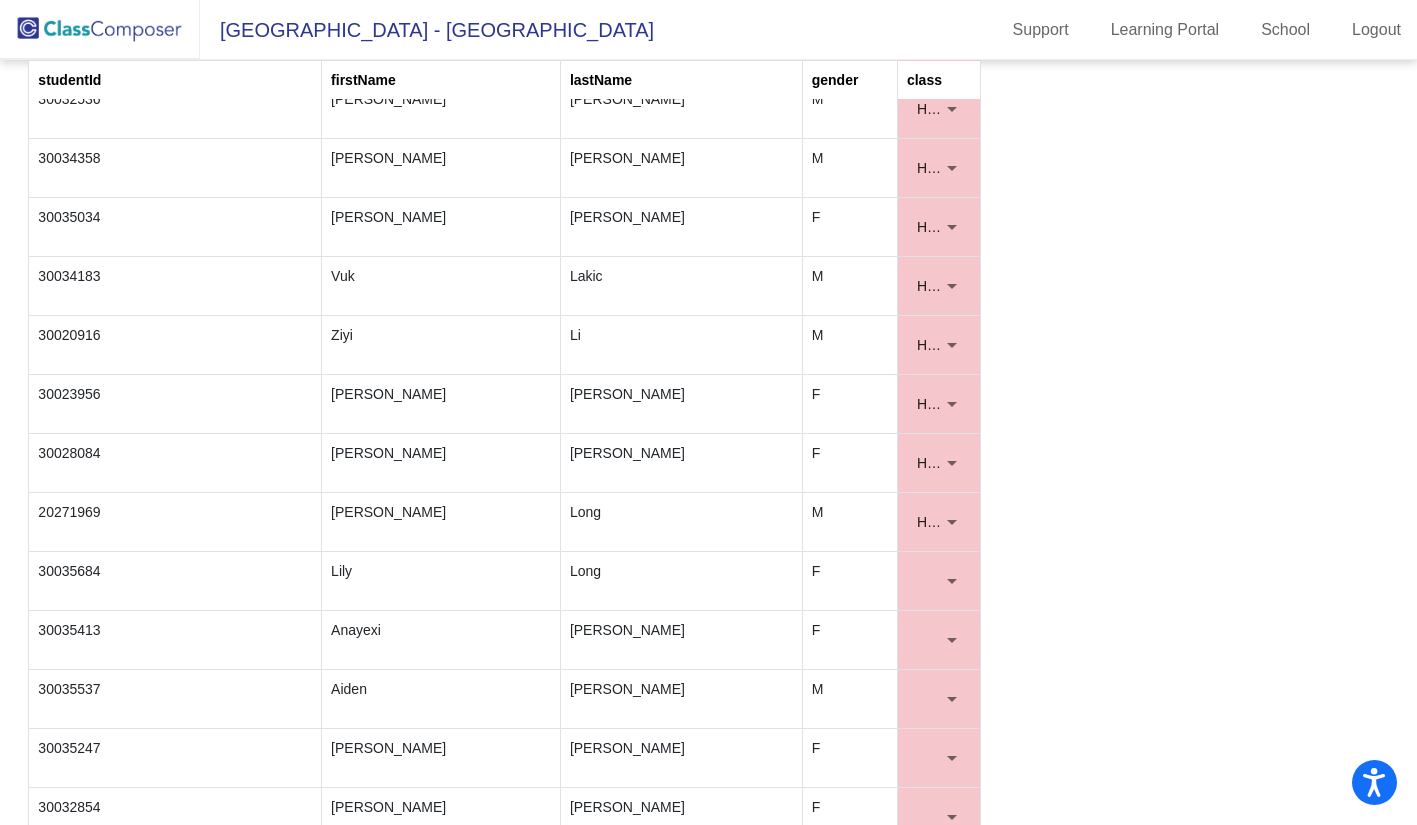 click at bounding box center [952, 581] 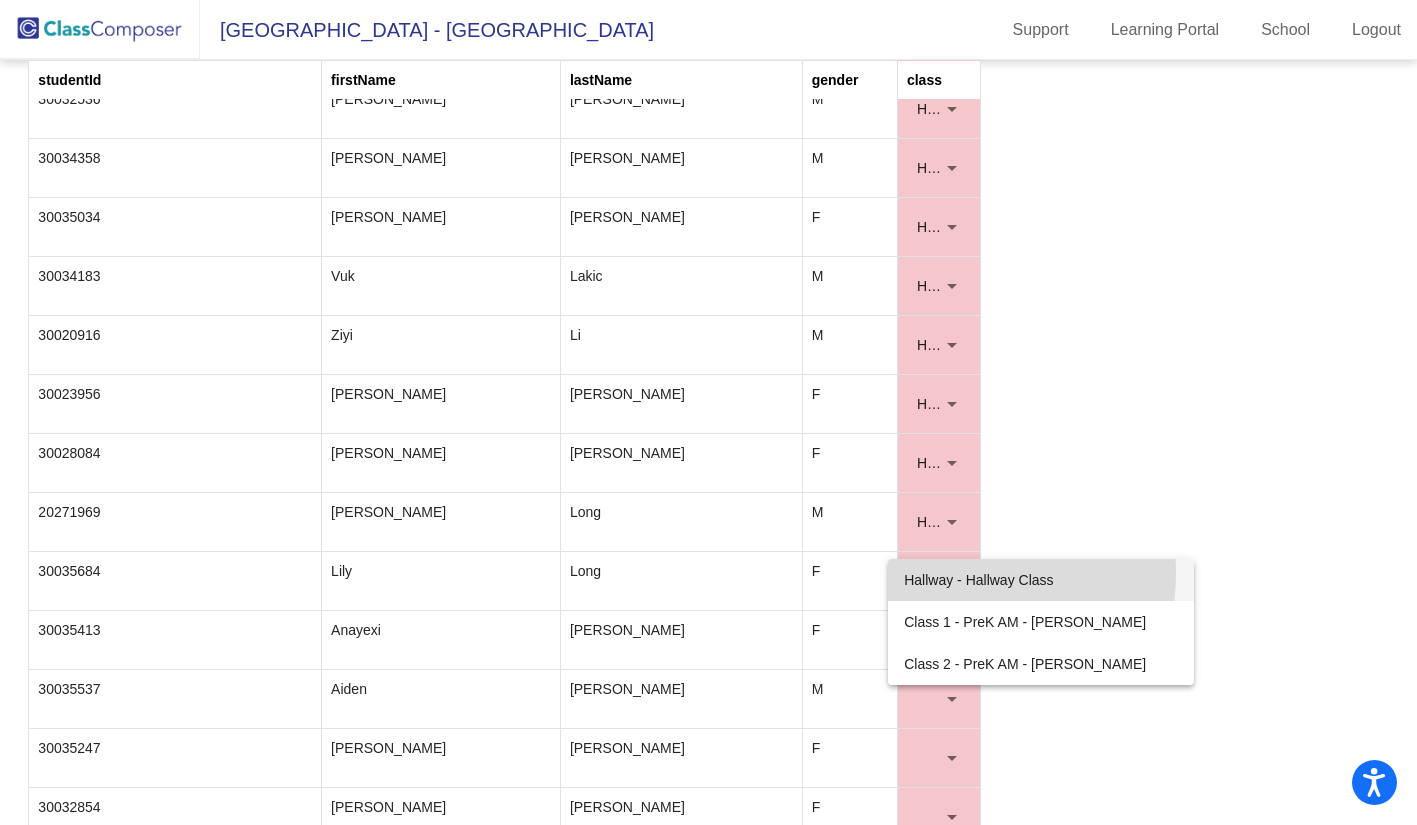 click on "Hallway - Hallway Class" at bounding box center [1041, 580] 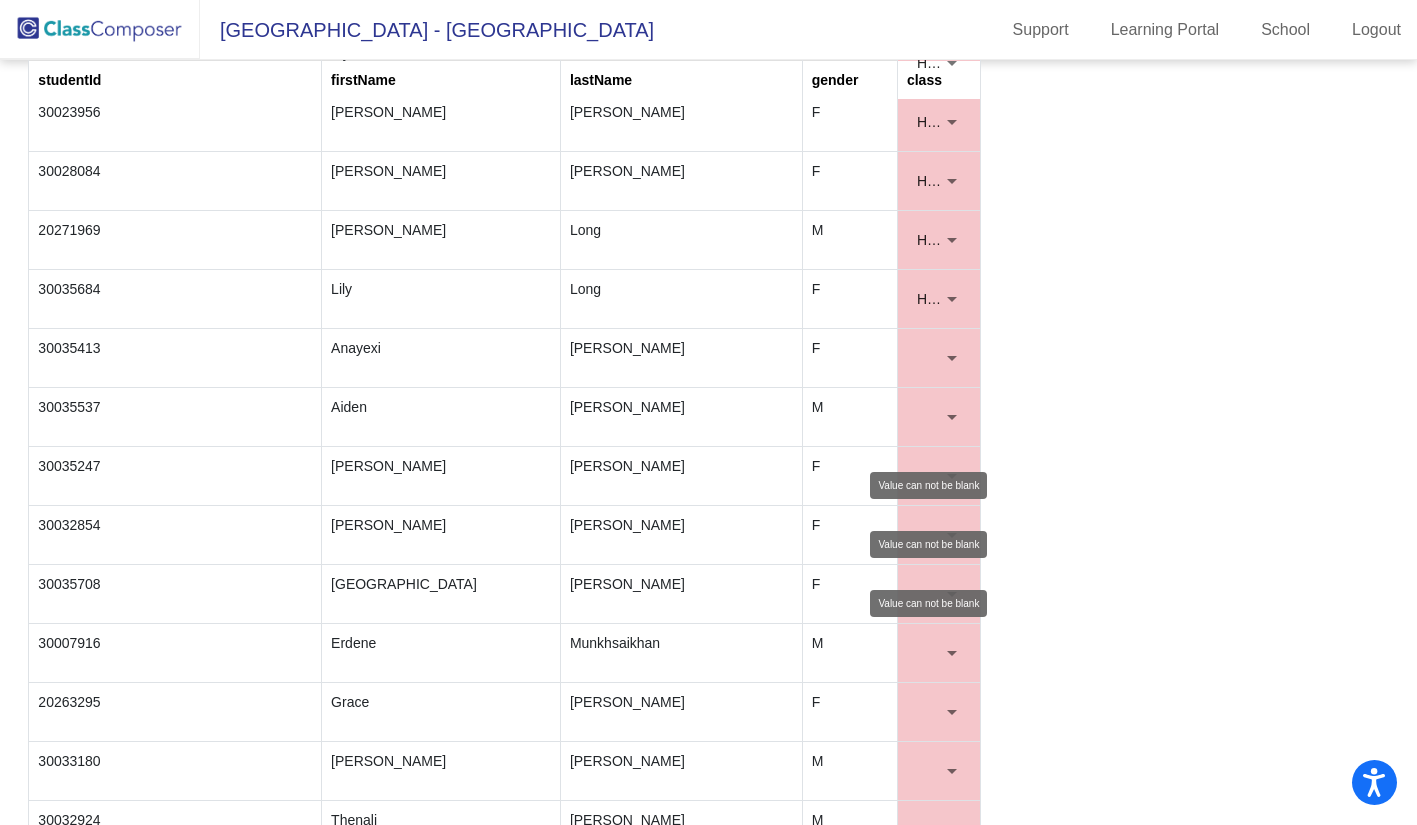 scroll, scrollTop: 2600, scrollLeft: 0, axis: vertical 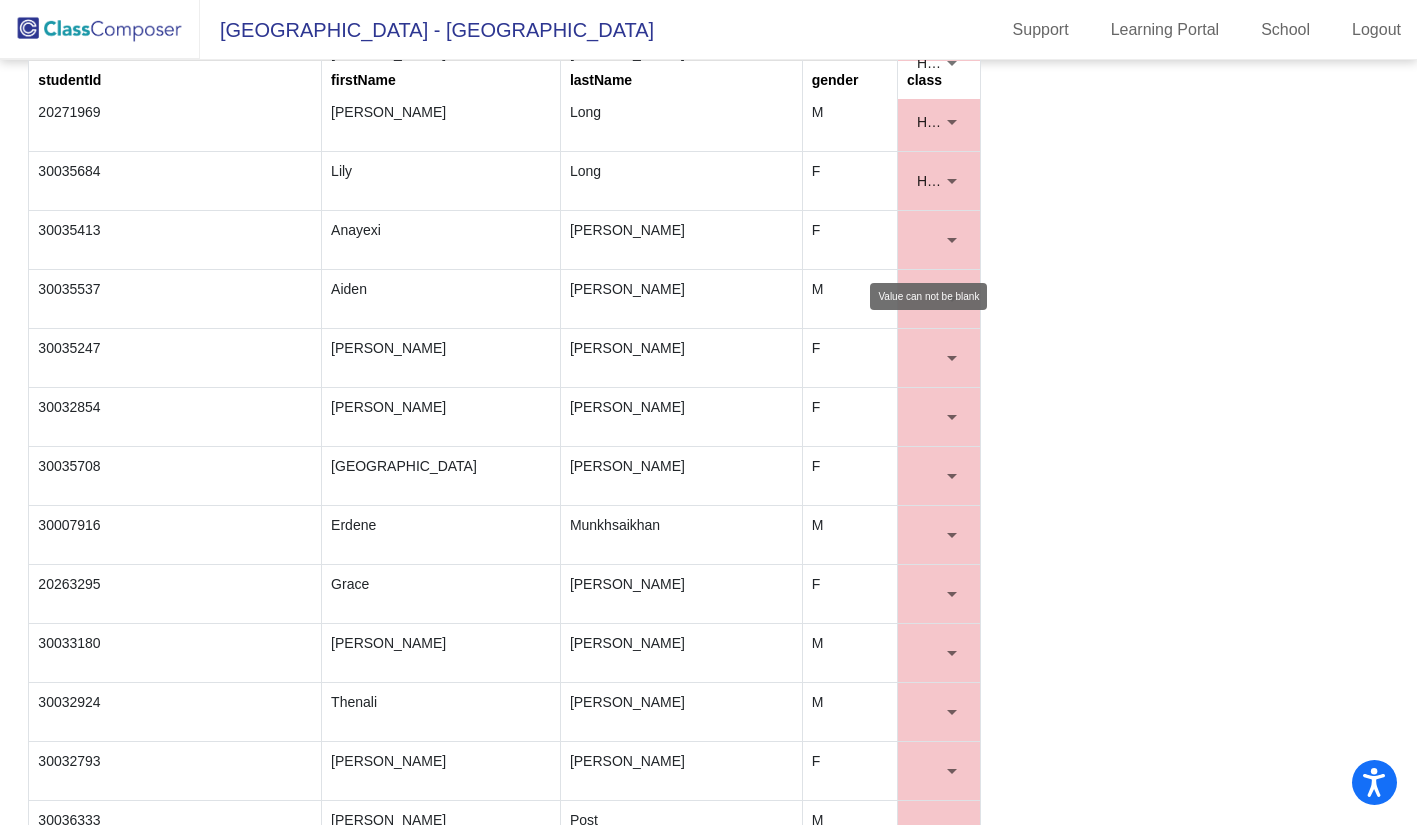 click at bounding box center (952, 240) 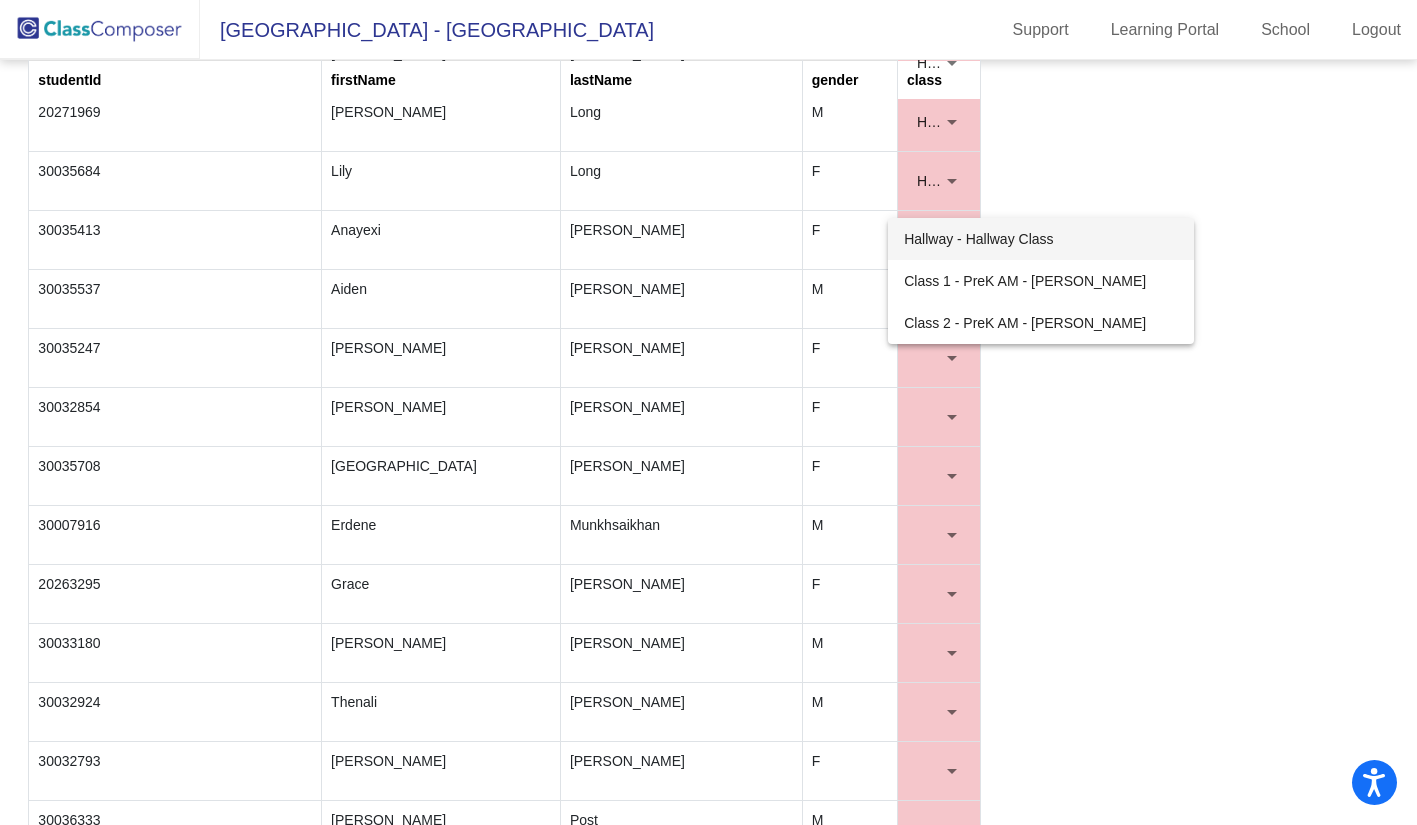 click on "Hallway - Hallway Class" at bounding box center [1041, 239] 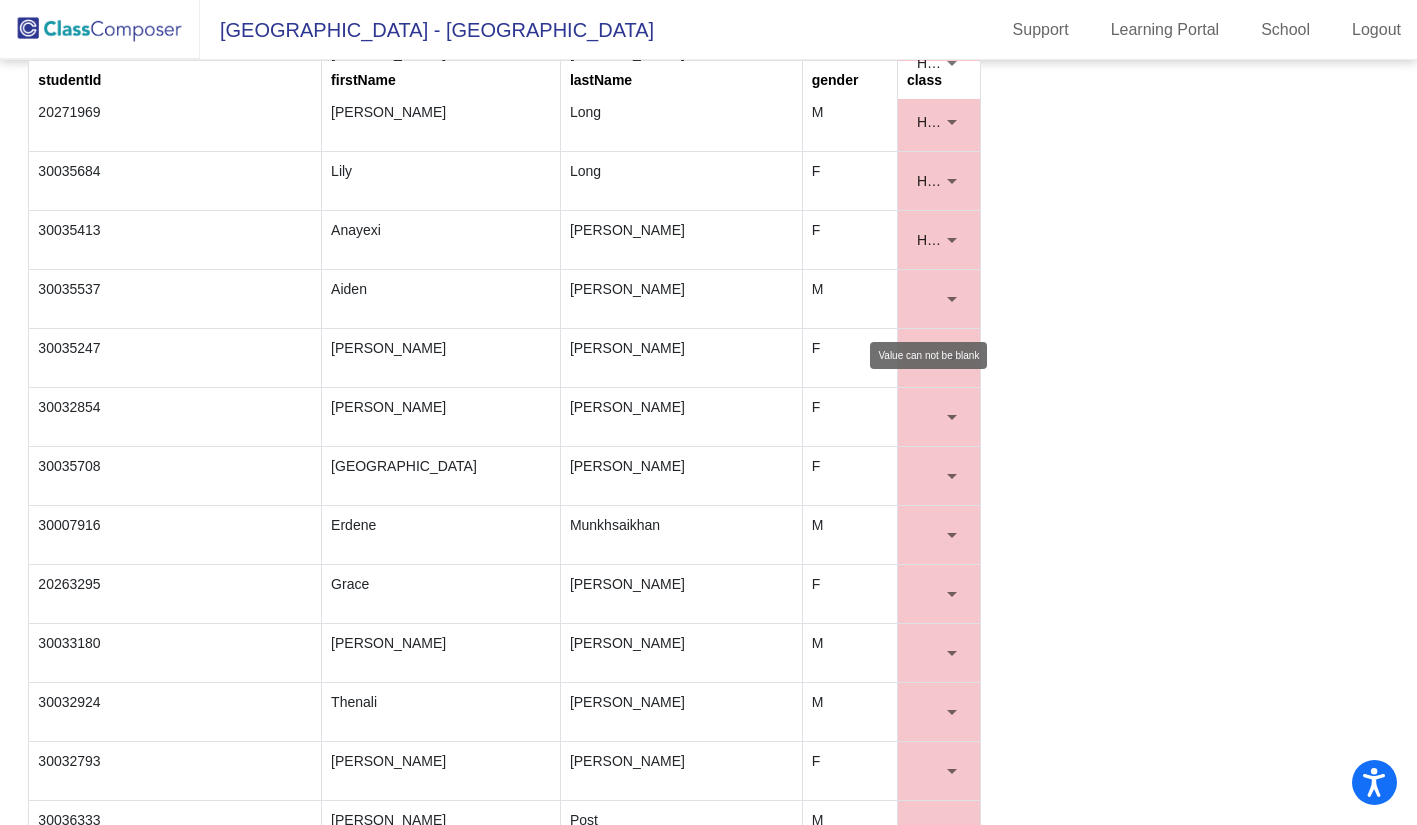 click at bounding box center [952, 299] 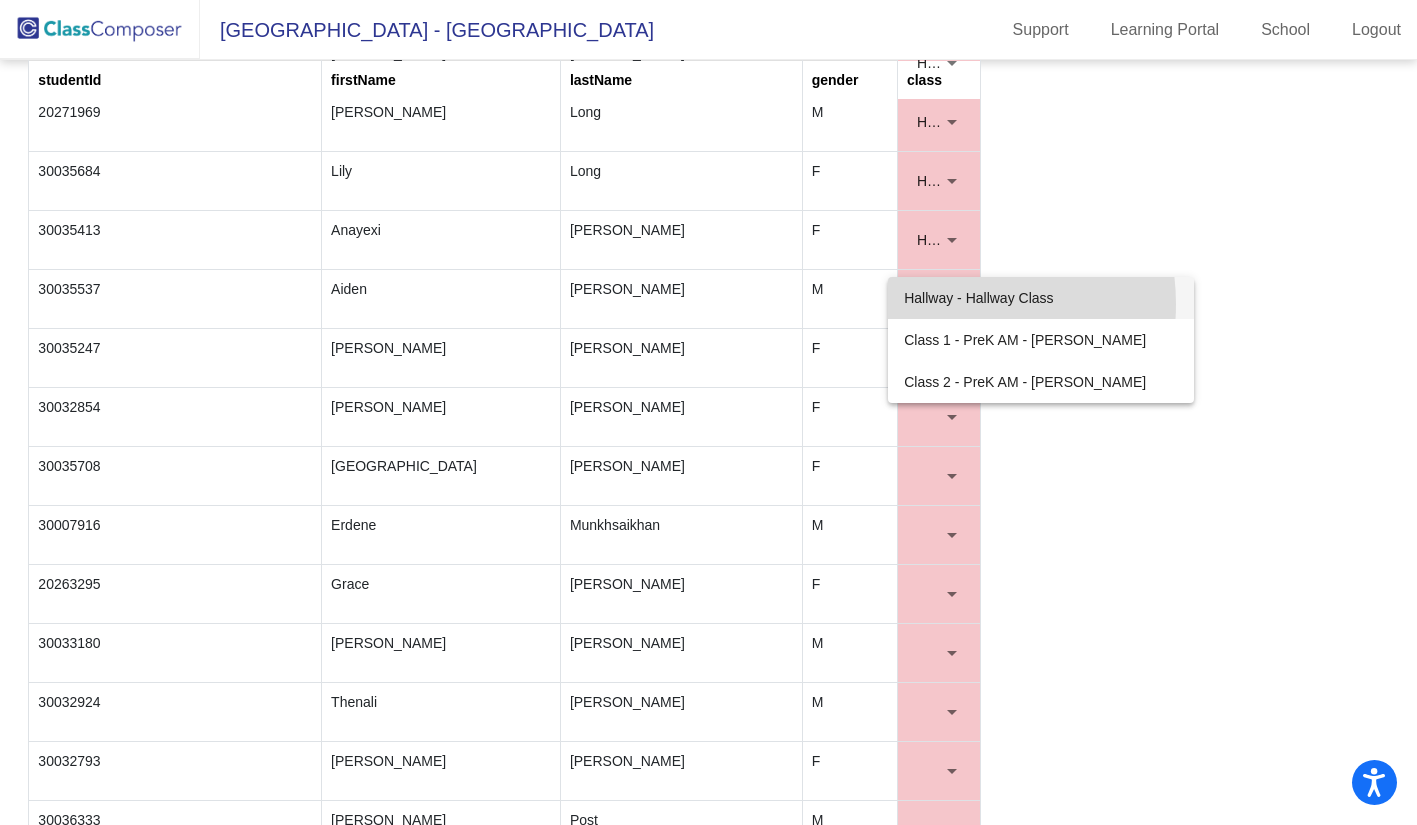click on "Hallway - Hallway Class" at bounding box center [1041, 298] 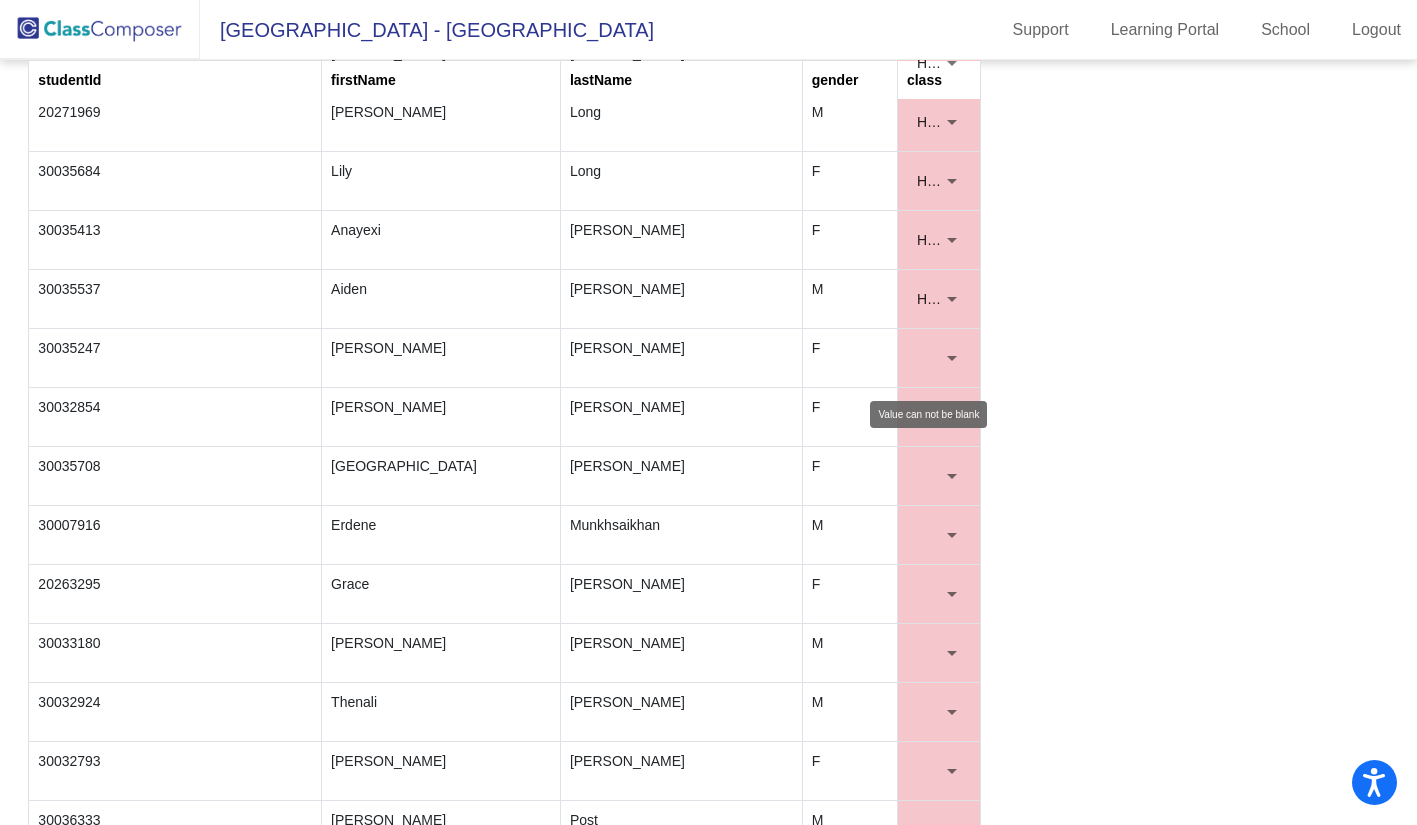 click at bounding box center [952, 358] 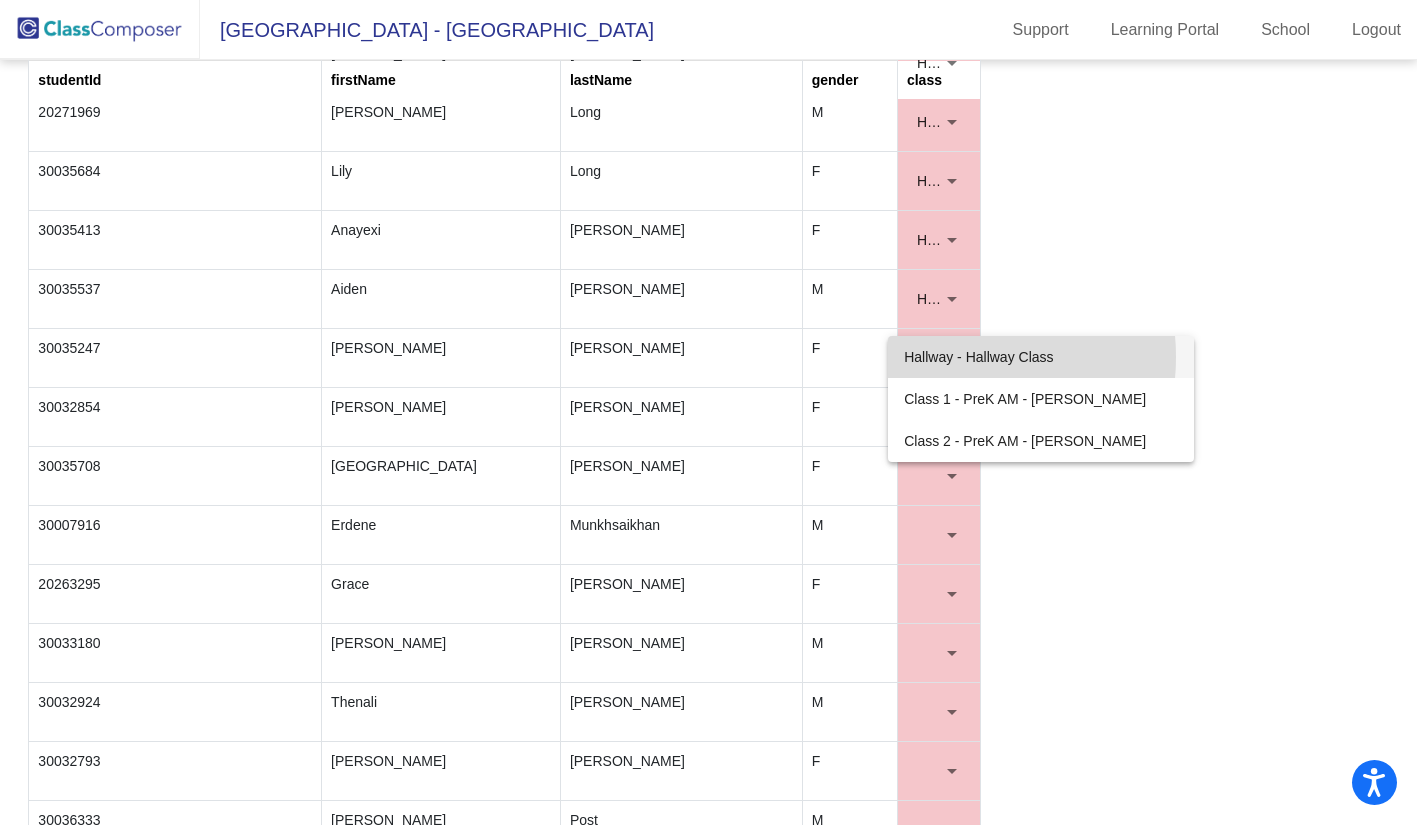 click on "Hallway - Hallway Class" at bounding box center [1041, 357] 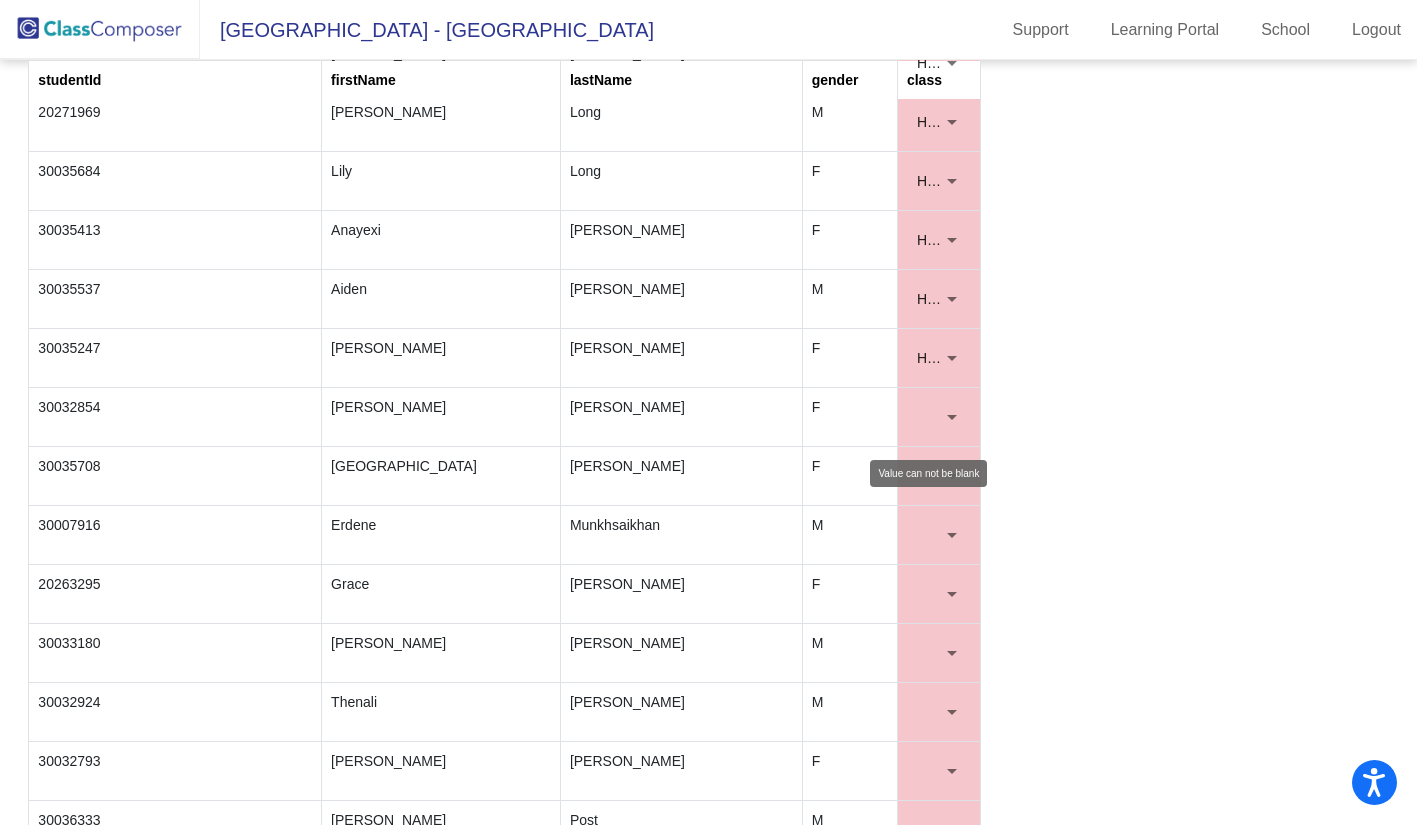 click at bounding box center (952, 417) 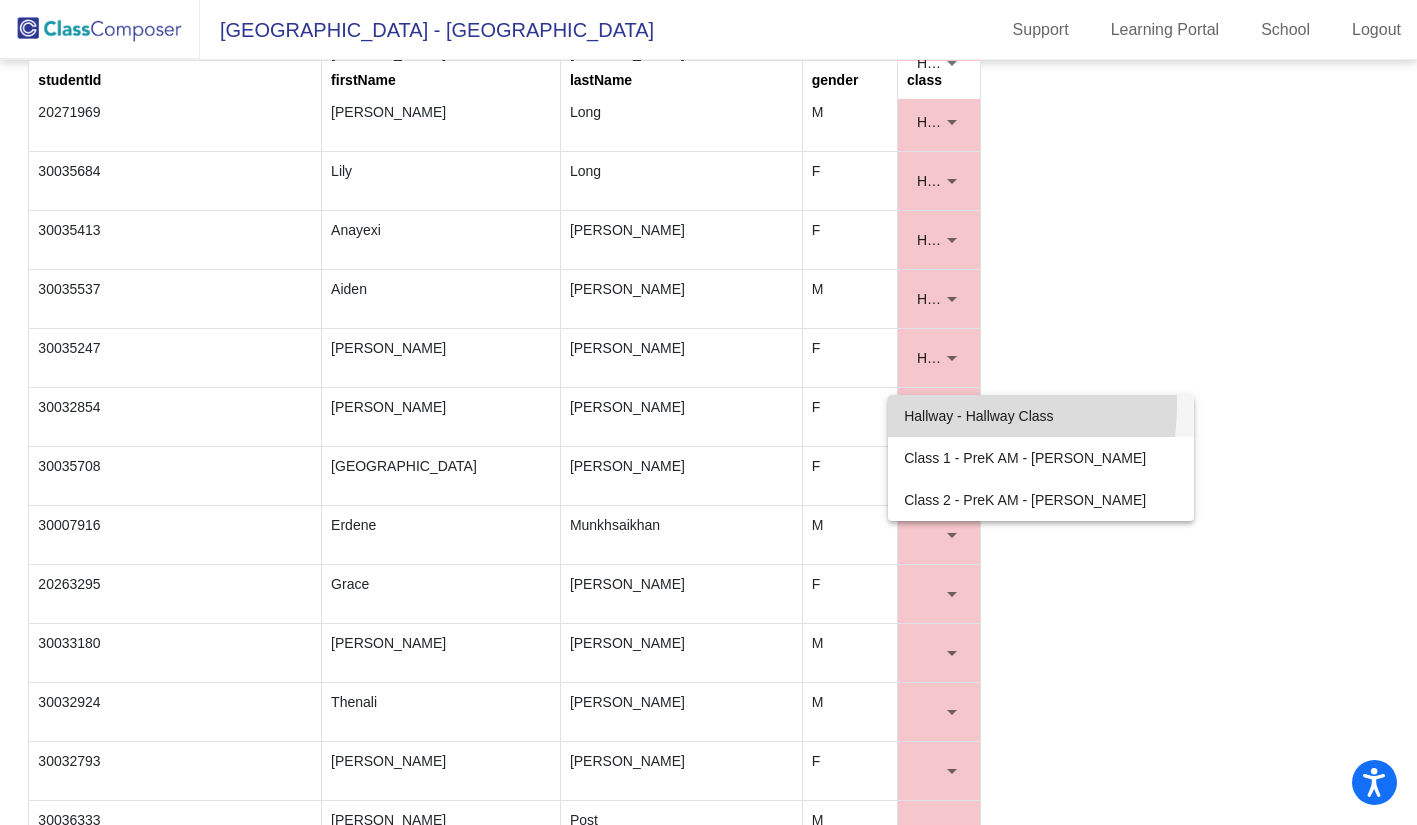 click on "Hallway - Hallway Class" at bounding box center [1041, 416] 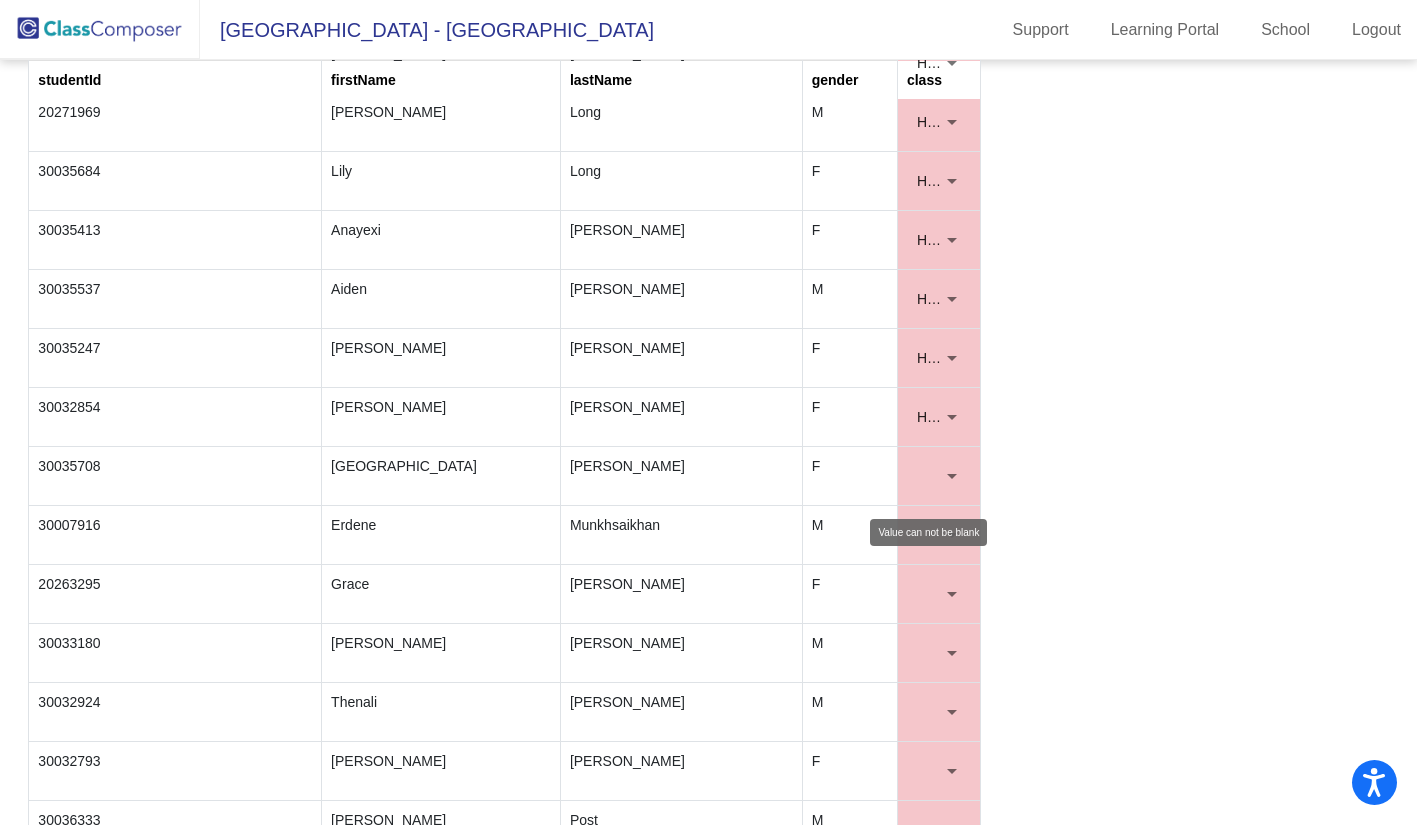 click at bounding box center (952, 476) 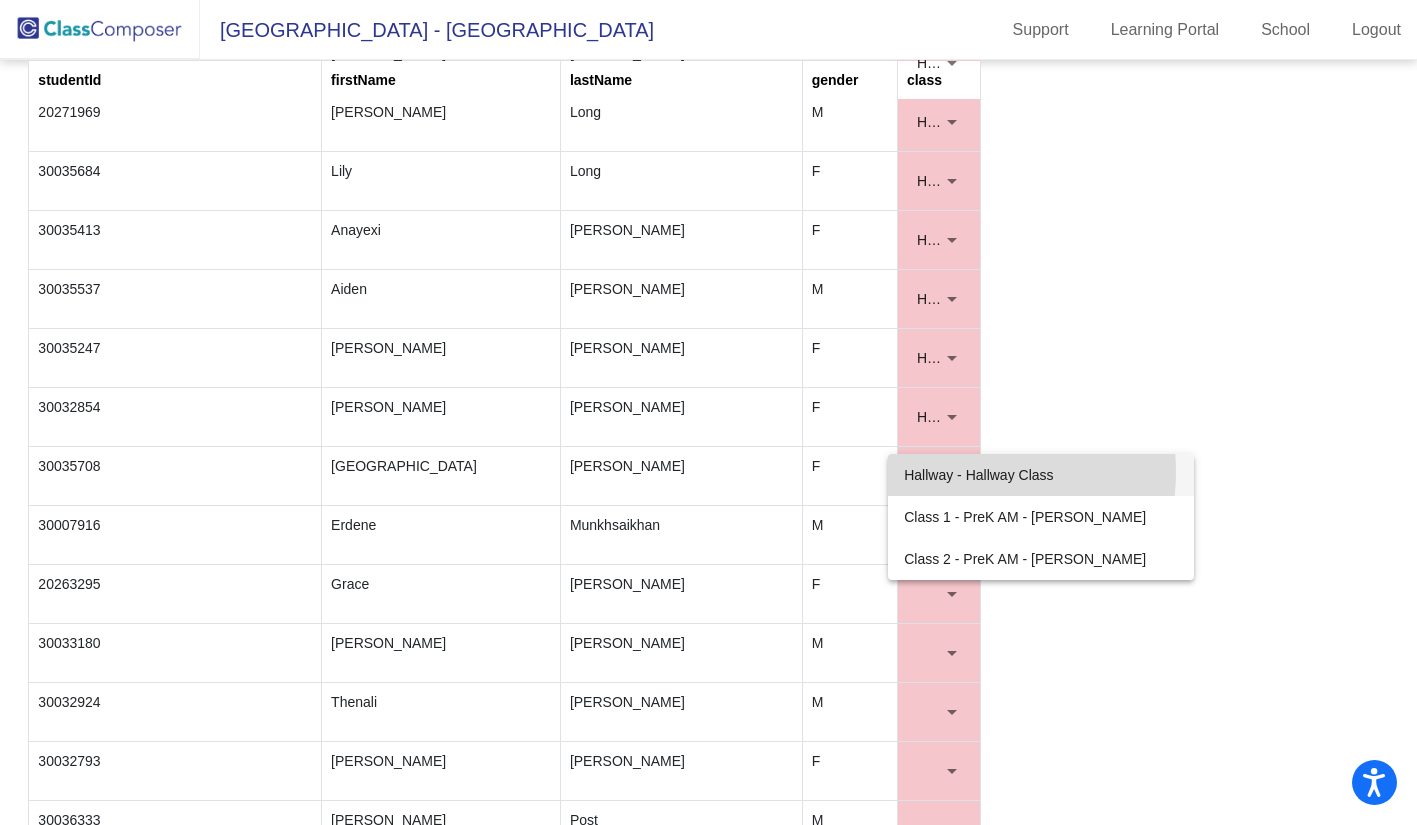 click on "Hallway - Hallway Class" at bounding box center [1041, 475] 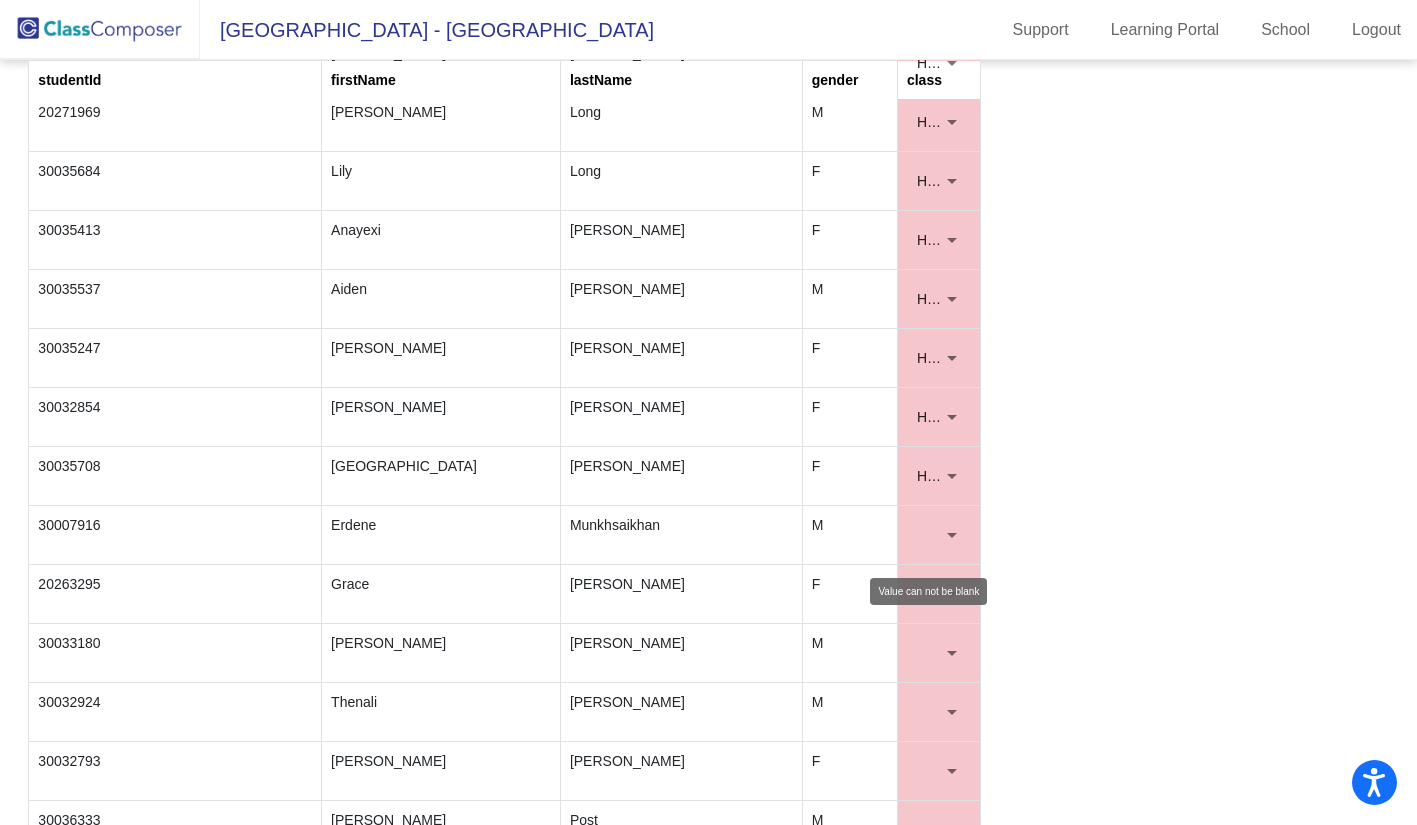 click at bounding box center [952, 535] 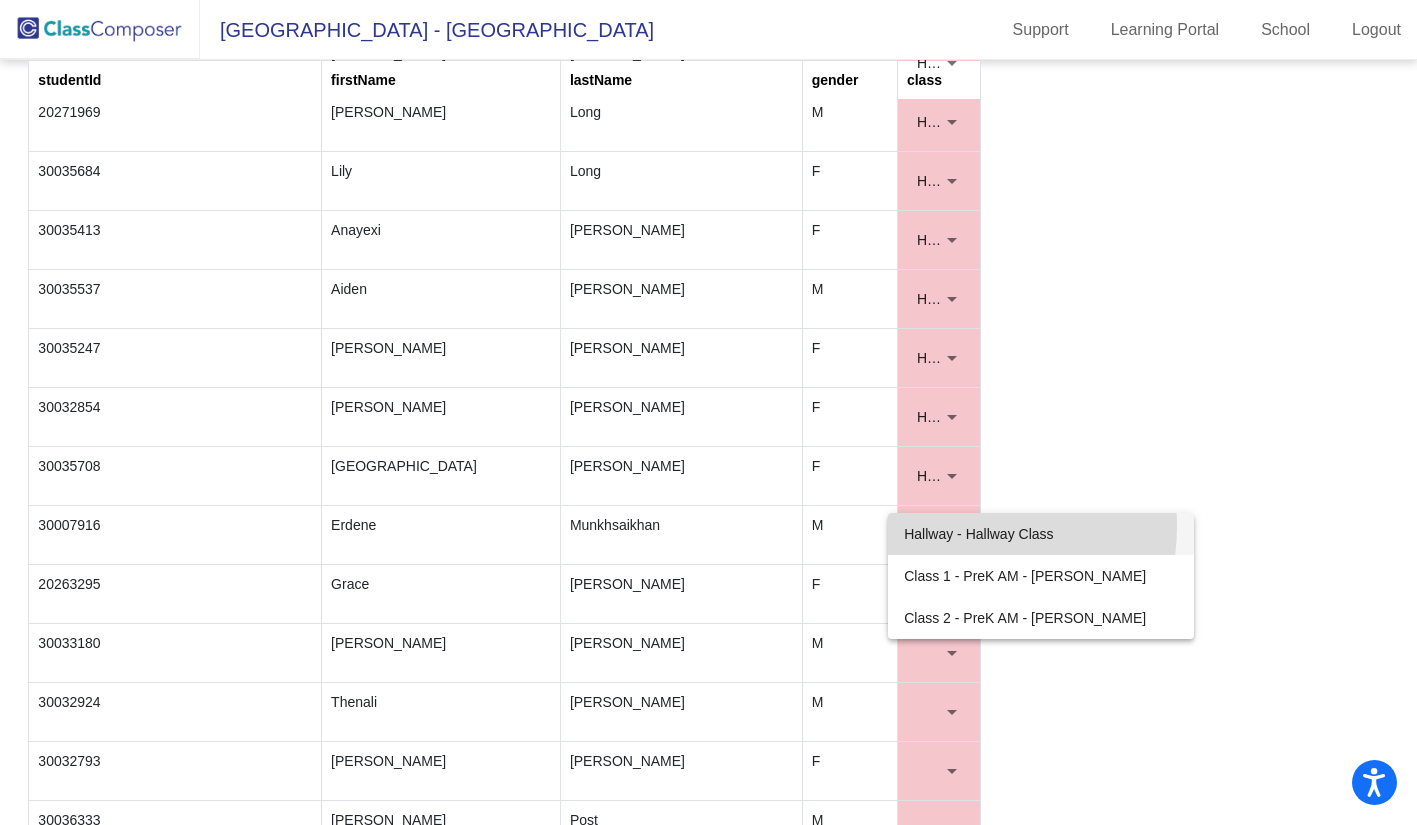 click on "Hallway - Hallway Class" at bounding box center (1041, 534) 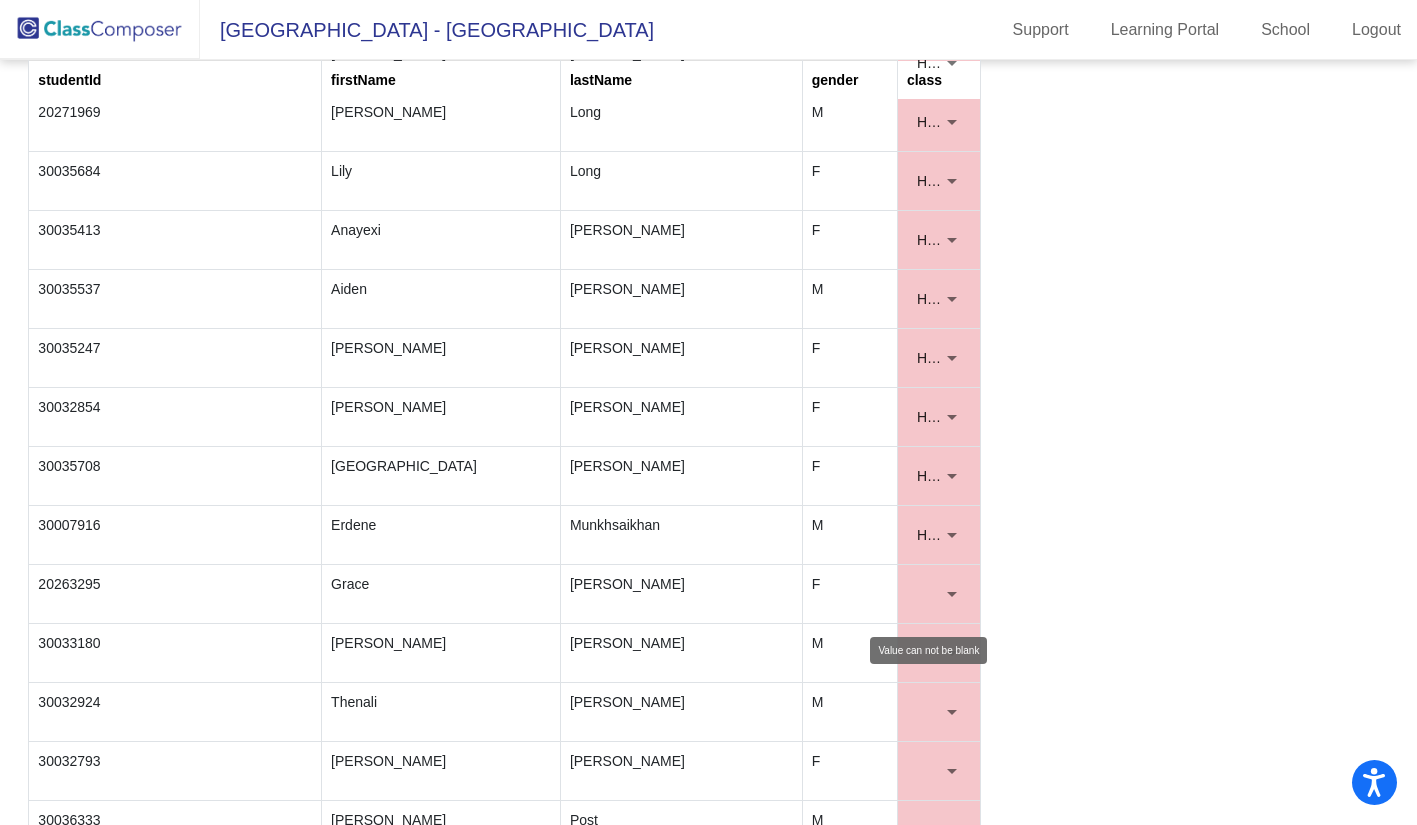 click at bounding box center (939, 594) 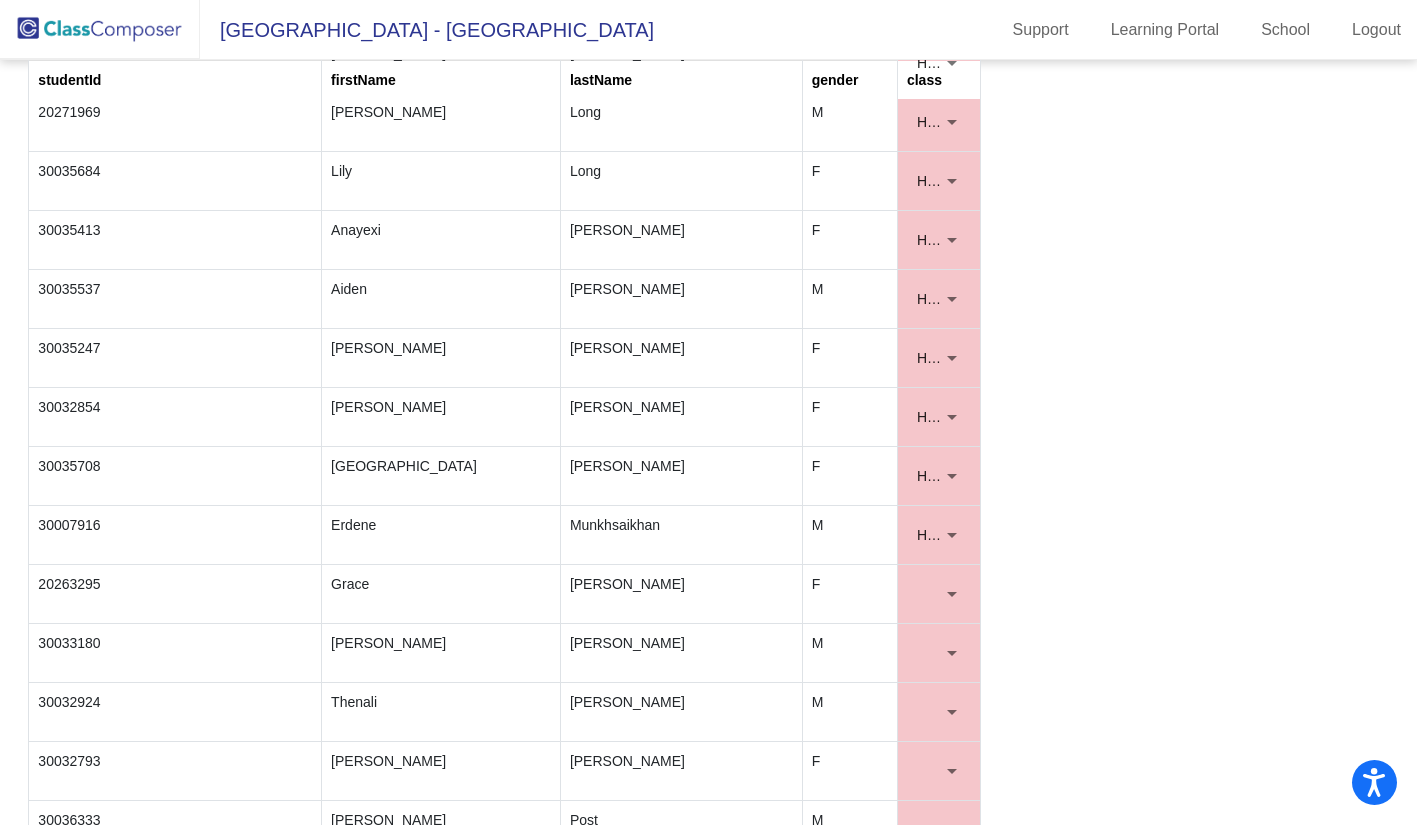 click at bounding box center [952, 594] 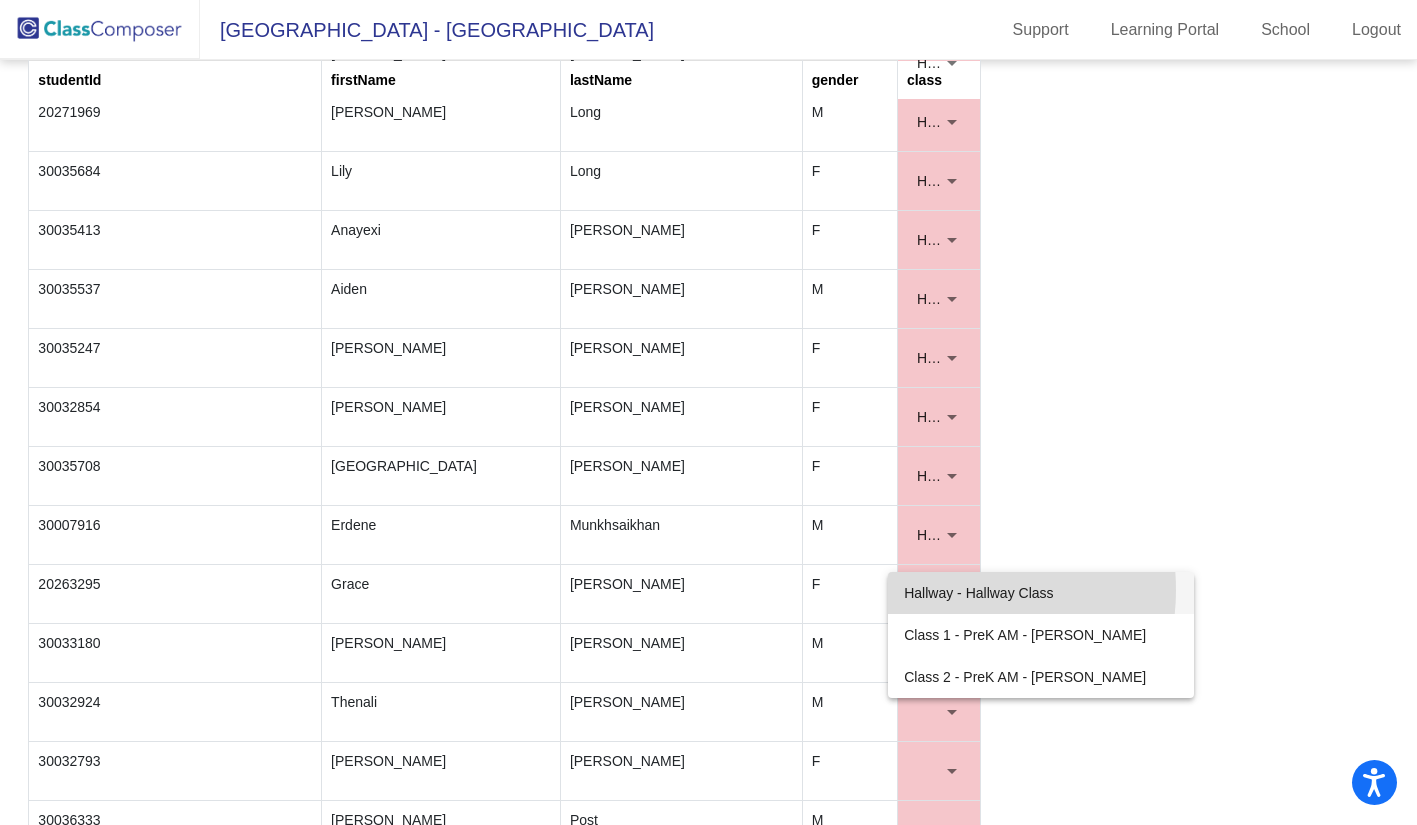 click on "Hallway - Hallway Class" at bounding box center (1041, 593) 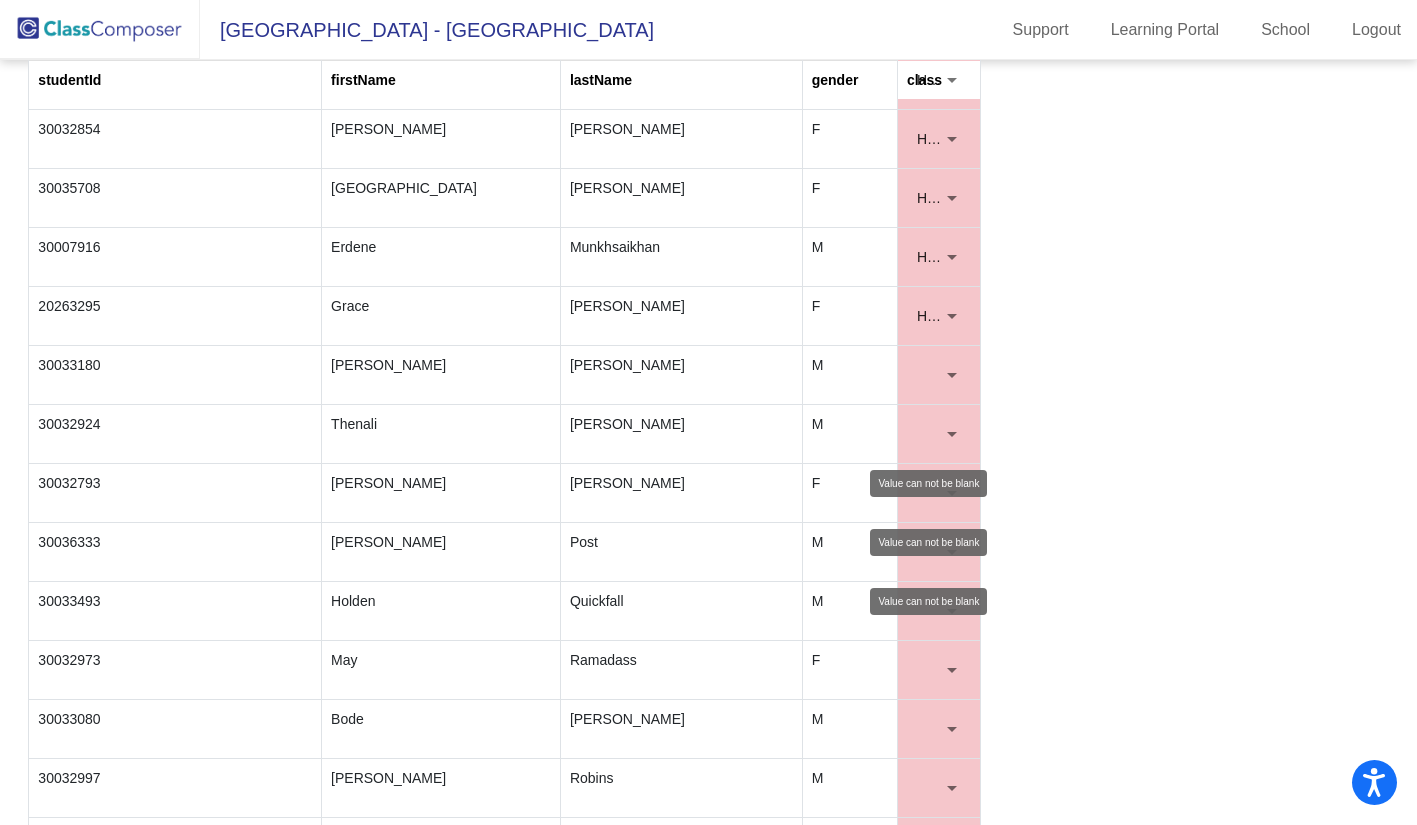 scroll, scrollTop: 2900, scrollLeft: 0, axis: vertical 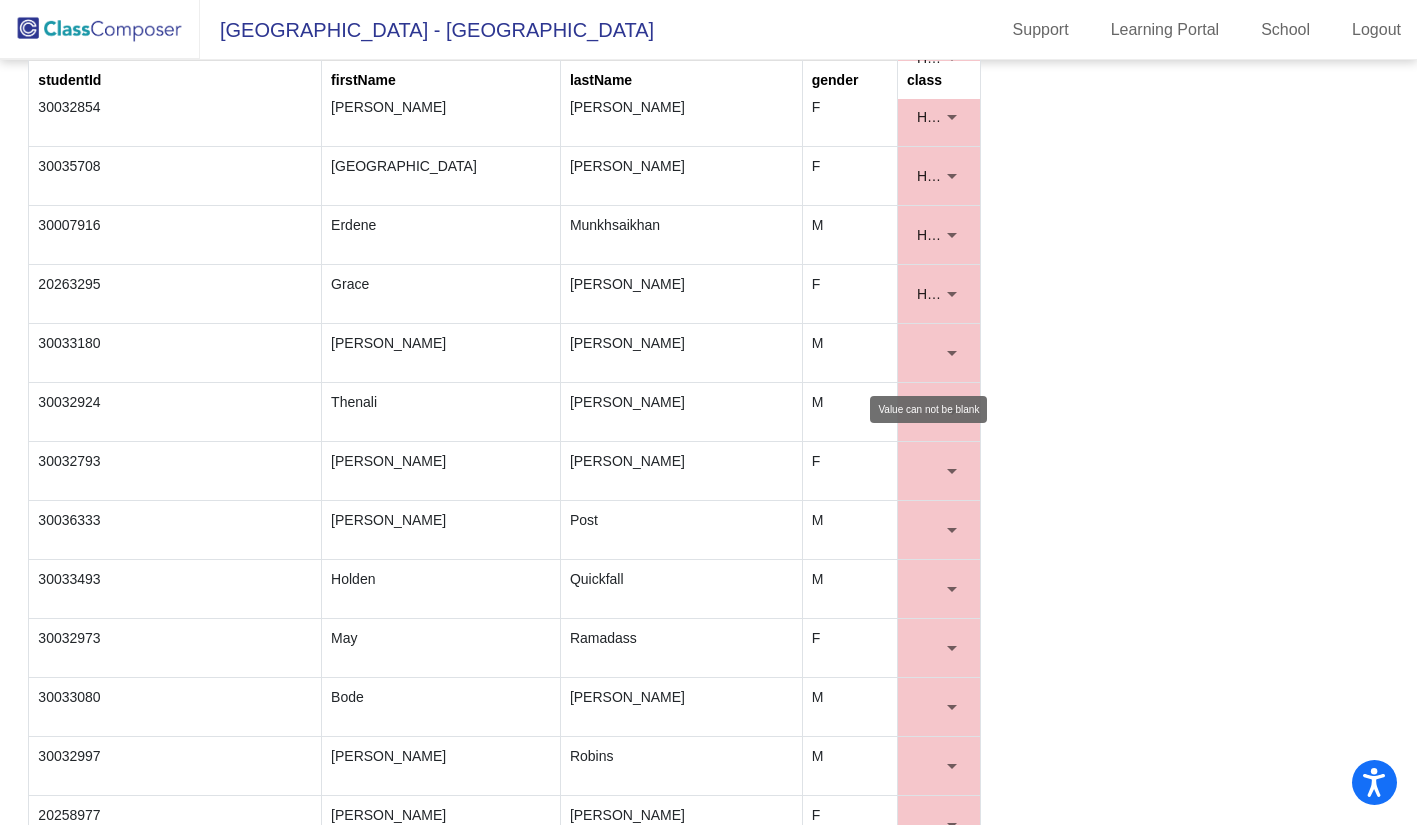 click at bounding box center [952, 353] 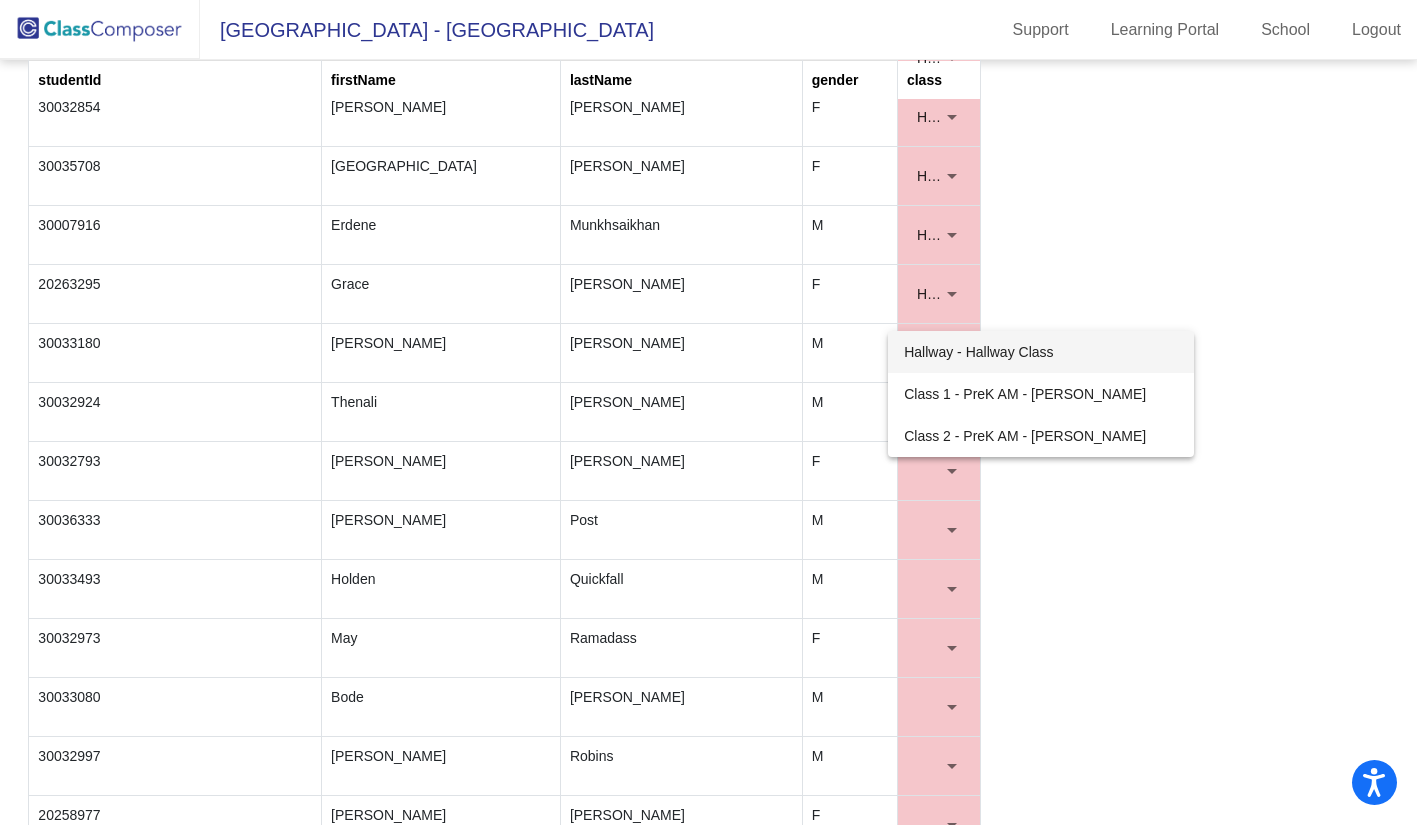 click on "Hallway - Hallway Class" at bounding box center [1041, 352] 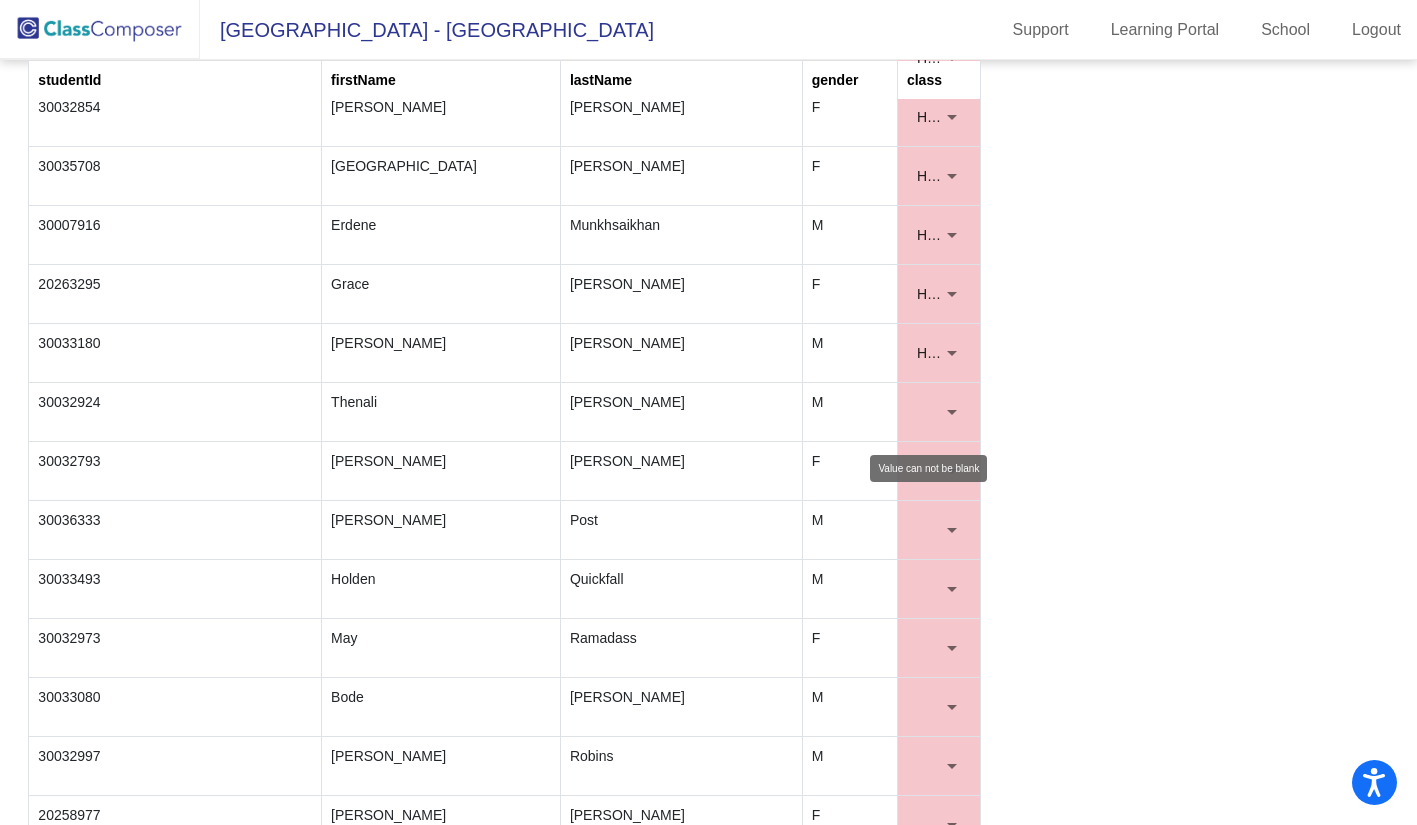 click at bounding box center (952, 412) 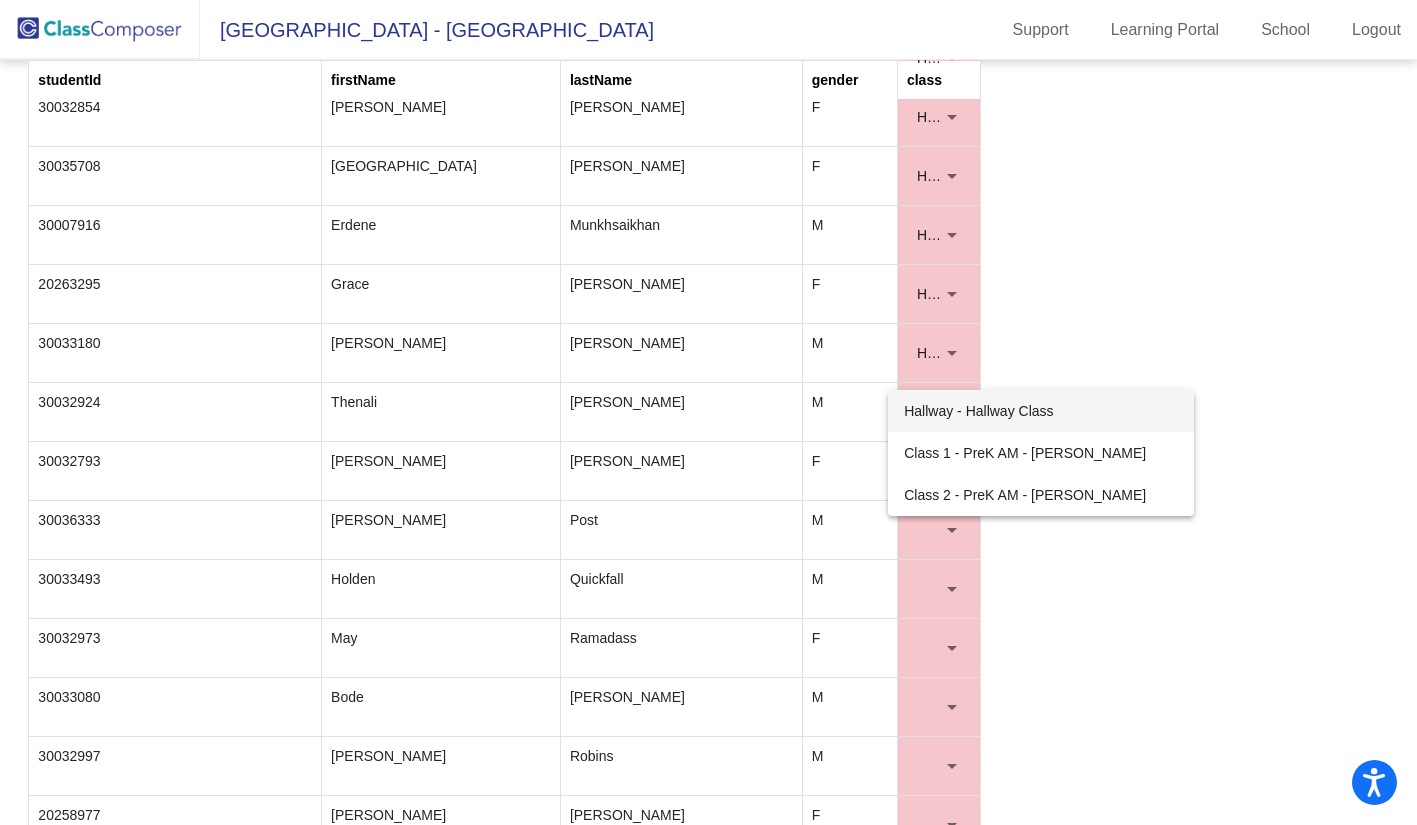 click on "Hallway - Hallway Class" at bounding box center [1041, 411] 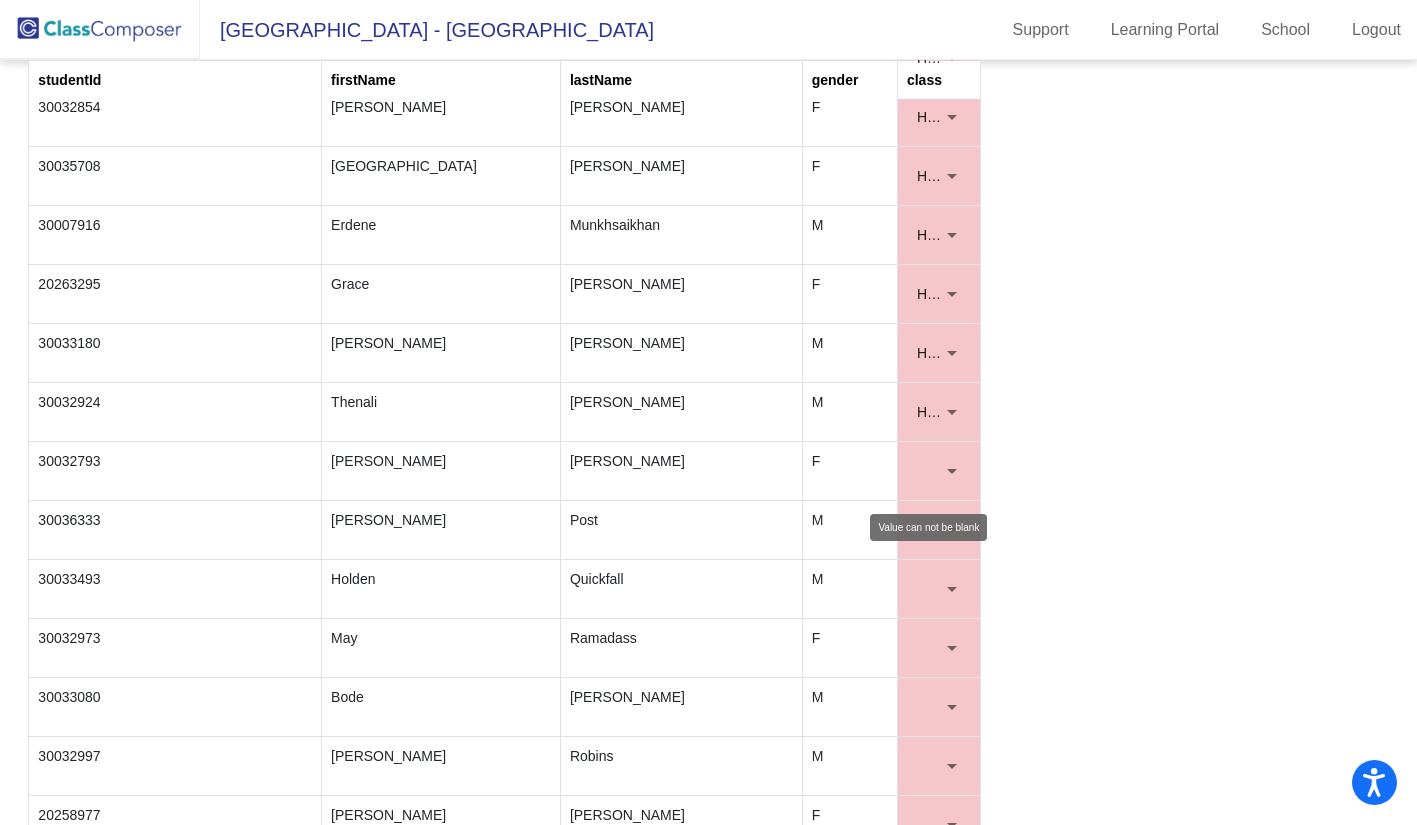 click at bounding box center [952, 471] 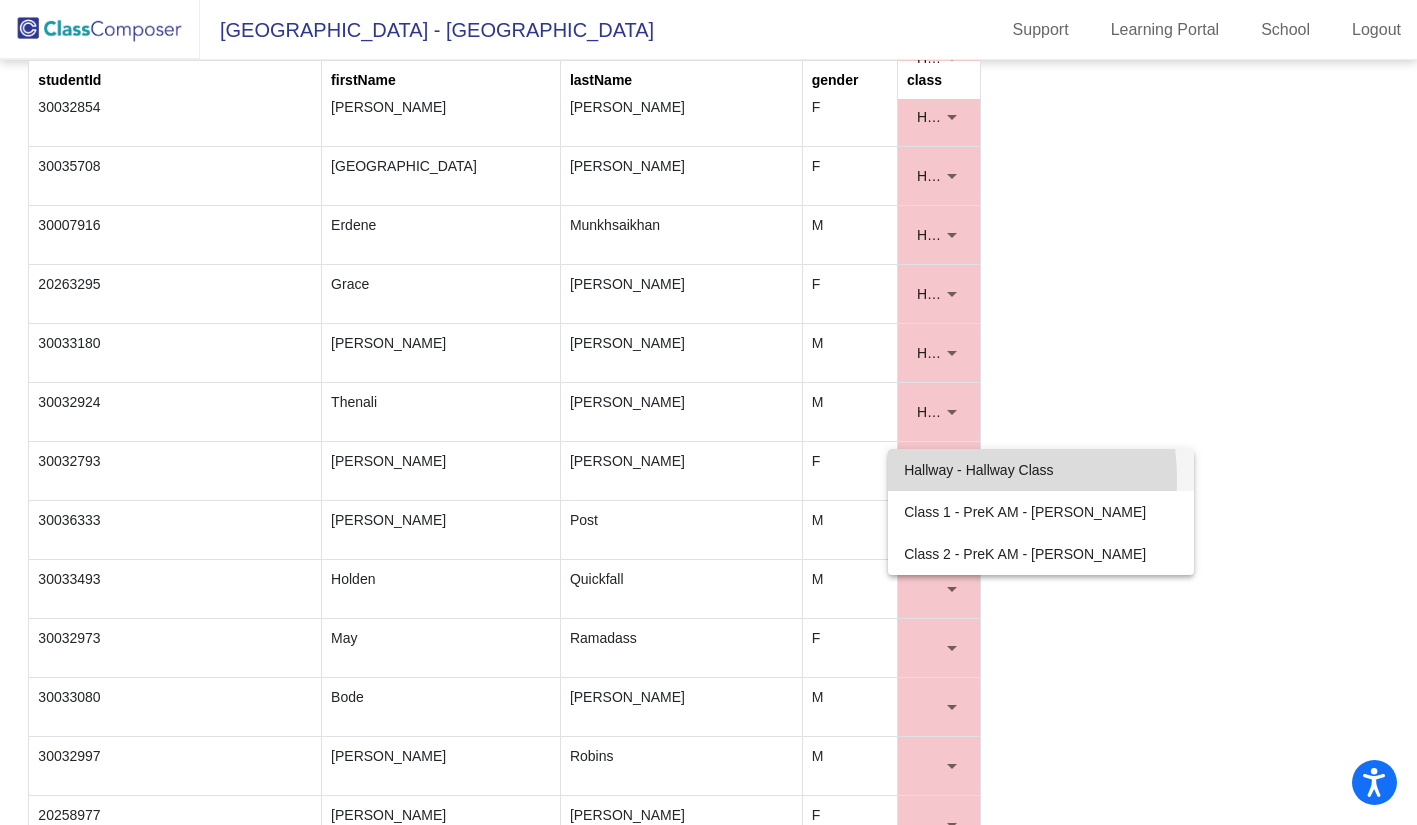 click on "Hallway - Hallway Class" at bounding box center (1041, 470) 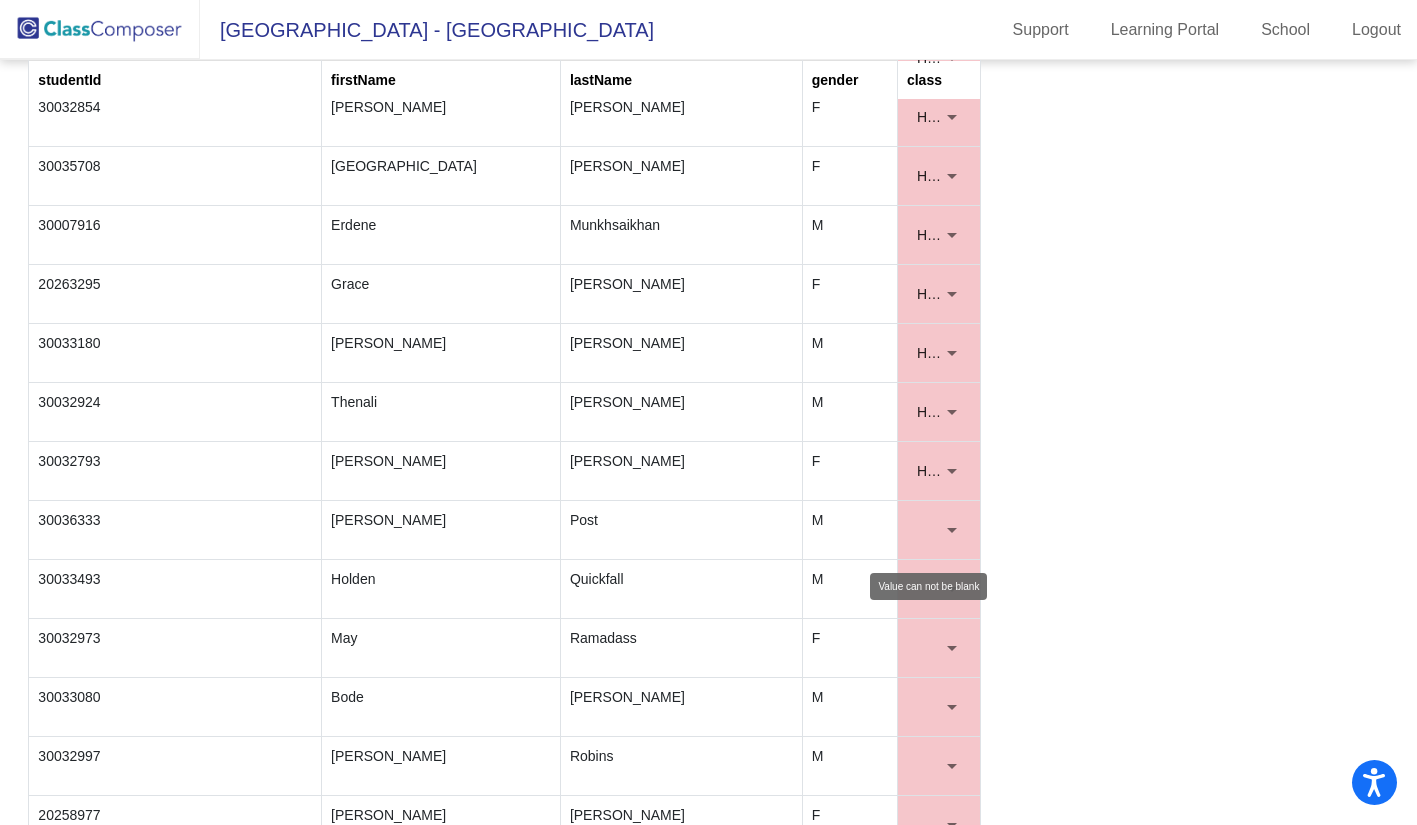 click at bounding box center (952, 530) 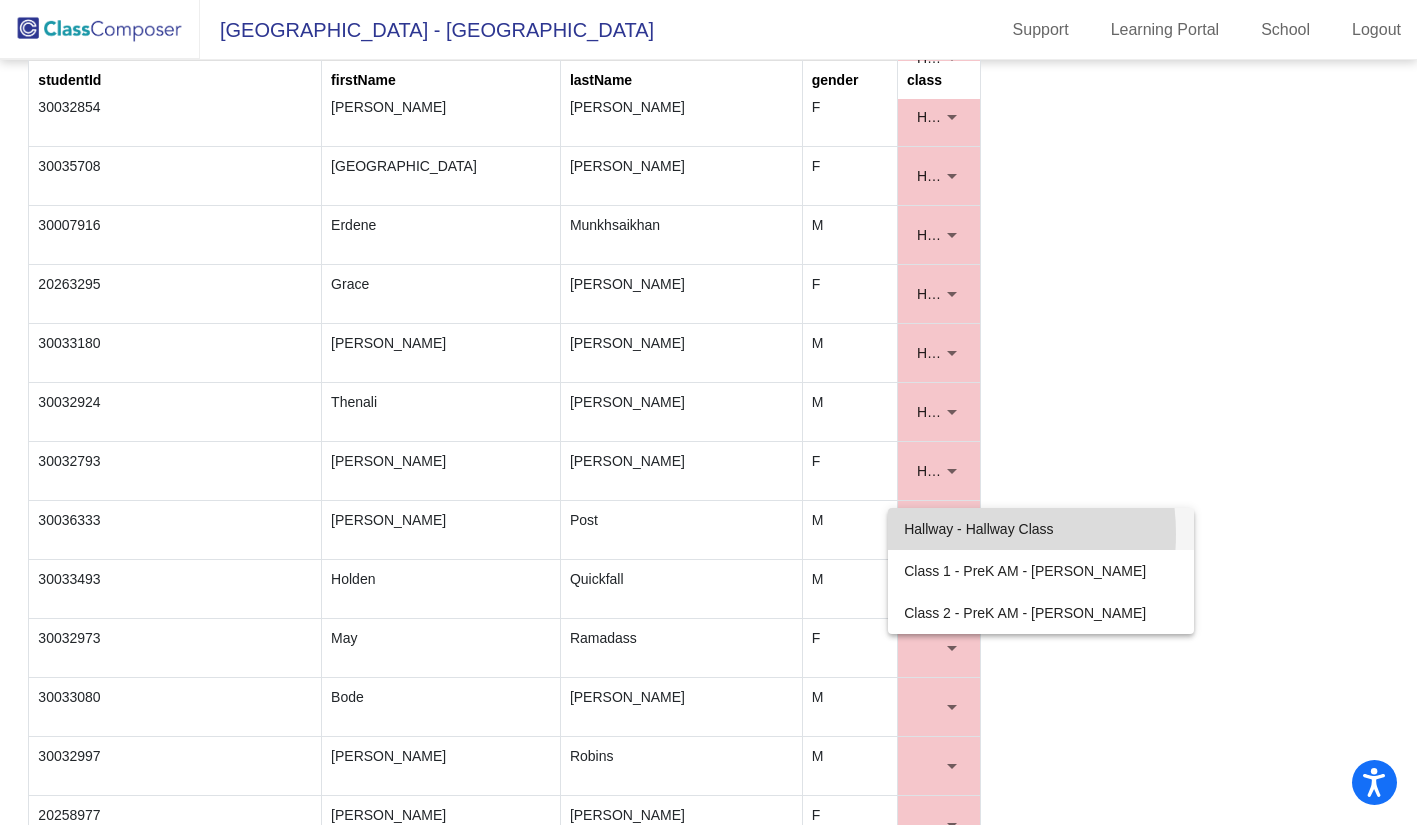 click on "Hallway - Hallway Class" at bounding box center (1041, 529) 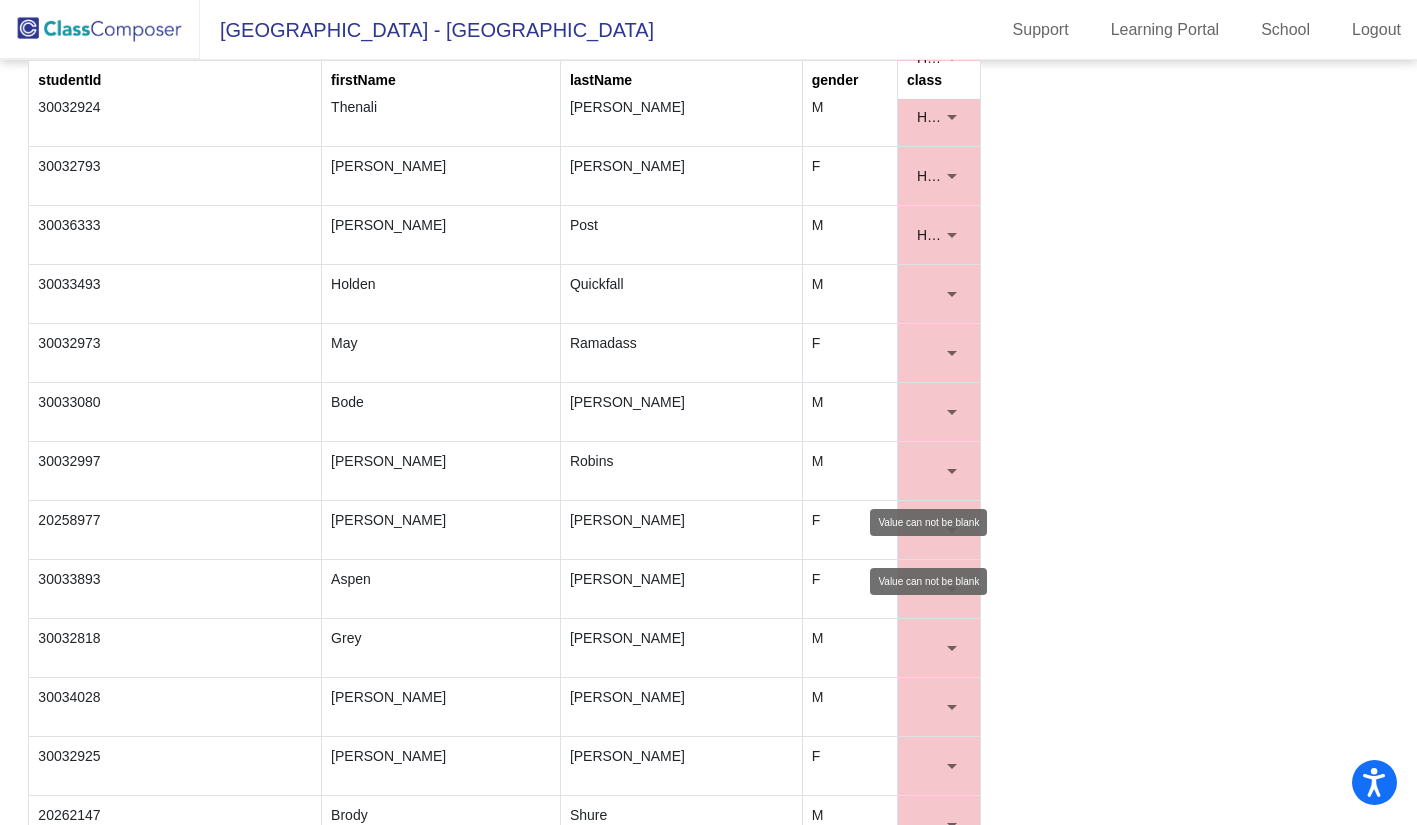 scroll, scrollTop: 3200, scrollLeft: 0, axis: vertical 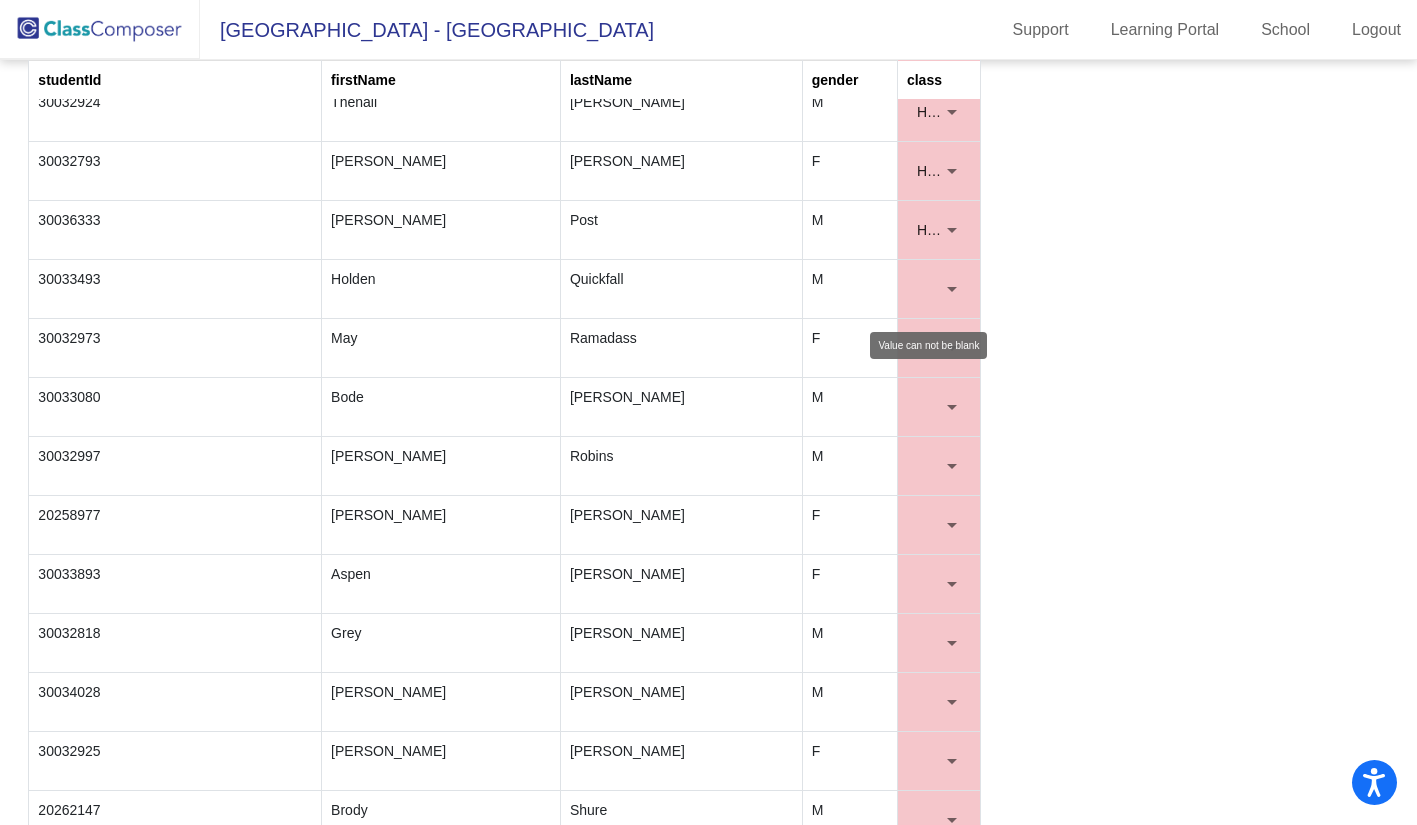 click at bounding box center [952, 289] 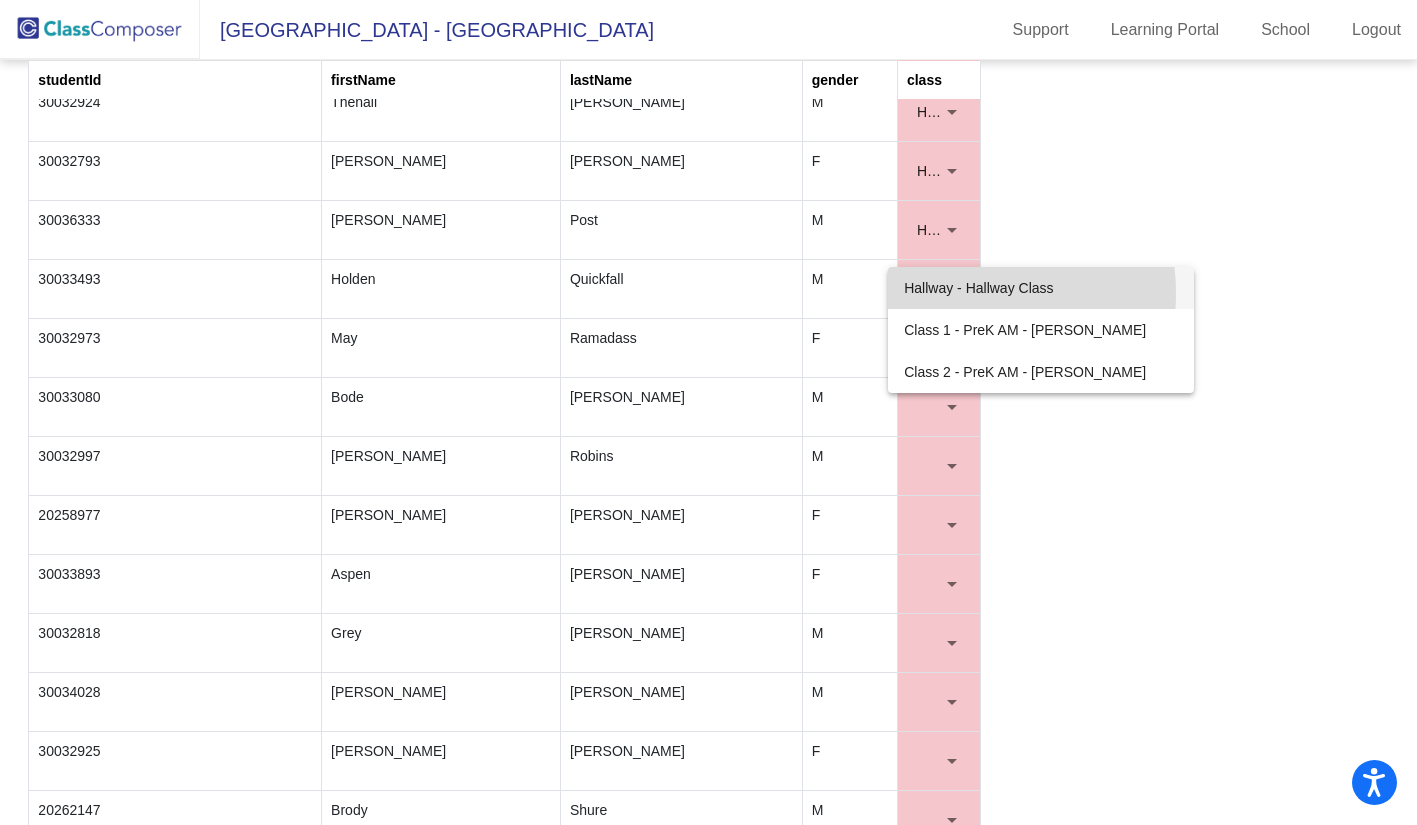 click on "Hallway - Hallway Class" at bounding box center [1041, 288] 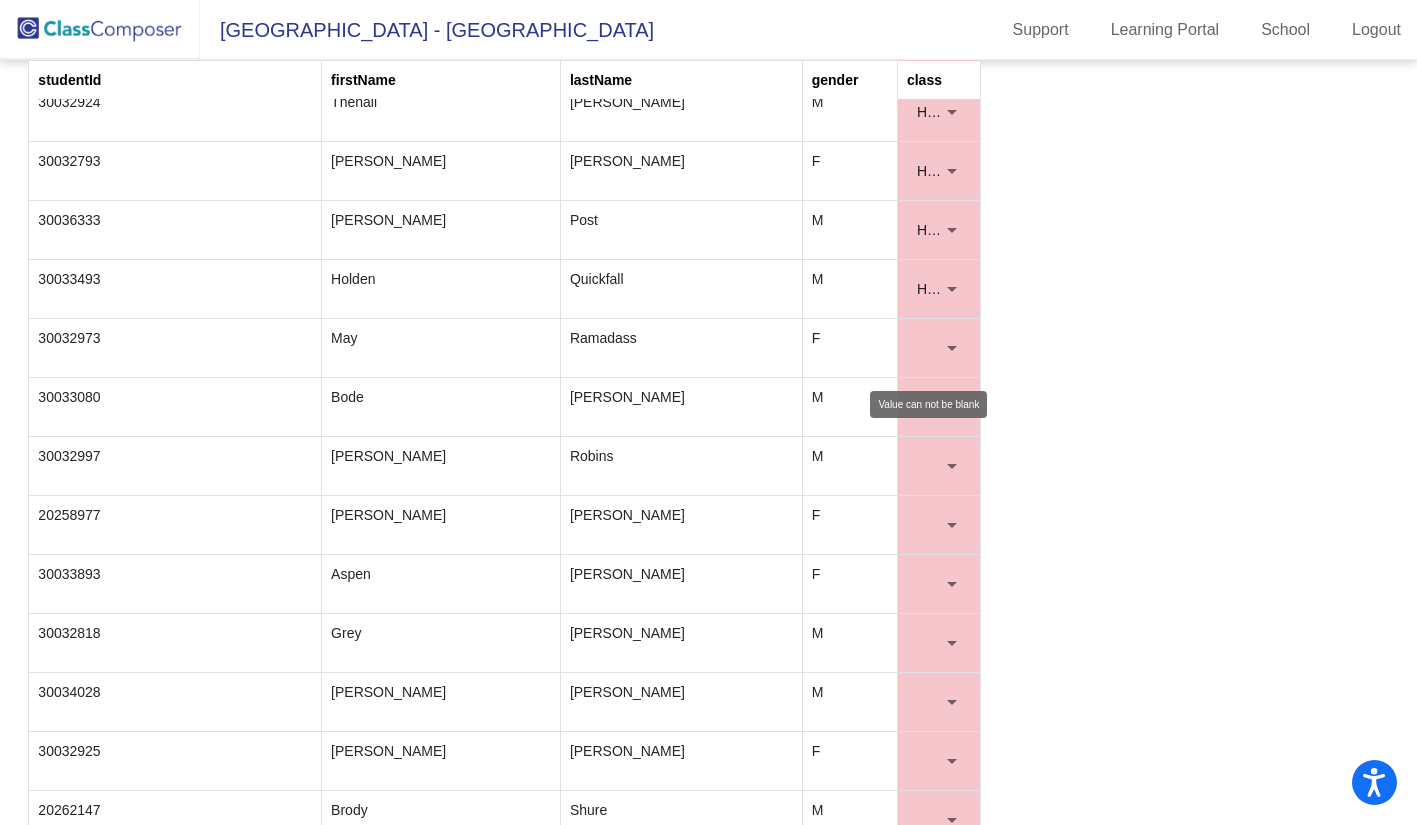 click at bounding box center [952, 348] 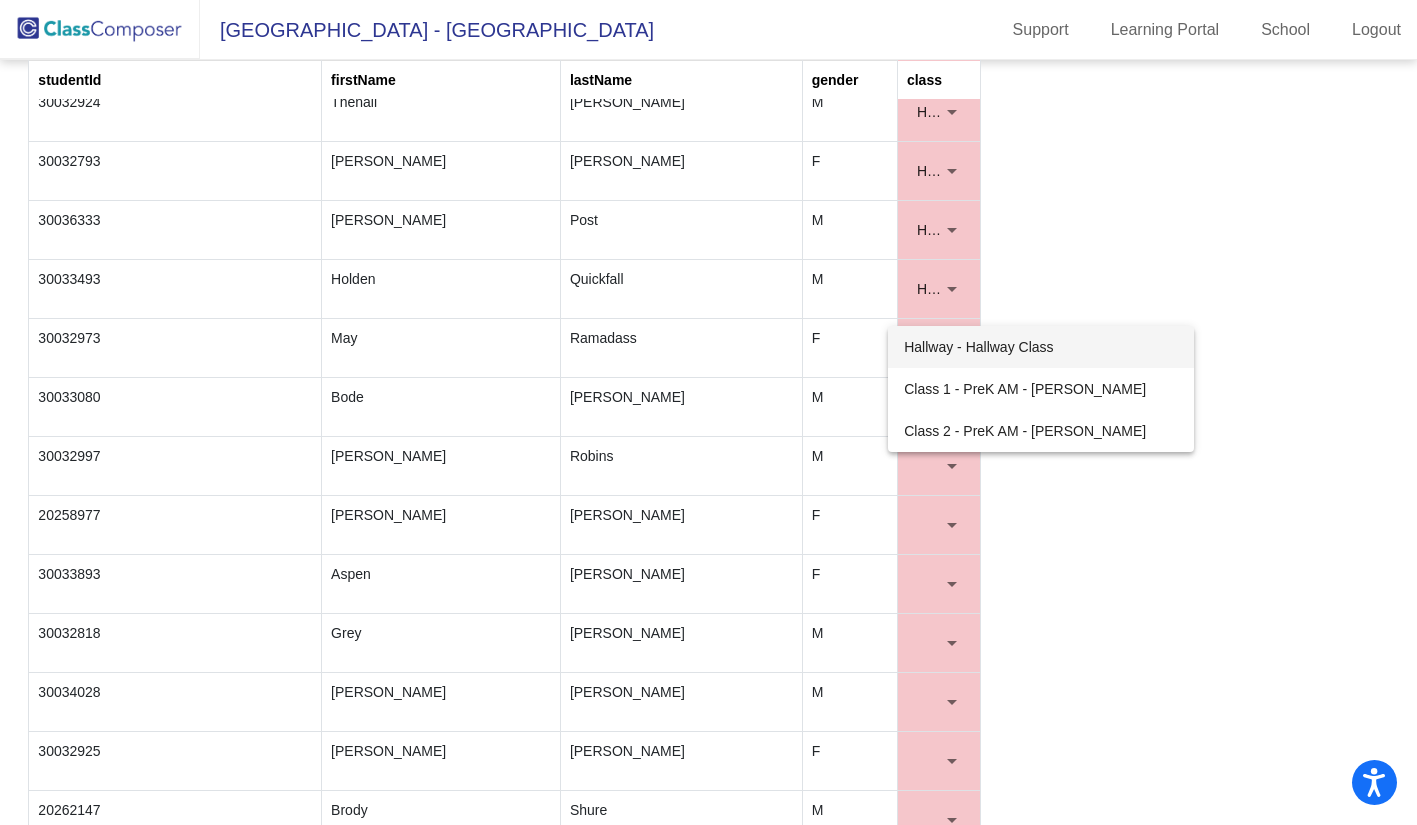 click on "Hallway - Hallway Class" at bounding box center [1041, 347] 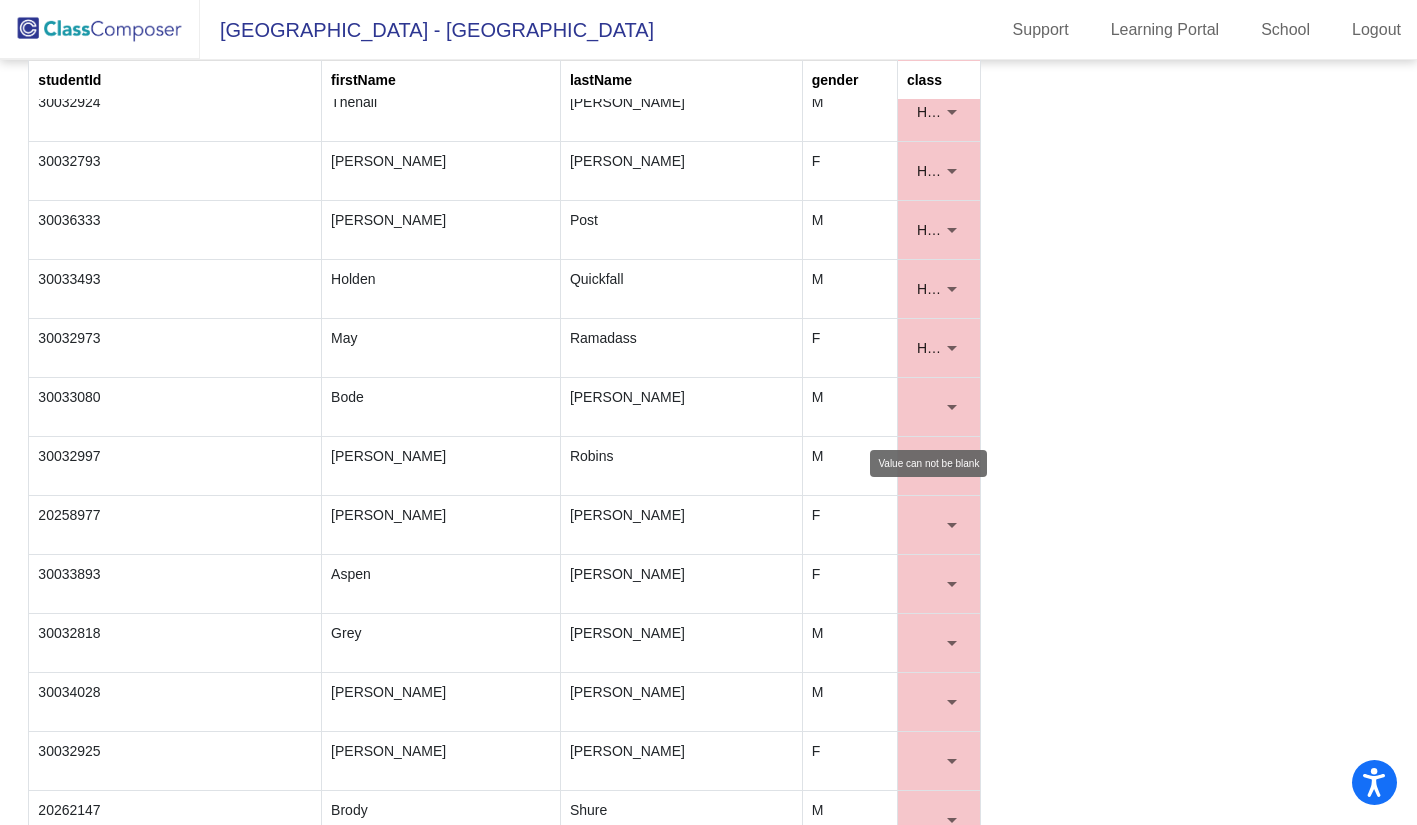 click at bounding box center (952, 407) 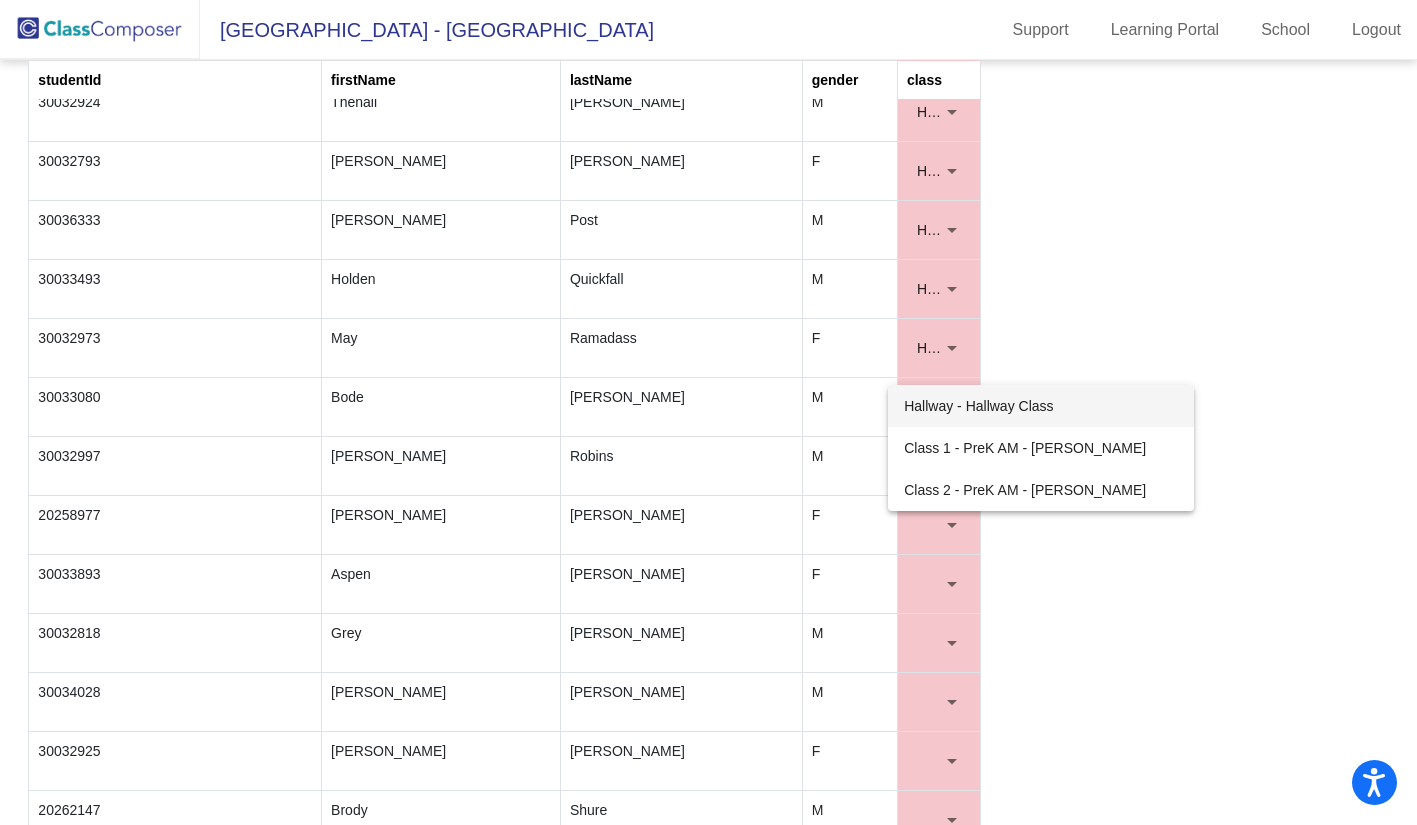 click on "Hallway - Hallway Class" at bounding box center [1041, 406] 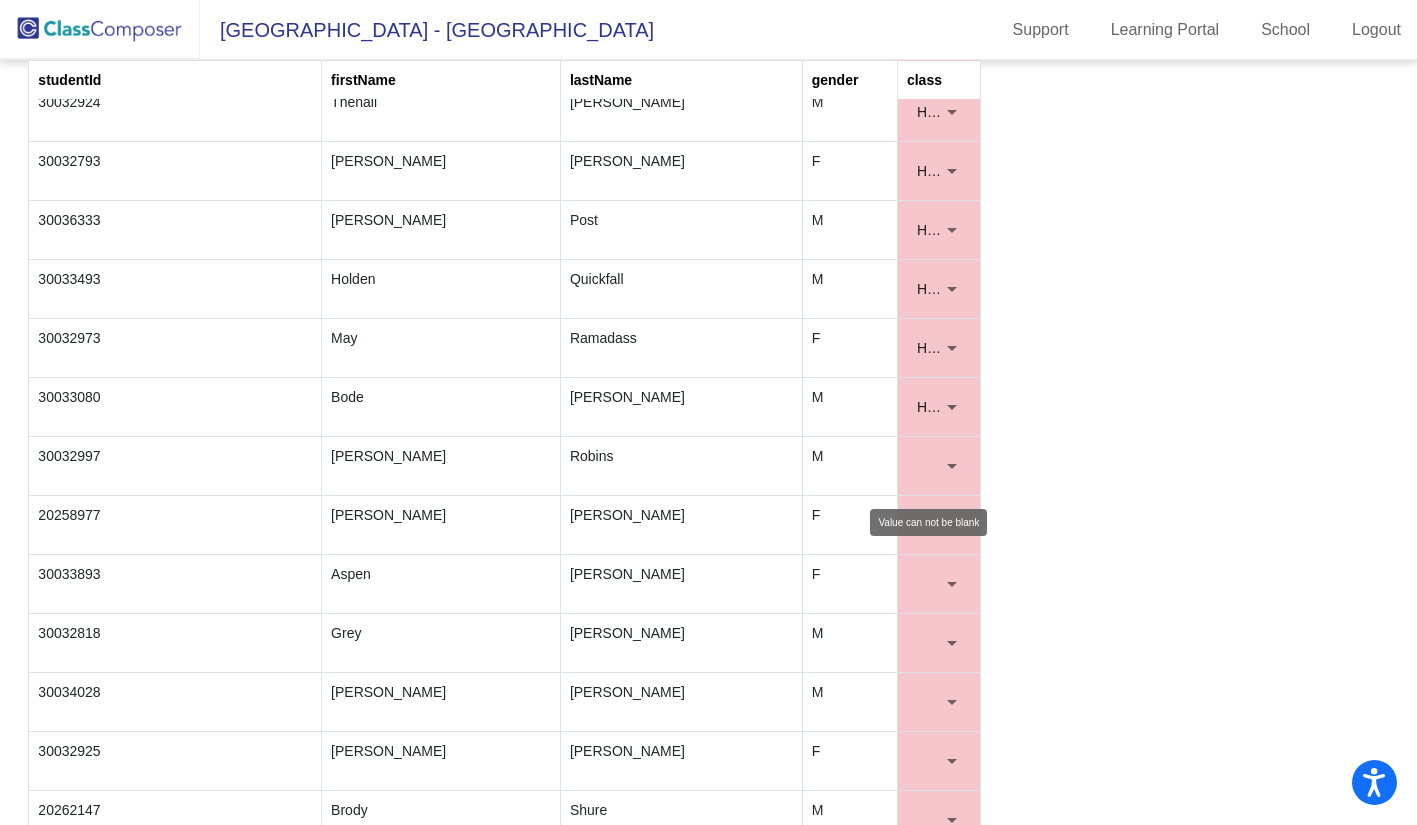 click at bounding box center [952, 466] 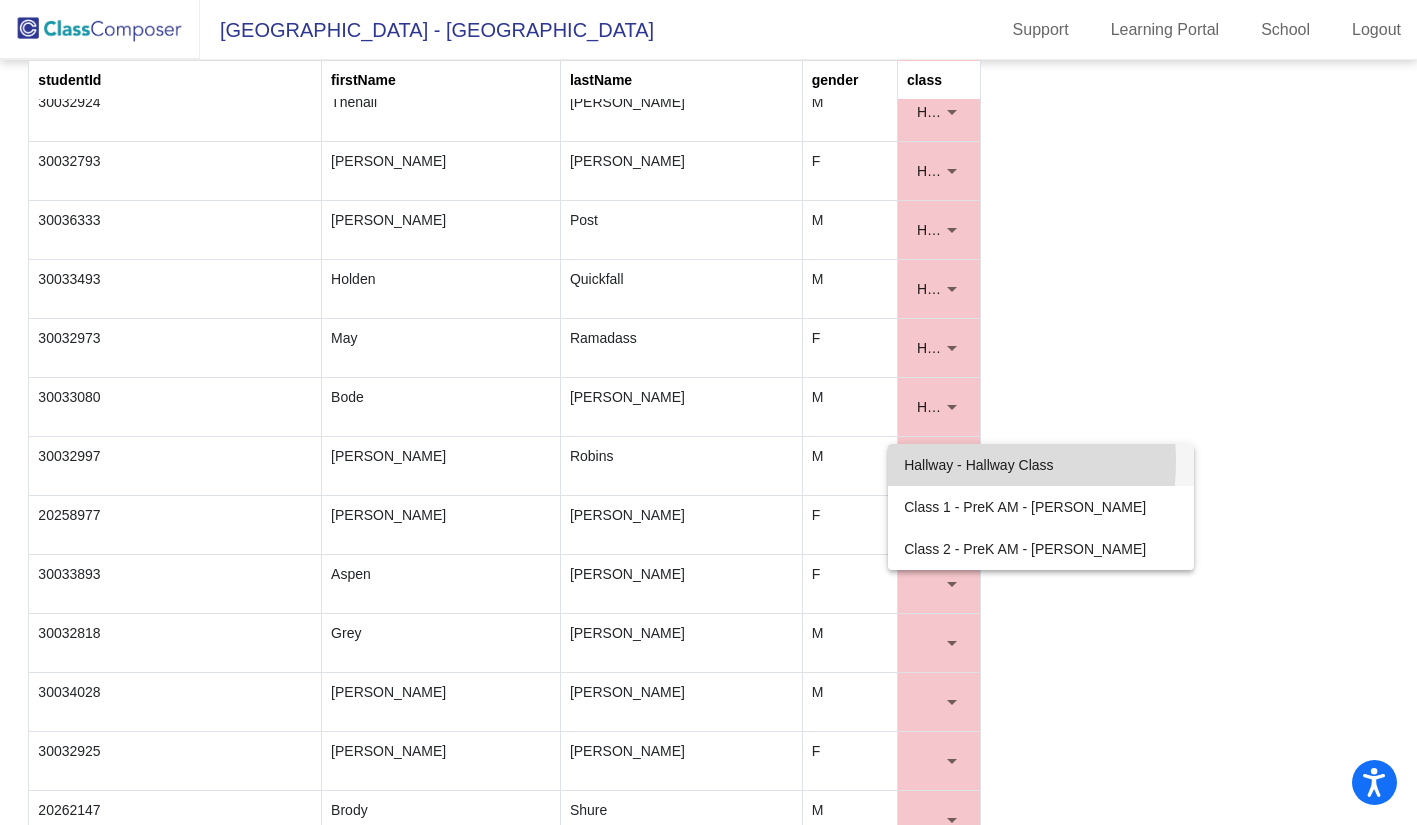 click on "Hallway - Hallway Class" at bounding box center (1041, 465) 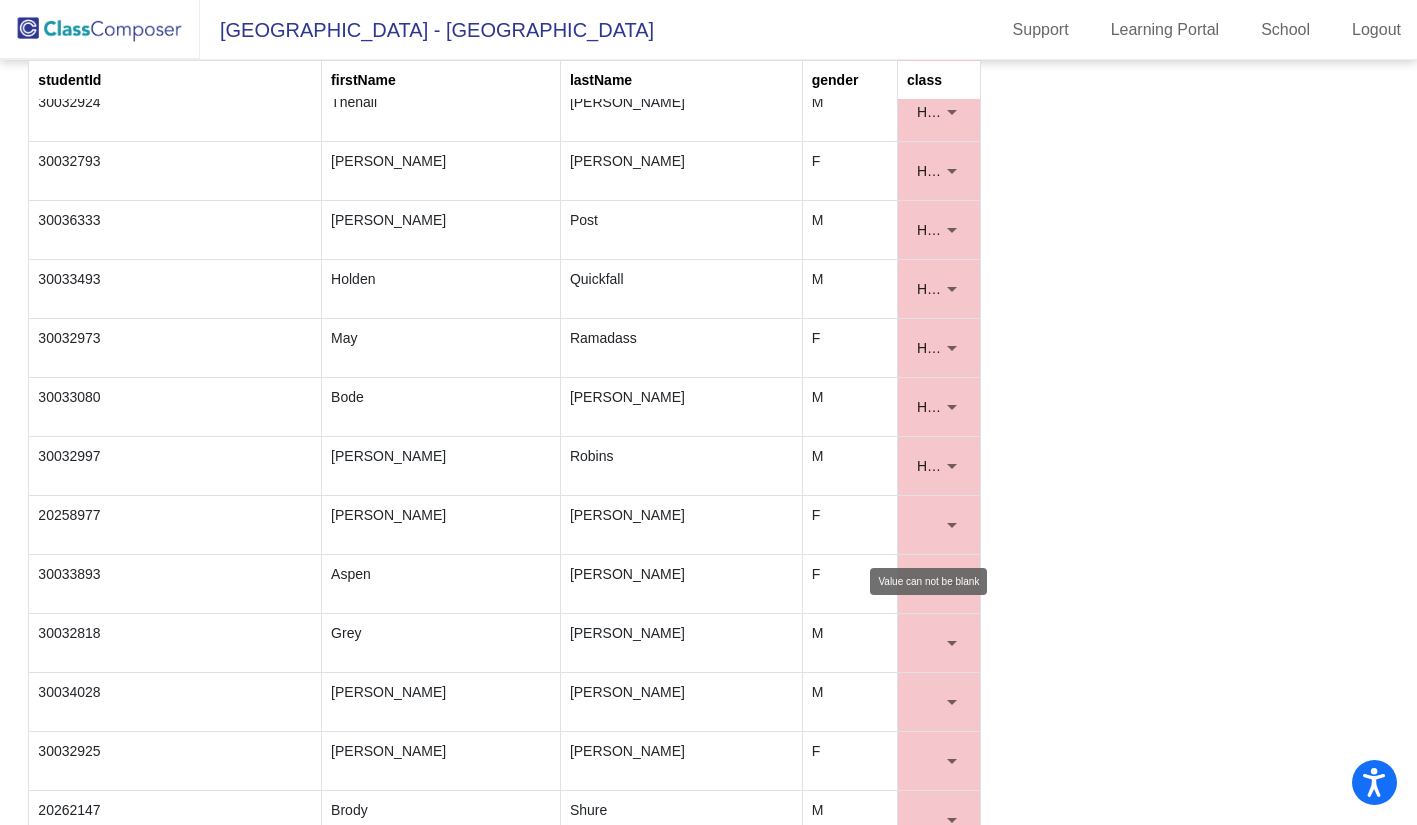click at bounding box center (939, 525) 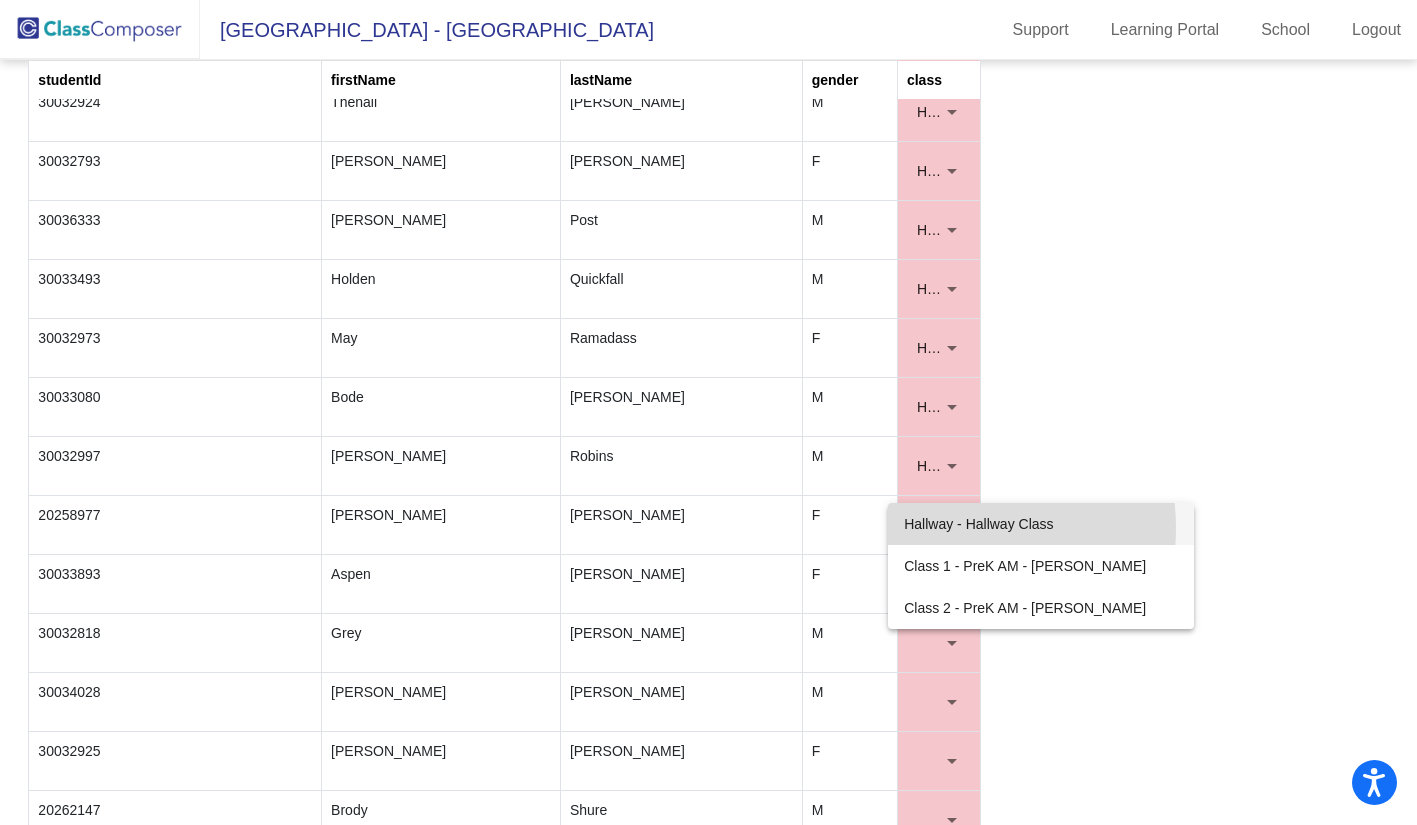 click on "Hallway - Hallway Class" at bounding box center (1041, 524) 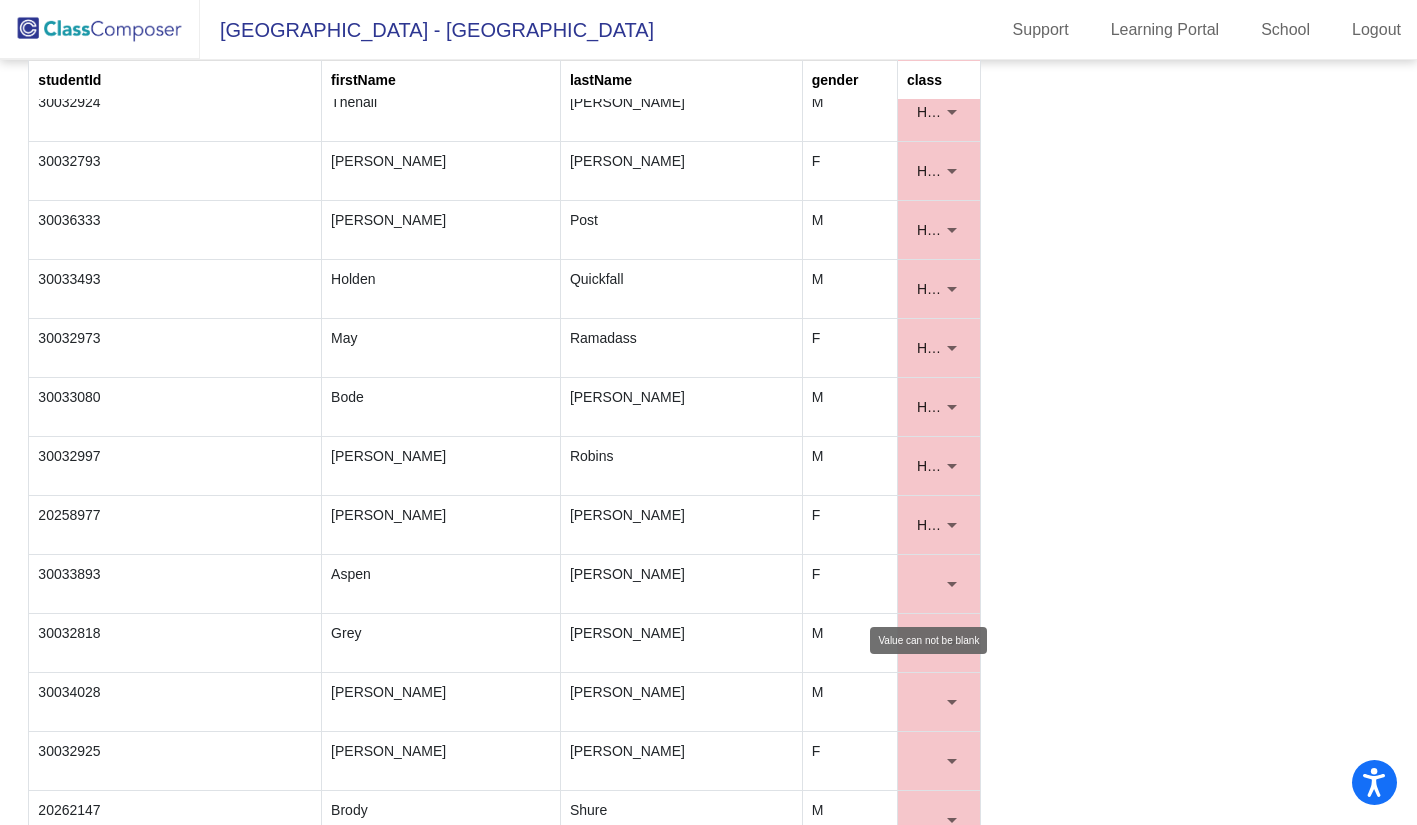 click at bounding box center (952, 584) 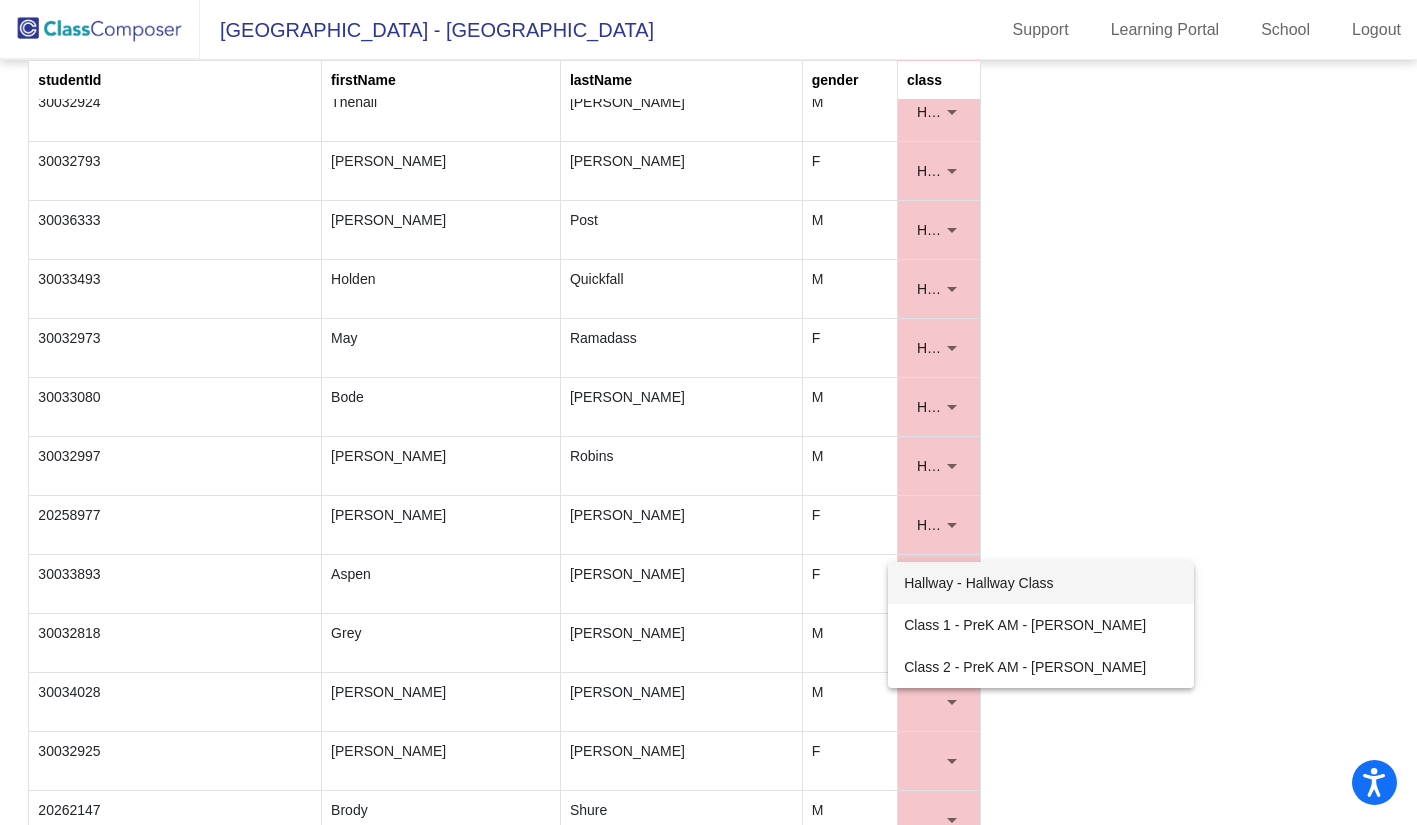 click on "Hallway - Hallway Class" at bounding box center (1041, 583) 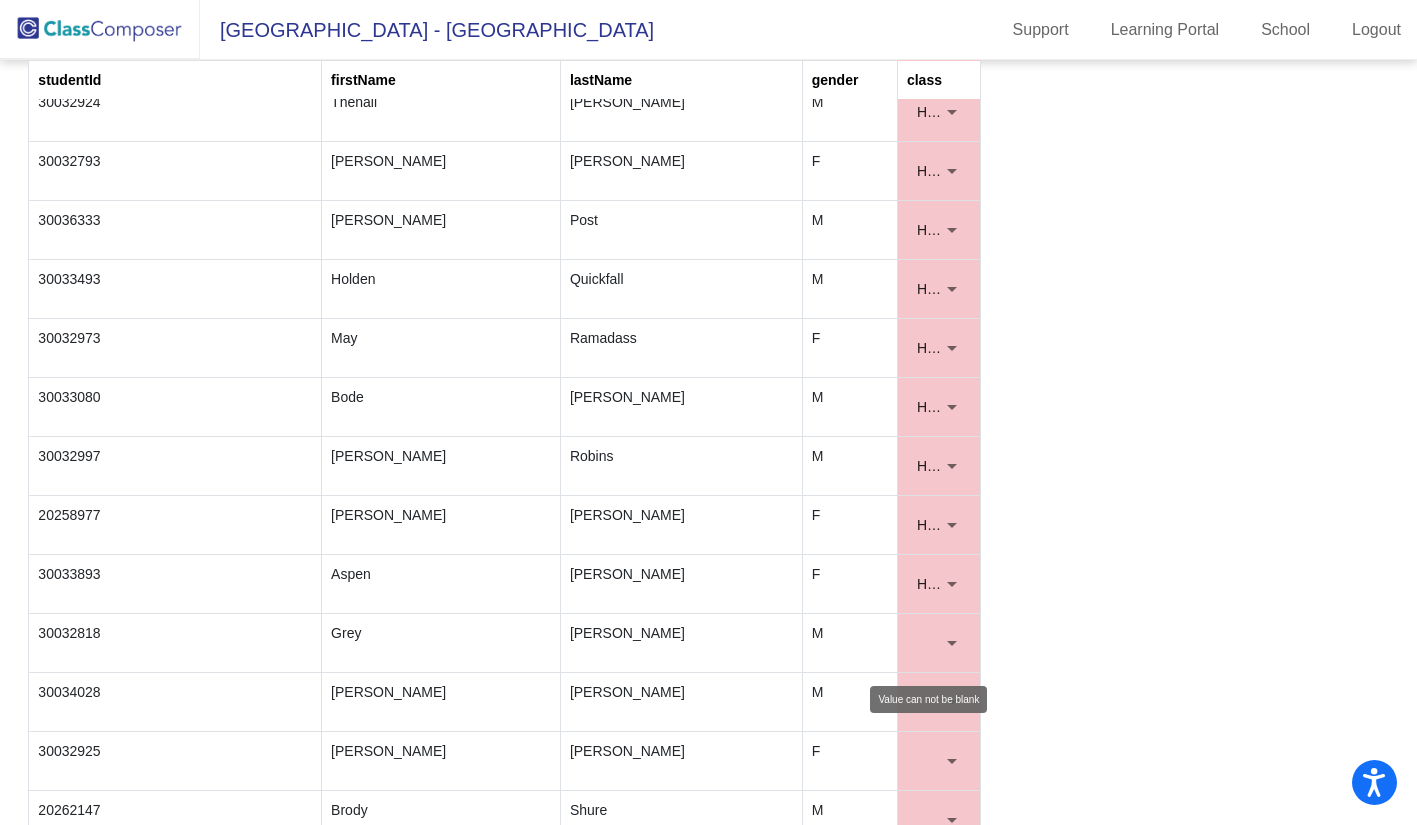 click at bounding box center (952, 643) 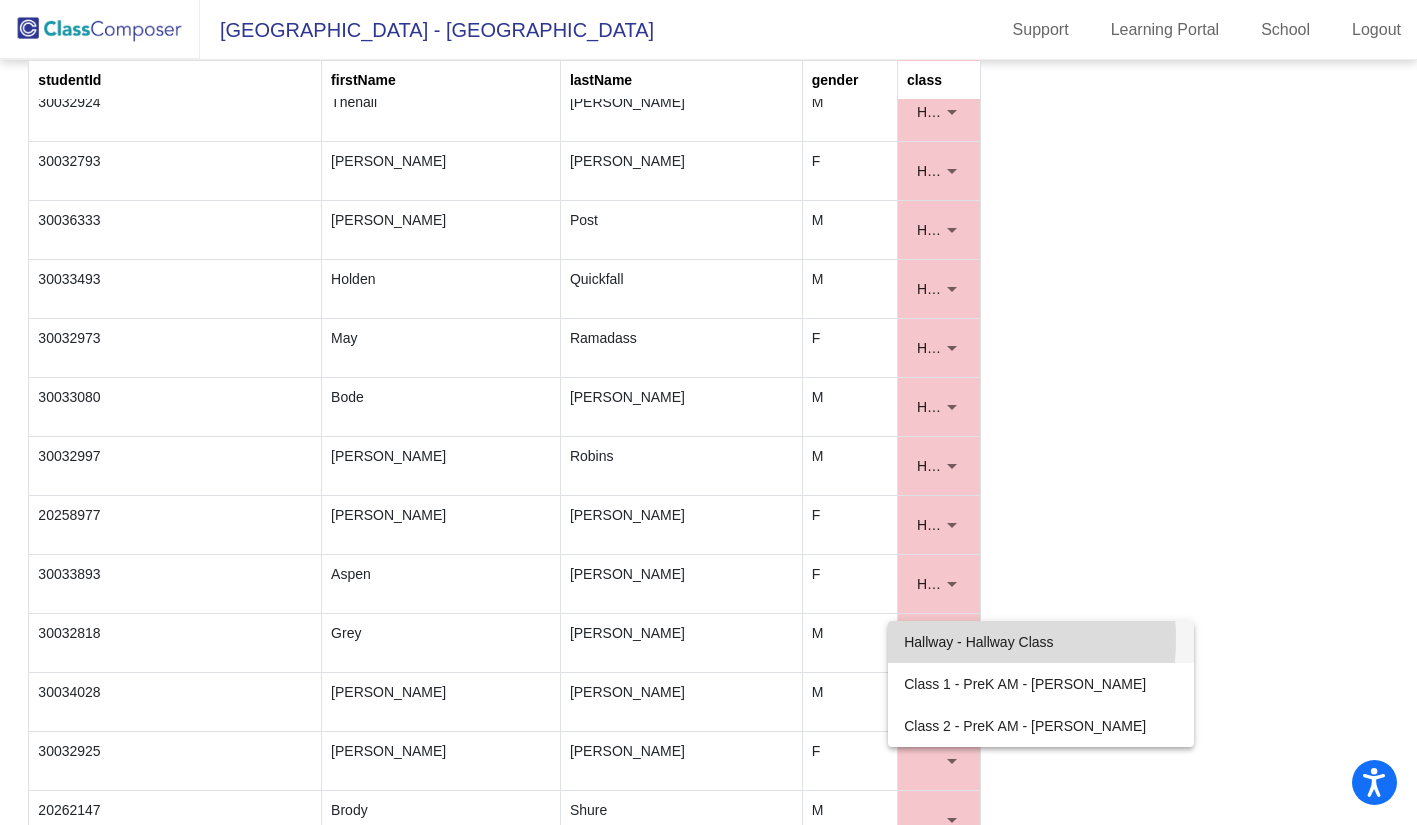 click on "Hallway - Hallway Class" at bounding box center (1041, 642) 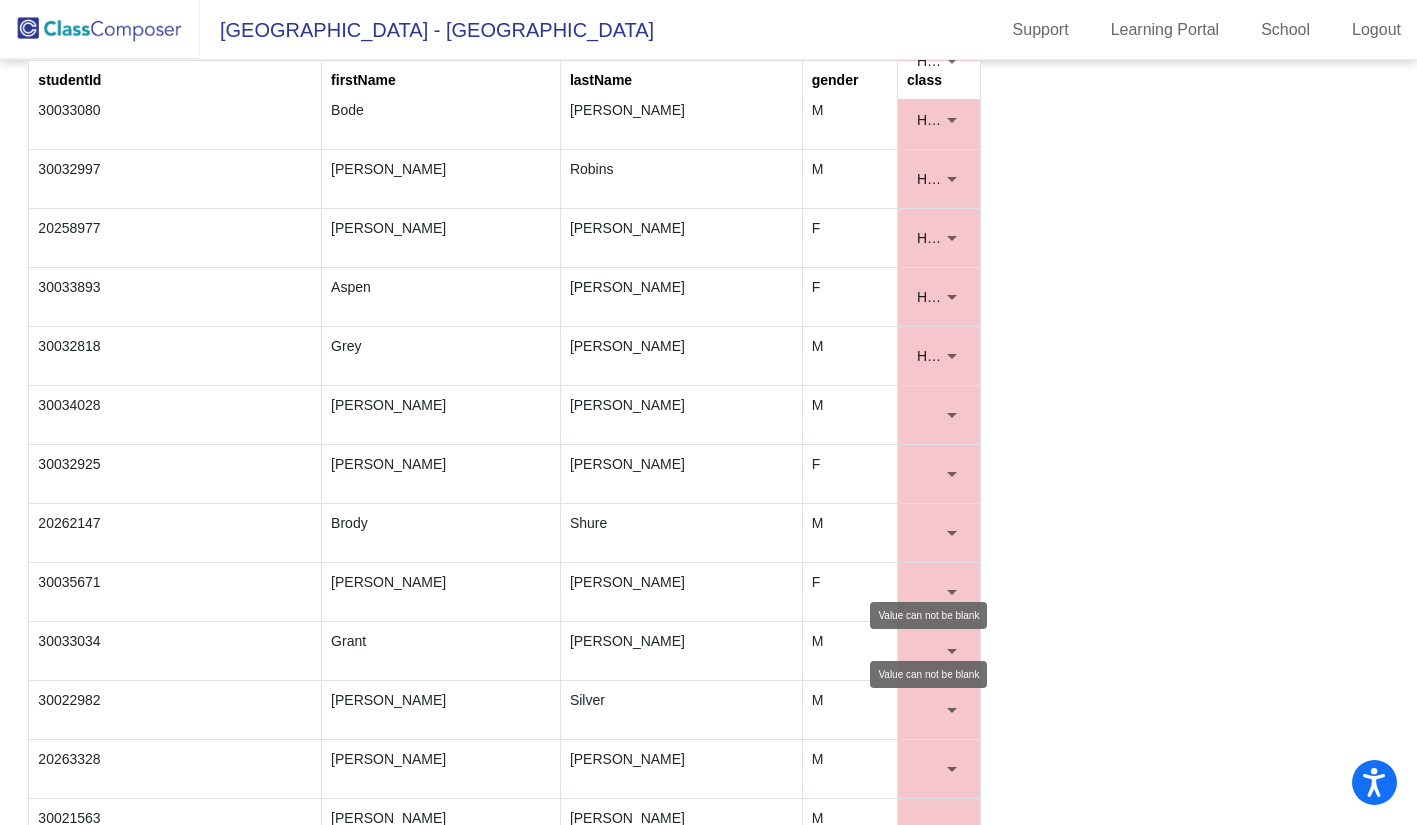 scroll, scrollTop: 3500, scrollLeft: 0, axis: vertical 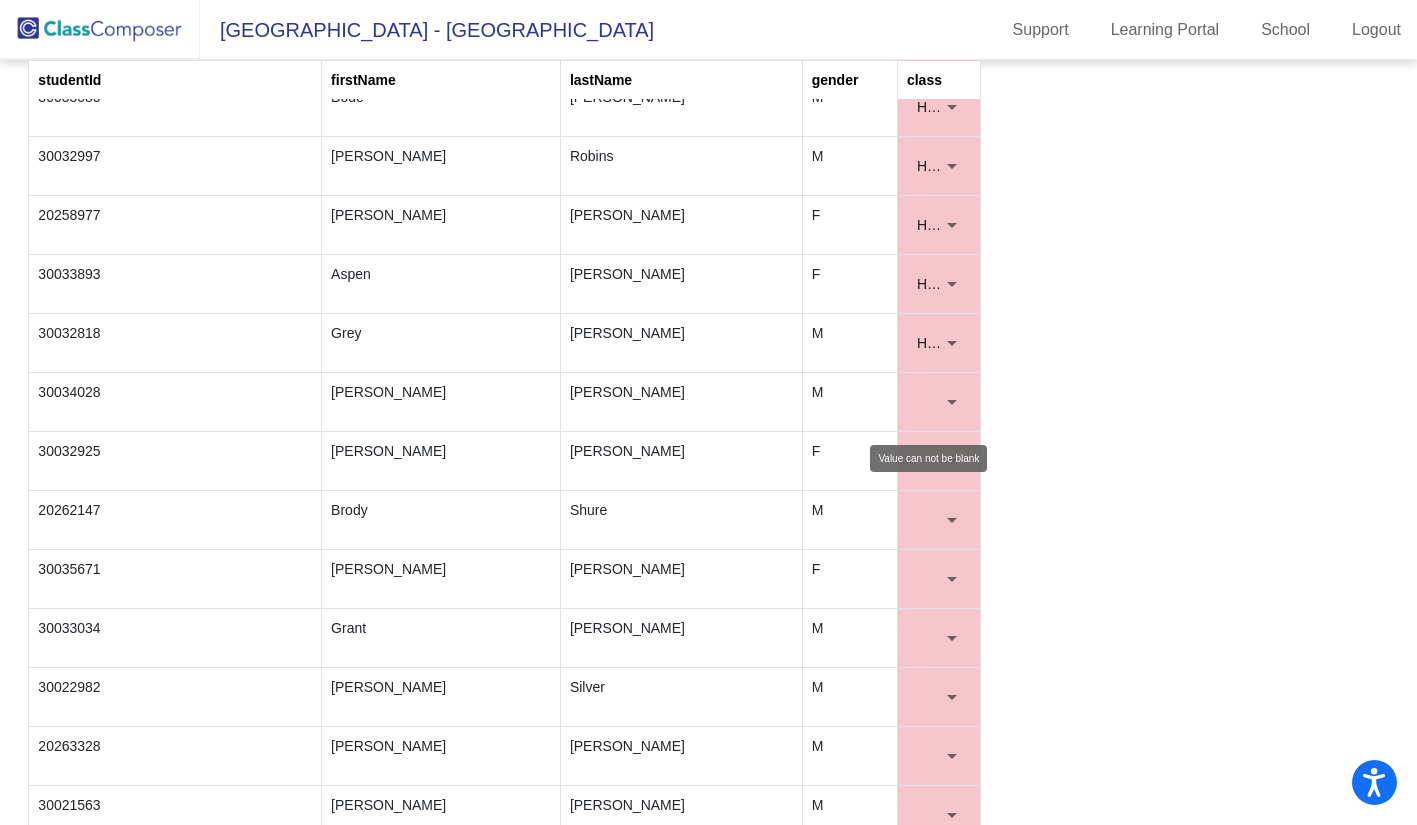 click at bounding box center (952, 402) 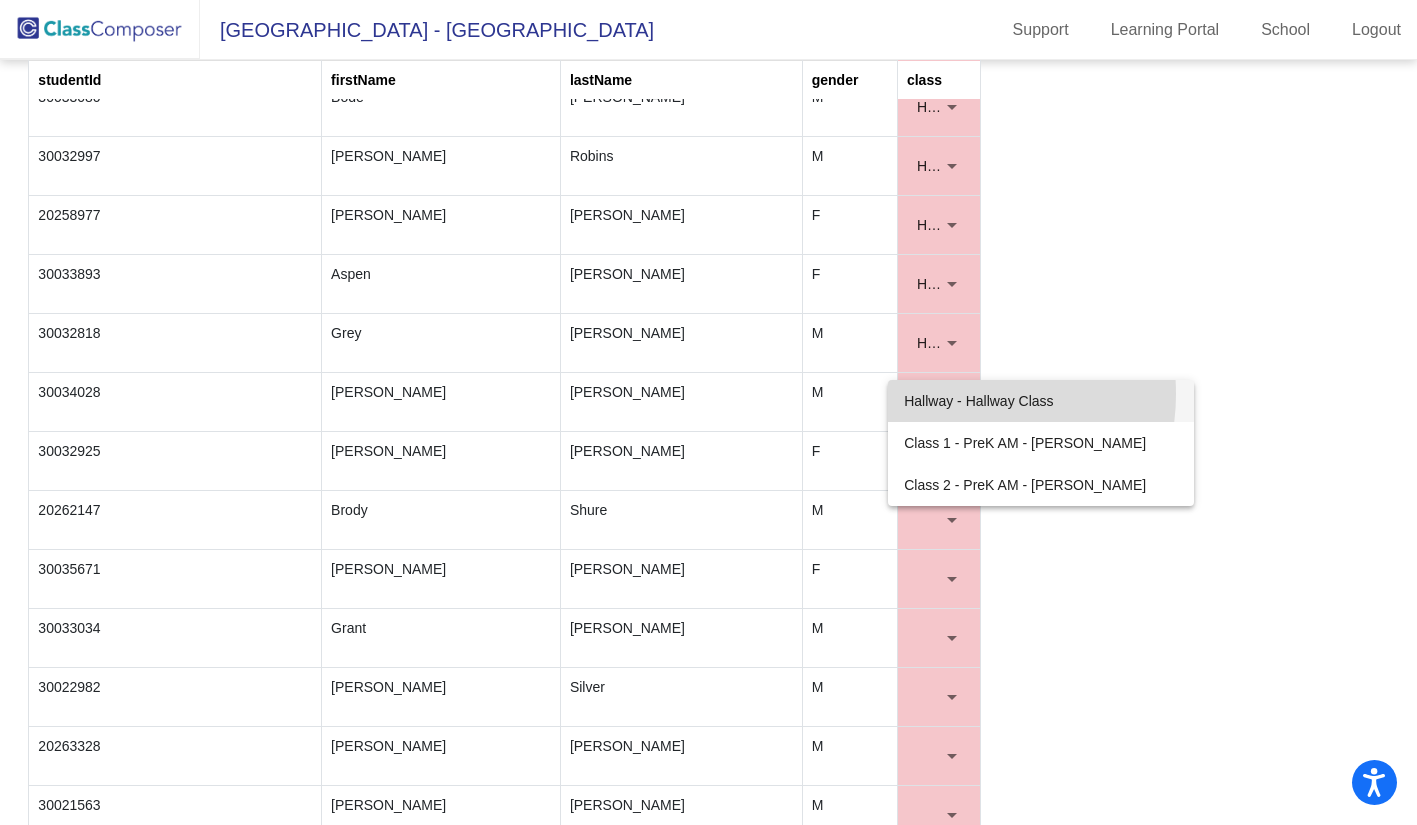 click on "Hallway - Hallway Class" at bounding box center [1041, 401] 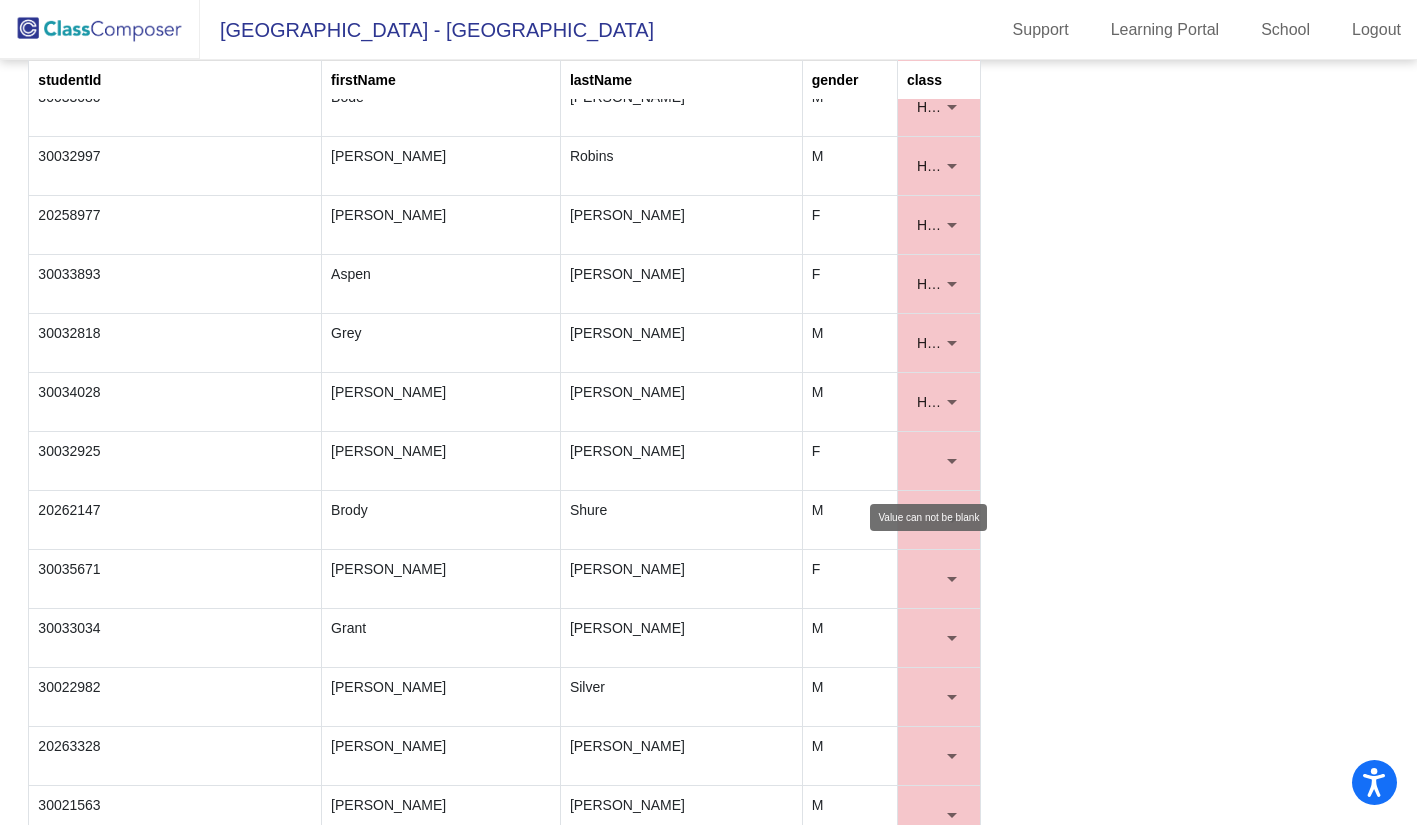 click at bounding box center [952, 461] 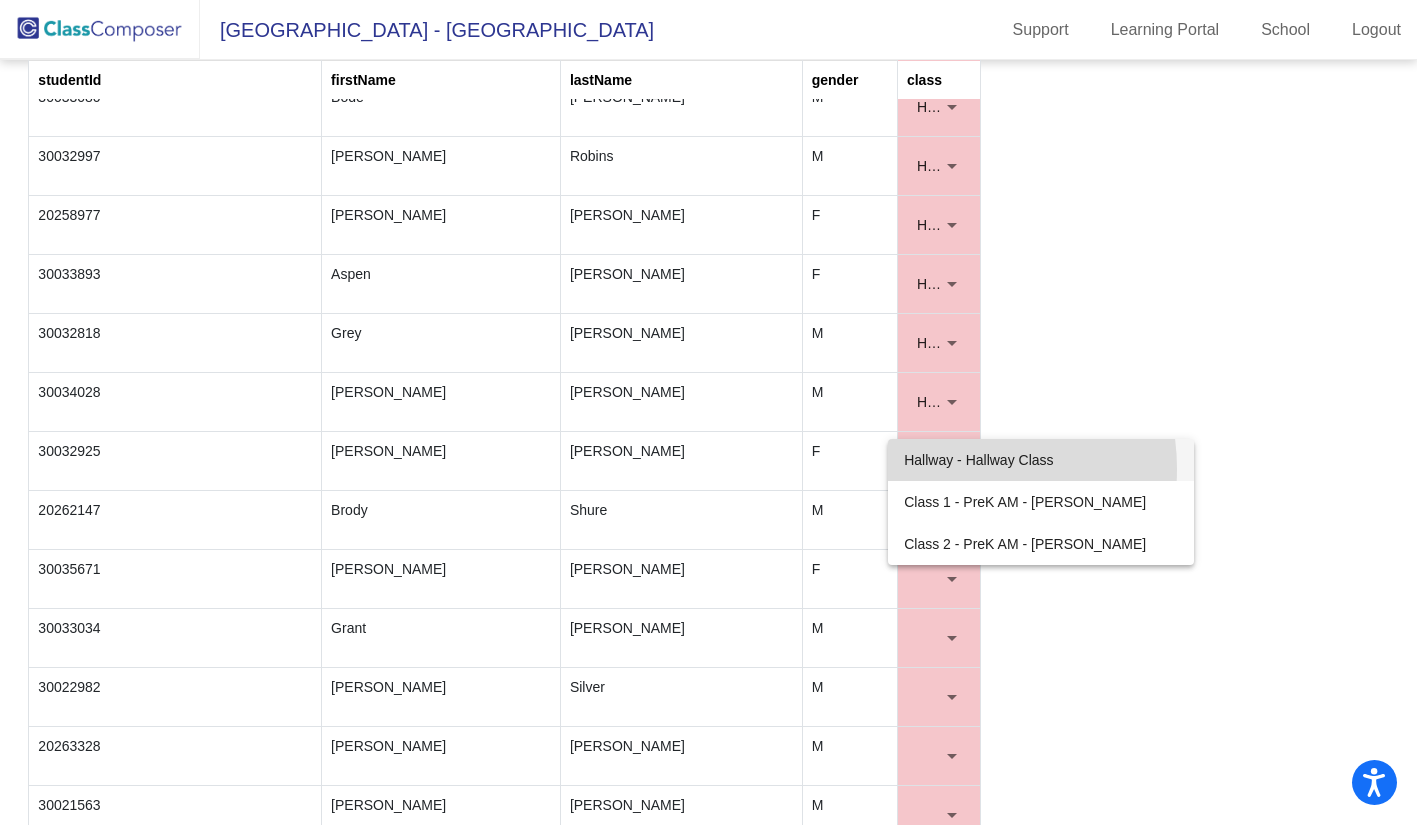 click on "Hallway - Hallway Class" at bounding box center (1041, 460) 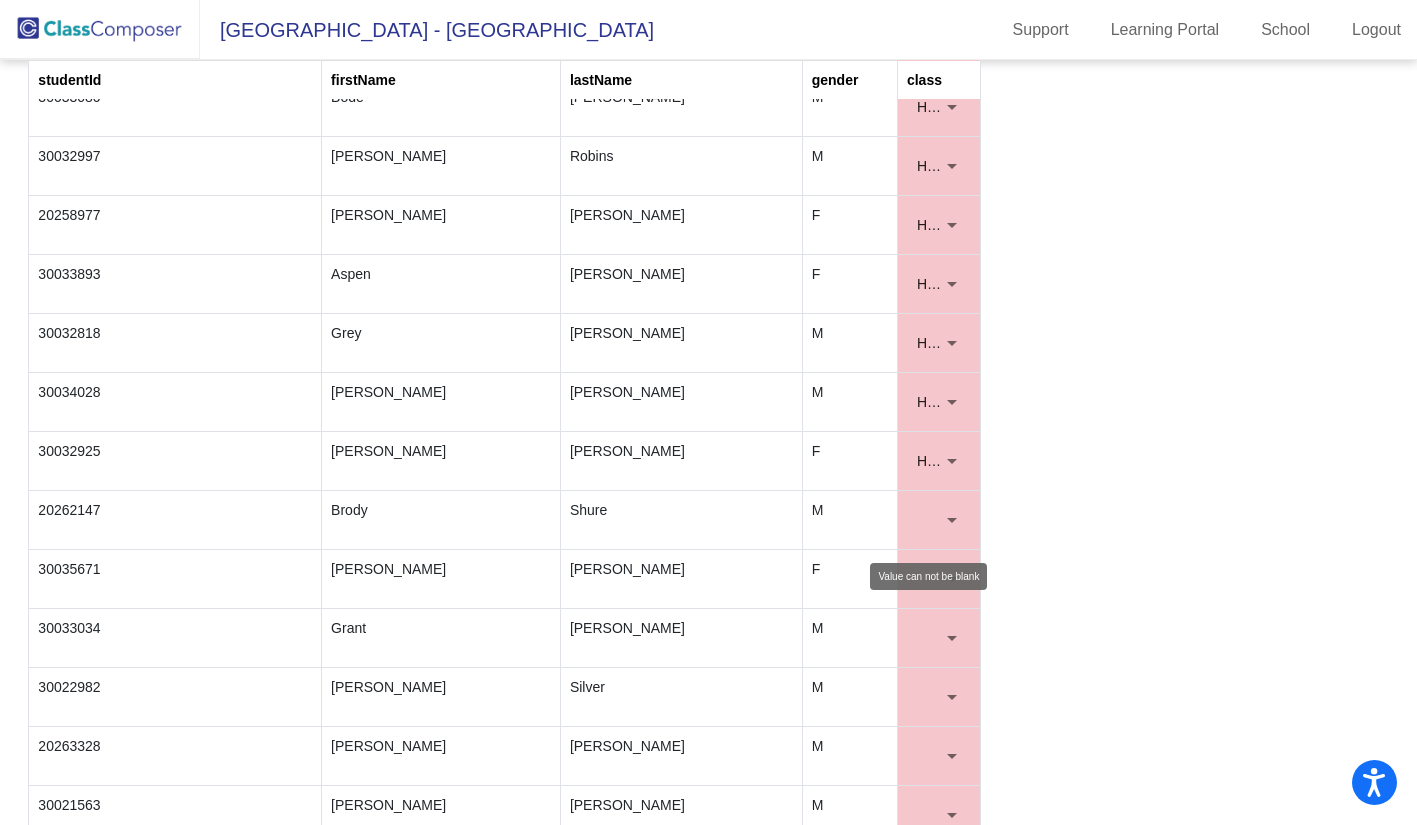 click at bounding box center (952, 520) 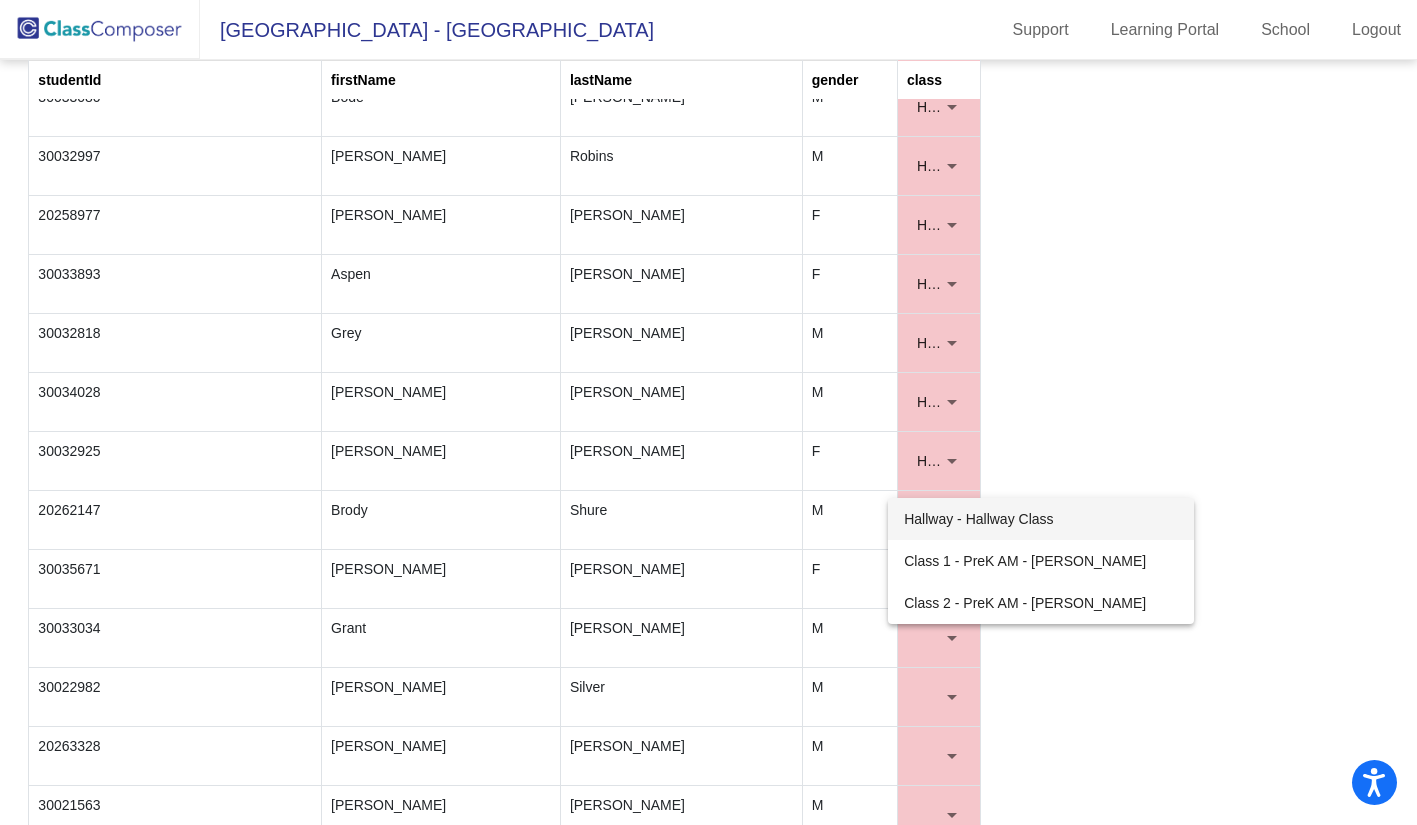 click on "Hallway - Hallway Class" at bounding box center [1041, 519] 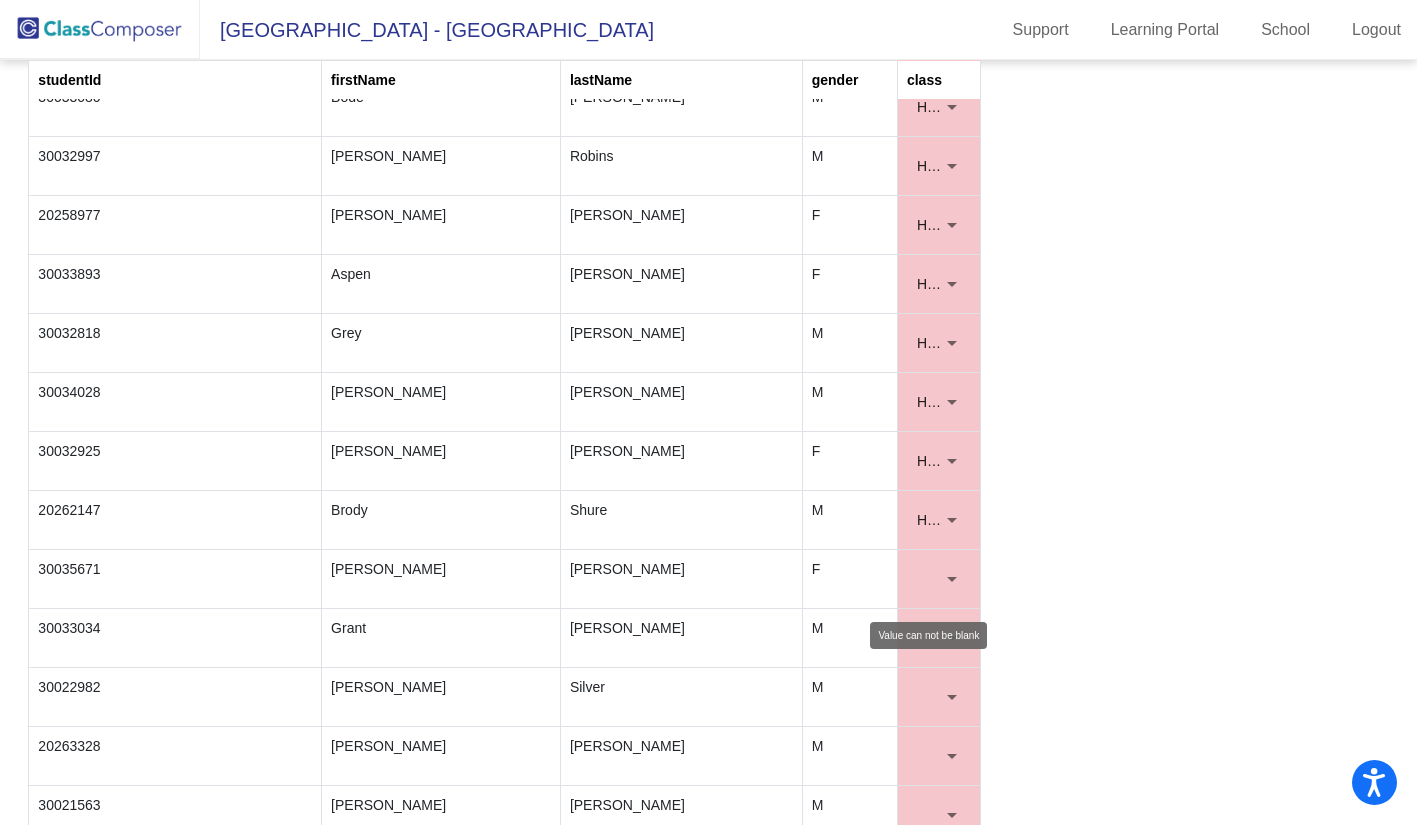 click at bounding box center (939, 579) 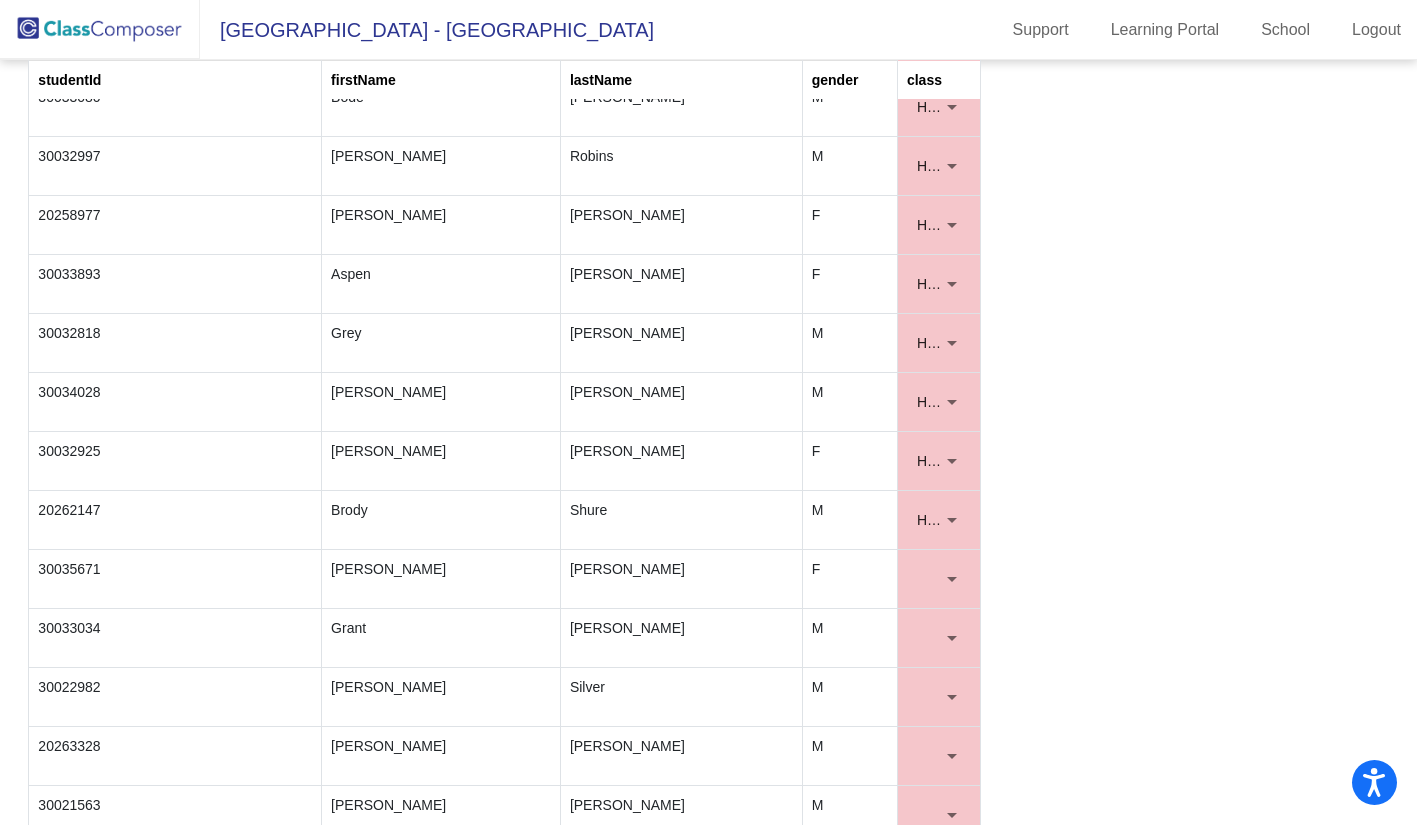 click at bounding box center (952, 579) 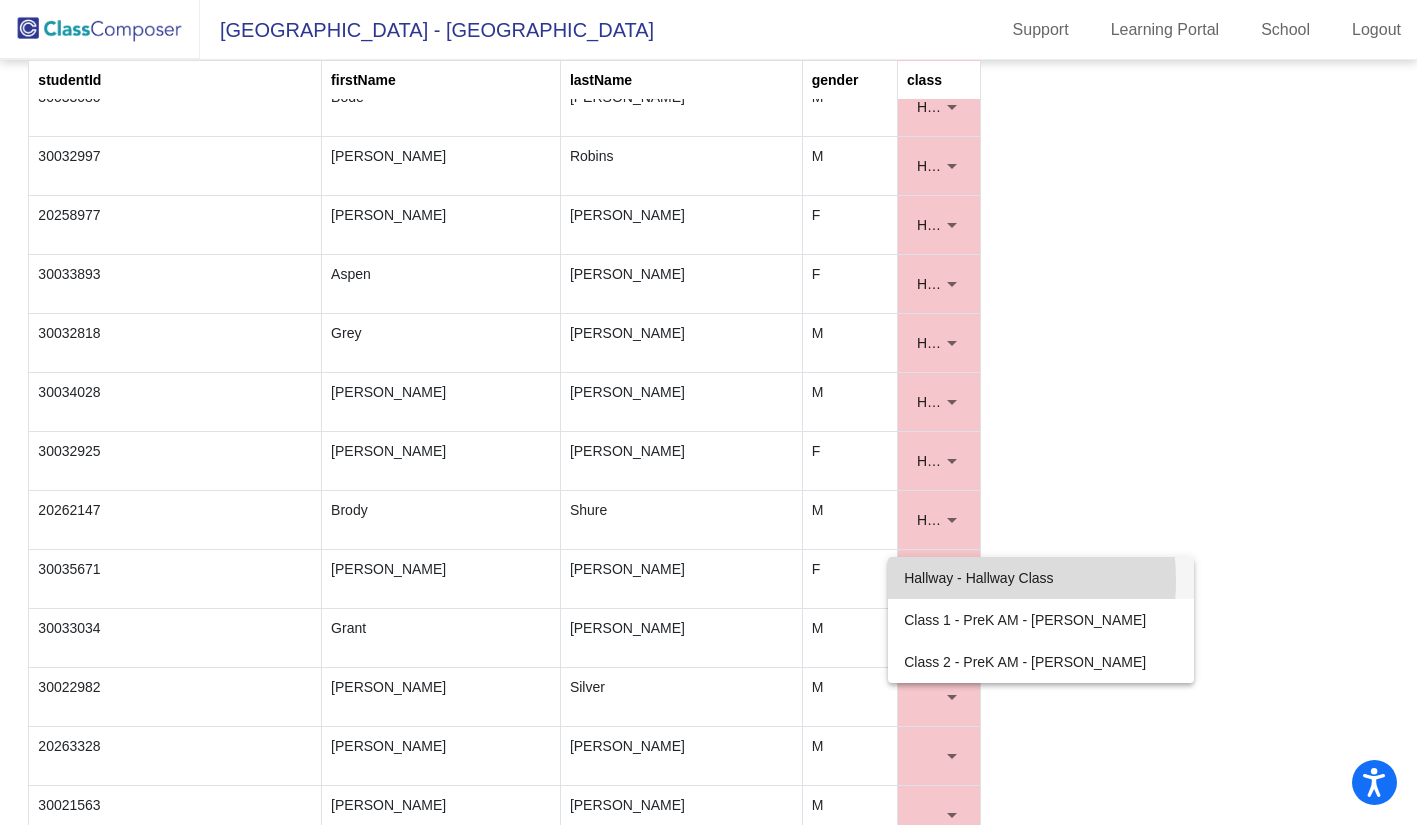 click on "Hallway - Hallway Class" at bounding box center [1041, 578] 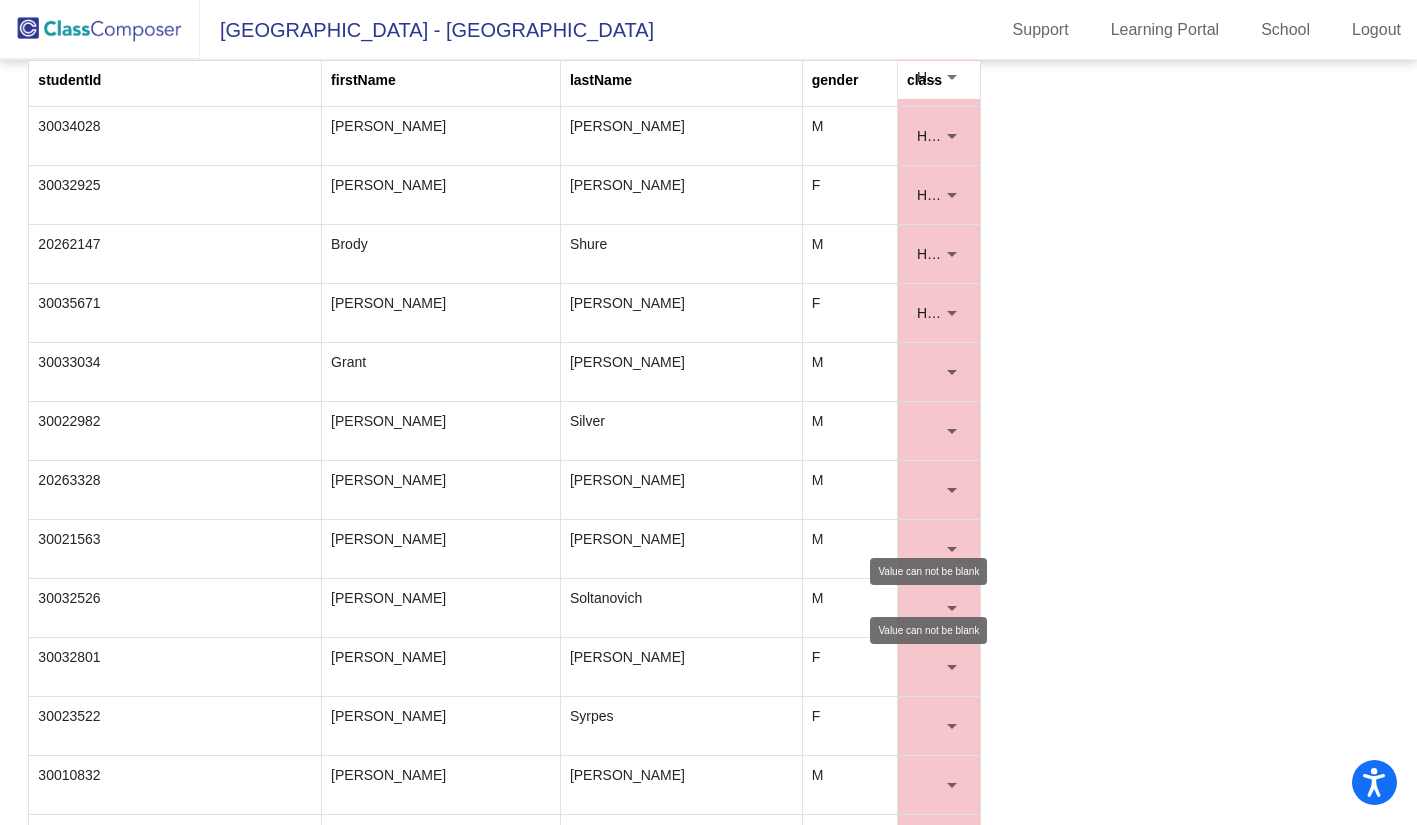 scroll, scrollTop: 3800, scrollLeft: 0, axis: vertical 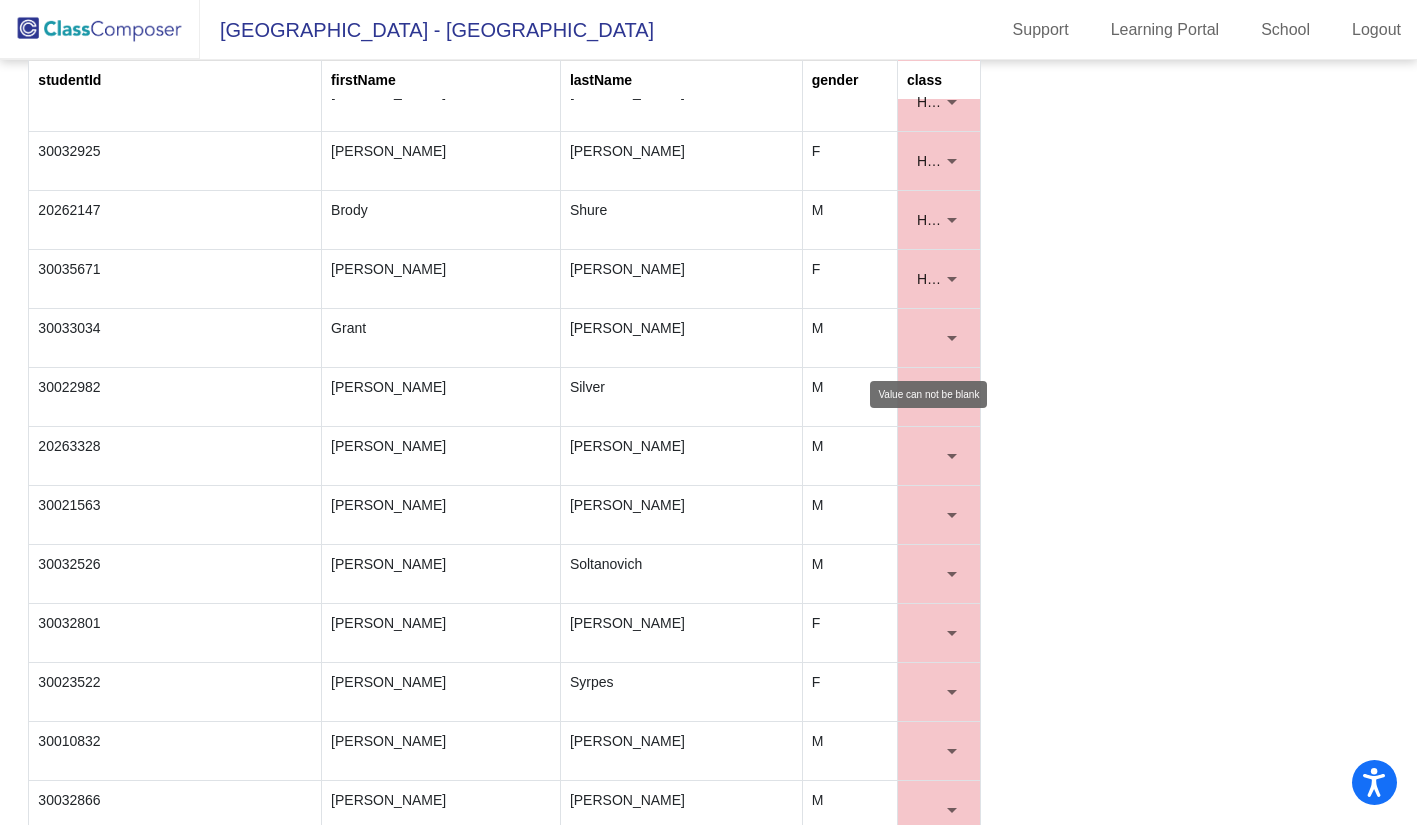 click at bounding box center (952, 338) 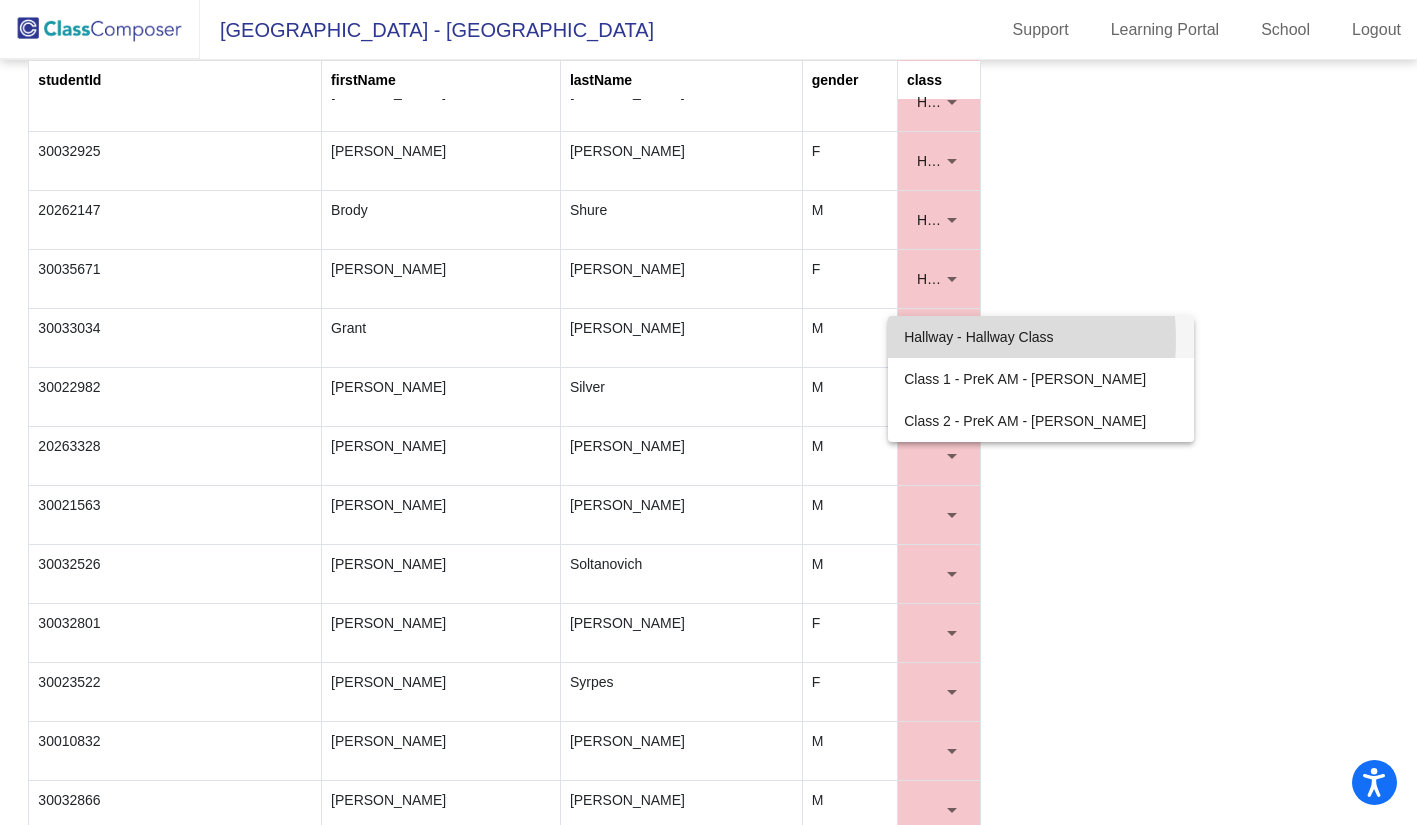 click on "Hallway - Hallway Class" at bounding box center (1041, 337) 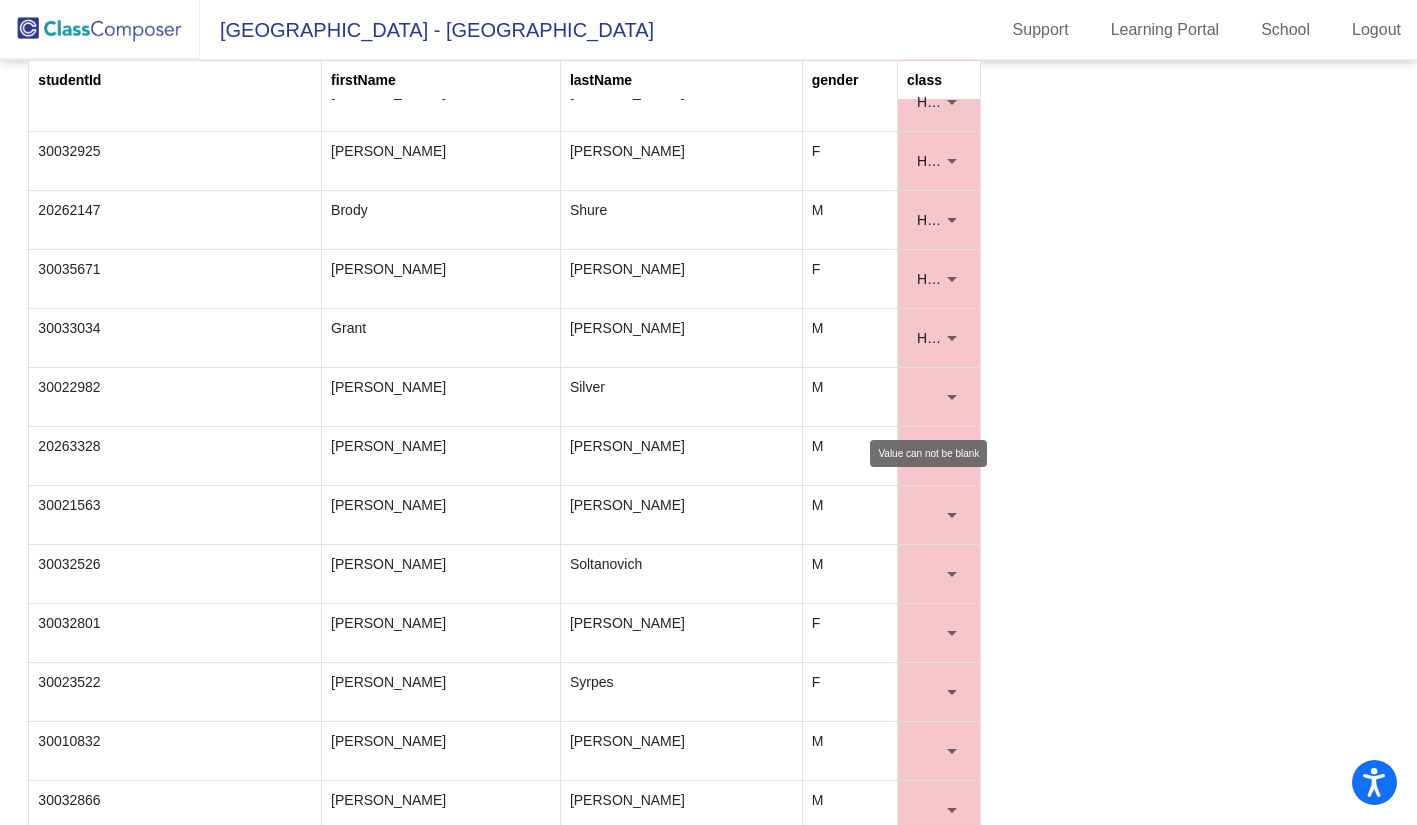 click at bounding box center (952, 397) 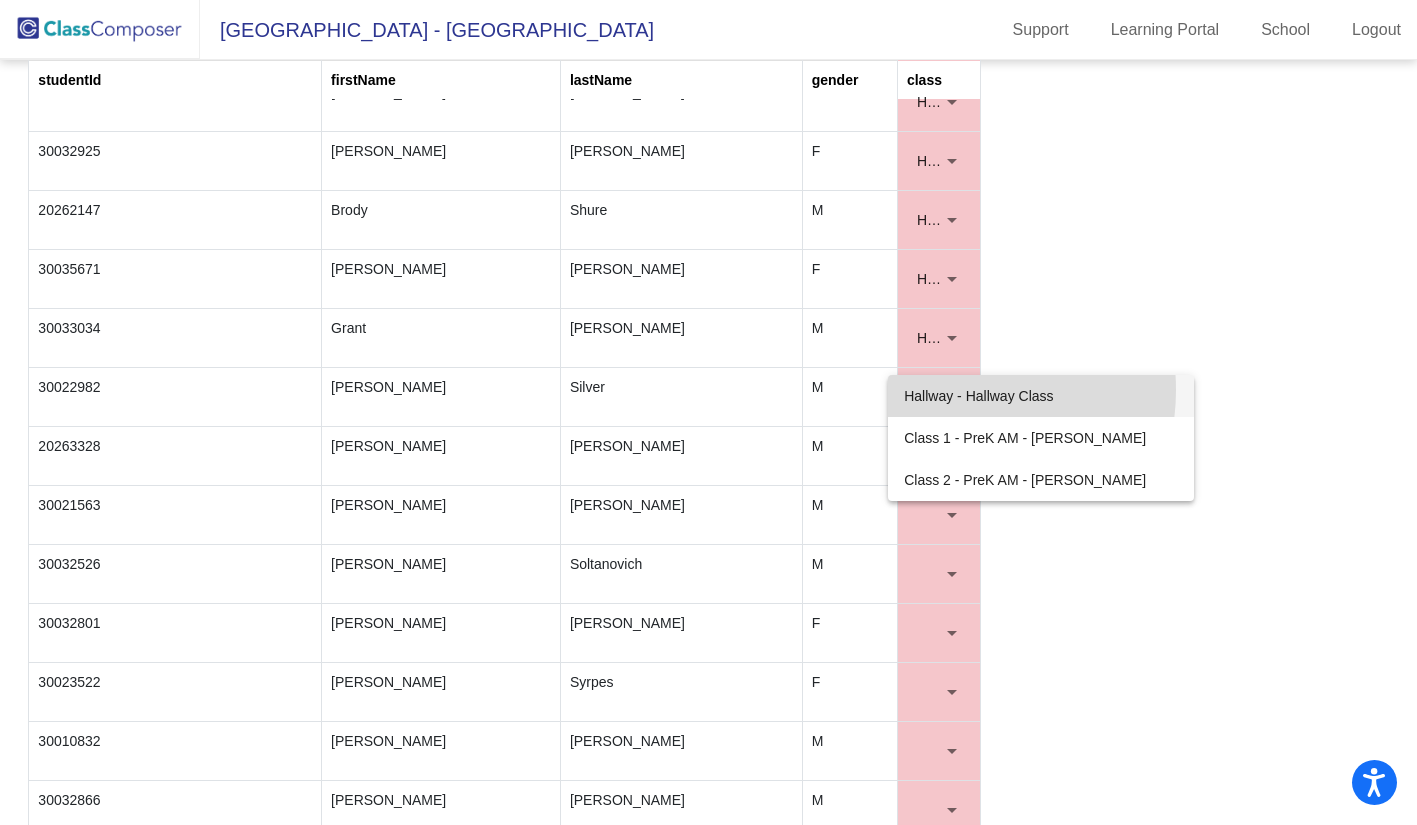 drag, startPoint x: 947, startPoint y: 390, endPoint x: 947, endPoint y: 424, distance: 34 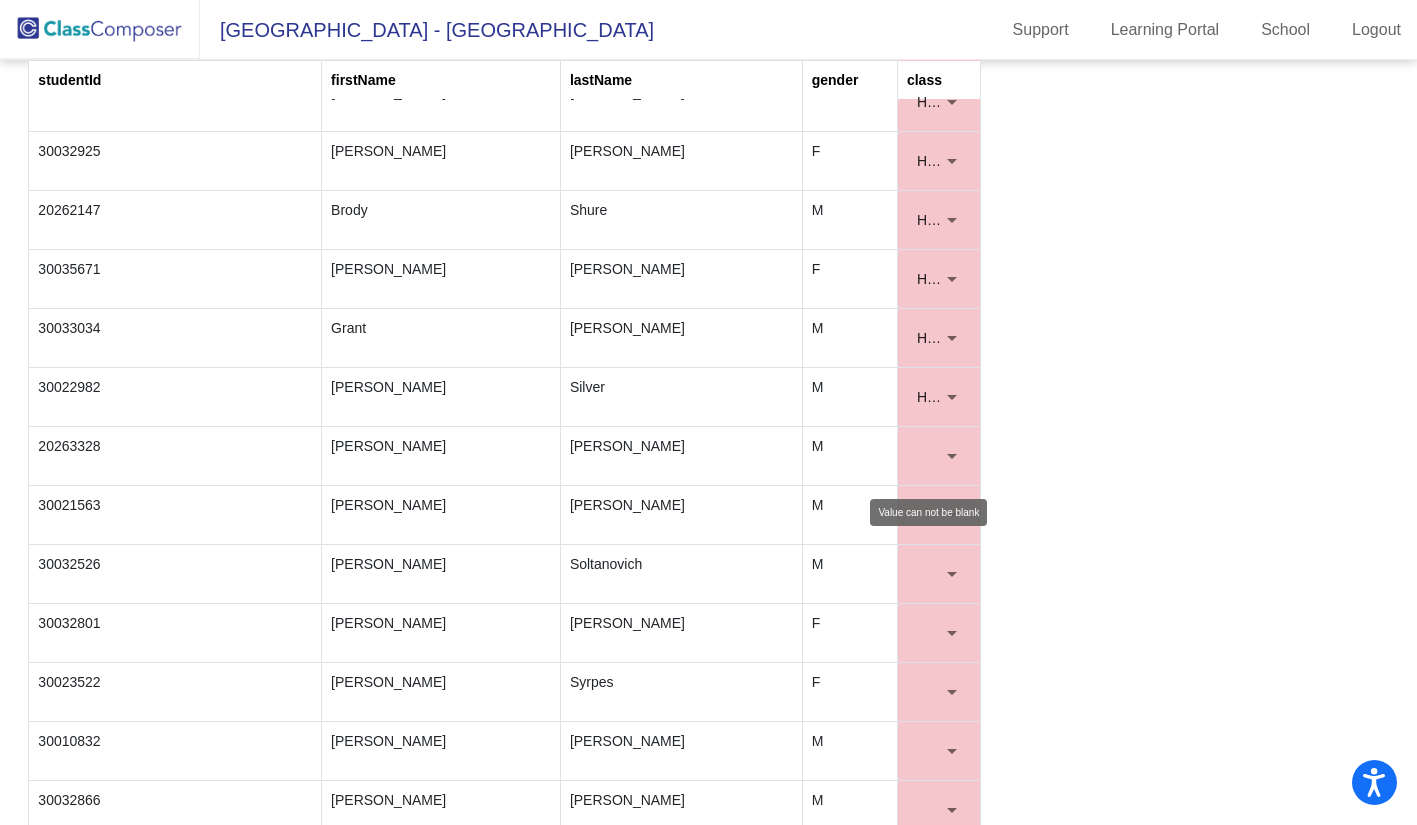 click at bounding box center [939, 456] 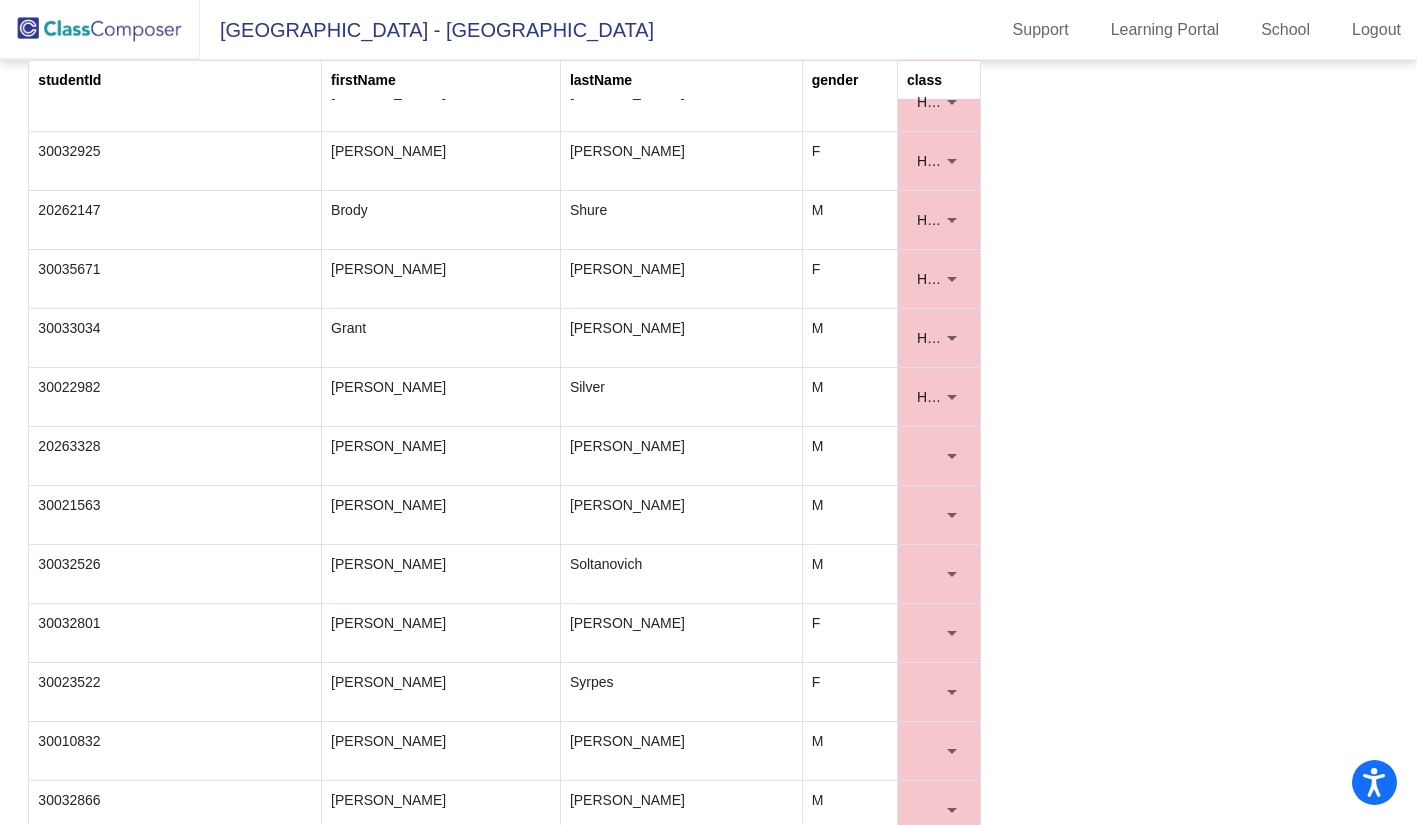 click at bounding box center (952, 456) 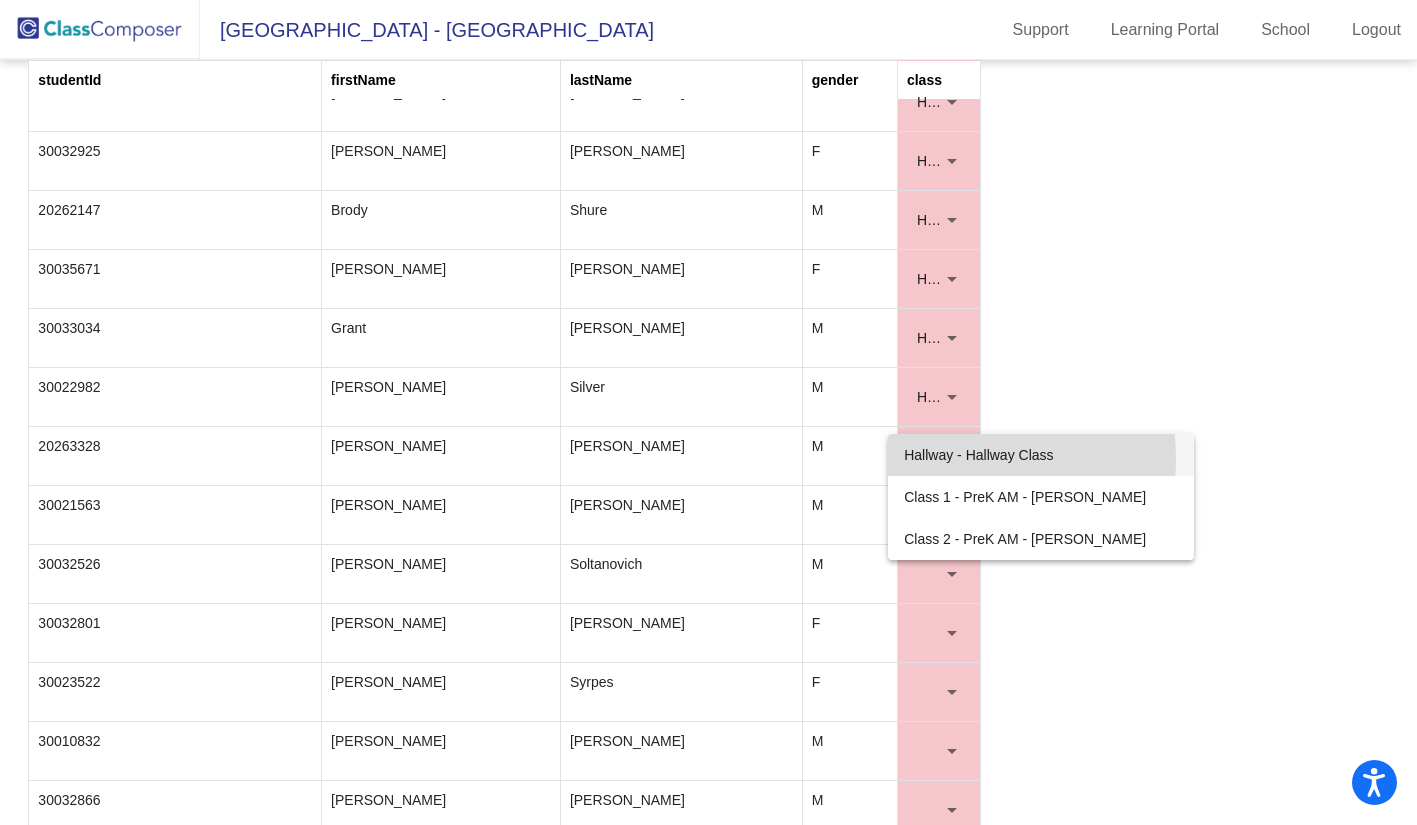 click on "Hallway - Hallway Class" at bounding box center [1041, 455] 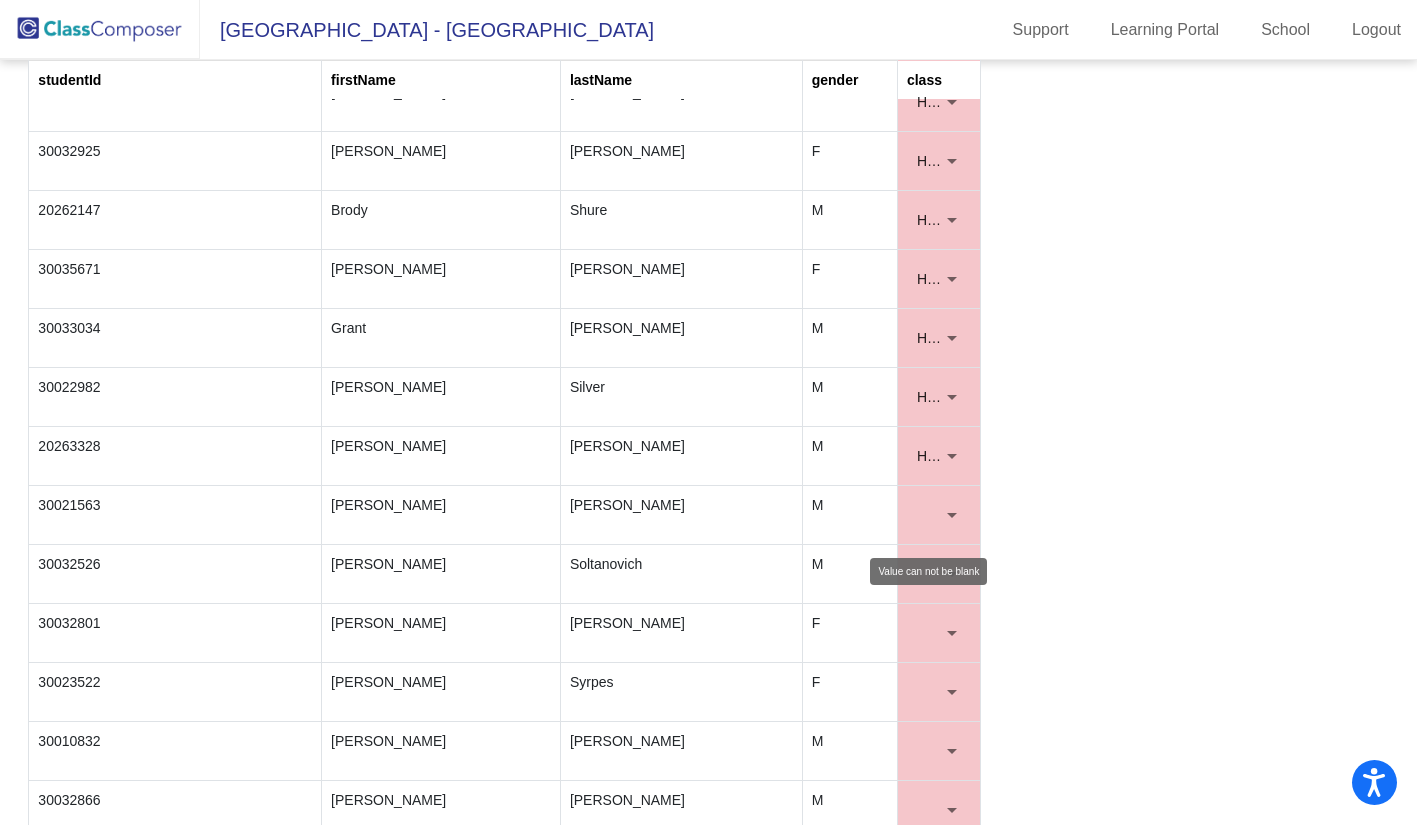 click at bounding box center [952, 515] 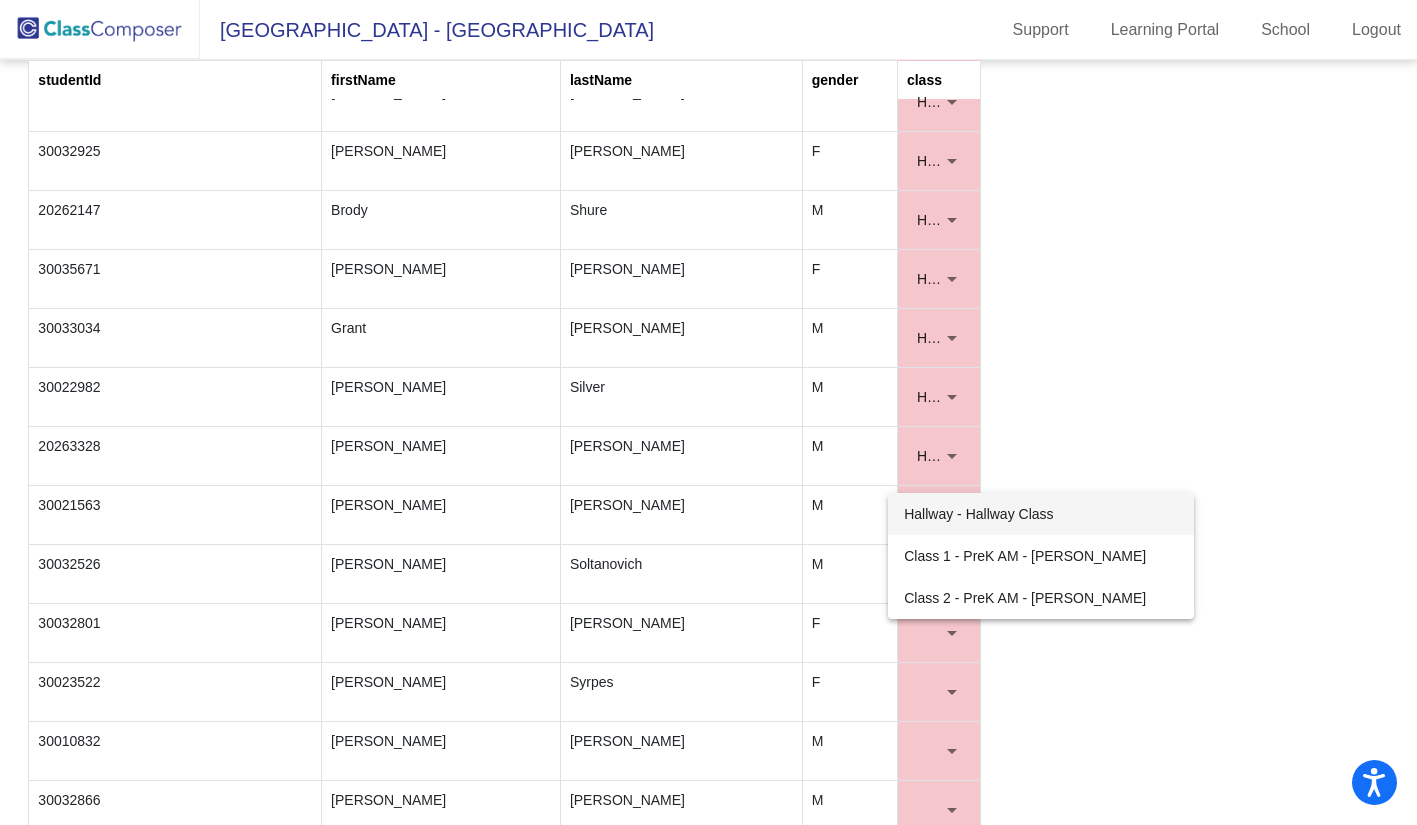 click on "Hallway - Hallway Class" at bounding box center [1041, 514] 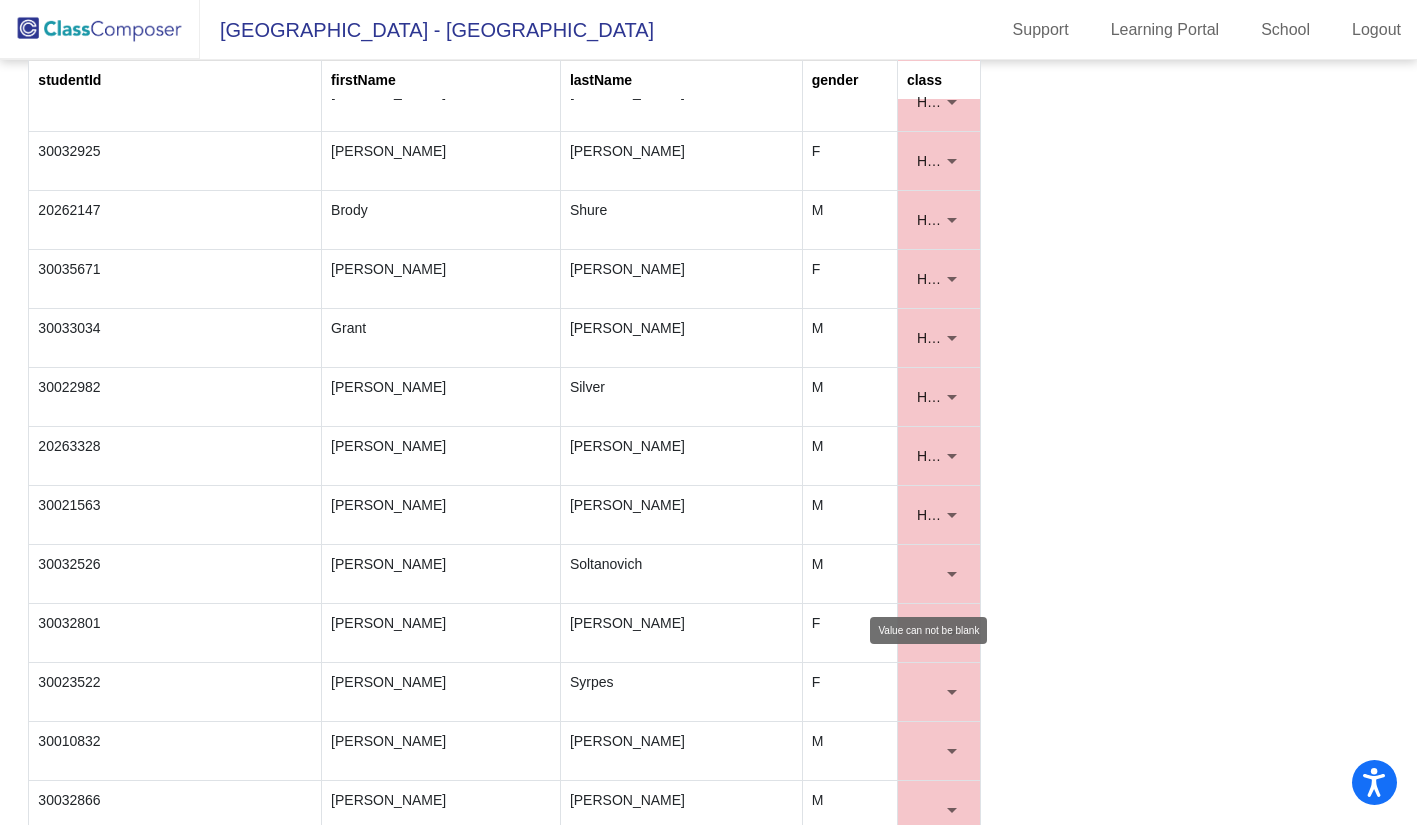 click at bounding box center (939, 574) 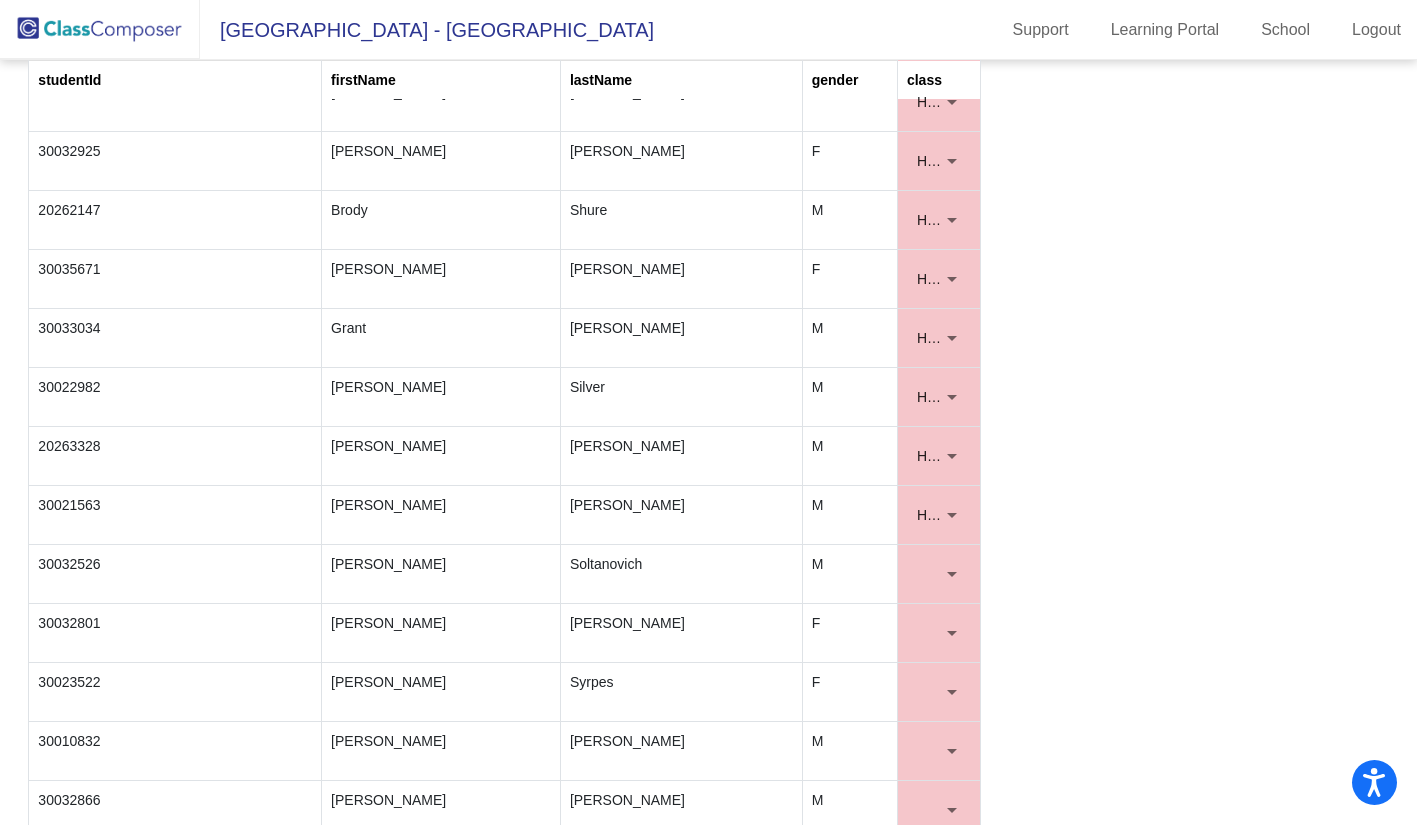 click at bounding box center (952, 574) 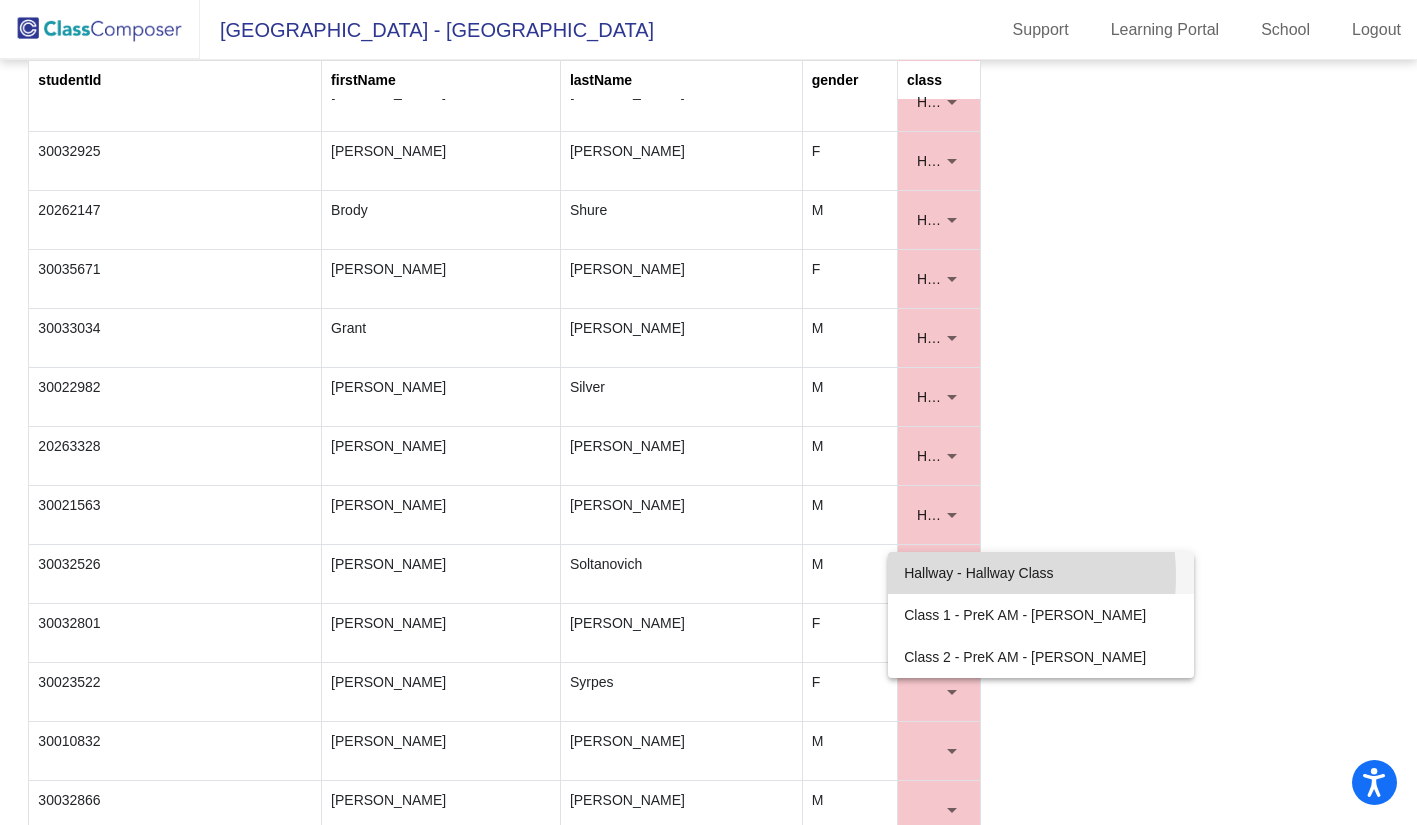 click on "Hallway - Hallway Class" at bounding box center [1041, 573] 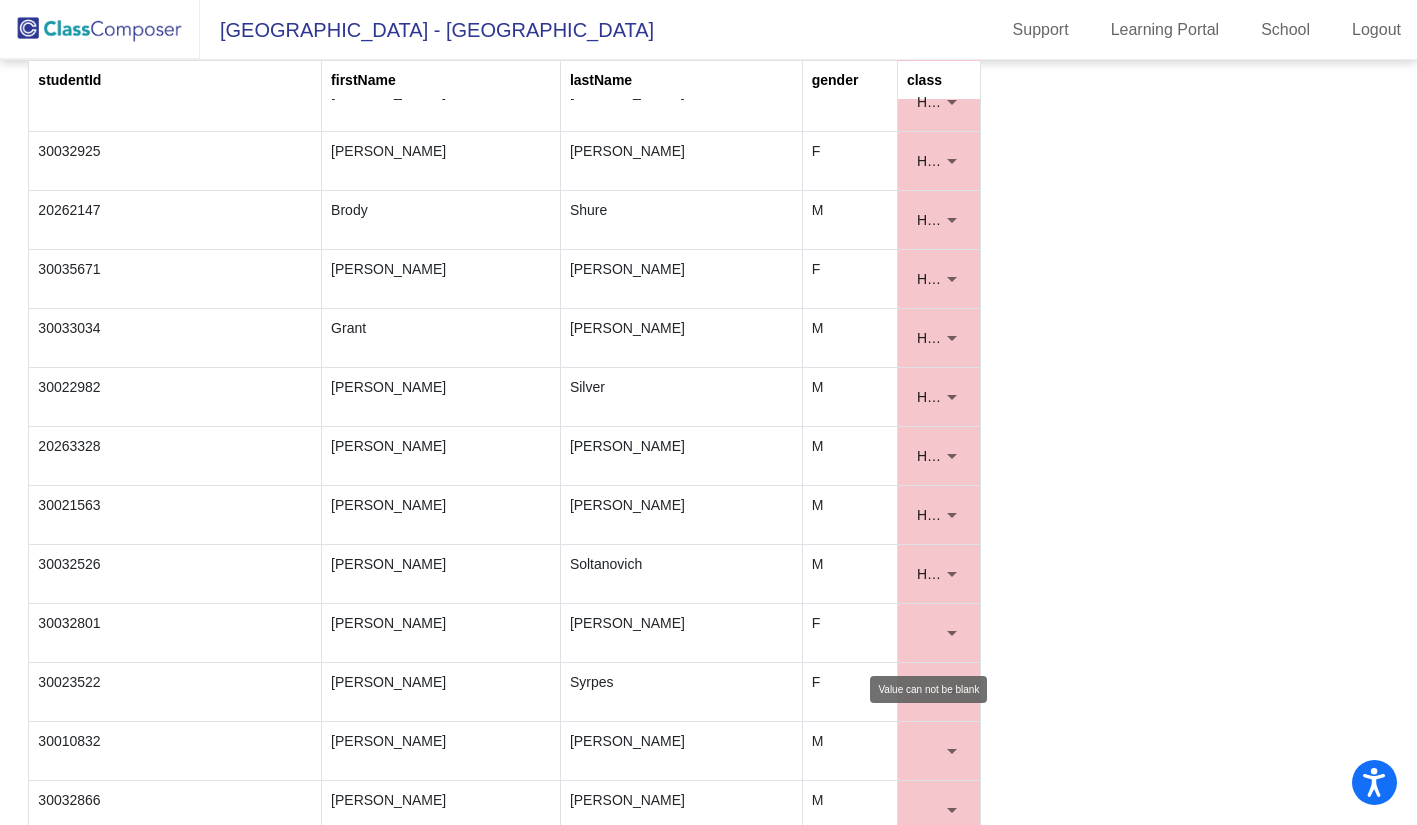 click 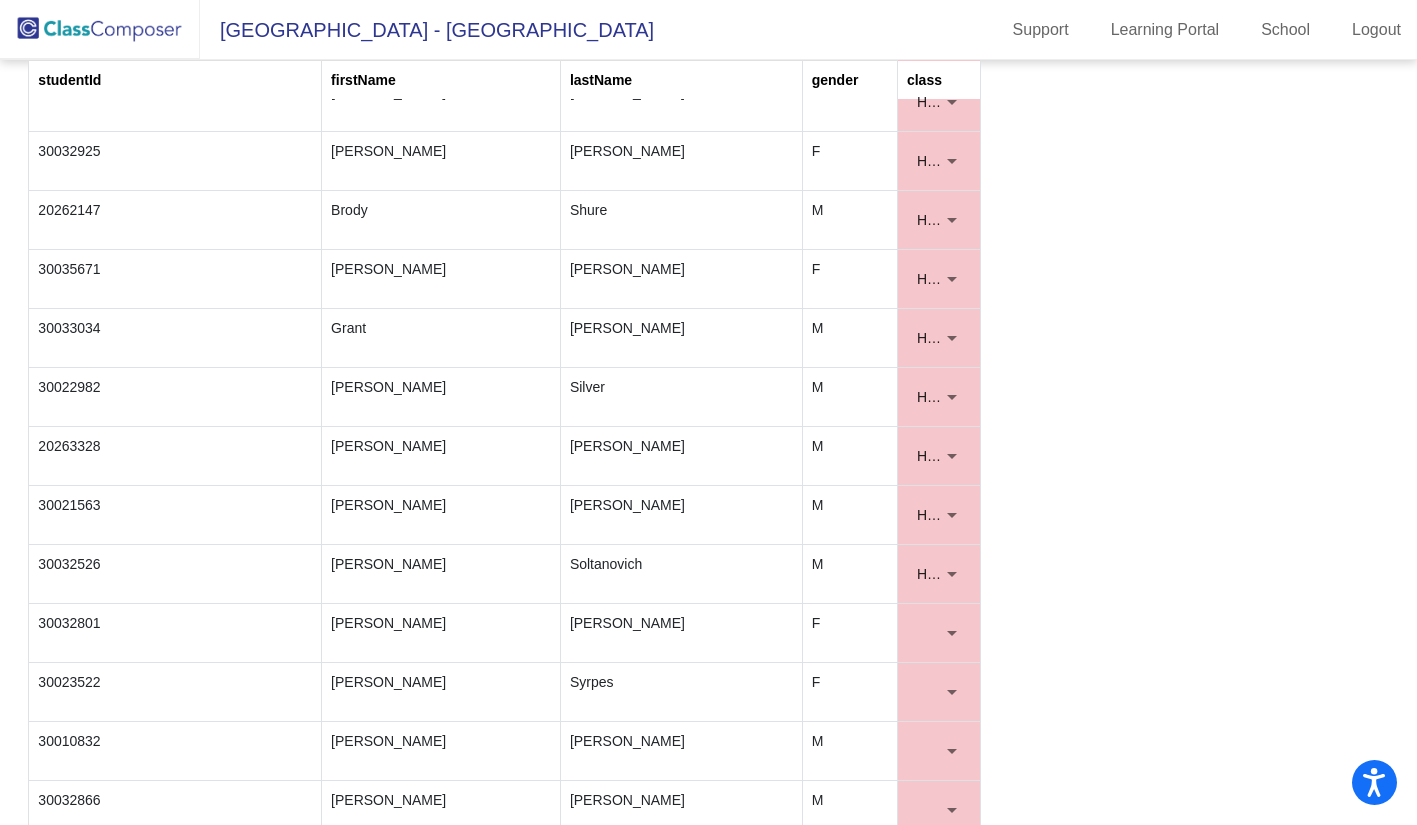 click at bounding box center (952, 633) 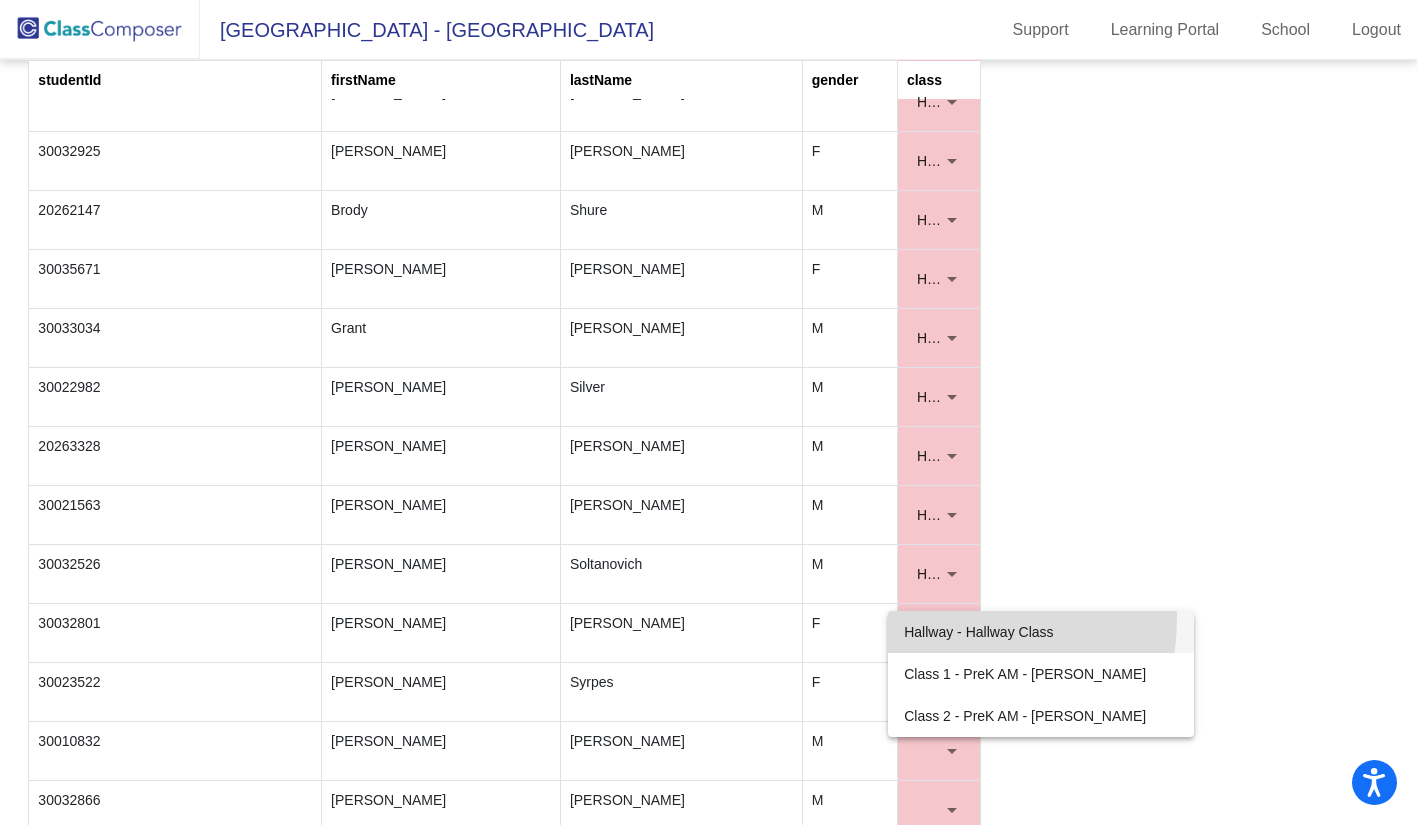 click on "Hallway - Hallway Class" at bounding box center [1041, 632] 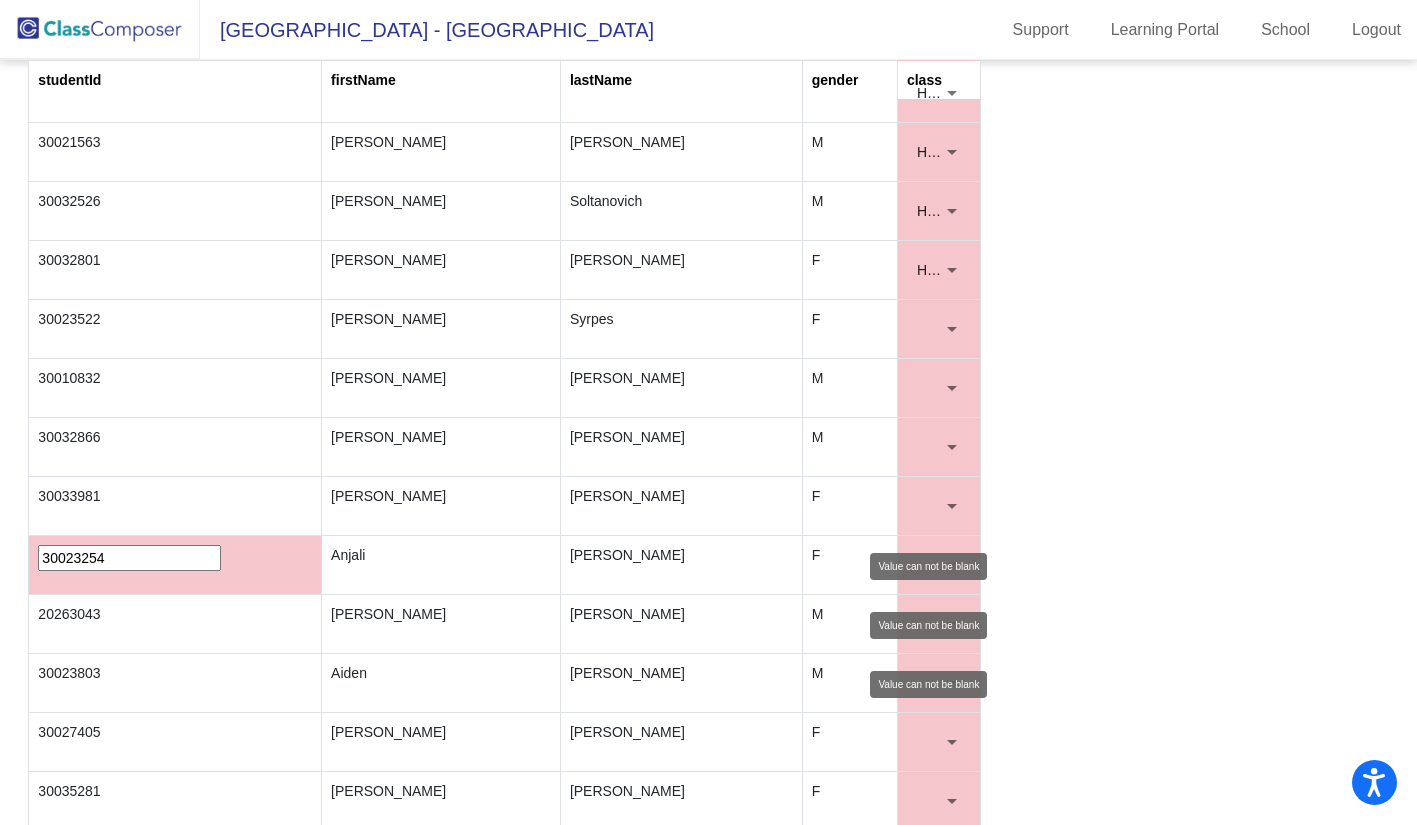 scroll, scrollTop: 4200, scrollLeft: 0, axis: vertical 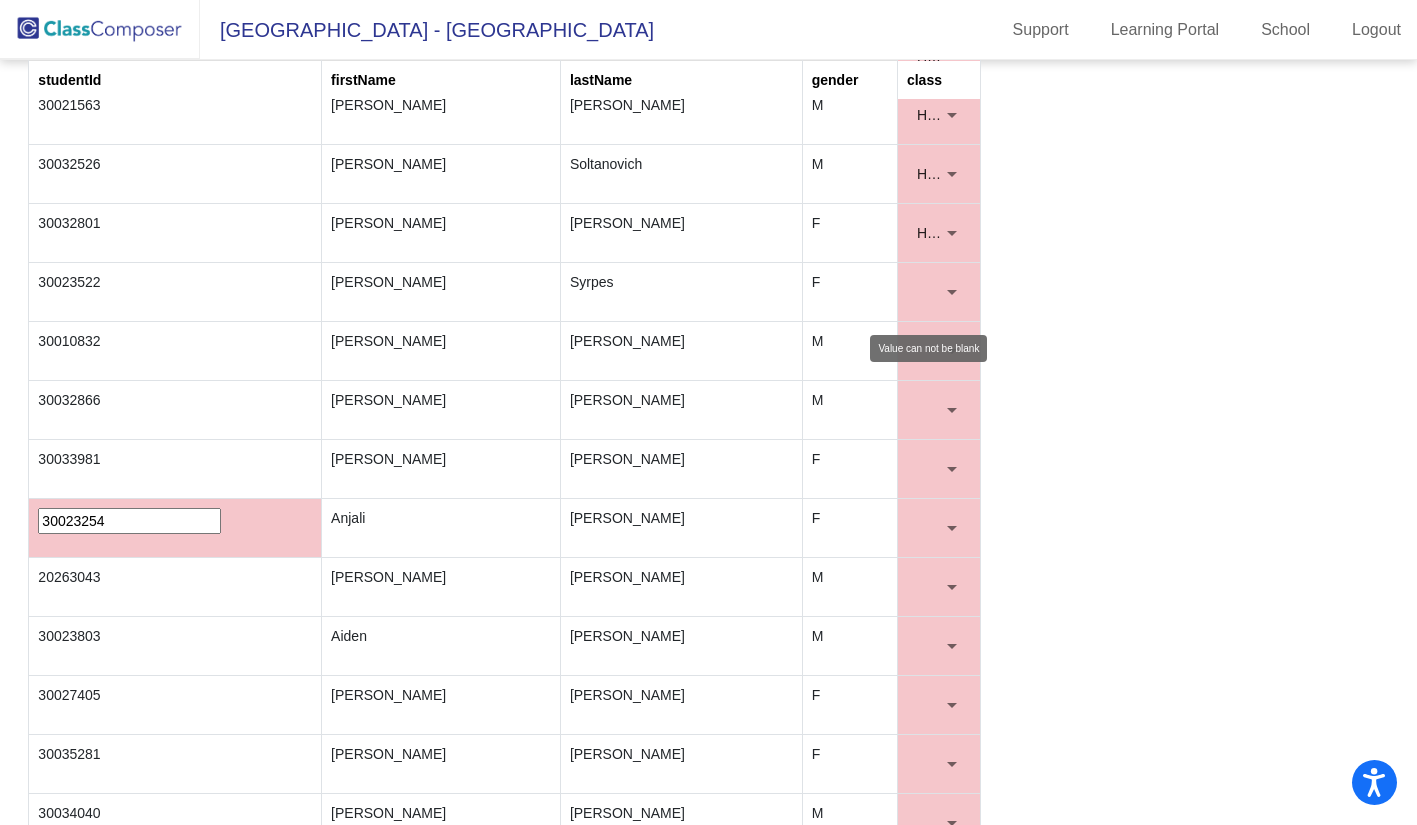click at bounding box center (952, 292) 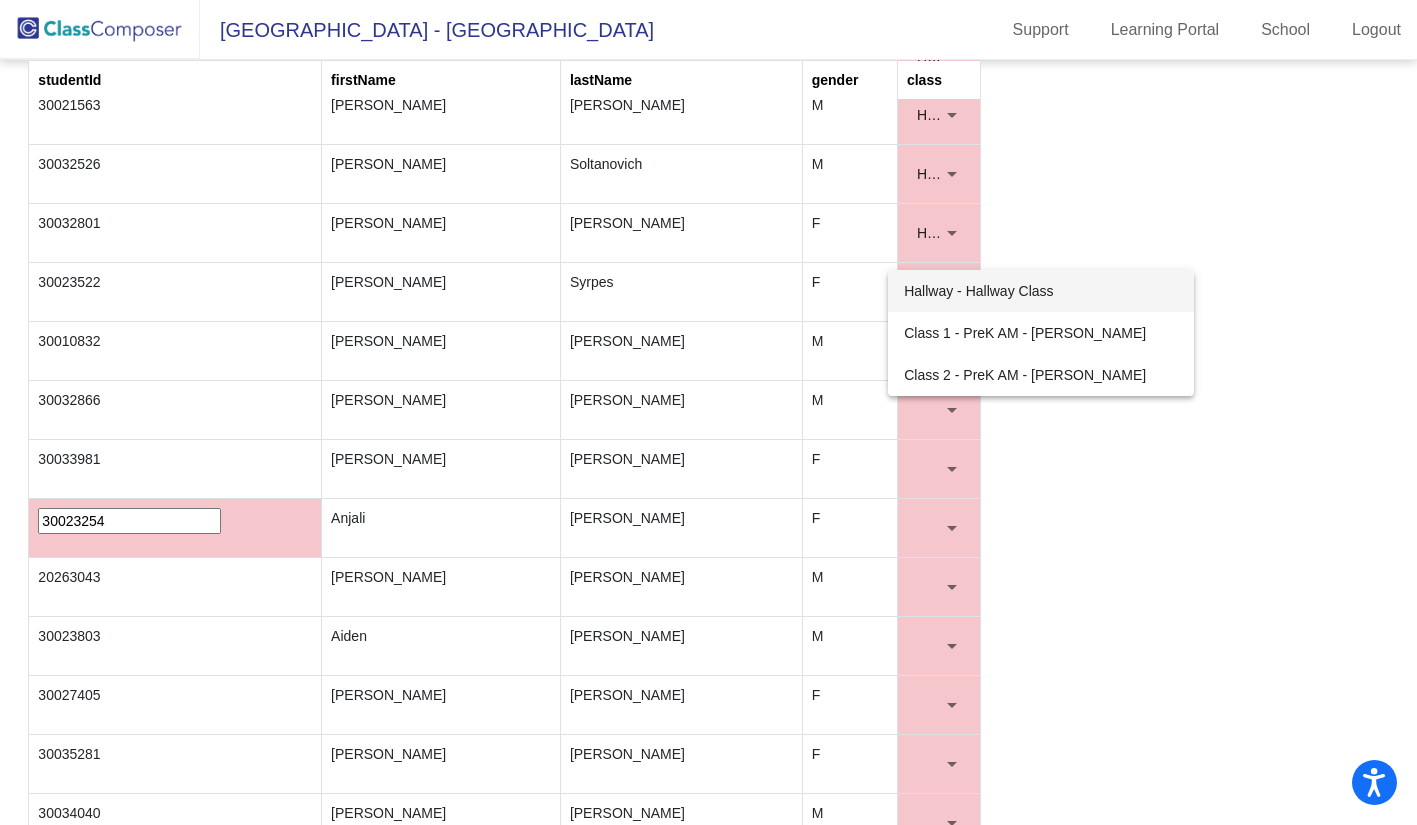 click on "Hallway - Hallway Class" at bounding box center [1041, 291] 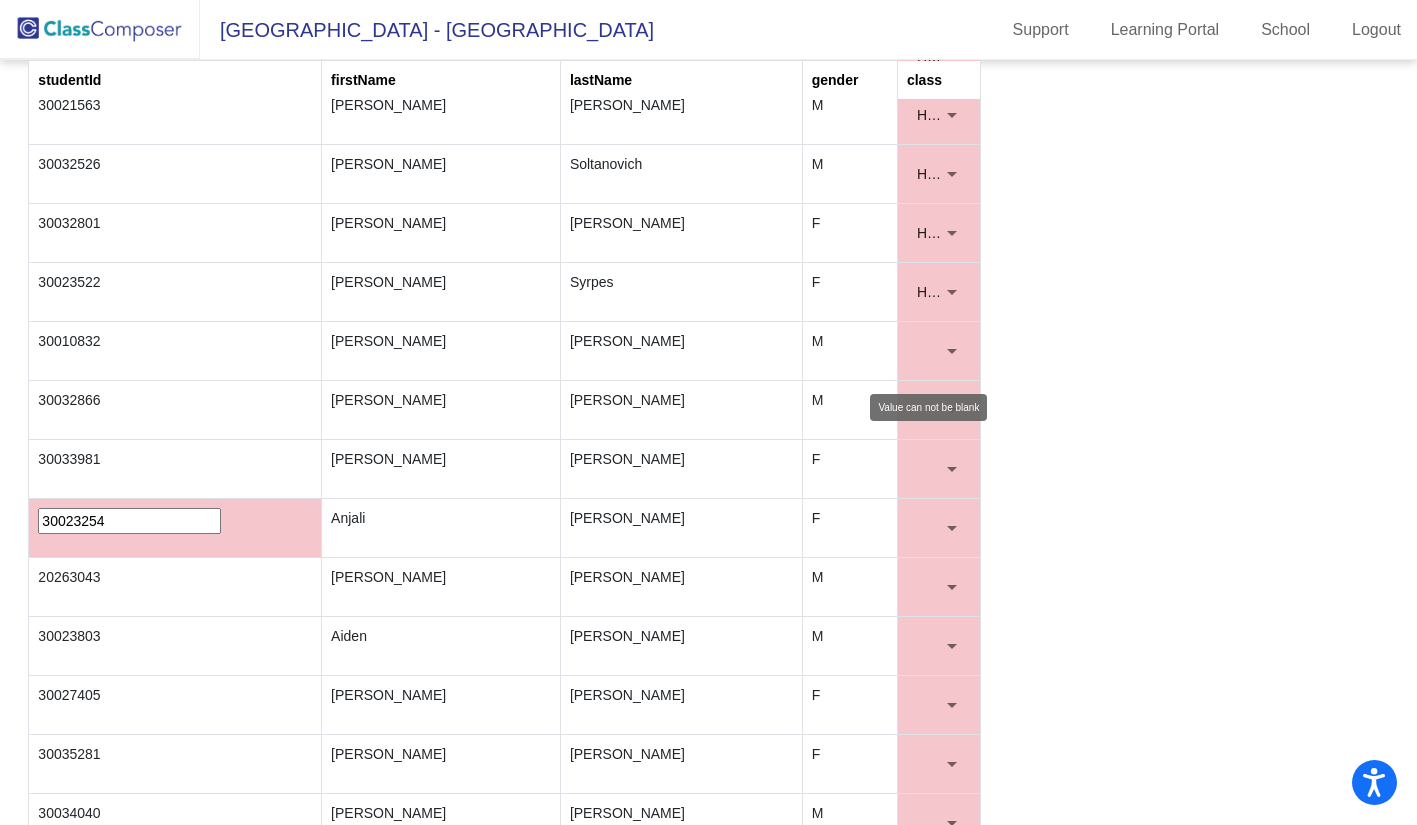 click at bounding box center [952, 351] 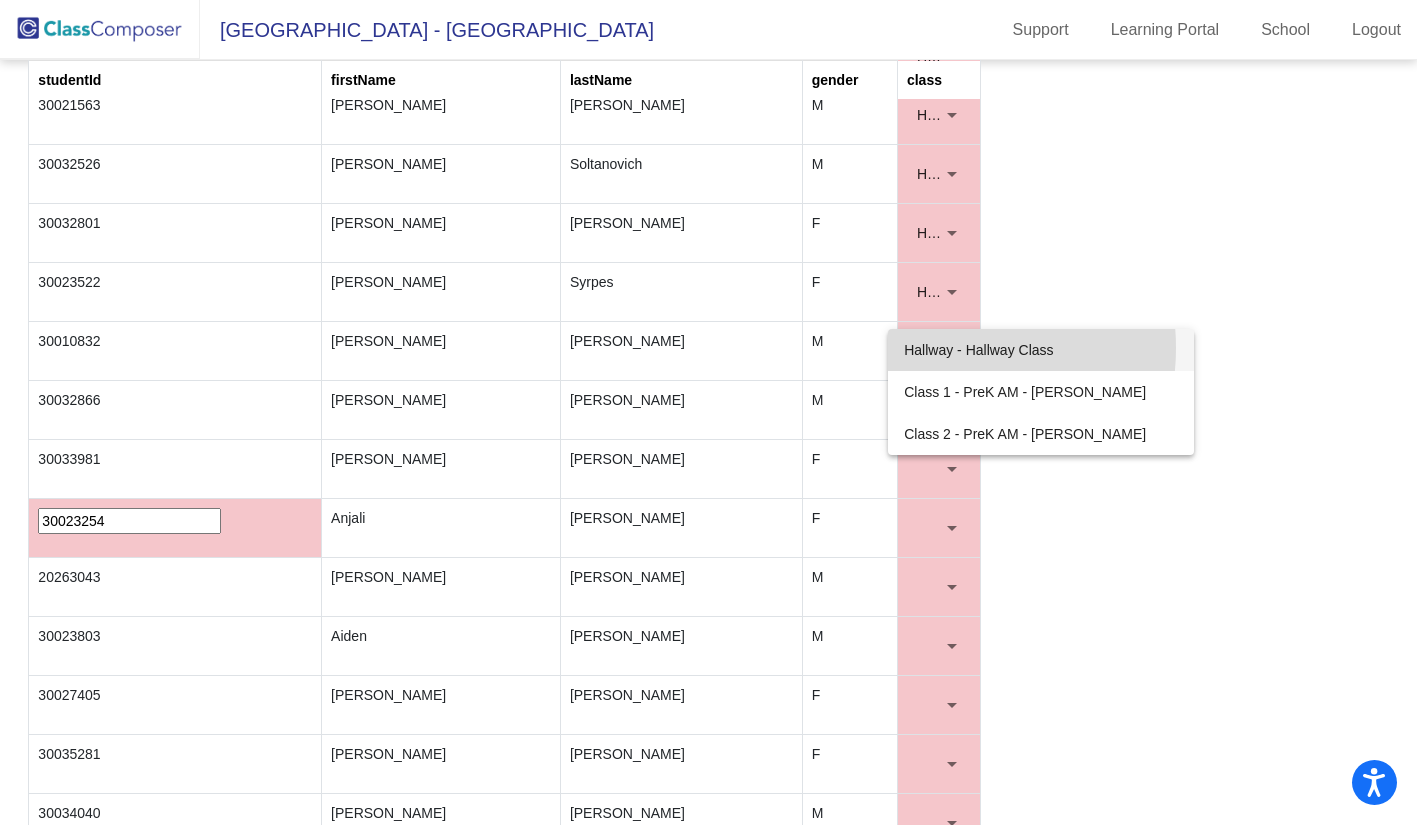 click on "Hallway - Hallway Class" at bounding box center (1041, 350) 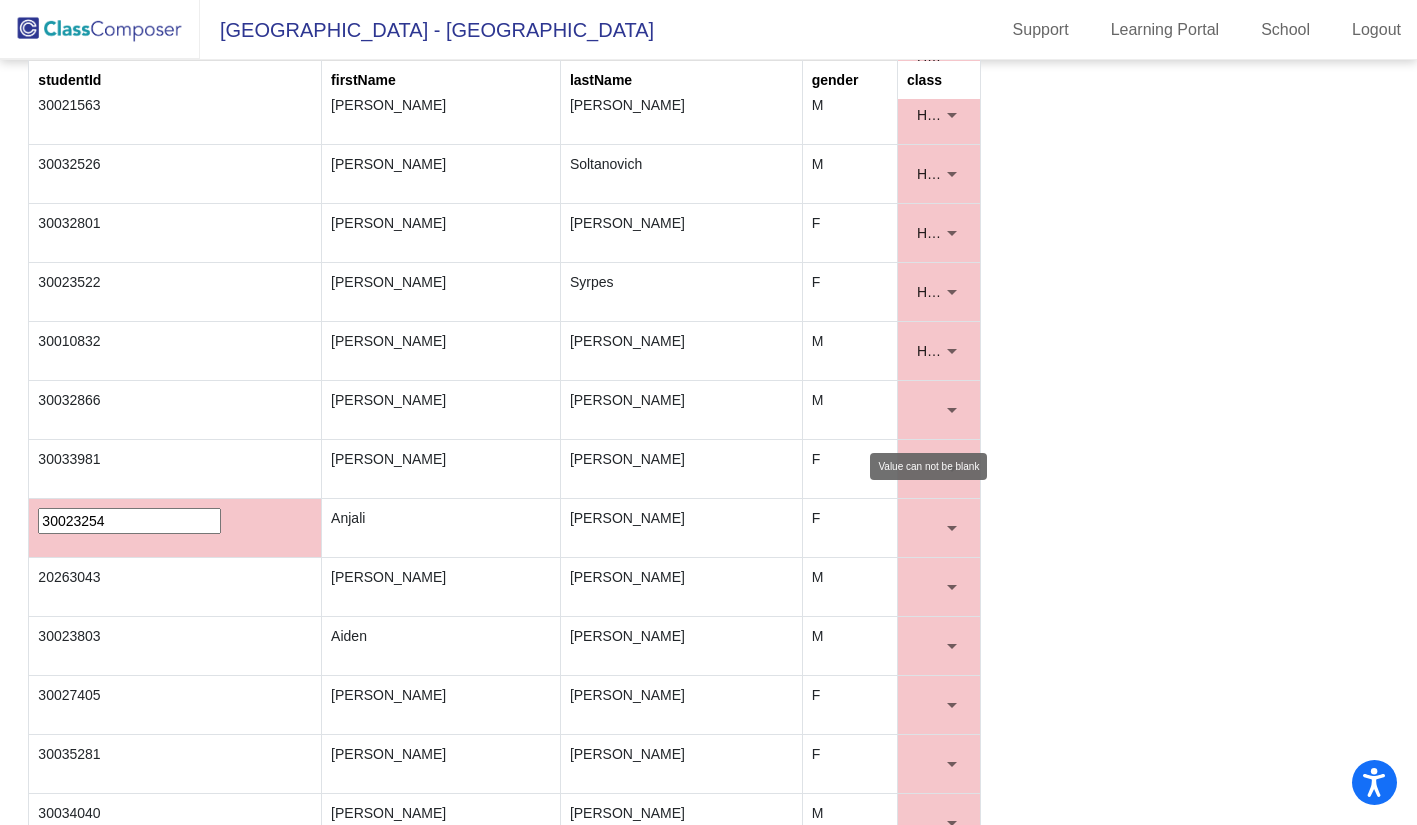 click at bounding box center [952, 410] 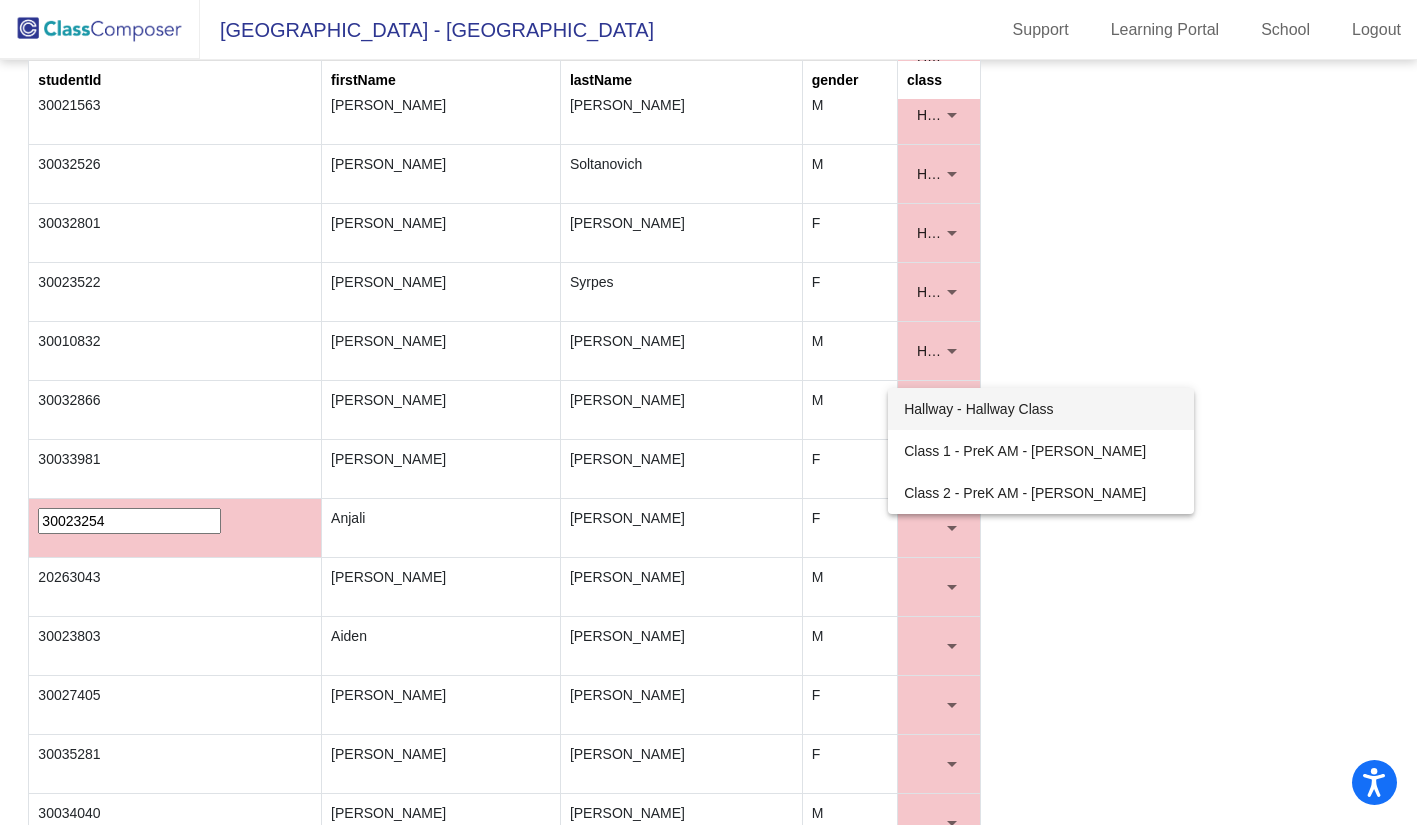 click on "Hallway - Hallway Class" at bounding box center [1041, 409] 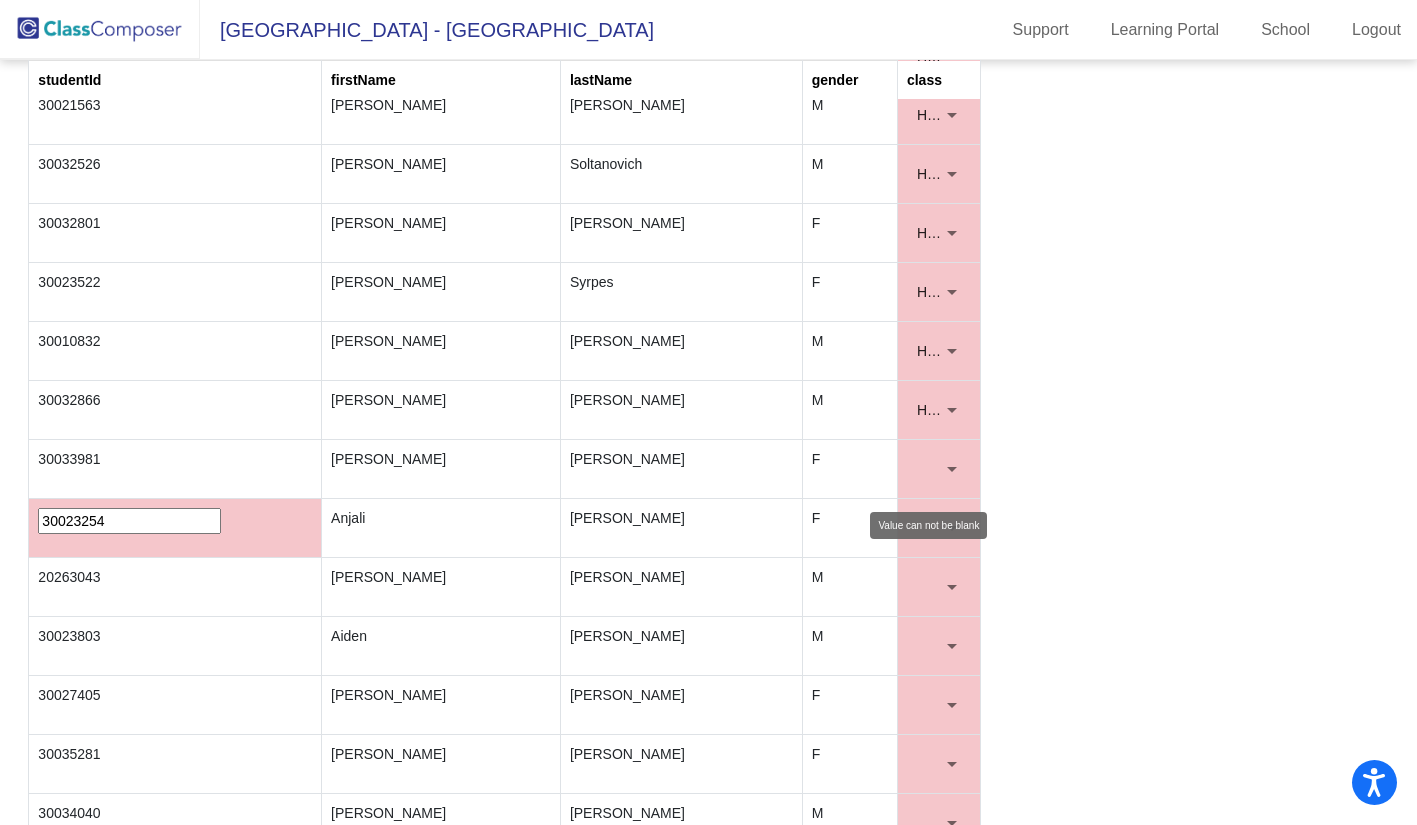 click at bounding box center (952, 469) 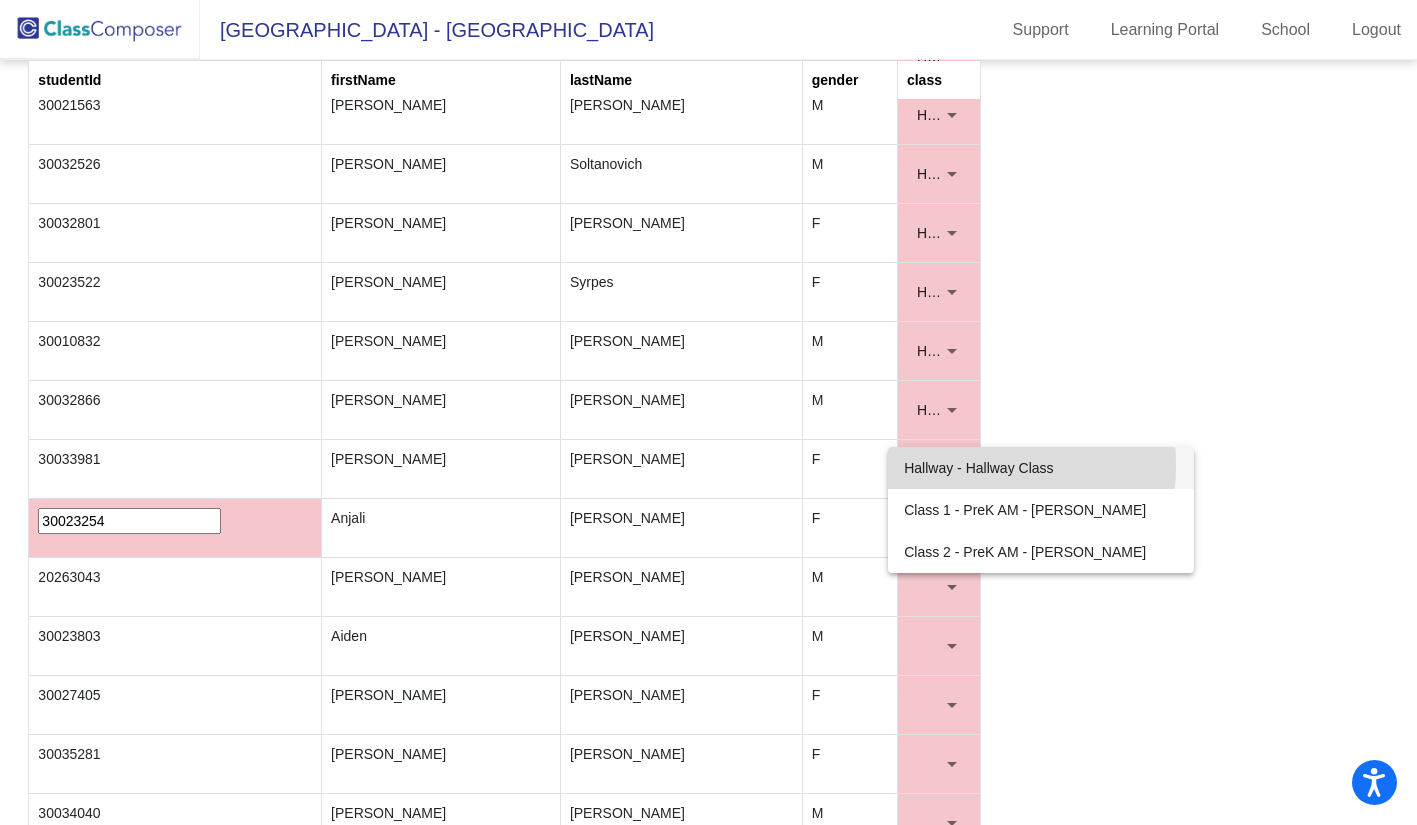 click on "Hallway - Hallway Class" at bounding box center (1041, 468) 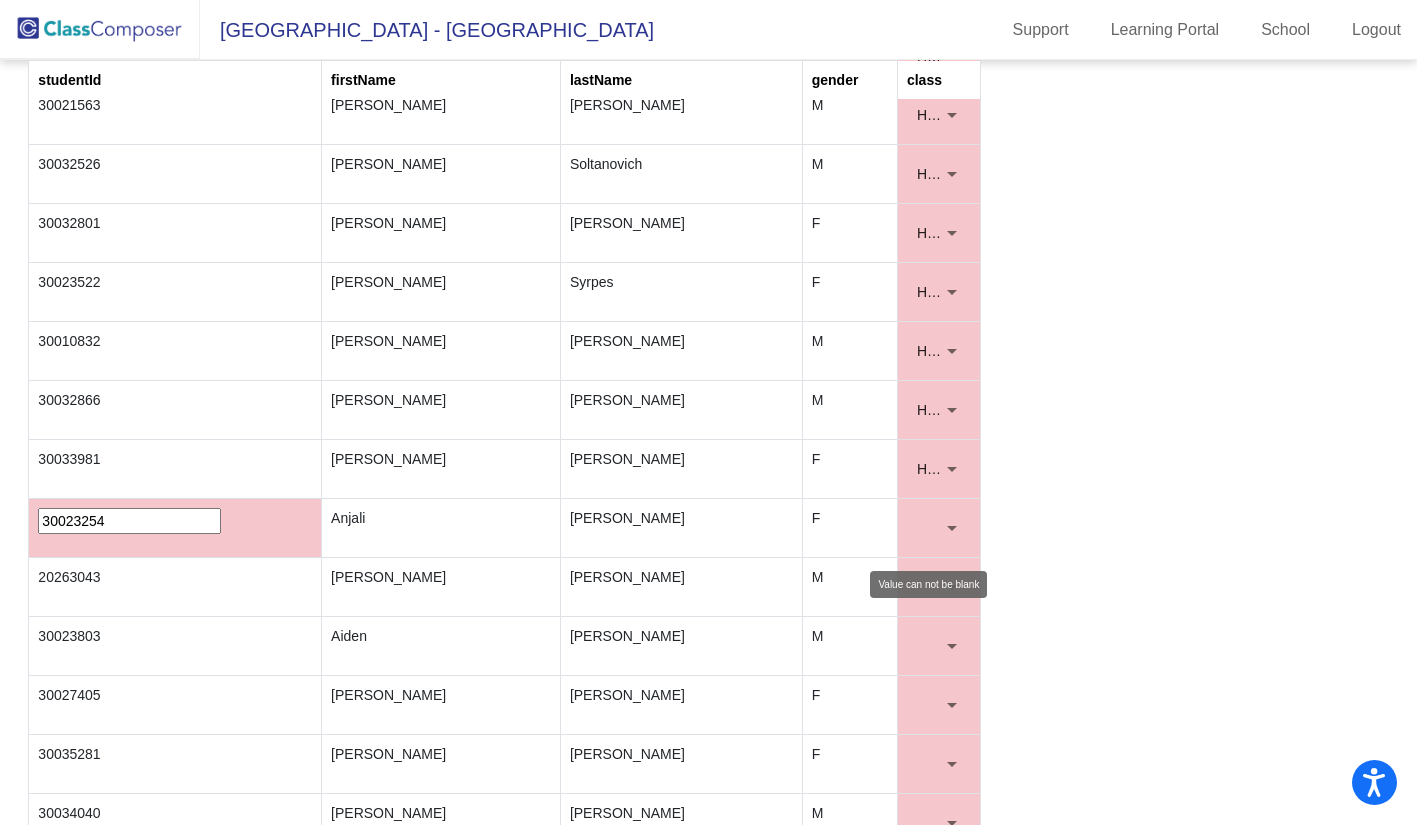 click at bounding box center [952, 528] 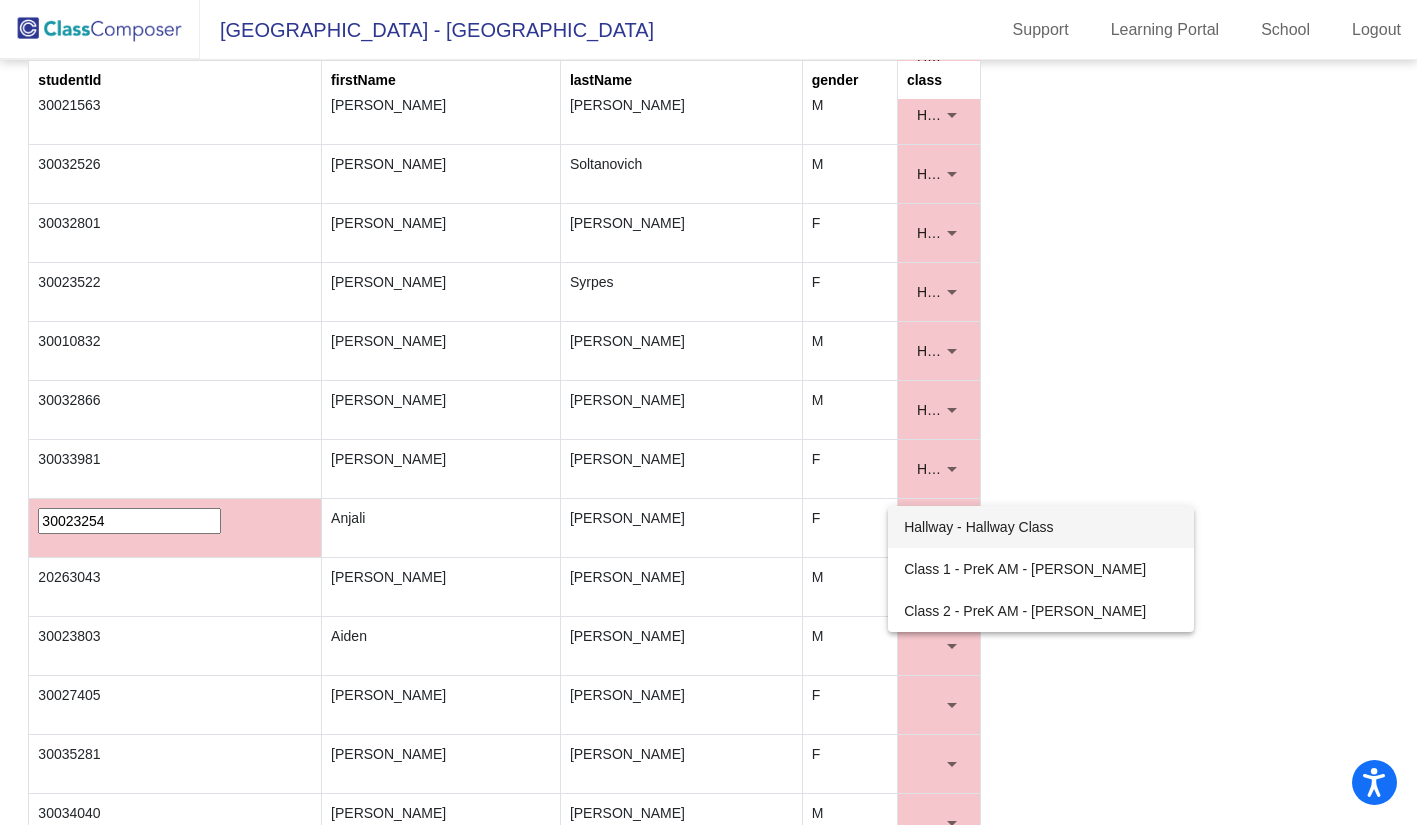 click on "Hallway - Hallway Class" at bounding box center (1041, 527) 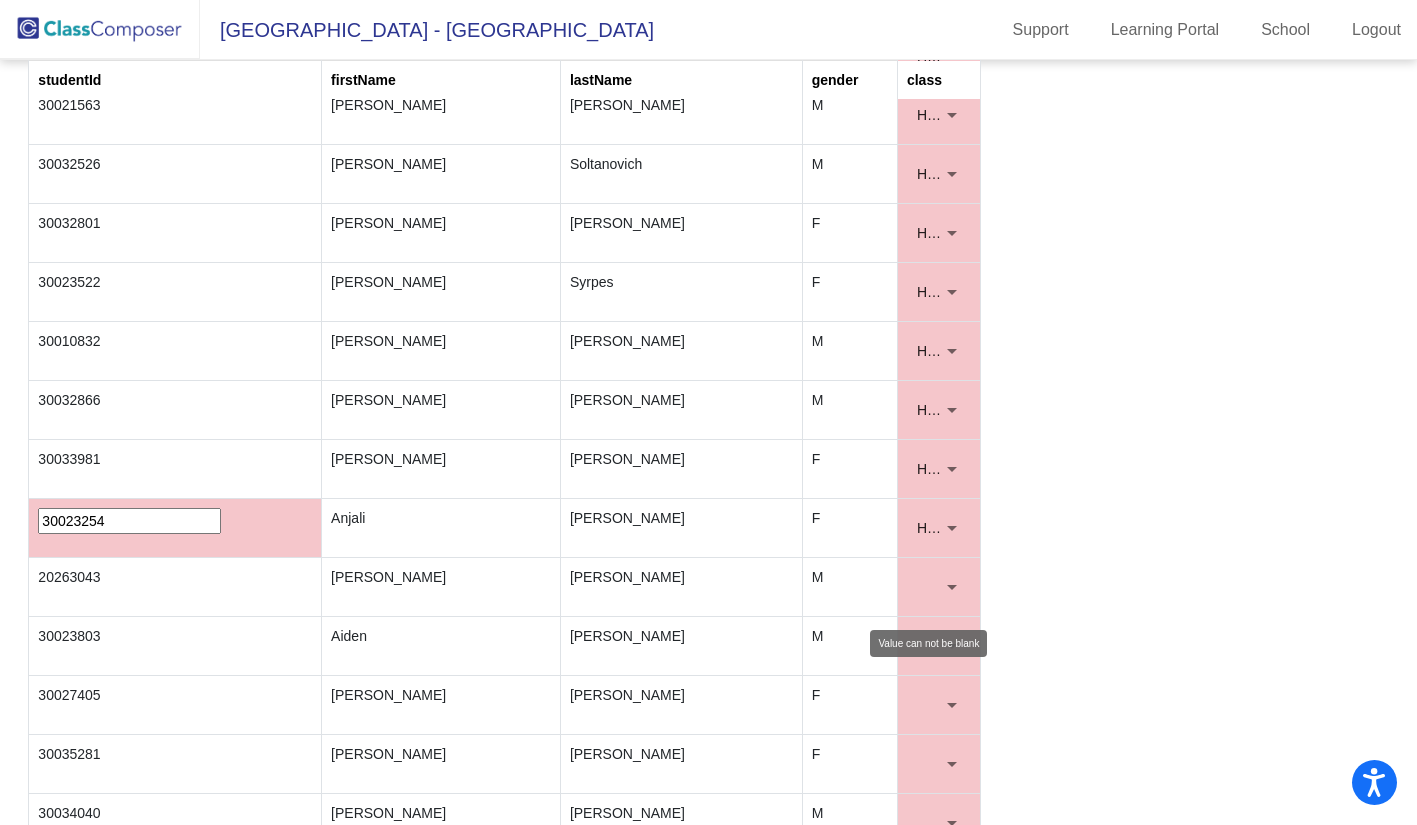 click at bounding box center (952, 587) 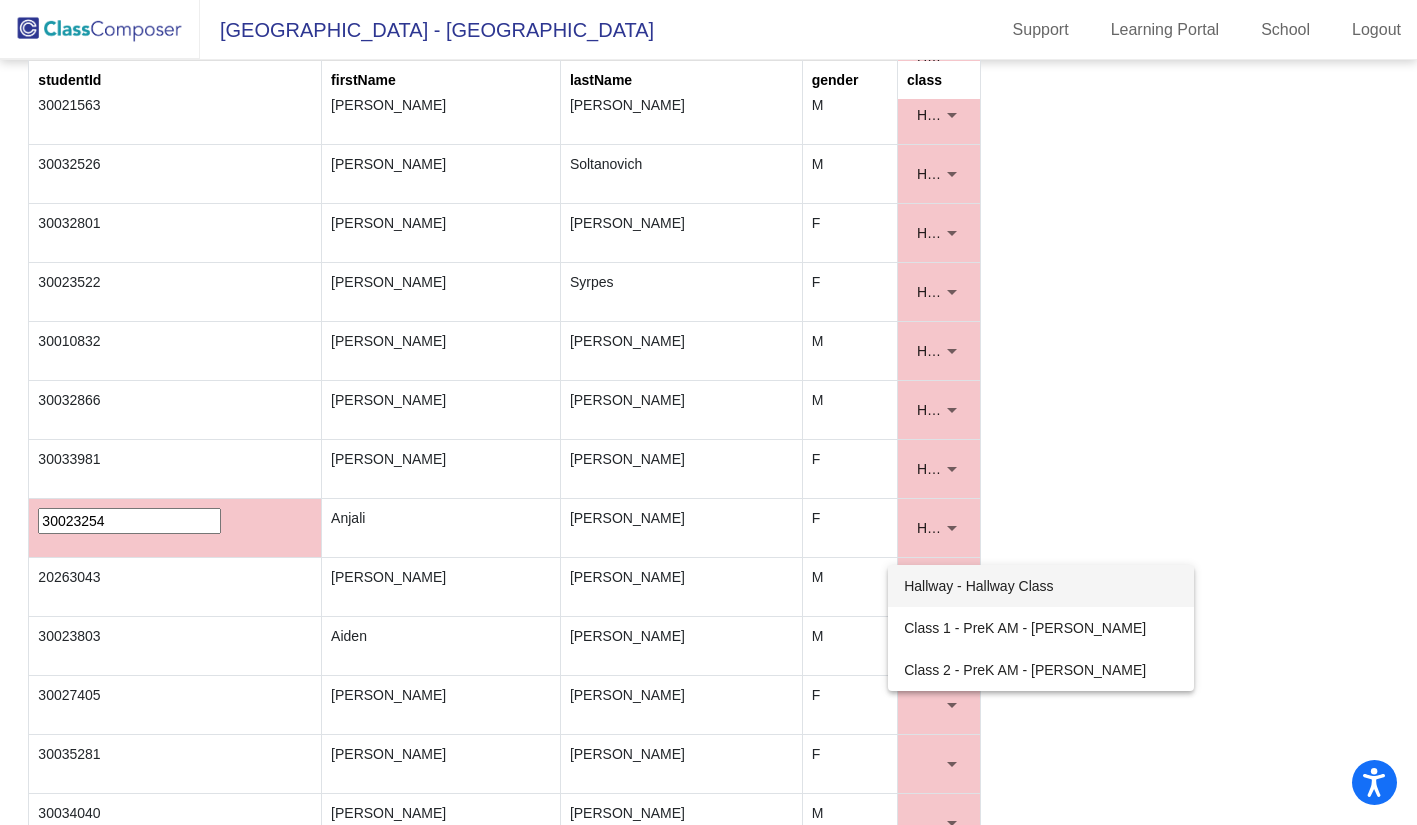 click on "Hallway - Hallway Class" at bounding box center (1041, 586) 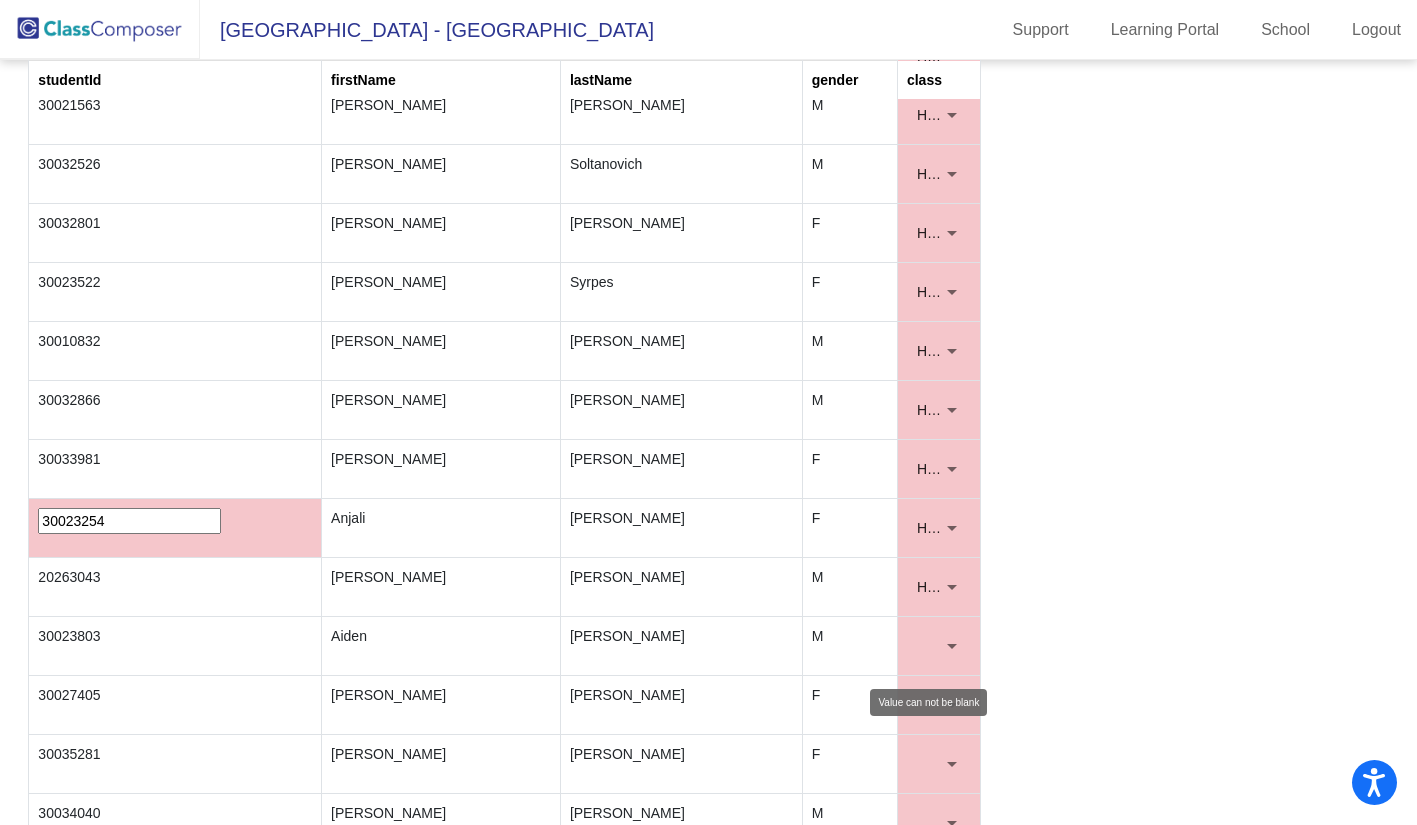 click at bounding box center (939, 646) 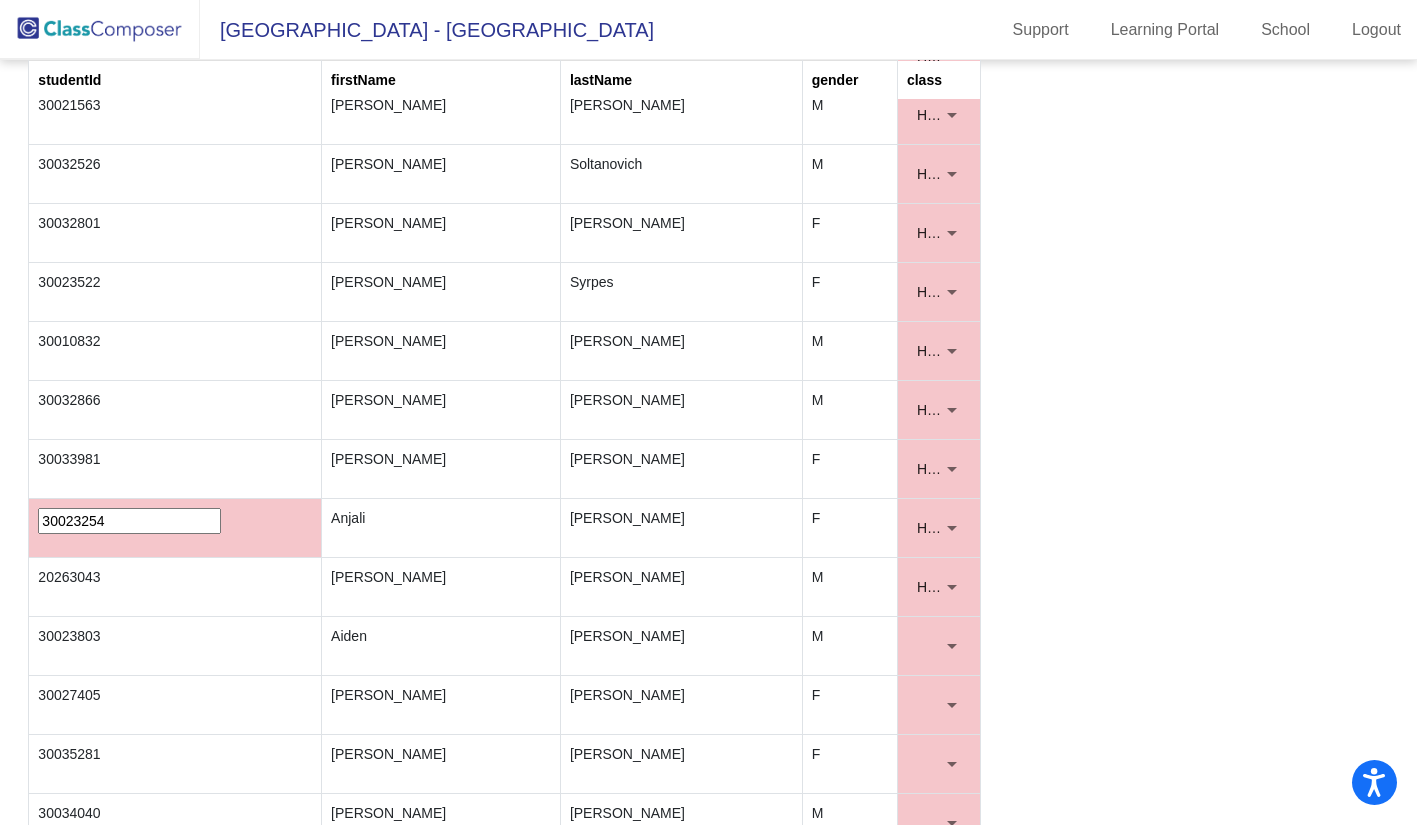 click at bounding box center [952, 646] 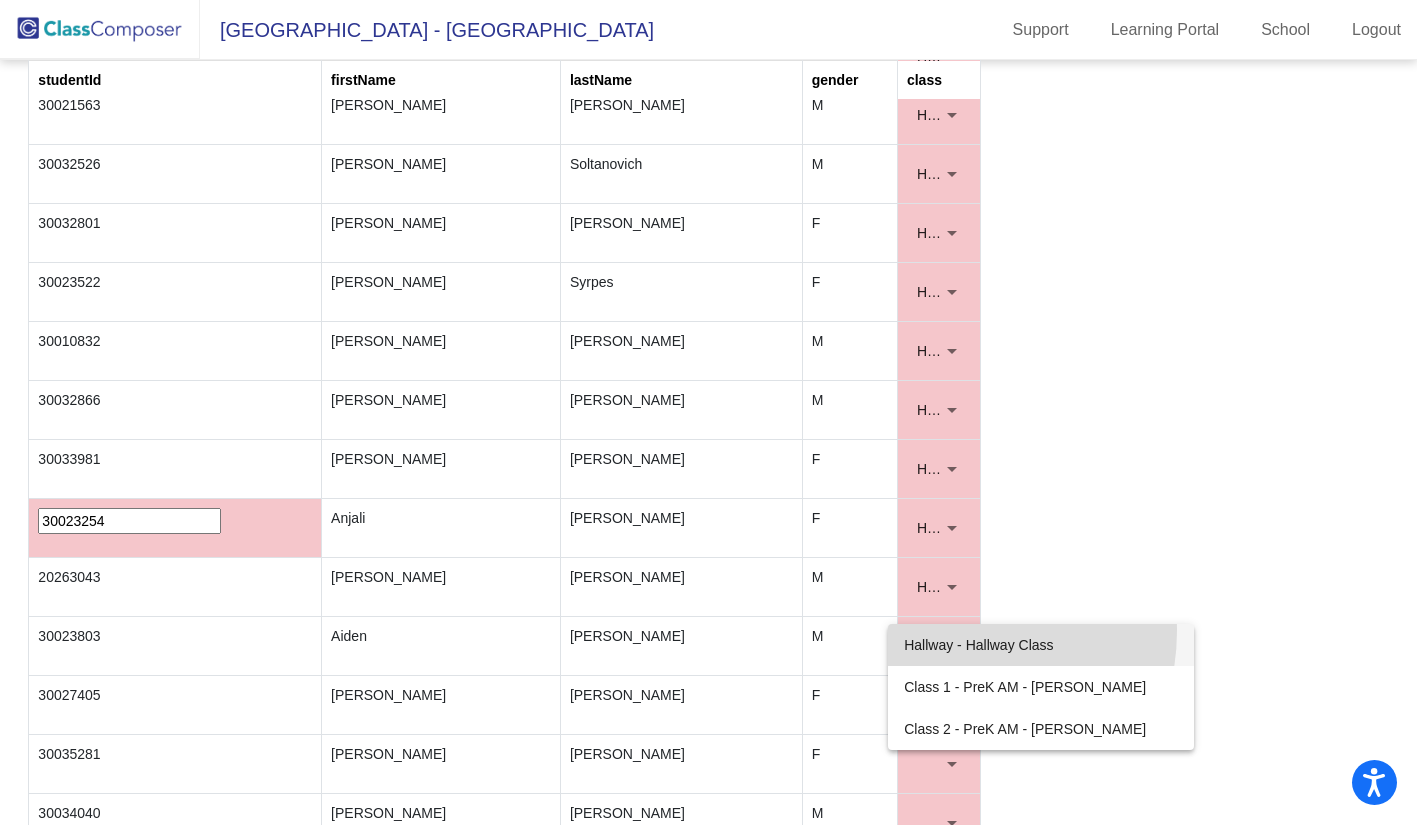 click on "Hallway - Hallway Class" at bounding box center [1041, 645] 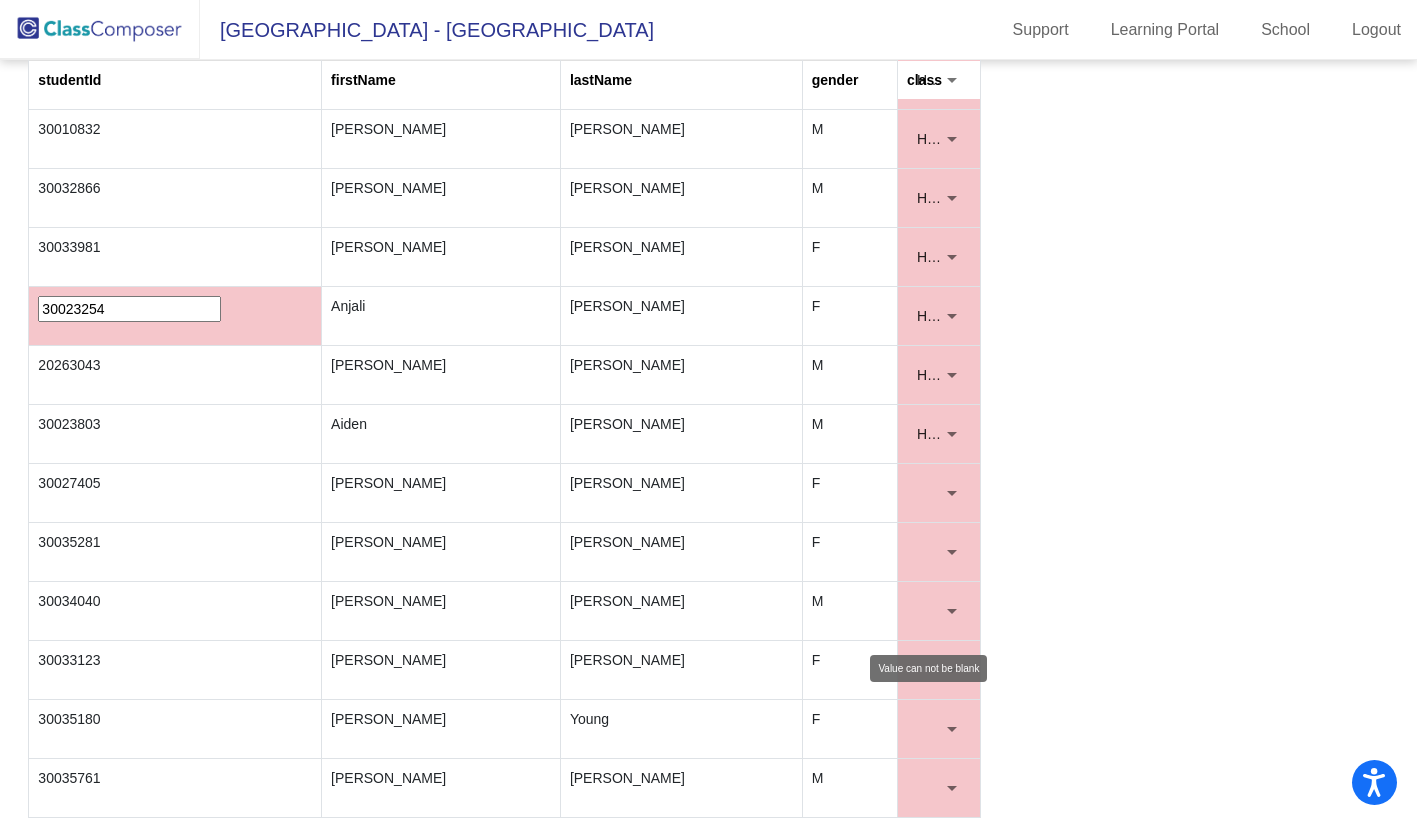 scroll, scrollTop: 4416, scrollLeft: 0, axis: vertical 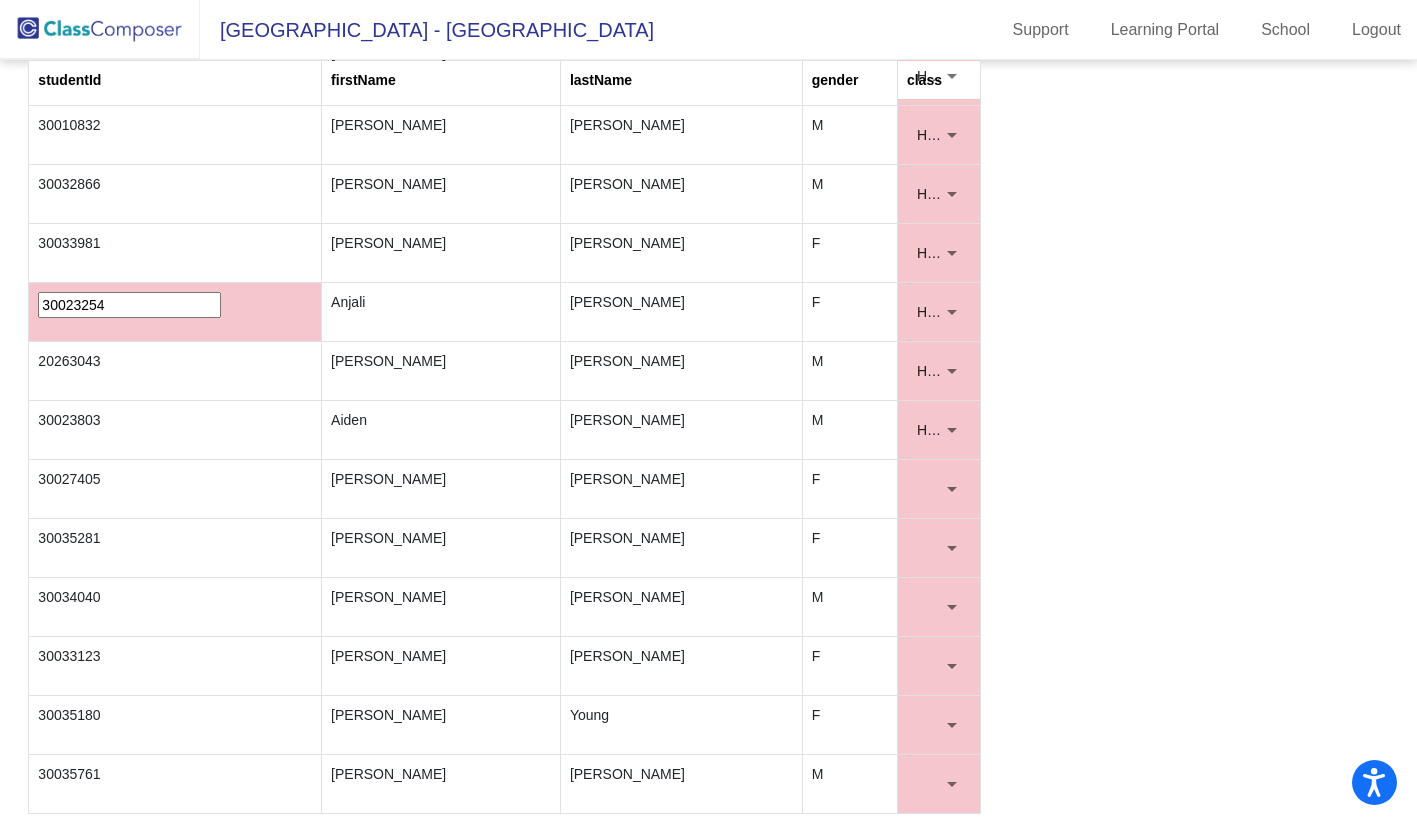 drag, startPoint x: 170, startPoint y: 300, endPoint x: -27, endPoint y: 310, distance: 197.25365 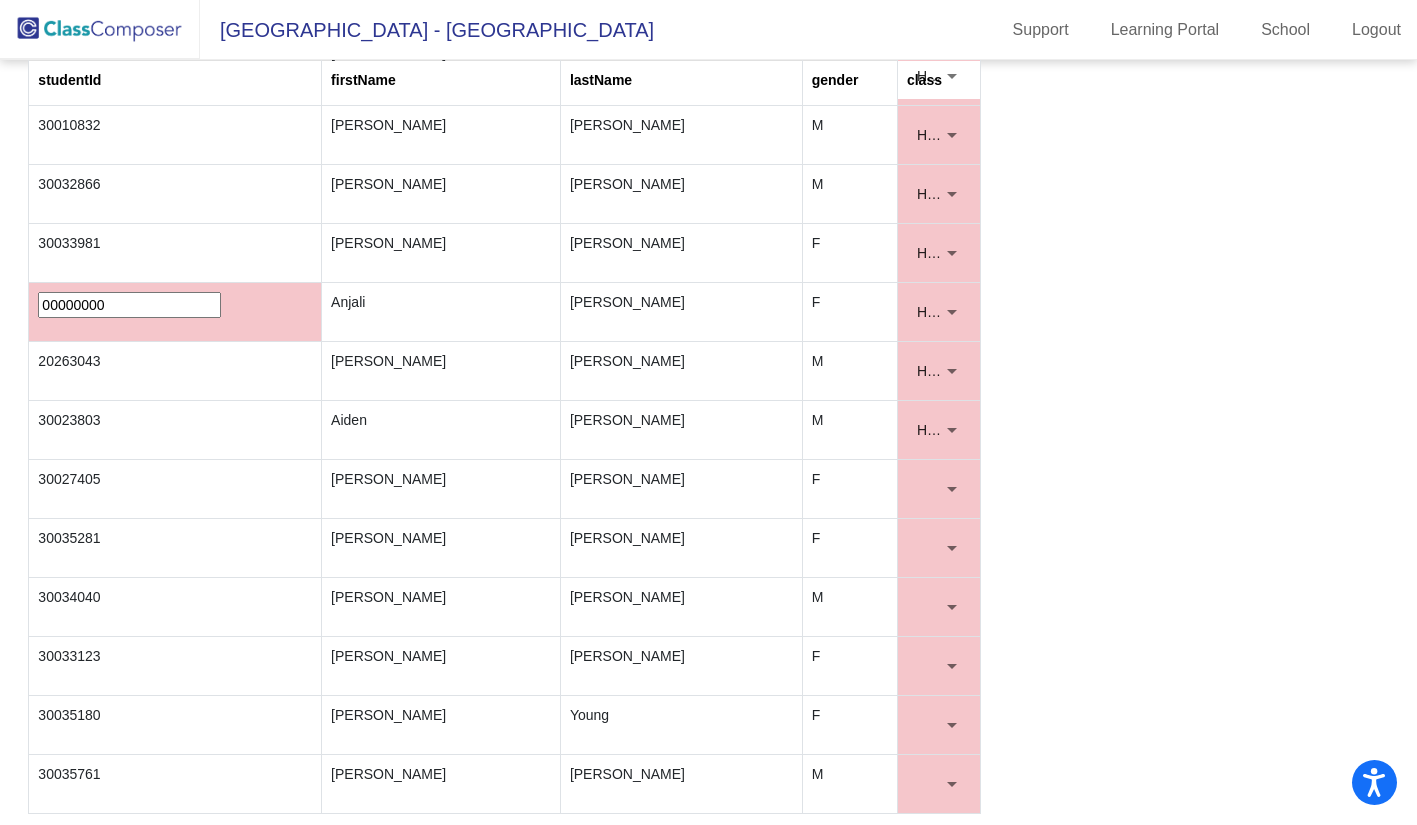 type on "00000000" 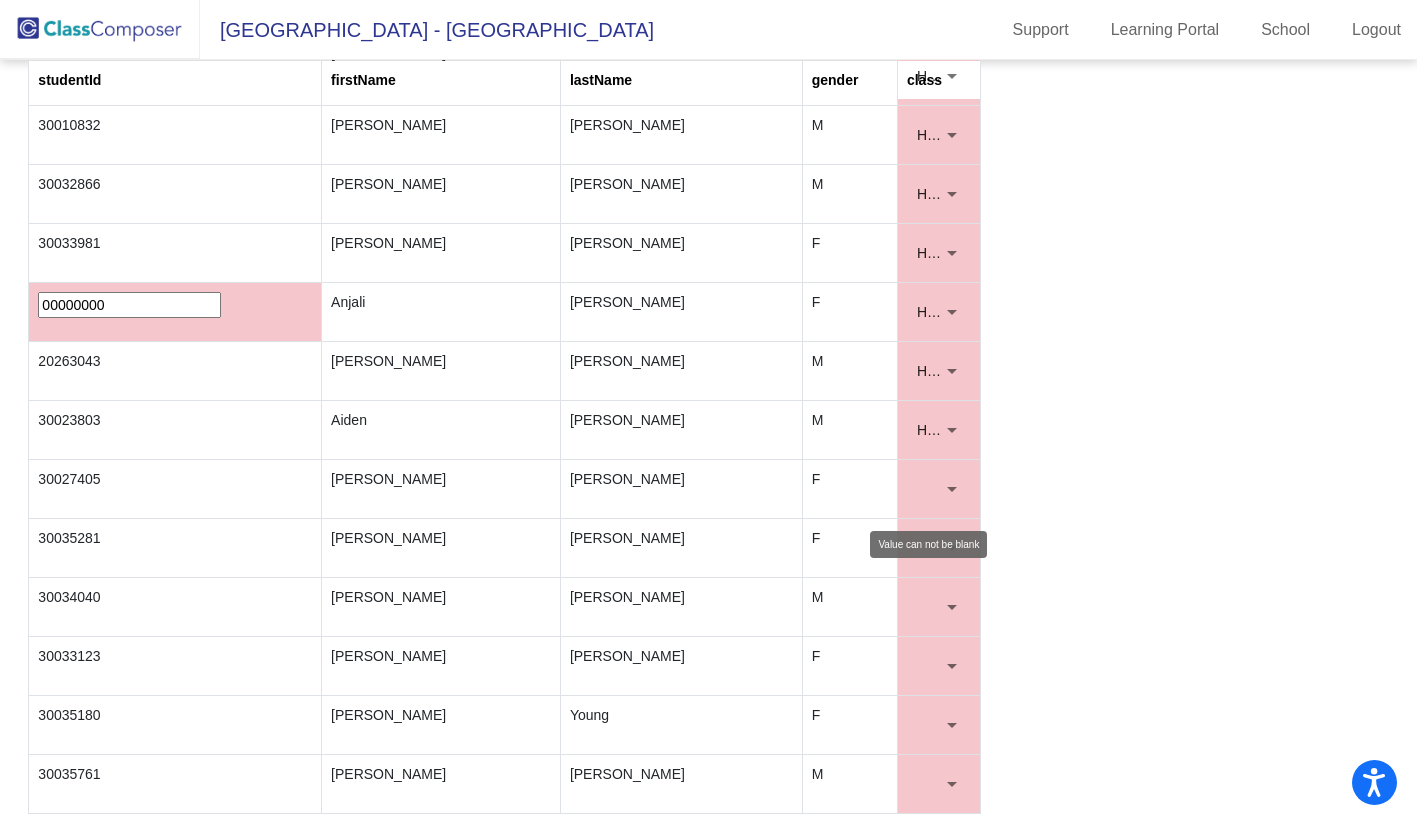 click at bounding box center [952, 489] 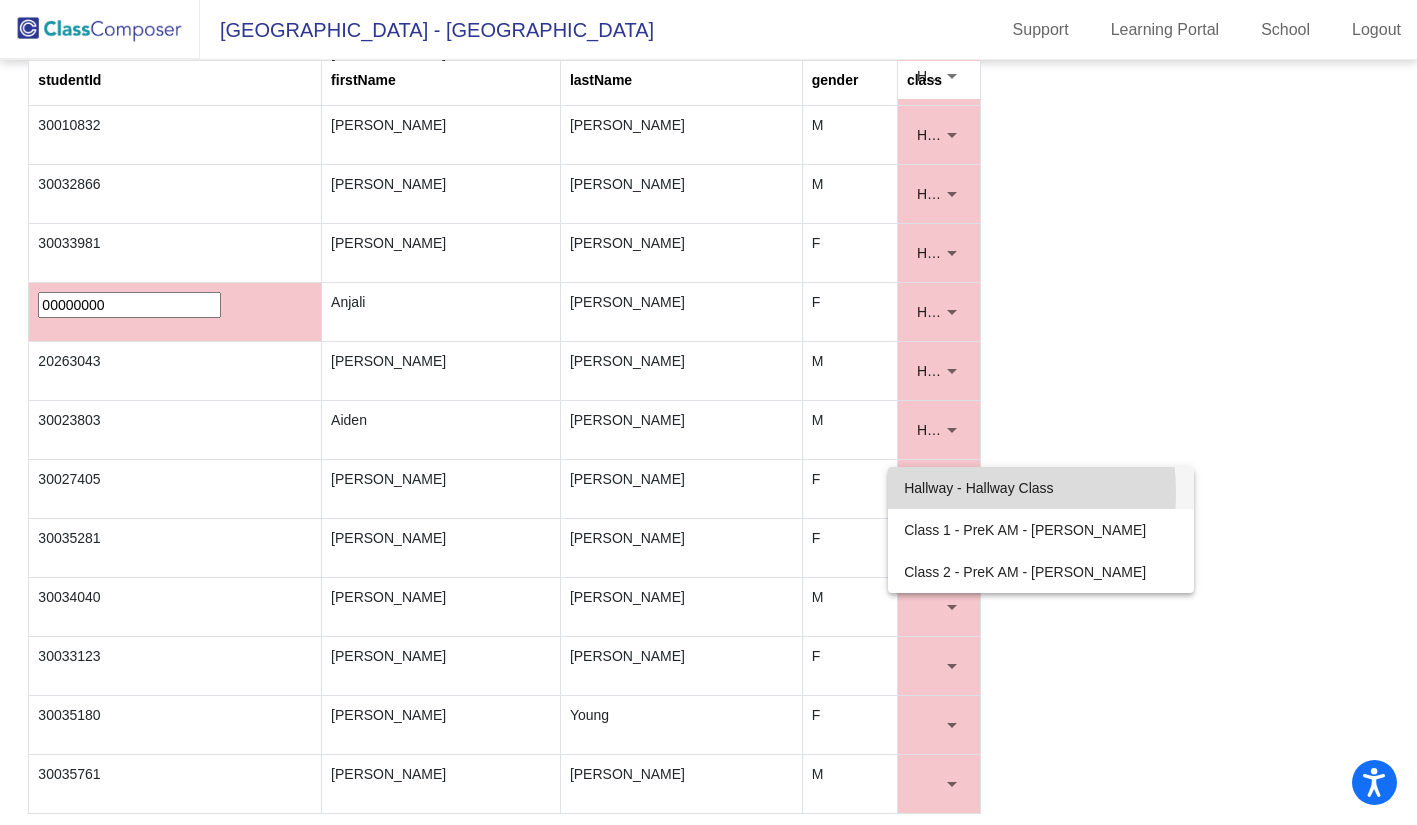 click on "Hallway - Hallway Class" at bounding box center (1041, 488) 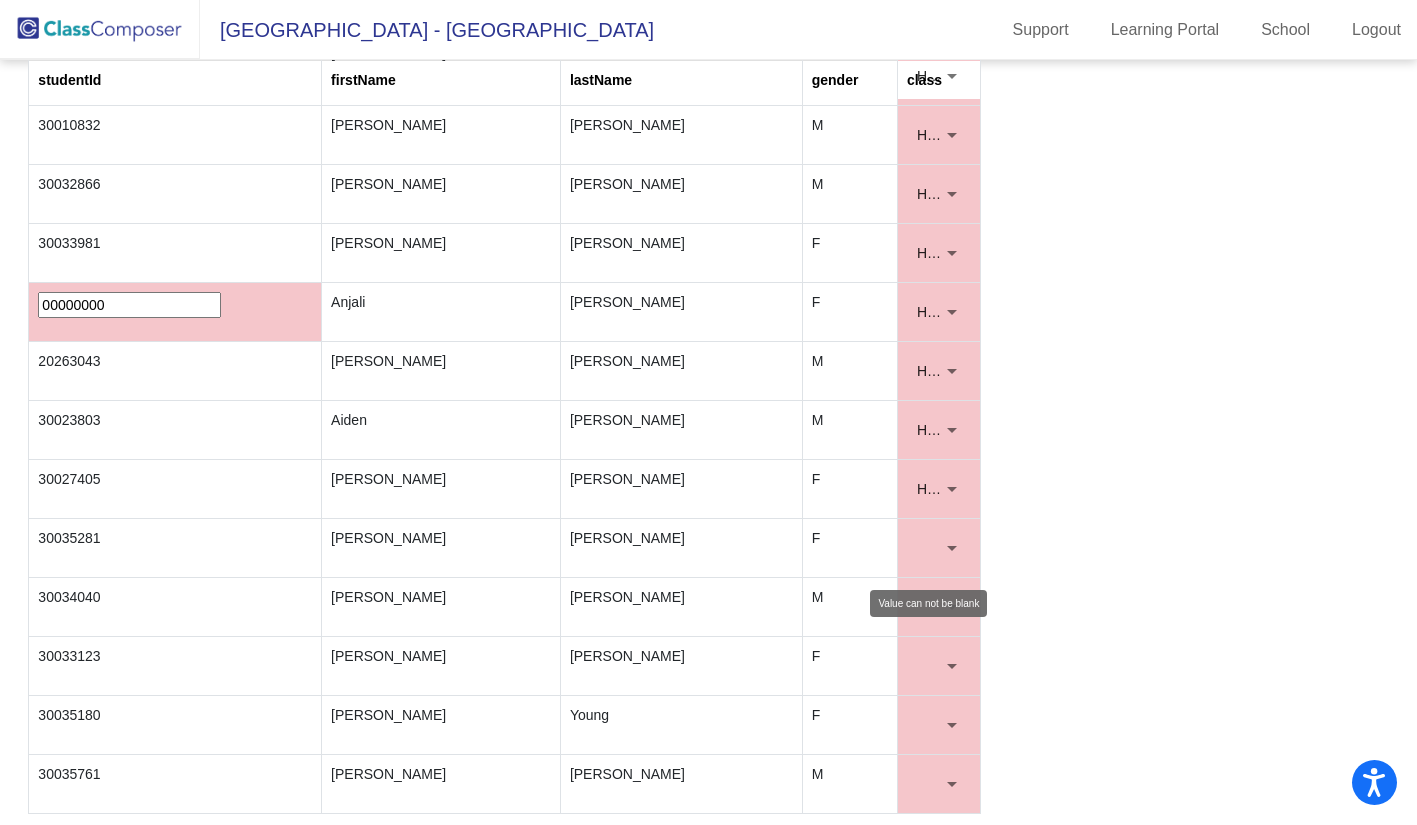 click at bounding box center [939, 548] 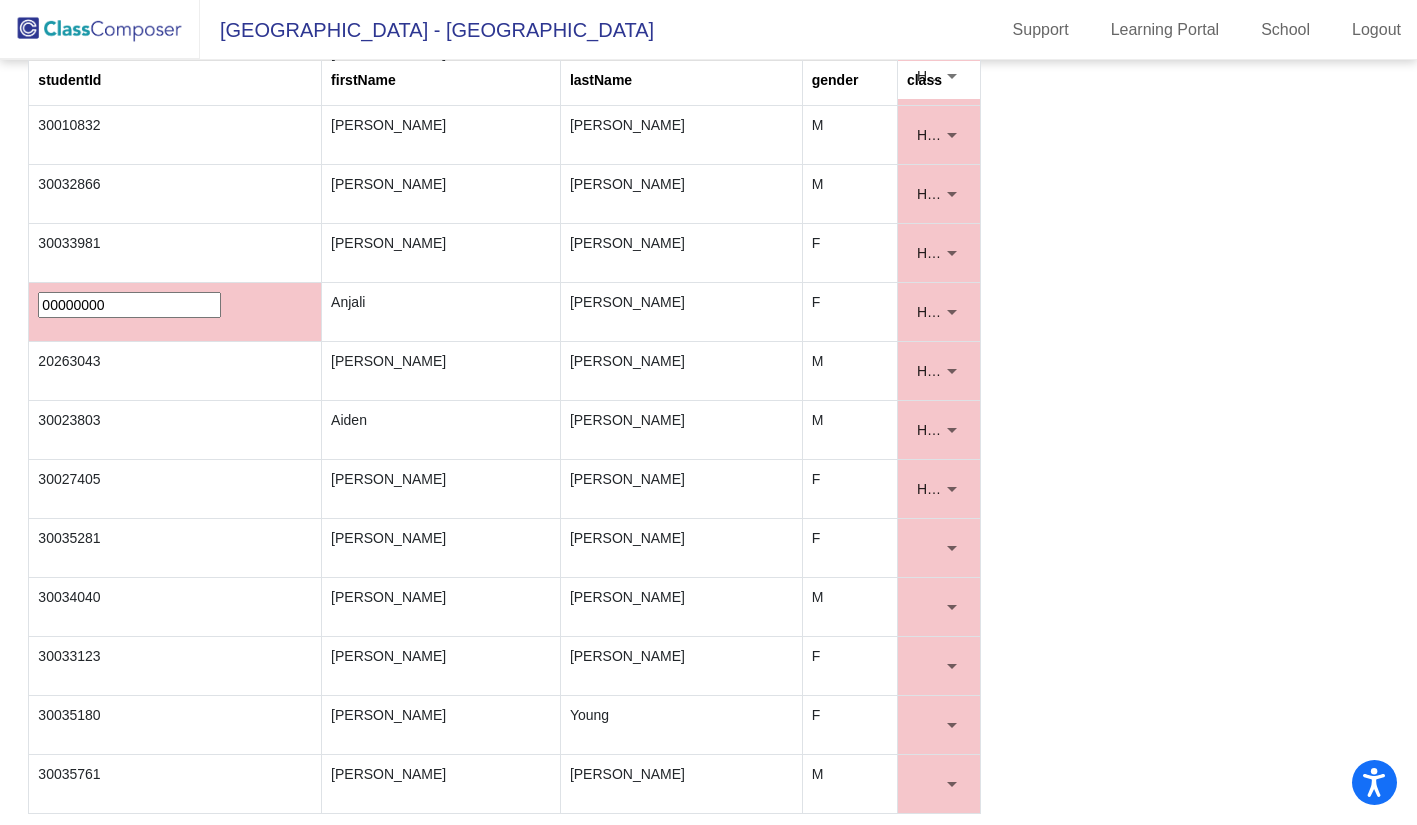 click at bounding box center [952, 548] 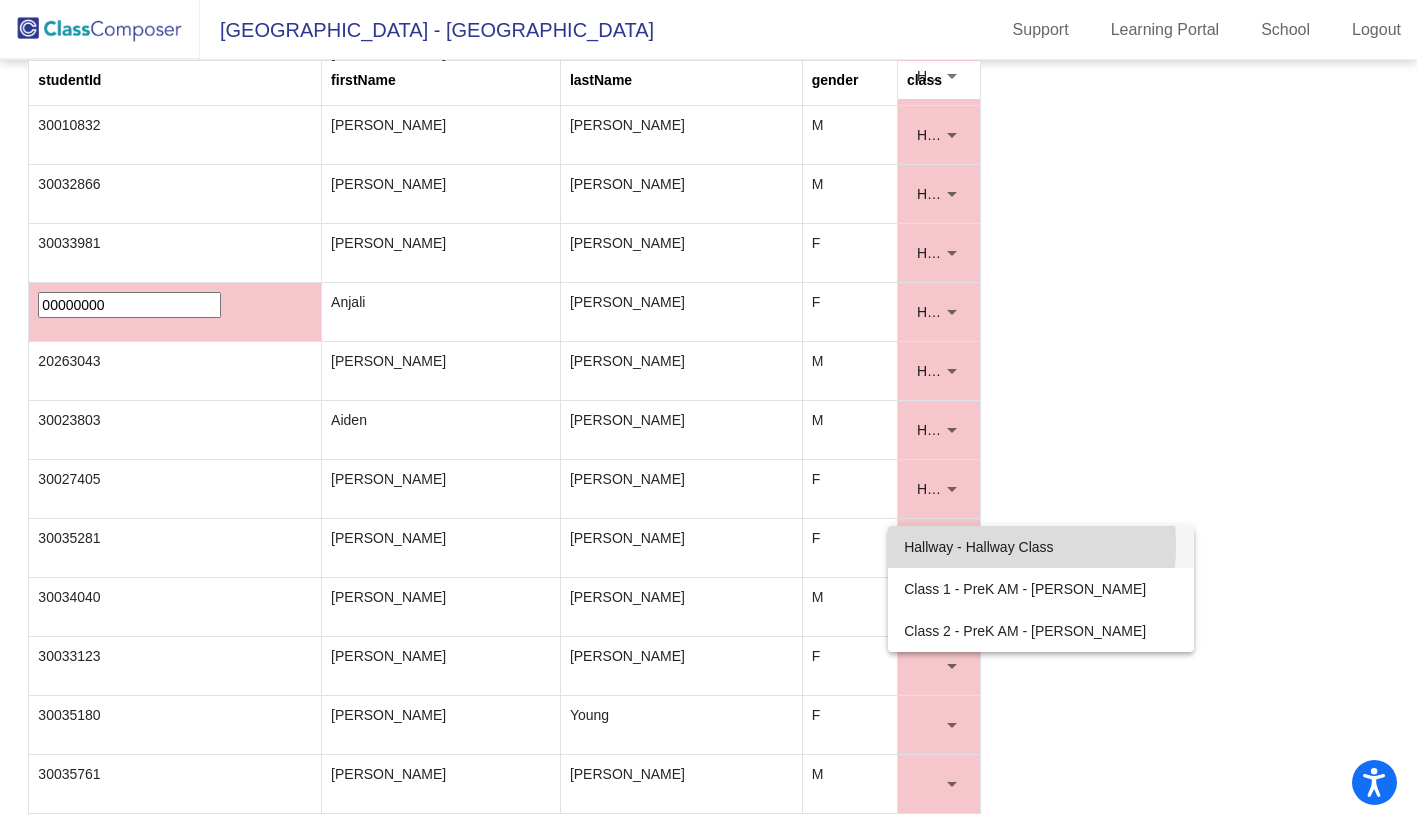 click on "Hallway - Hallway Class" at bounding box center (1041, 547) 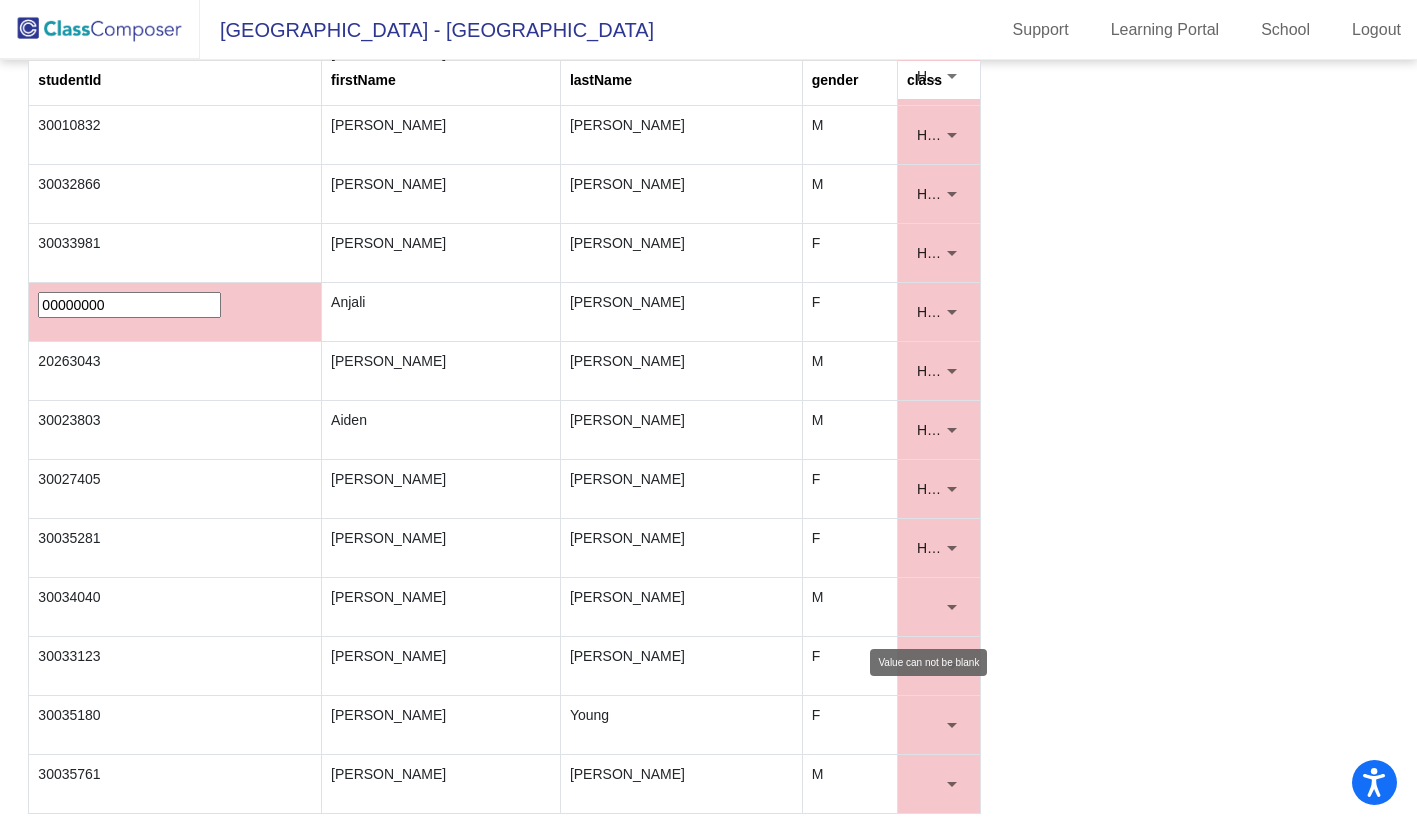 click 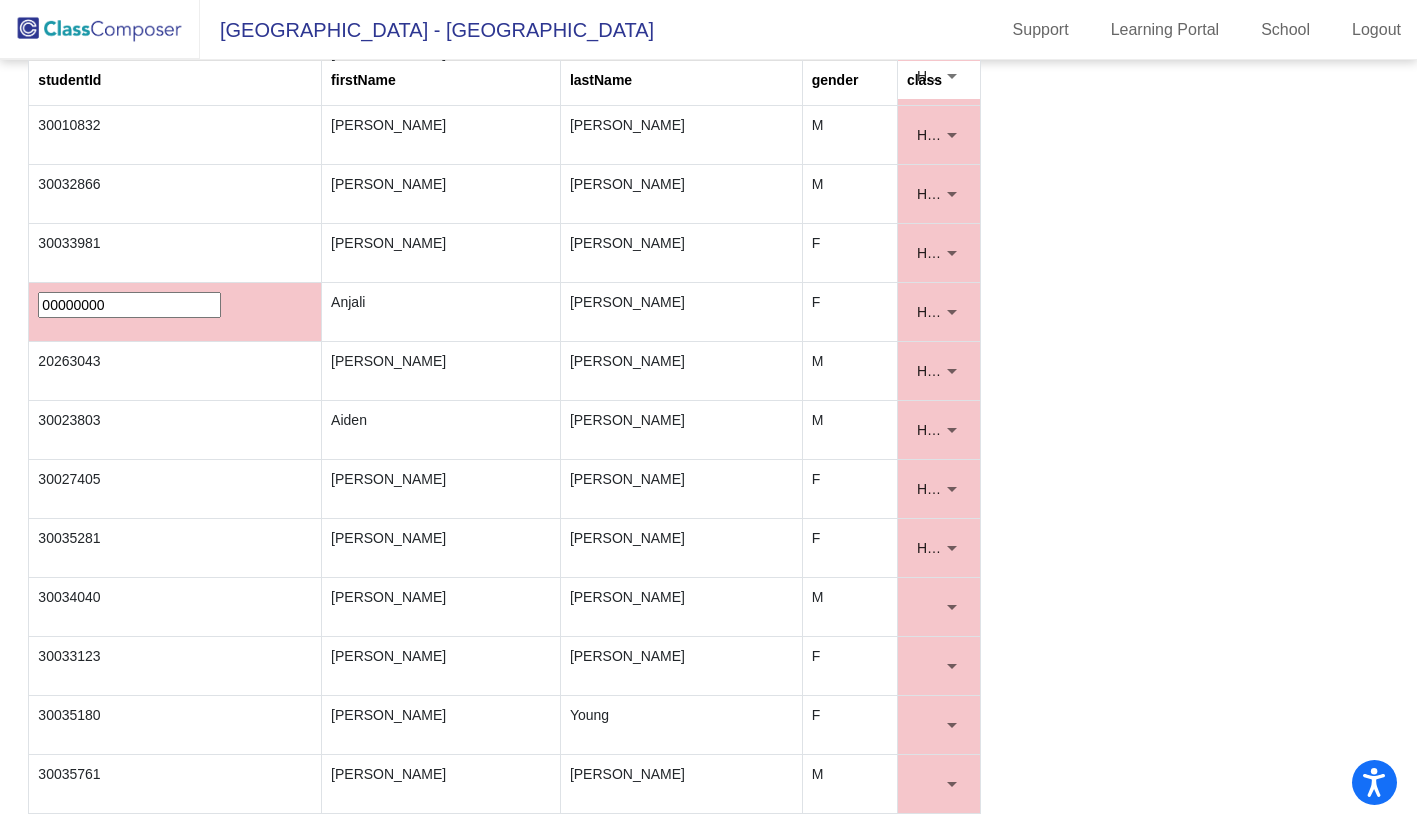 click at bounding box center (952, 607) 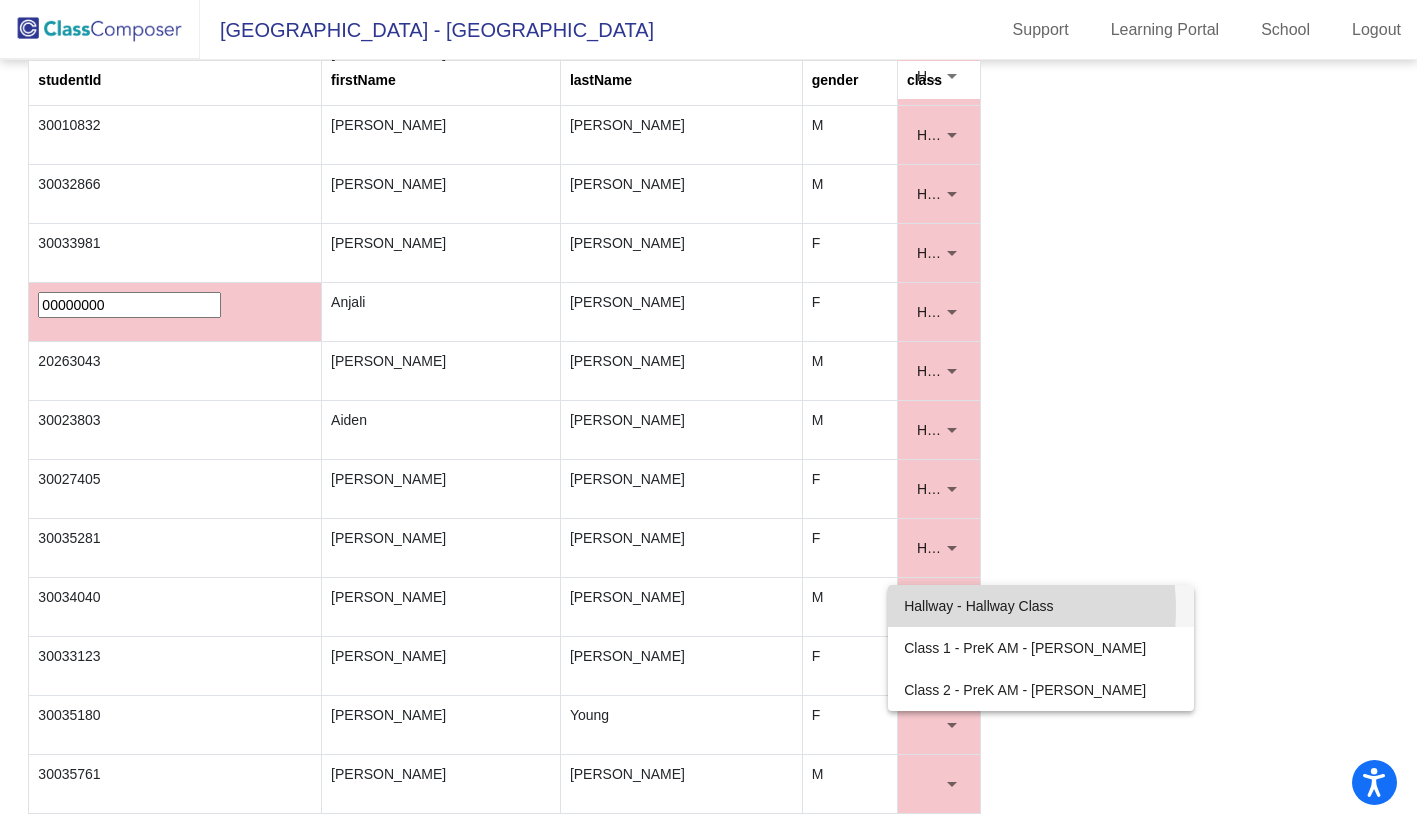 click on "Hallway - Hallway Class" at bounding box center [1041, 606] 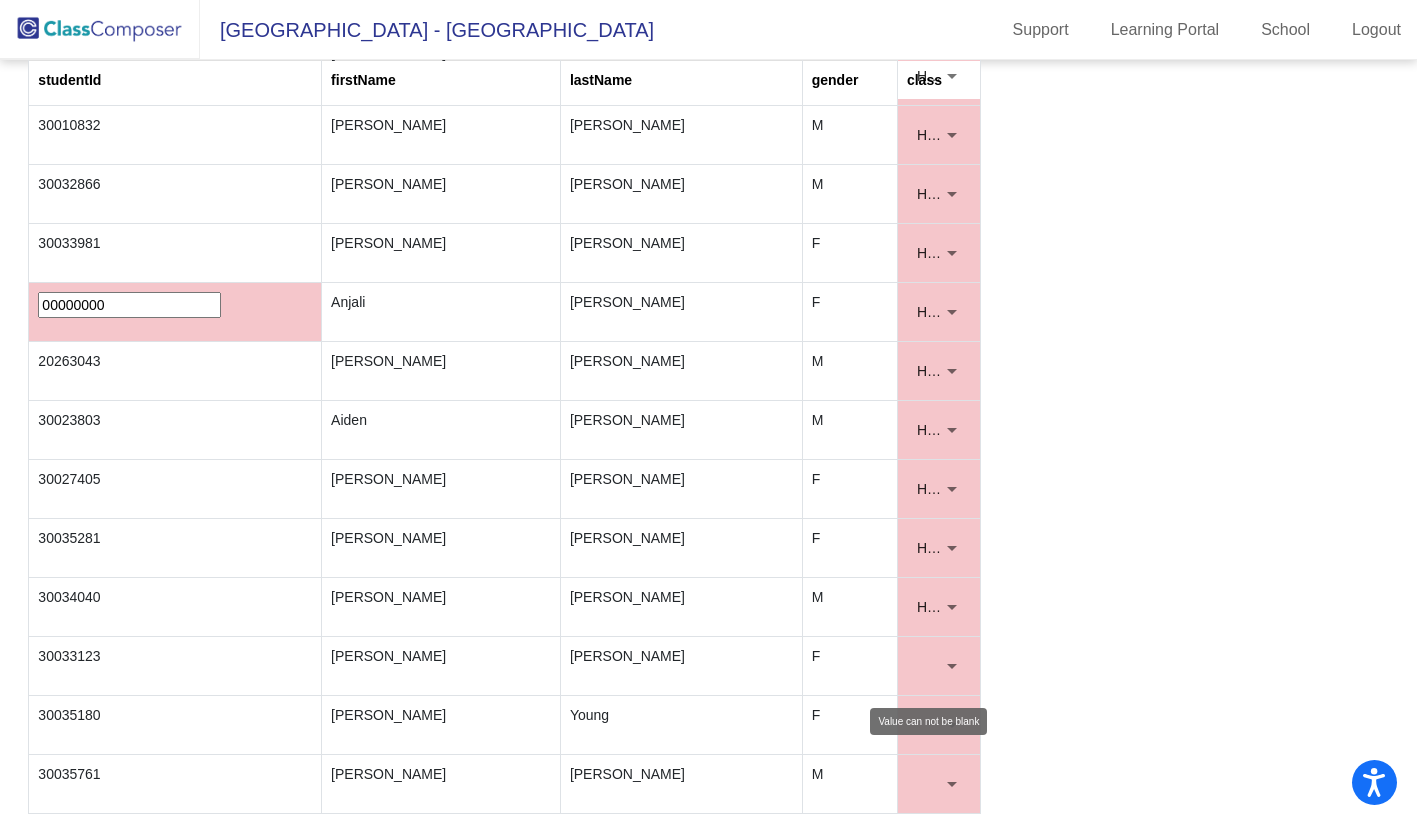 click at bounding box center [939, 666] 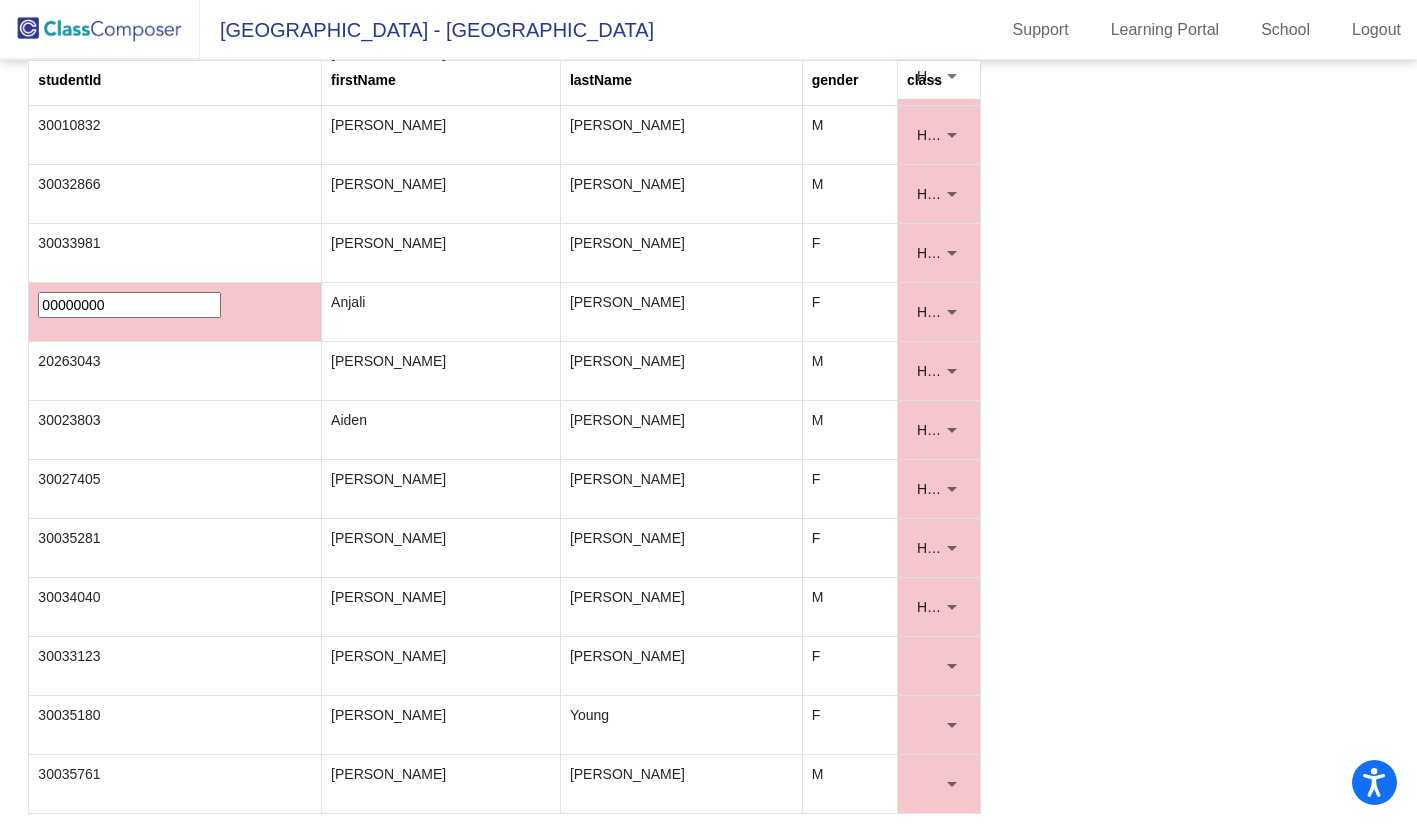 click at bounding box center (952, 666) 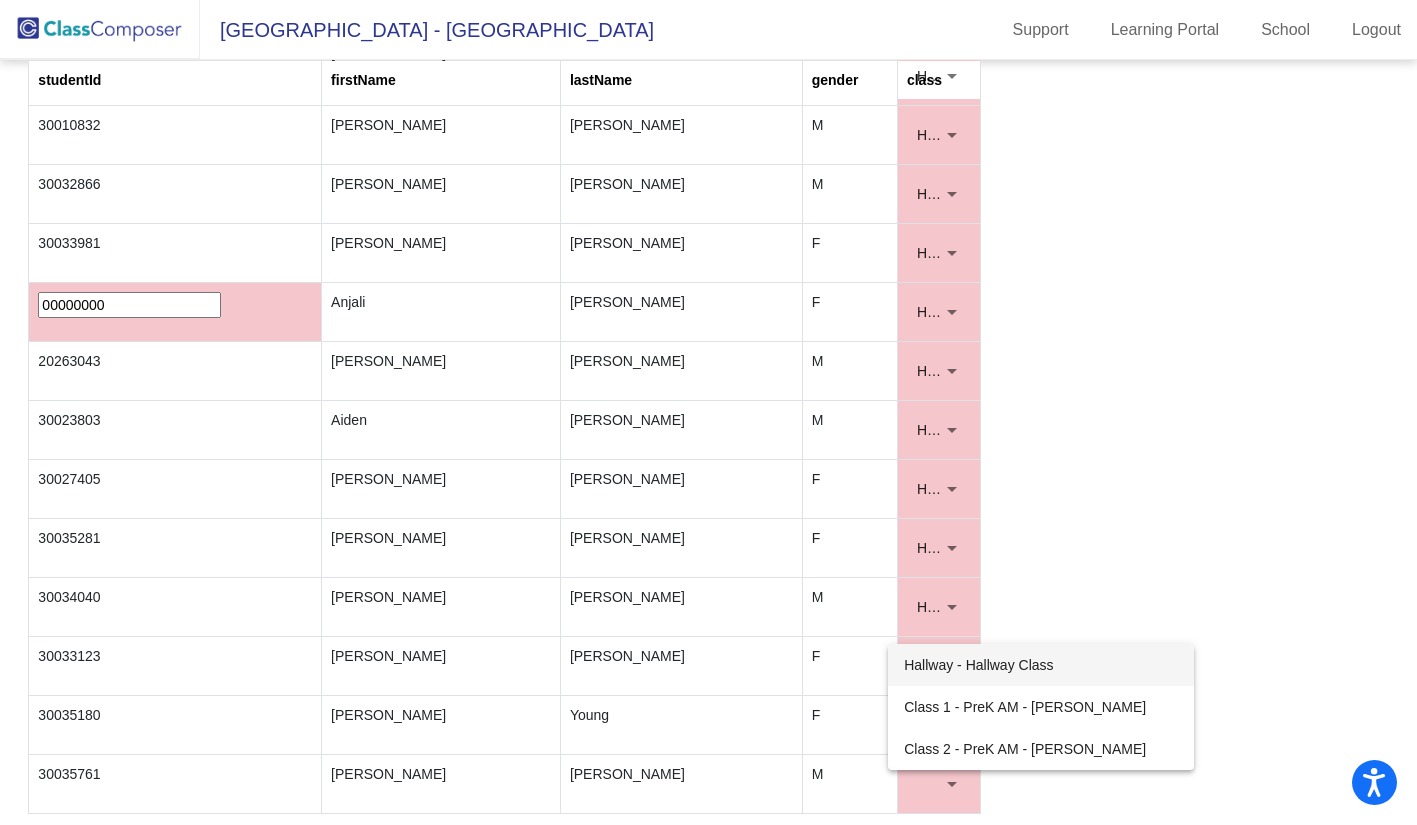 click on "Hallway - Hallway Class" at bounding box center (1041, 665) 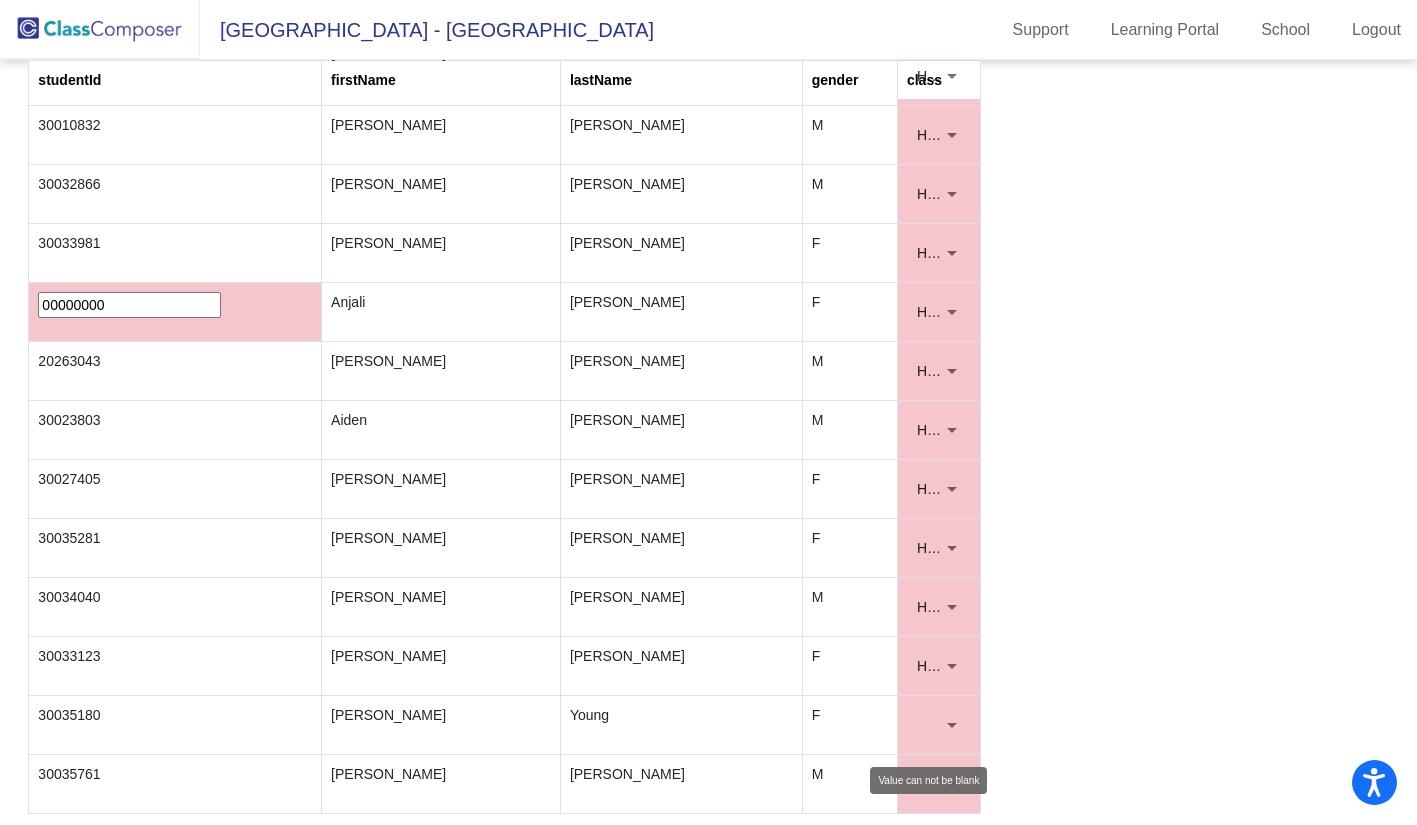 click at bounding box center [952, 725] 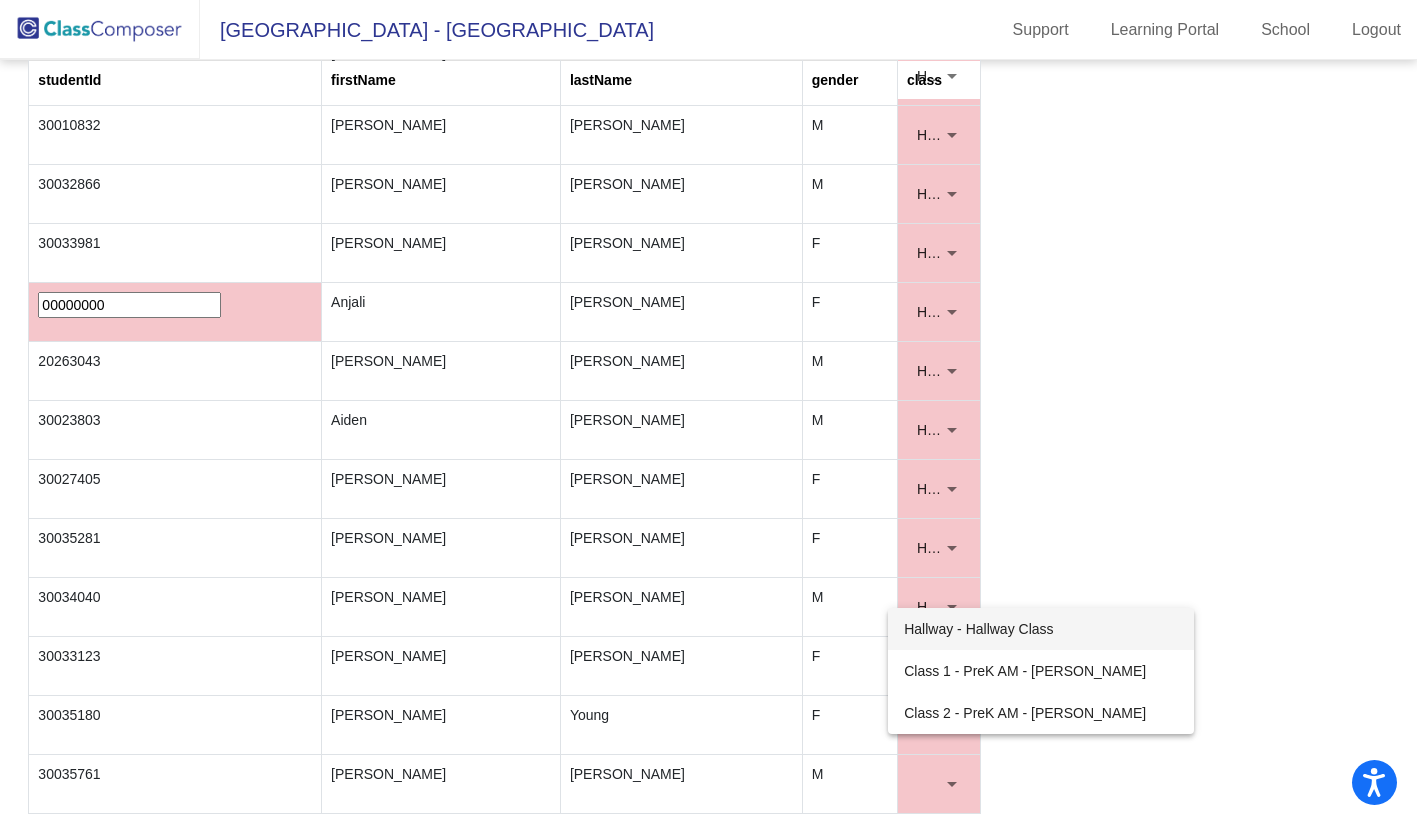 click on "Hallway - Hallway Class" at bounding box center (1041, 629) 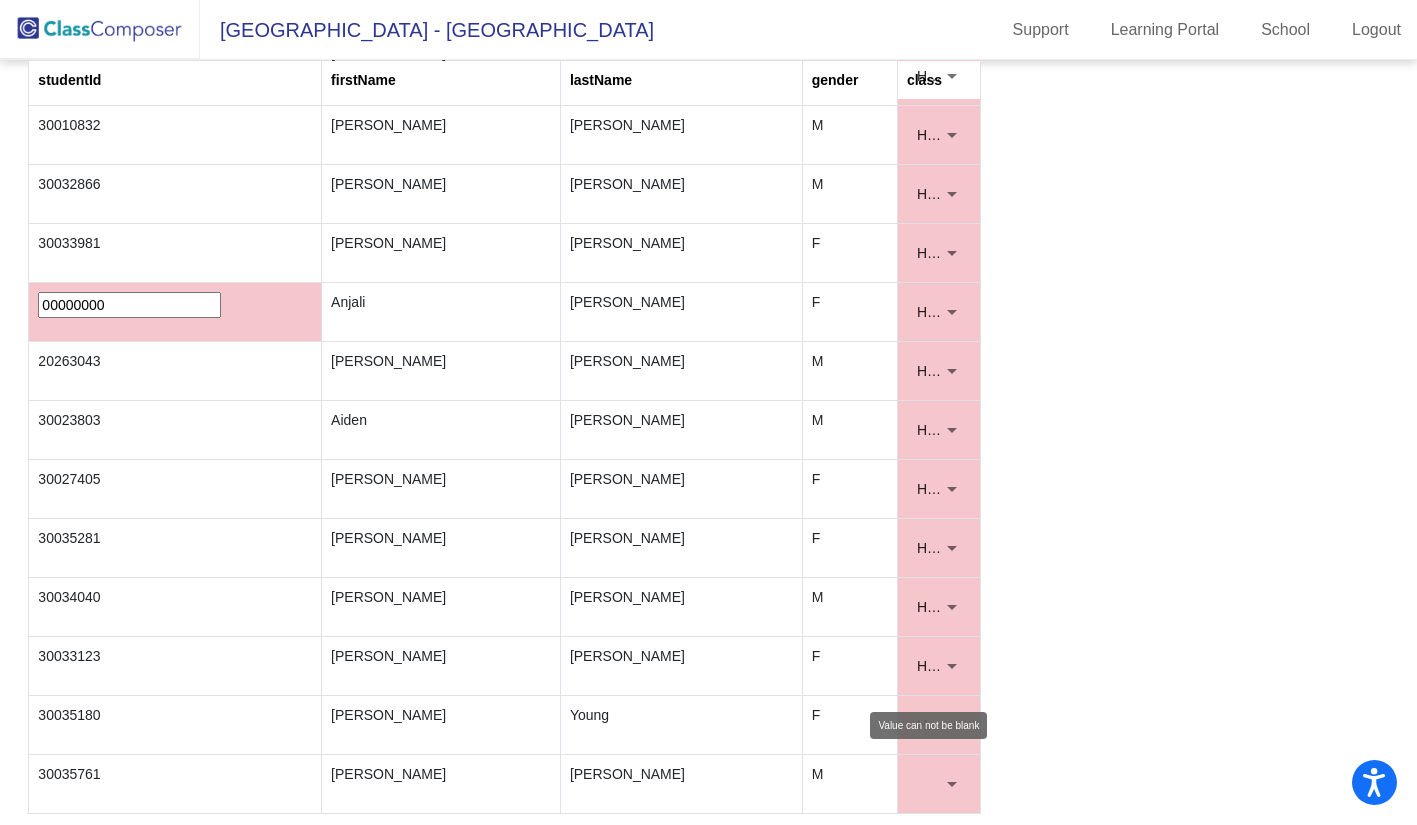click at bounding box center (952, 784) 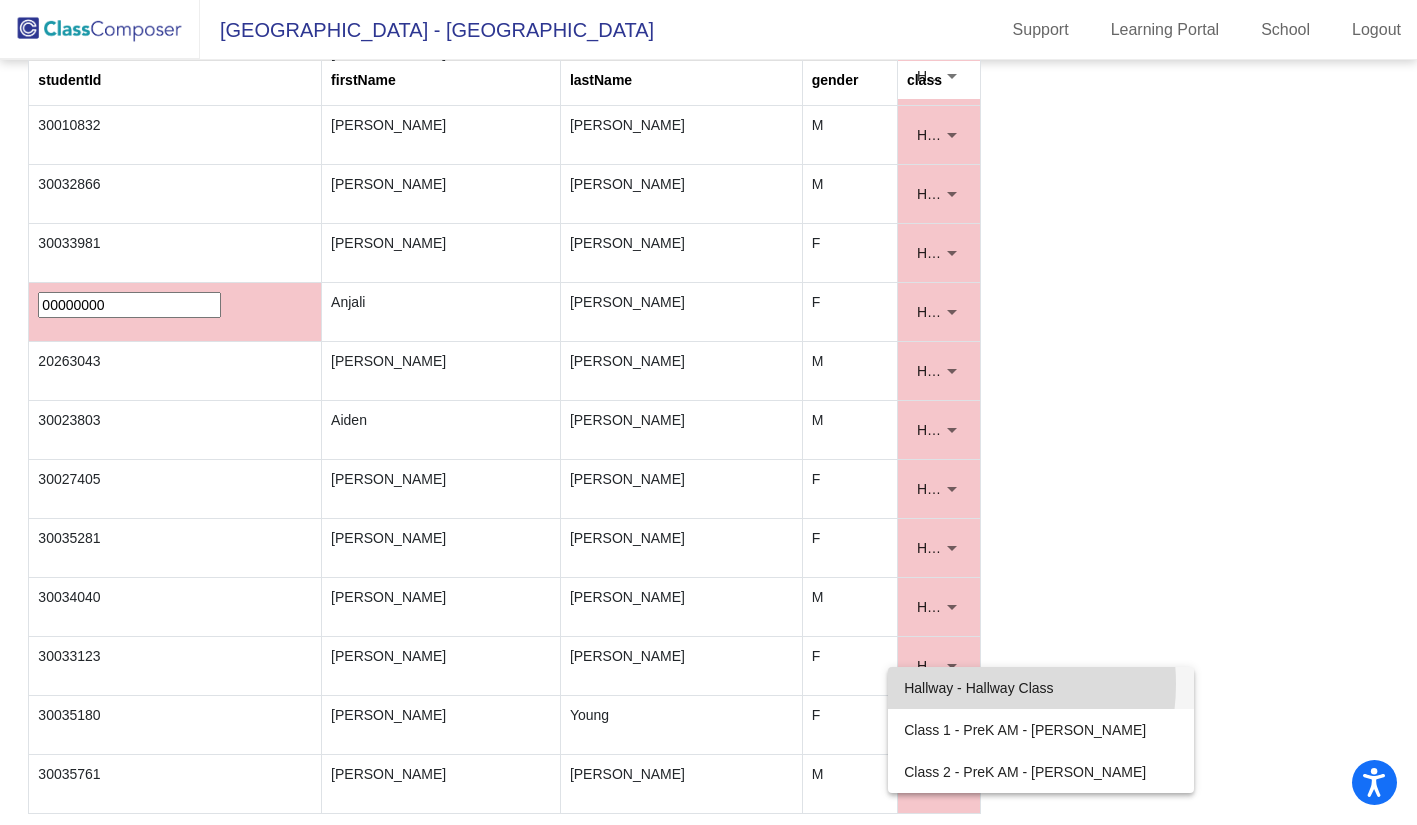 click on "Hallway - Hallway Class" at bounding box center (1041, 688) 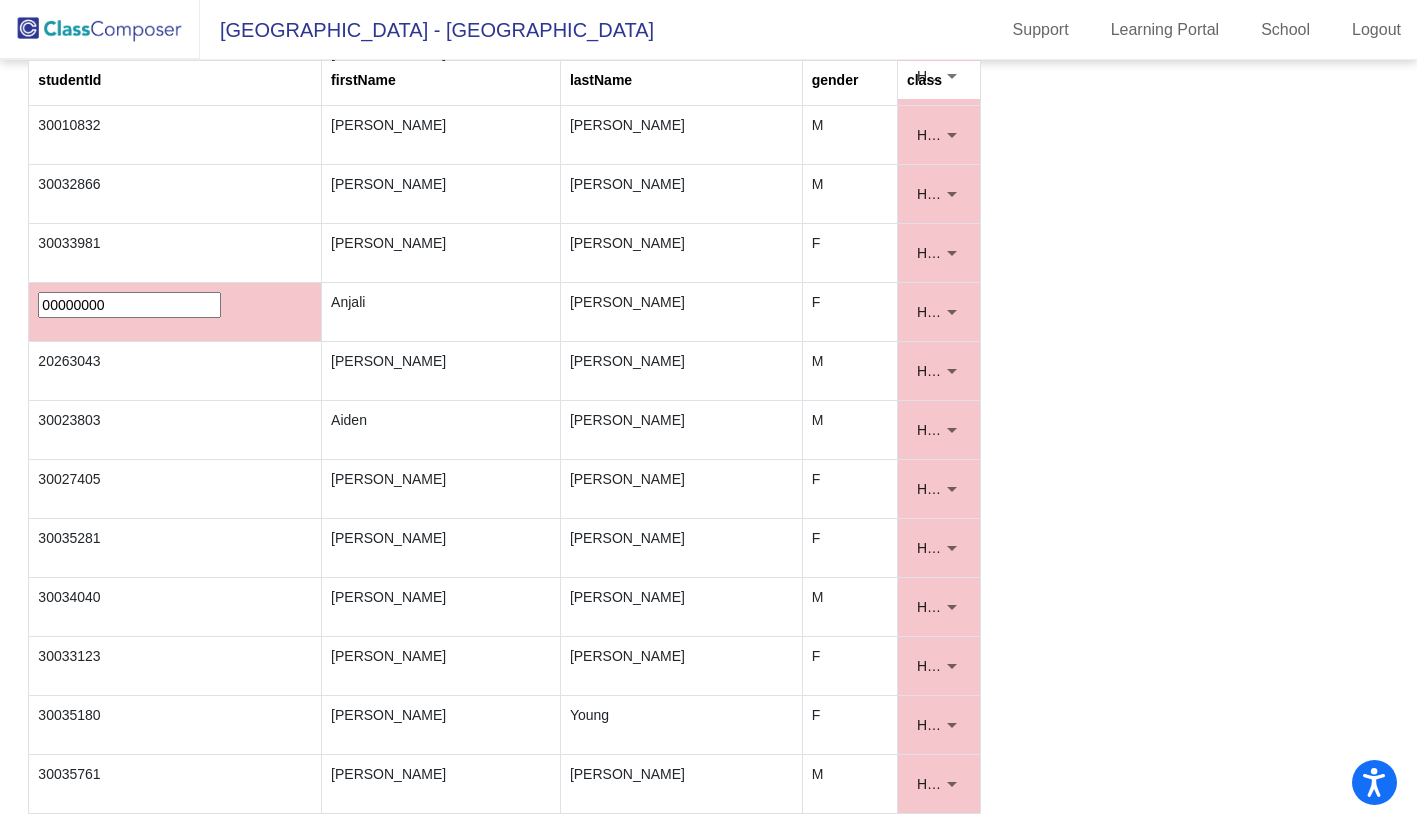 click on "studentId firstName lastName gender class  30025450   Shashtika Shree   Bharanidharan   F  Hallway - Hallway Class  30033327   Emilia   Blackman   F  Hallway - Hallway Class  20249625   Colbie   Boswell   F  Hallway - Hallway Class  30033274   Edward   Bragg   M  Hallway - Hallway Class  30035286   Hayden   Broadhead   F  Hallway - Hallway Class  30013917   Oliver   Buelvas De Assumpcao   M  Hallway - Hallway Class  30035538   Aavyn   Calloway   M  Hallway - Hallway Class  30026451   Adeline   Canepa   F  Hallway - Hallway Class  30033016   David   Cardenas Estrada   M  Hallway - Hallway Class  30032904   Claire   Chod   F  Hallway - Hallway Class  30023399   Benjamin   Conner   M  Hallway - Hallway Class  30025945   Cameron   Crittenden   M  Hallway - Hallway Class  30023727   Morgan   Crofford   M  Hallway - Hallway Class  30023790   Cash   Dais   M  Hallway - Hallway Class  30021710   Mason   Dore   M  Hallway - Hallway Class  30023905   Galia   Duek Konik   F  Hallway - Hallway Class  30033011   Kendall" 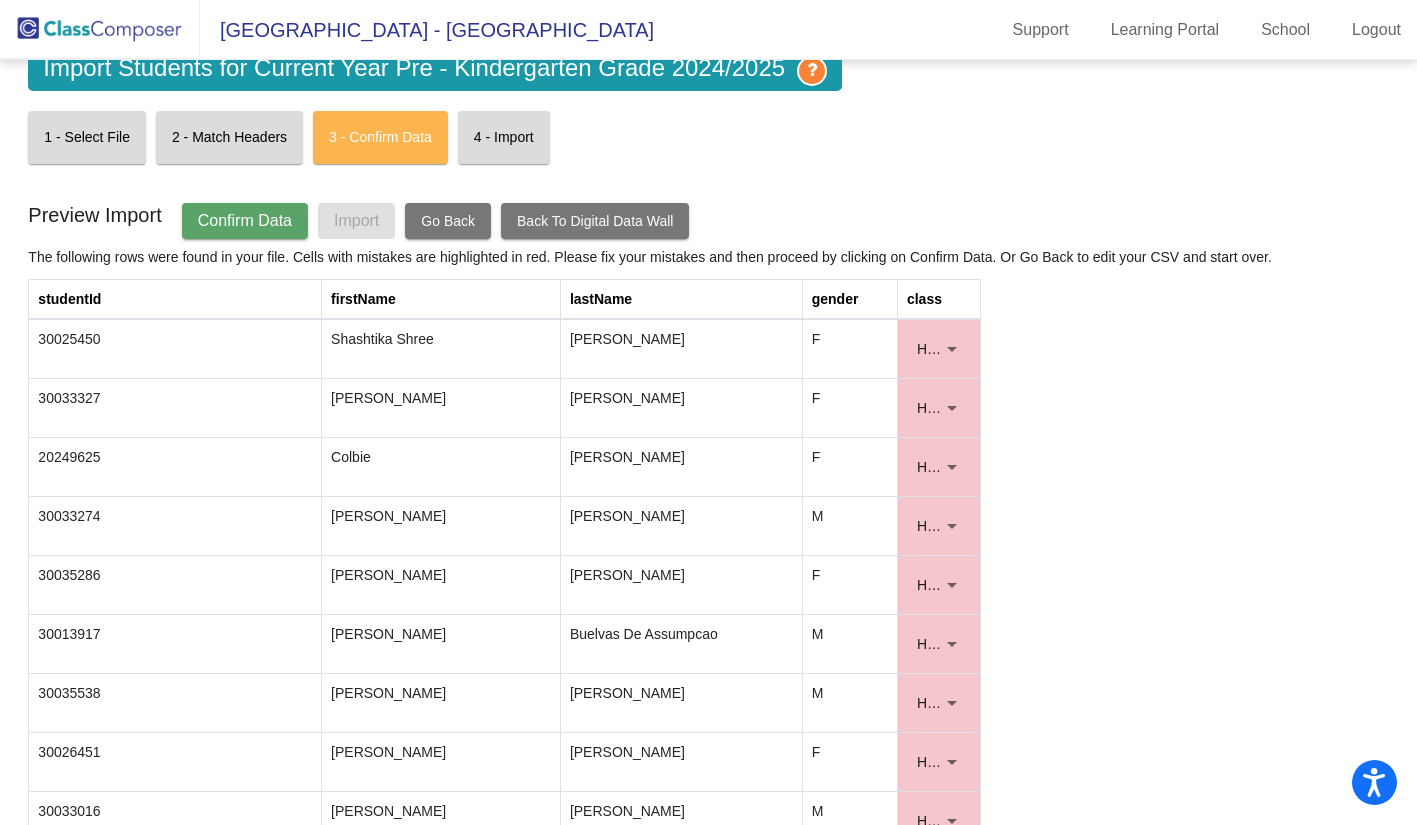 scroll, scrollTop: 0, scrollLeft: 0, axis: both 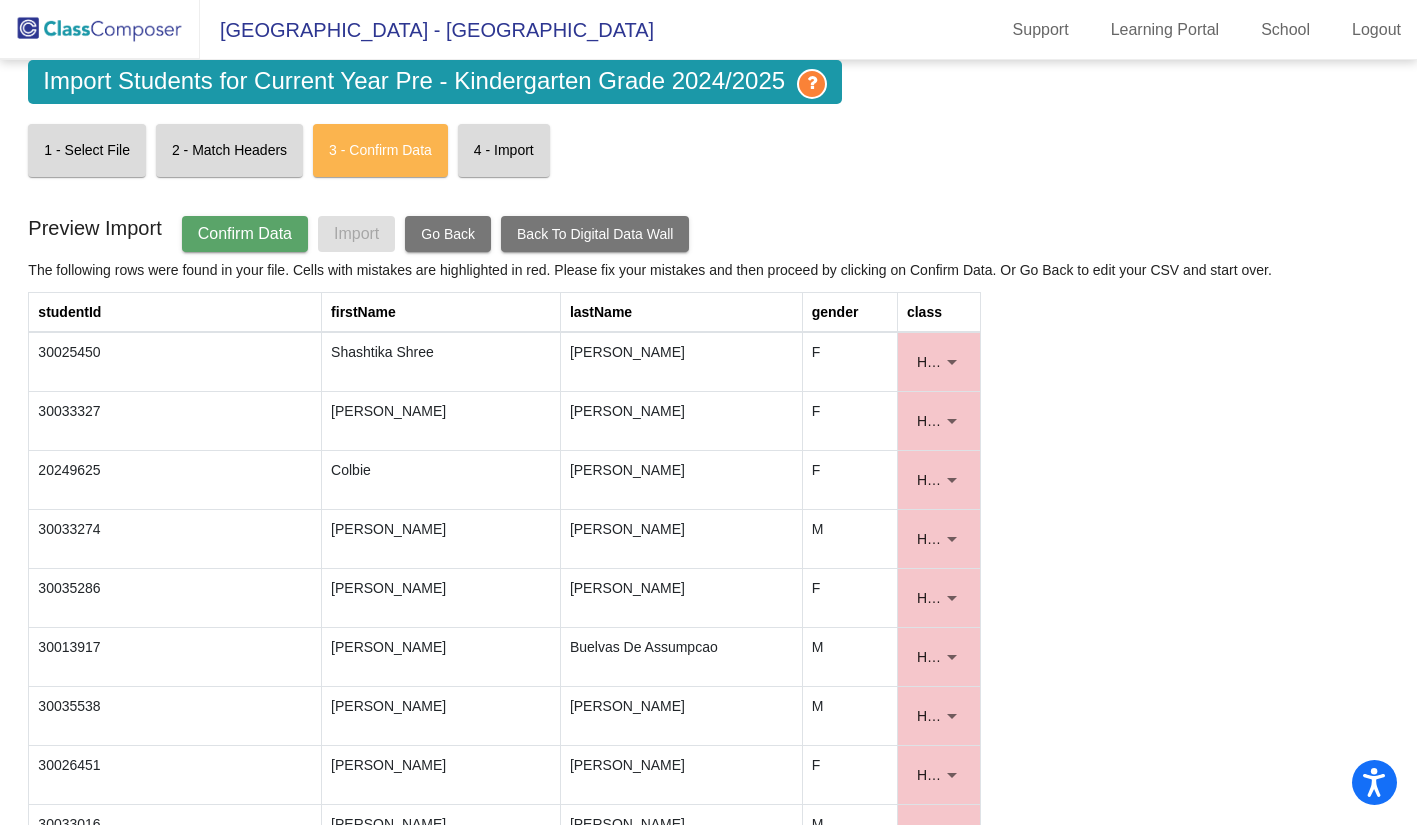 click on "Confirm Data" 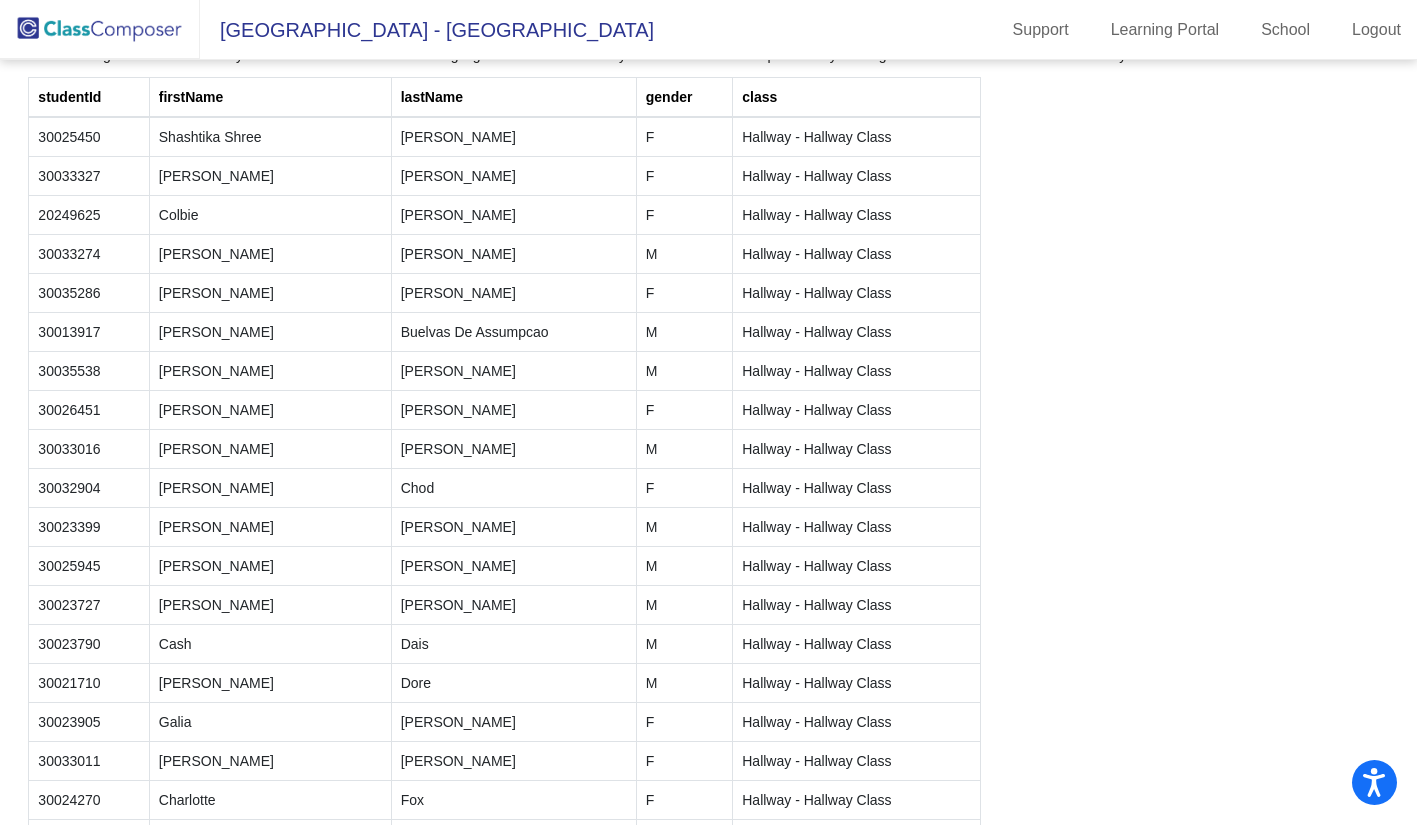 scroll, scrollTop: 0, scrollLeft: 0, axis: both 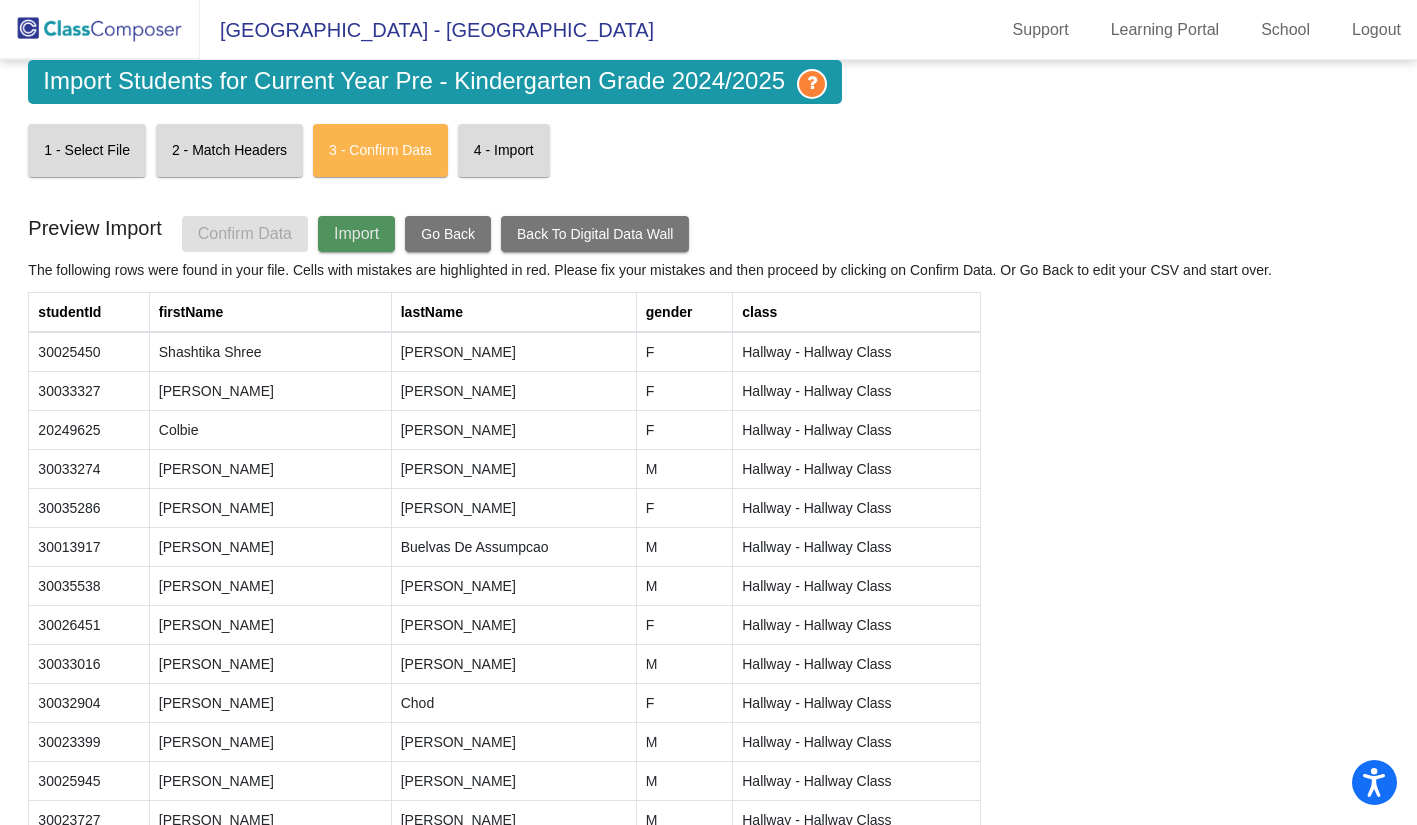 click on "Import" 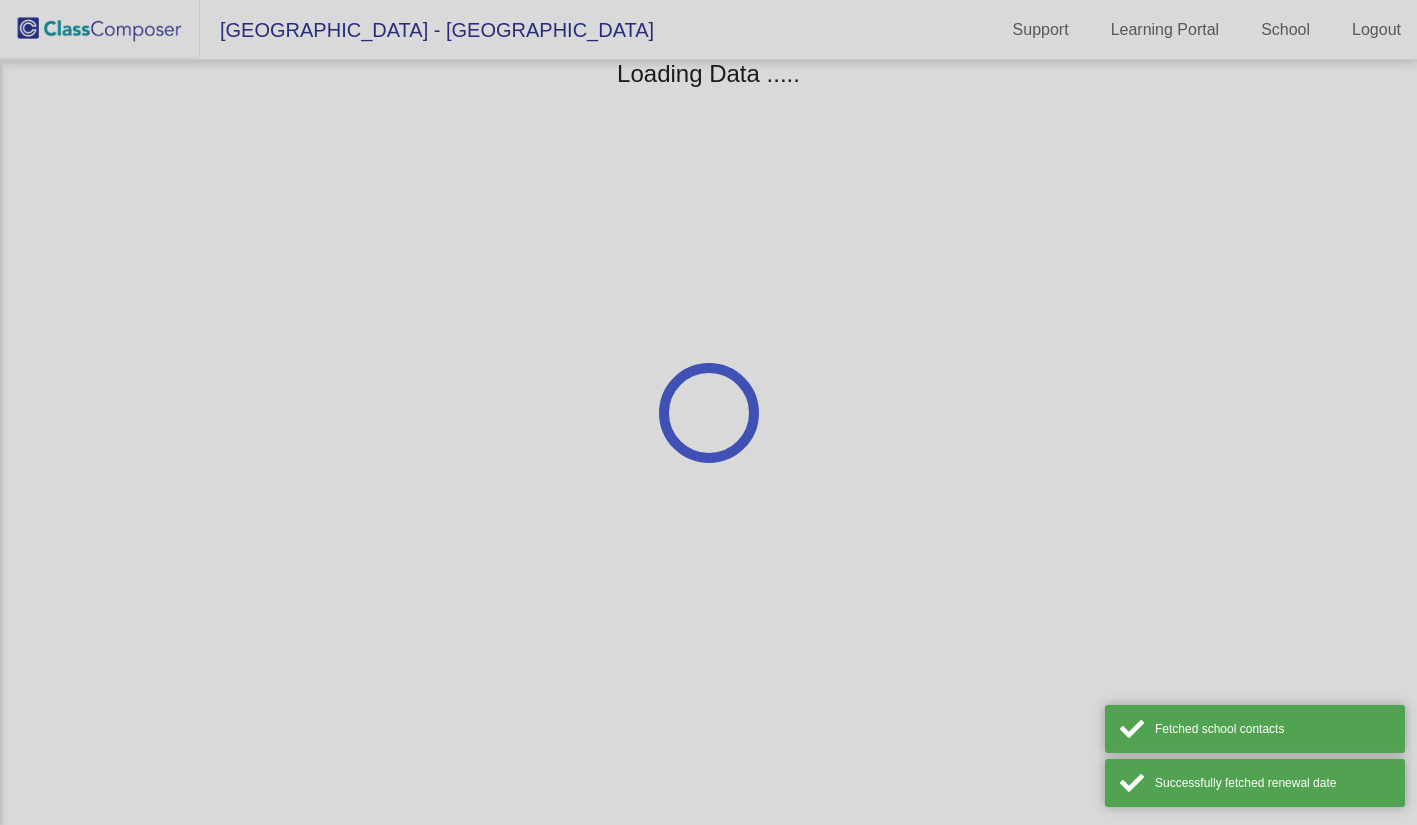 scroll, scrollTop: 0, scrollLeft: 0, axis: both 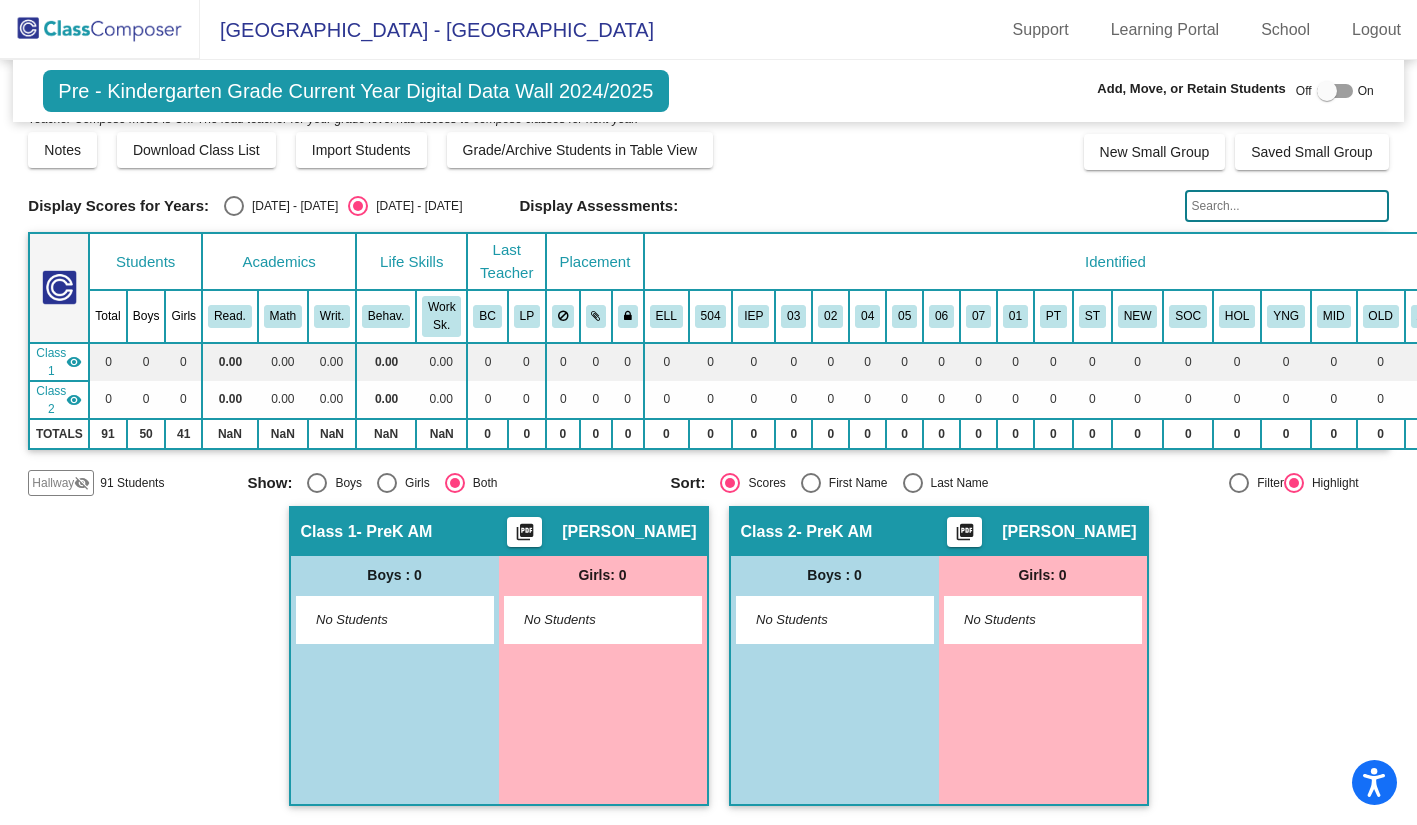 click at bounding box center (1327, 91) 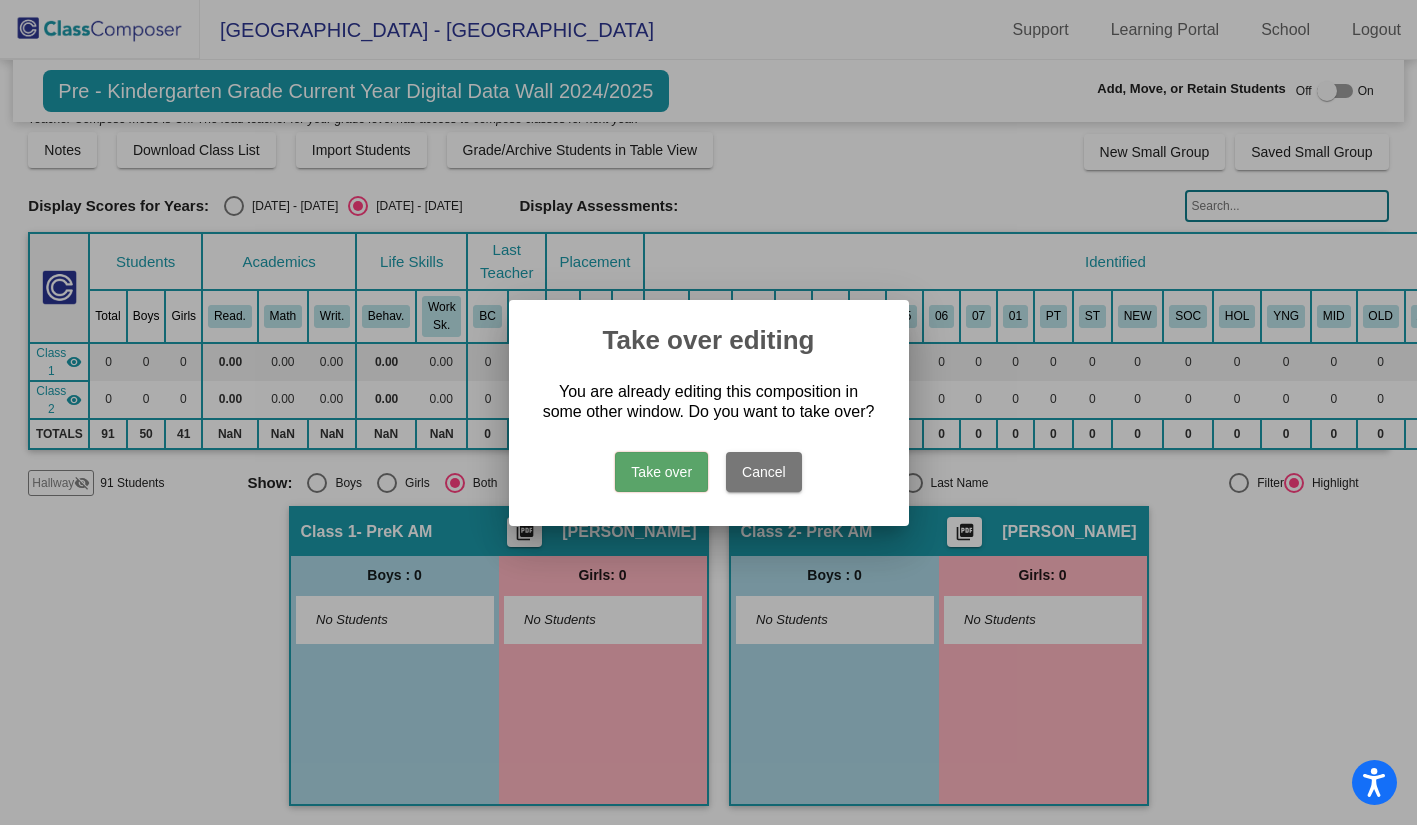 click on "Take over" at bounding box center [661, 472] 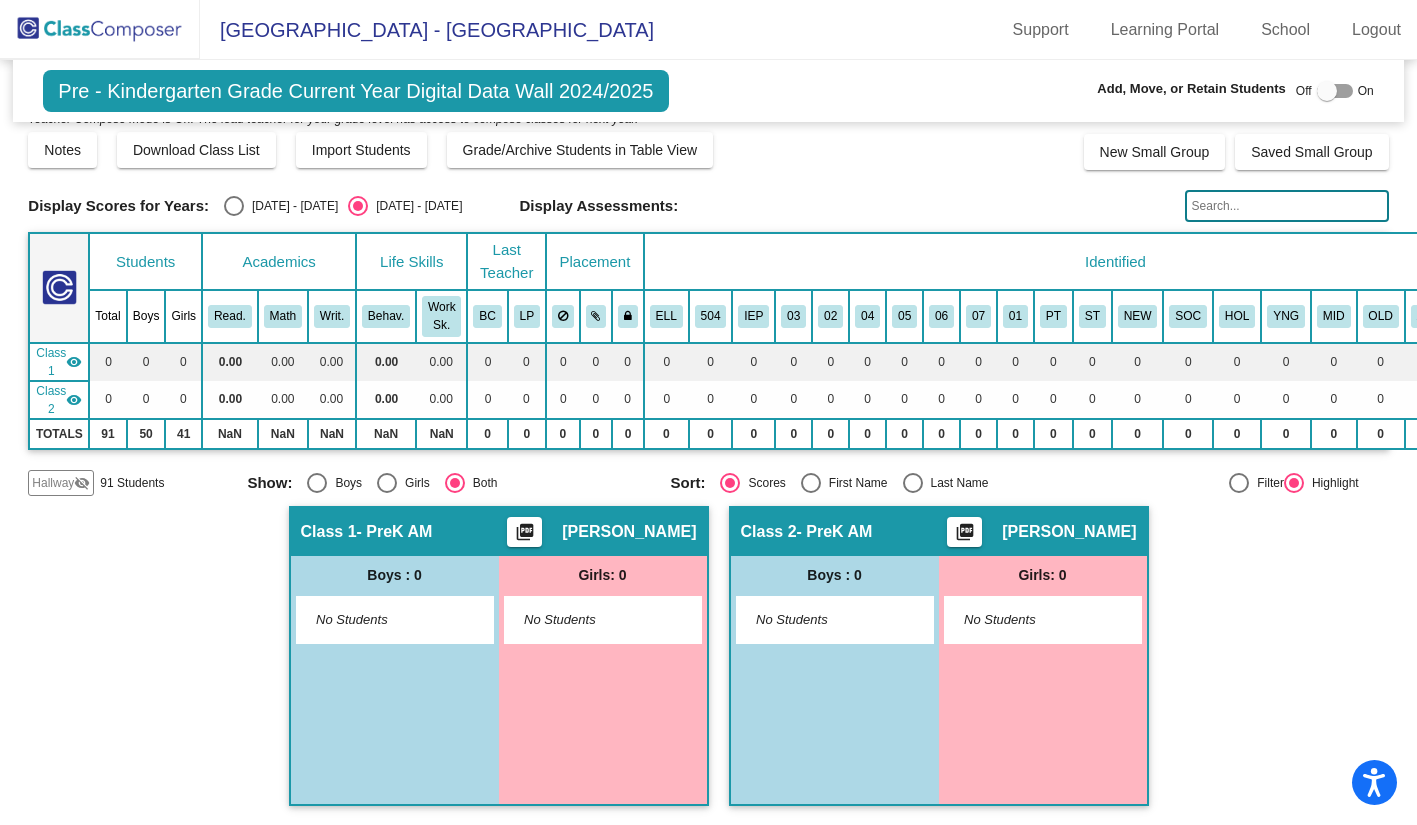 scroll, scrollTop: 0, scrollLeft: 0, axis: both 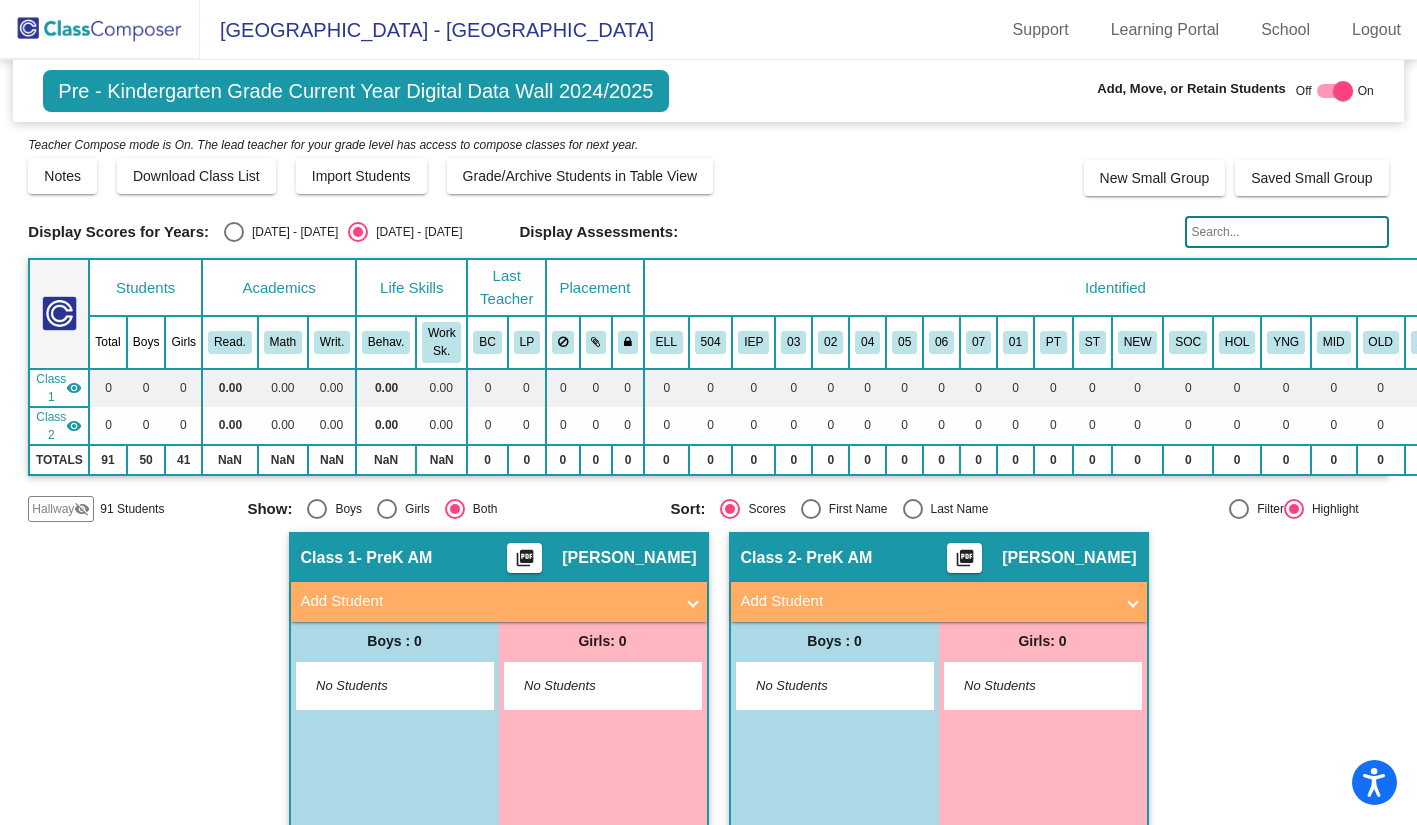 click on "visibility_off" 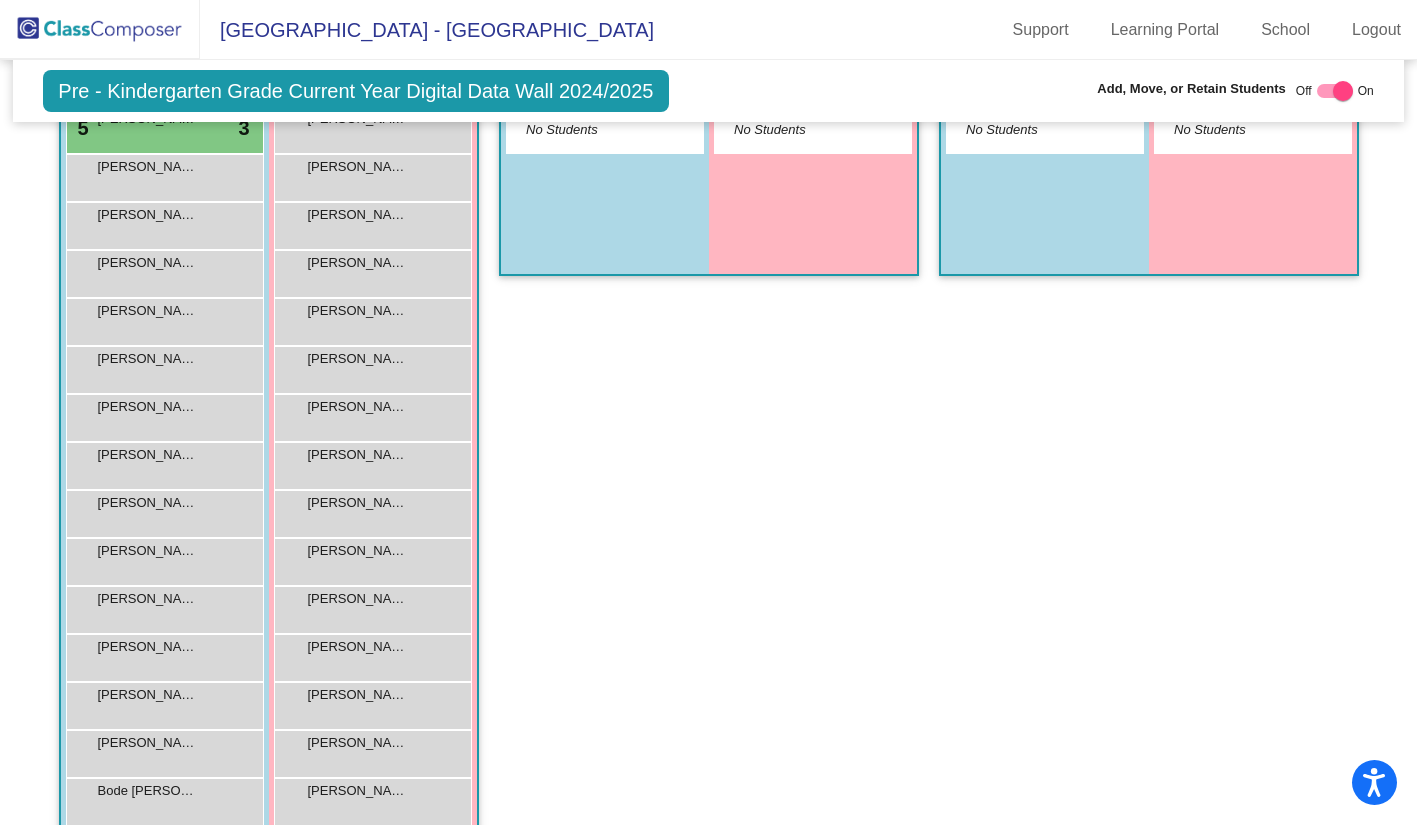 scroll, scrollTop: 600, scrollLeft: 0, axis: vertical 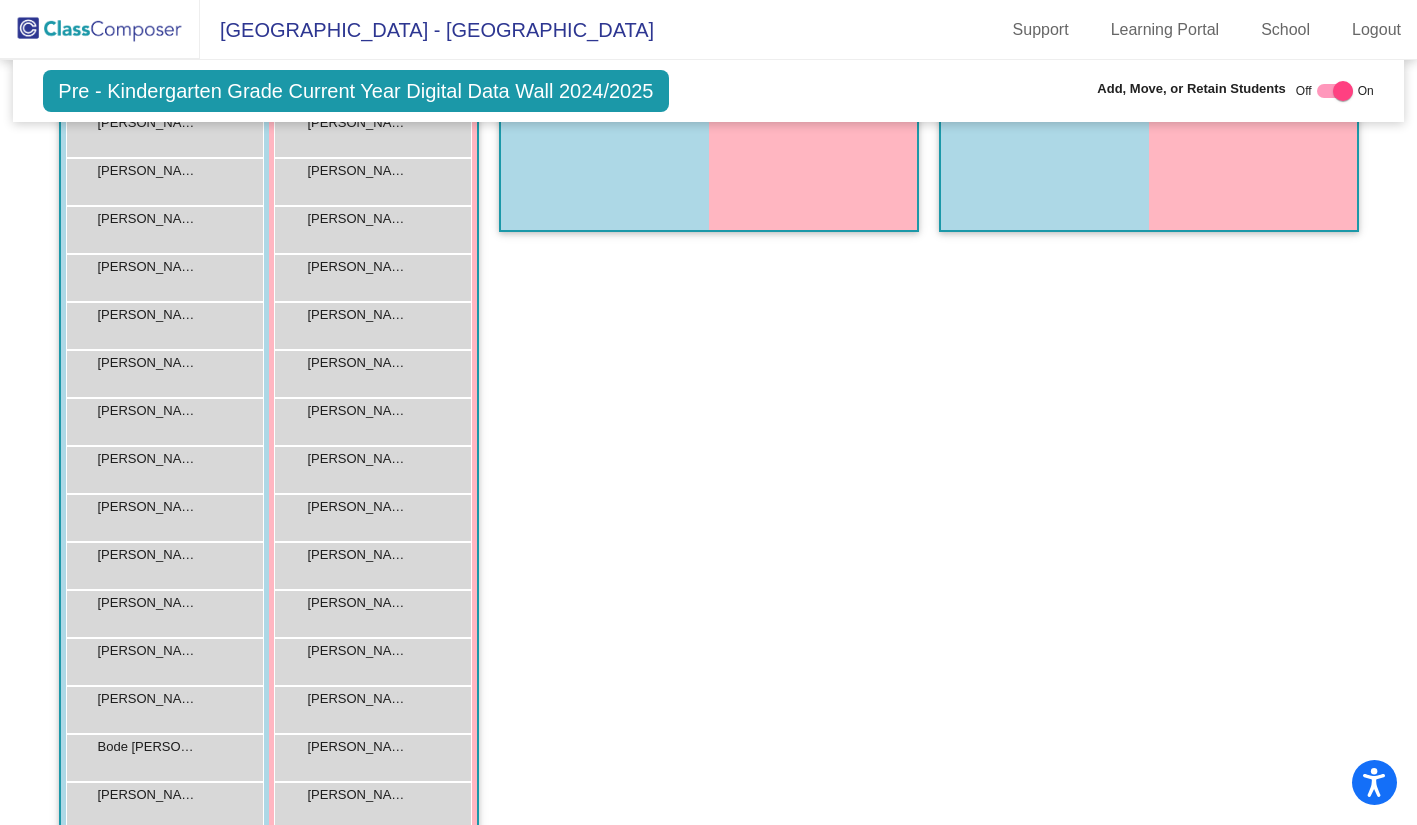 drag, startPoint x: 194, startPoint y: 520, endPoint x: 668, endPoint y: 550, distance: 474.94843 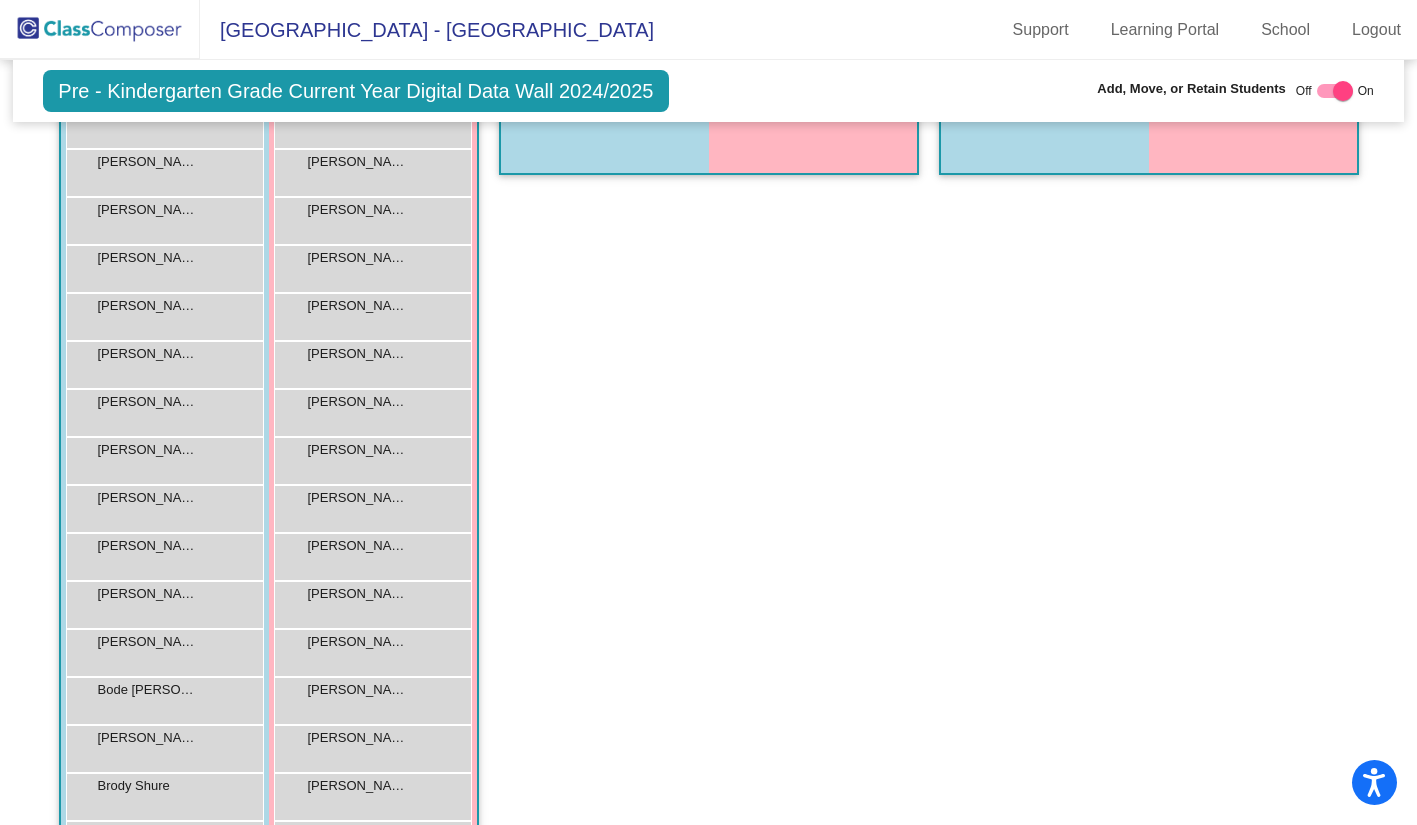 scroll, scrollTop: 700, scrollLeft: 0, axis: vertical 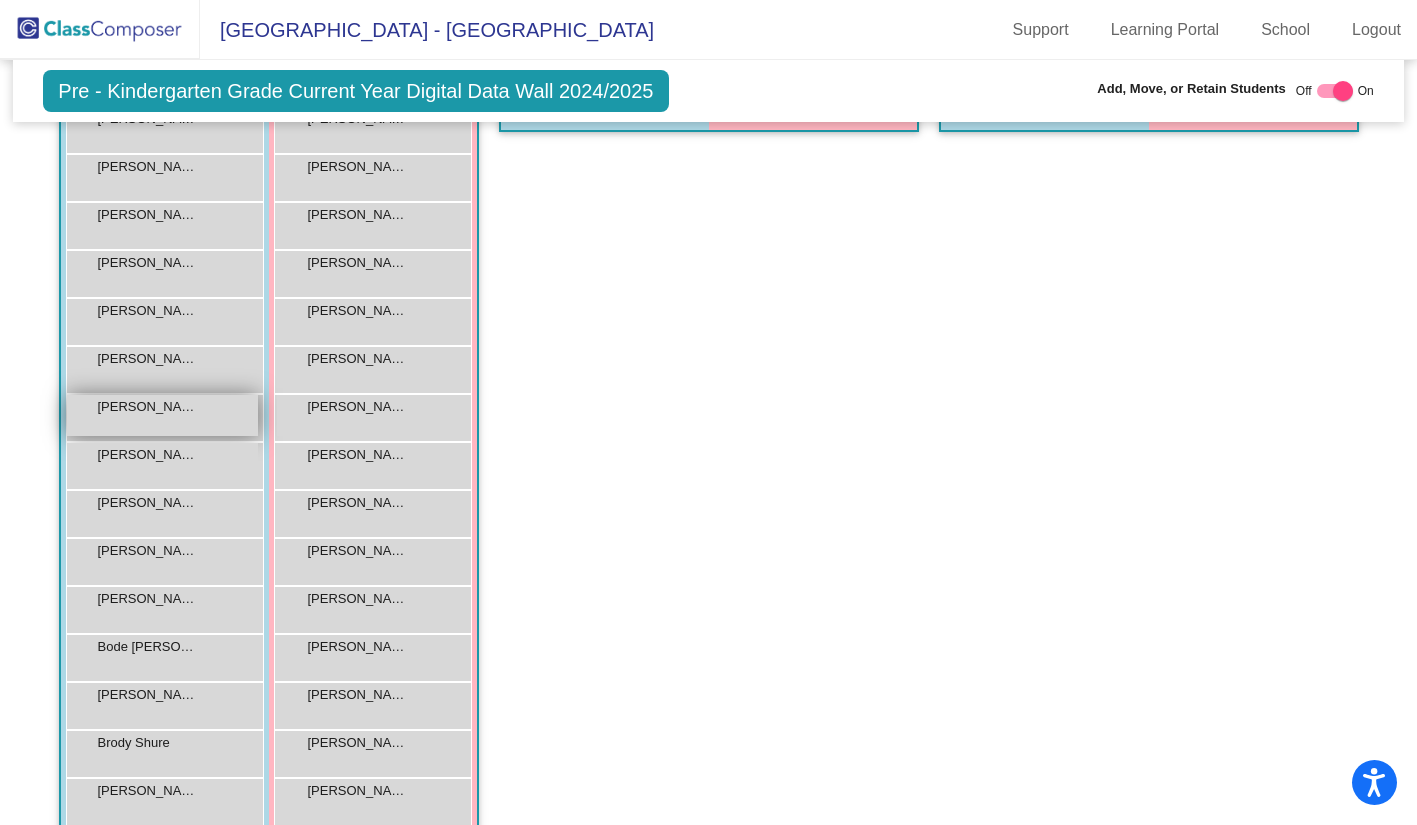 click on "Benjamin Conner lock do_not_disturb_alt" at bounding box center [162, 415] 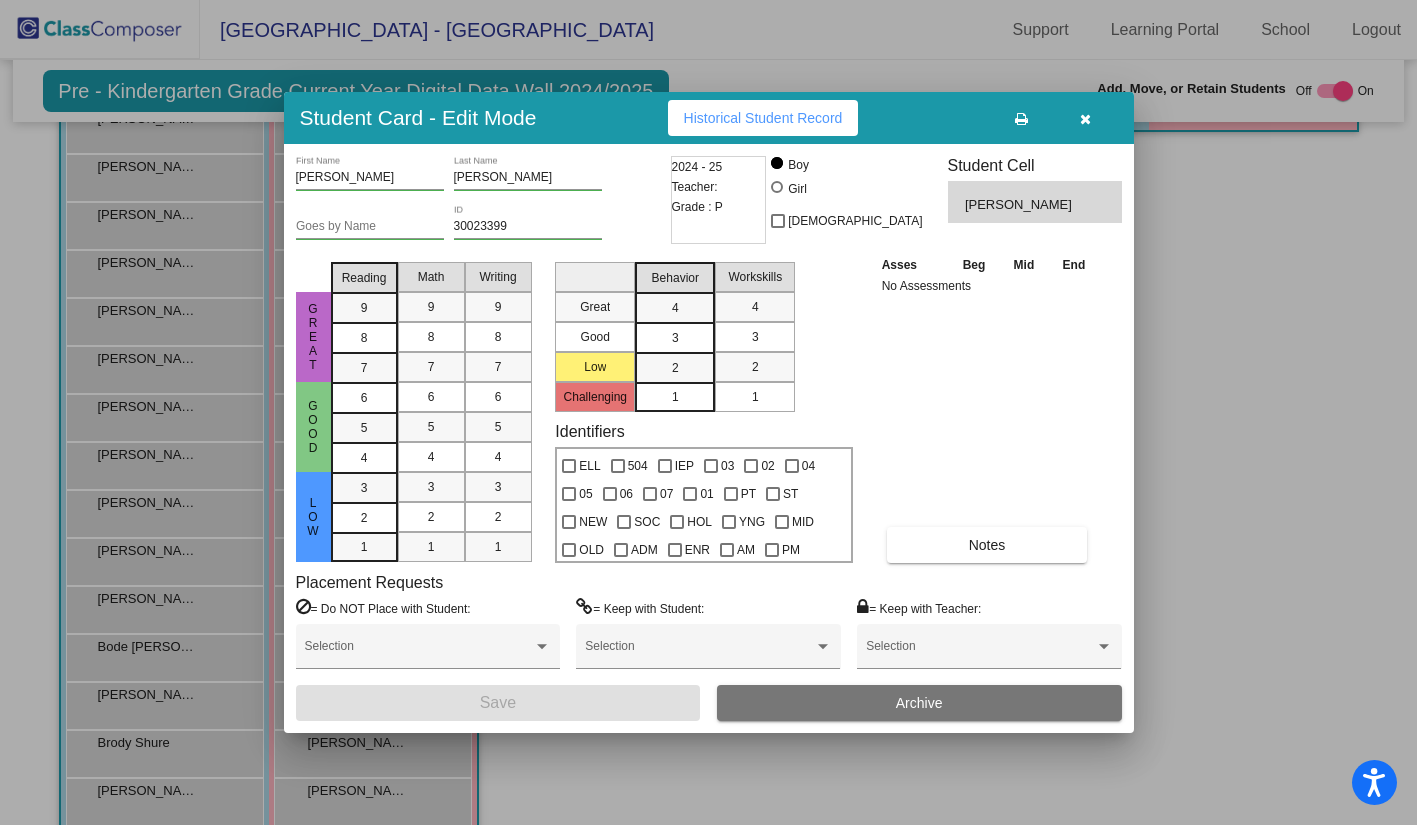 click on "Archive" at bounding box center (919, 703) 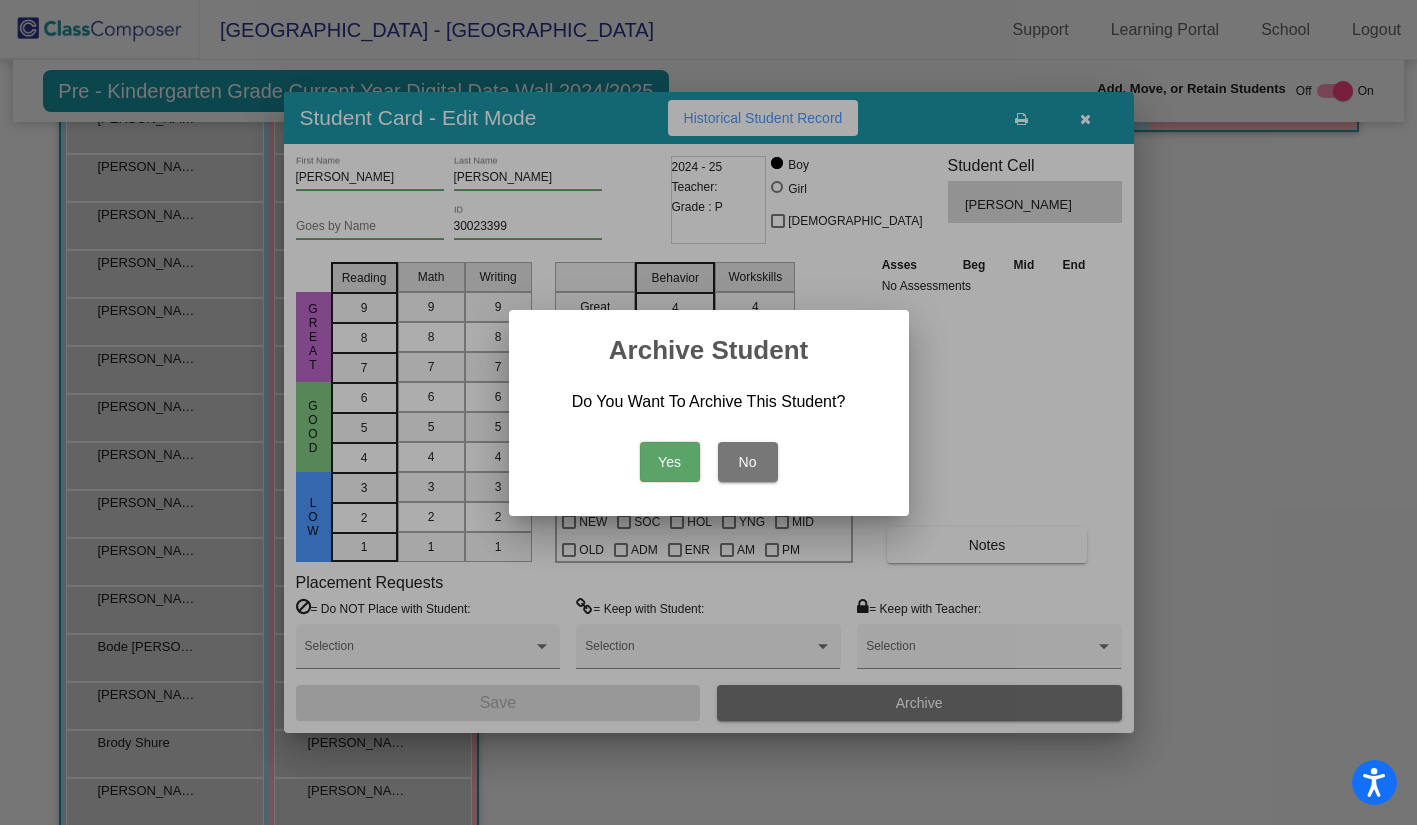 click on "Yes" at bounding box center [670, 462] 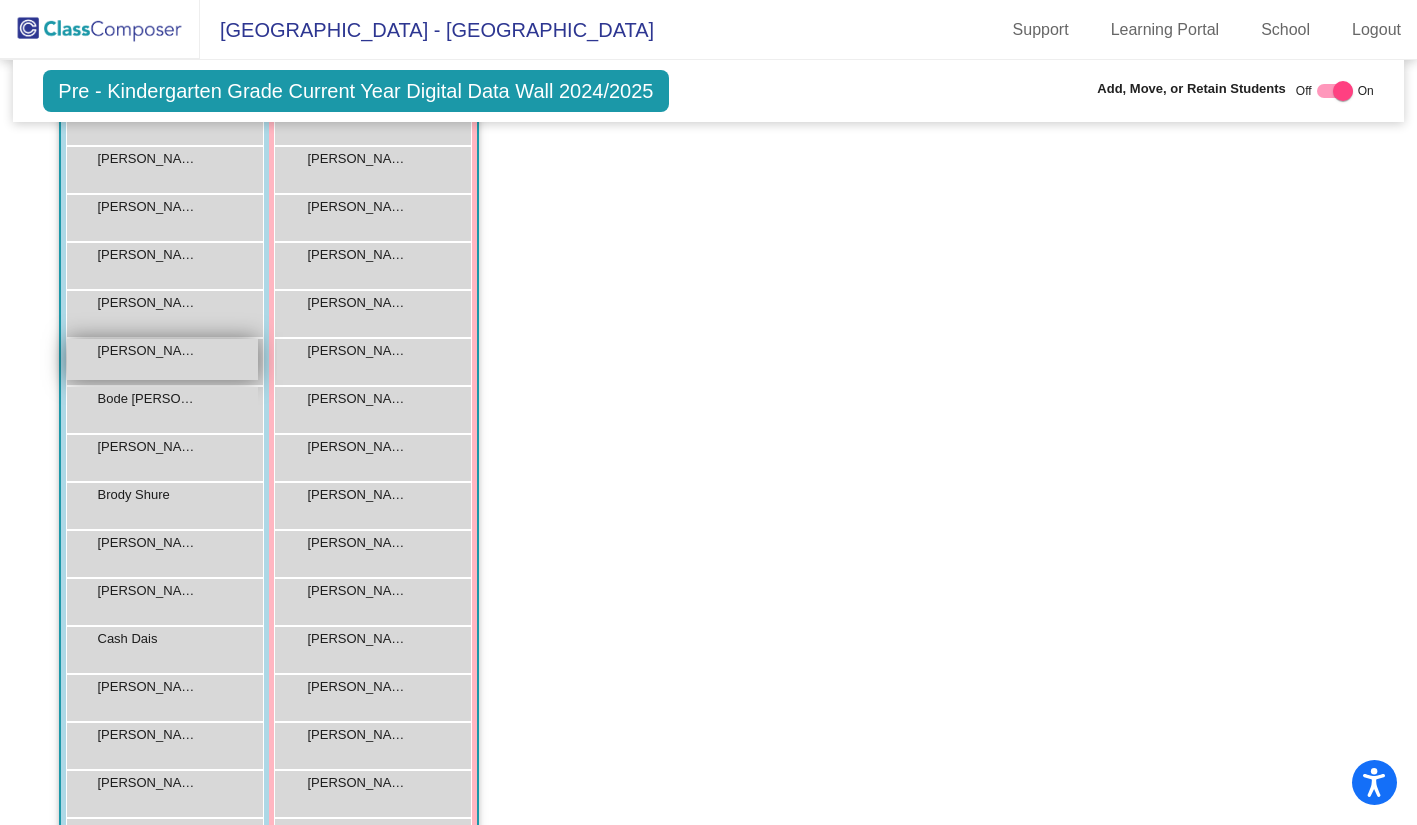 scroll, scrollTop: 1000, scrollLeft: 0, axis: vertical 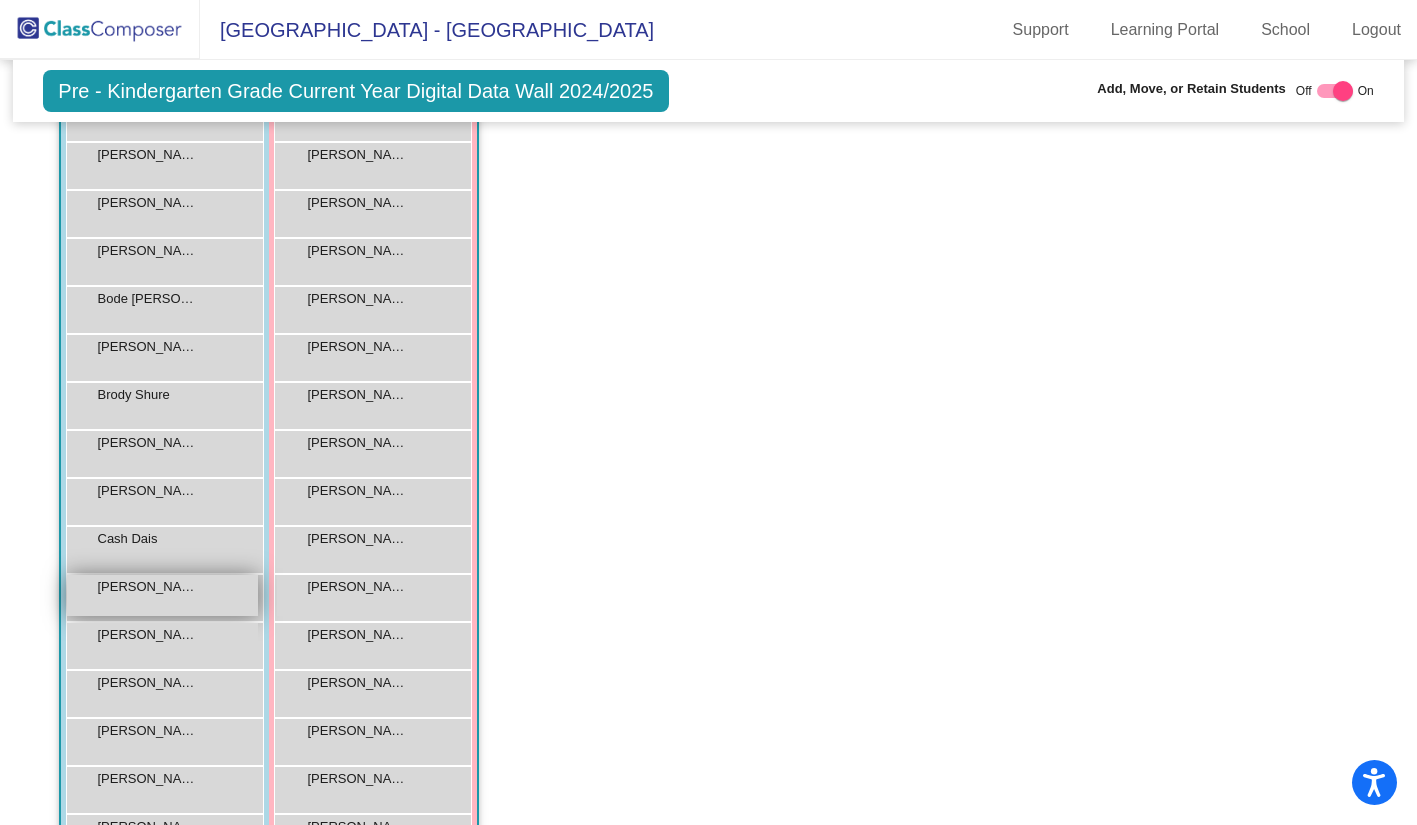 click on "Charles Rolph lock do_not_disturb_alt" at bounding box center (162, 595) 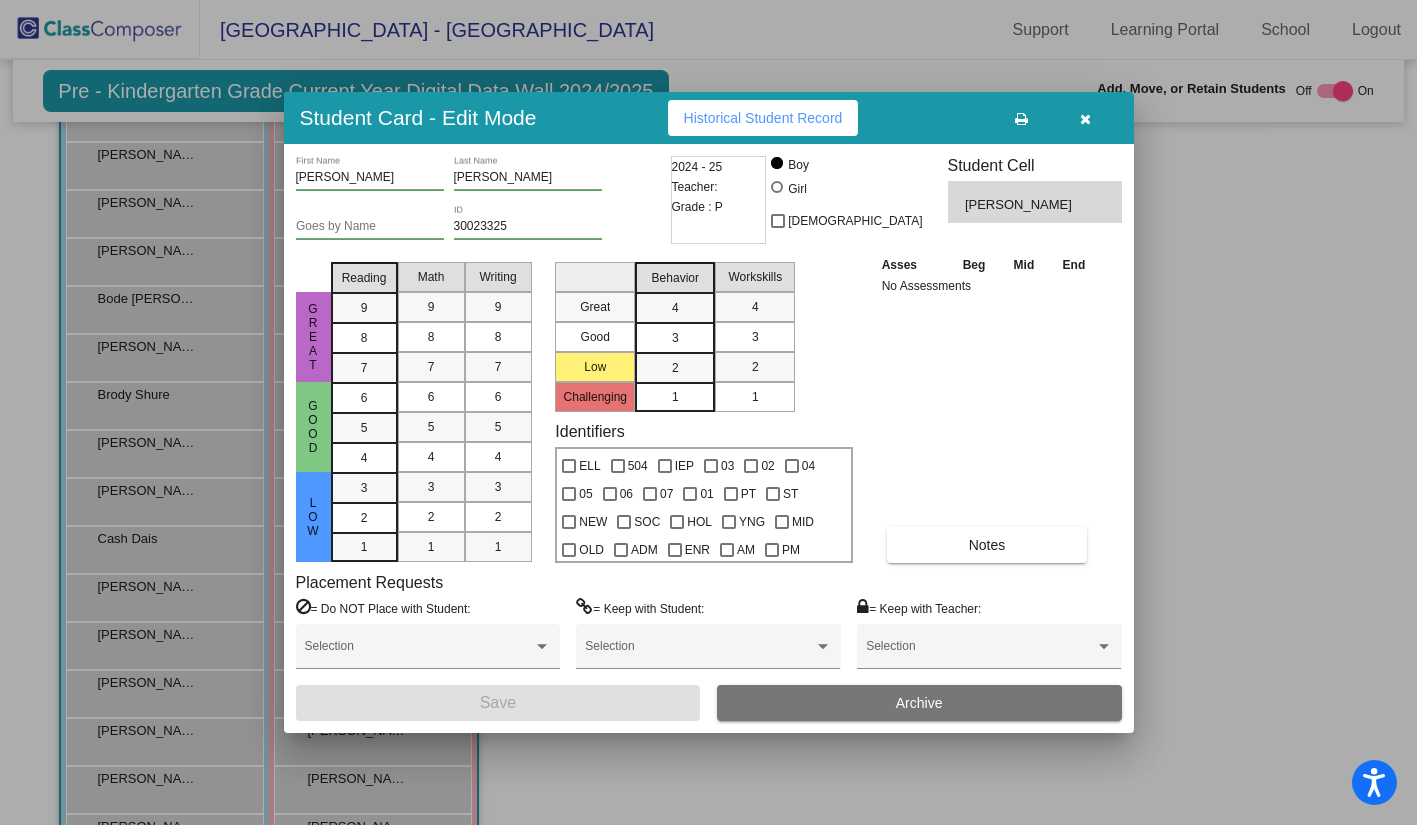 click on "Archive" at bounding box center [919, 703] 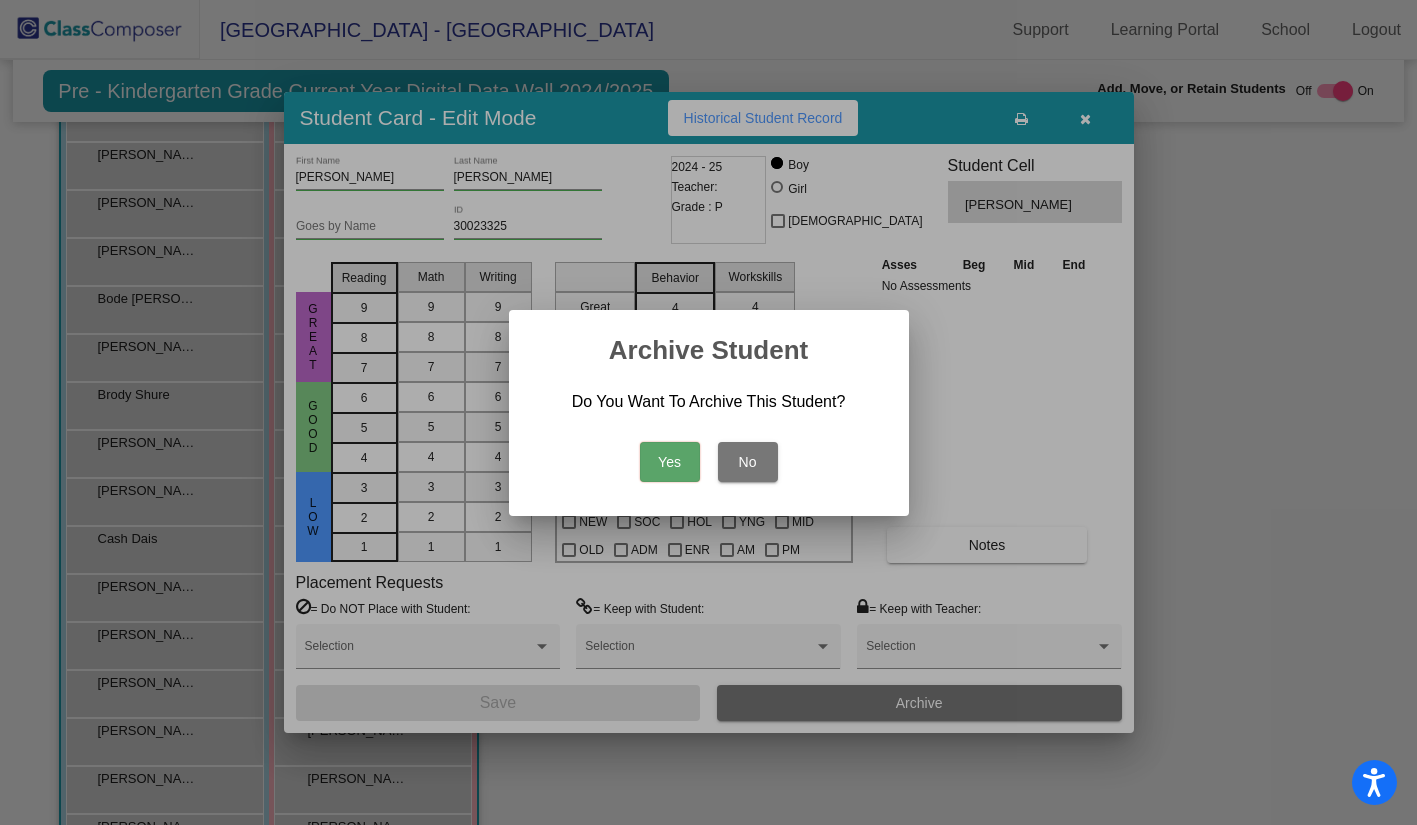 click on "Yes" at bounding box center [670, 462] 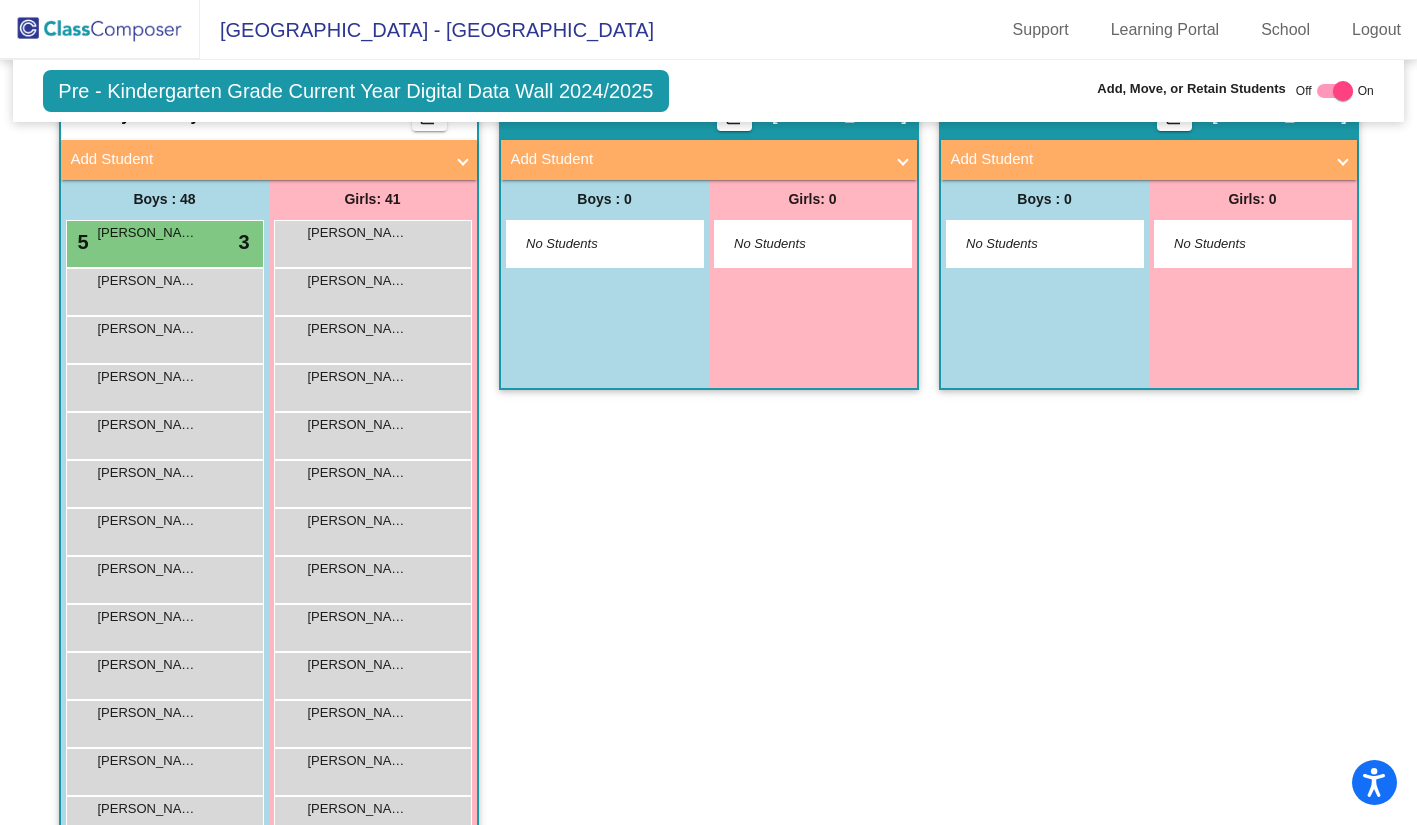 scroll, scrollTop: 482, scrollLeft: 0, axis: vertical 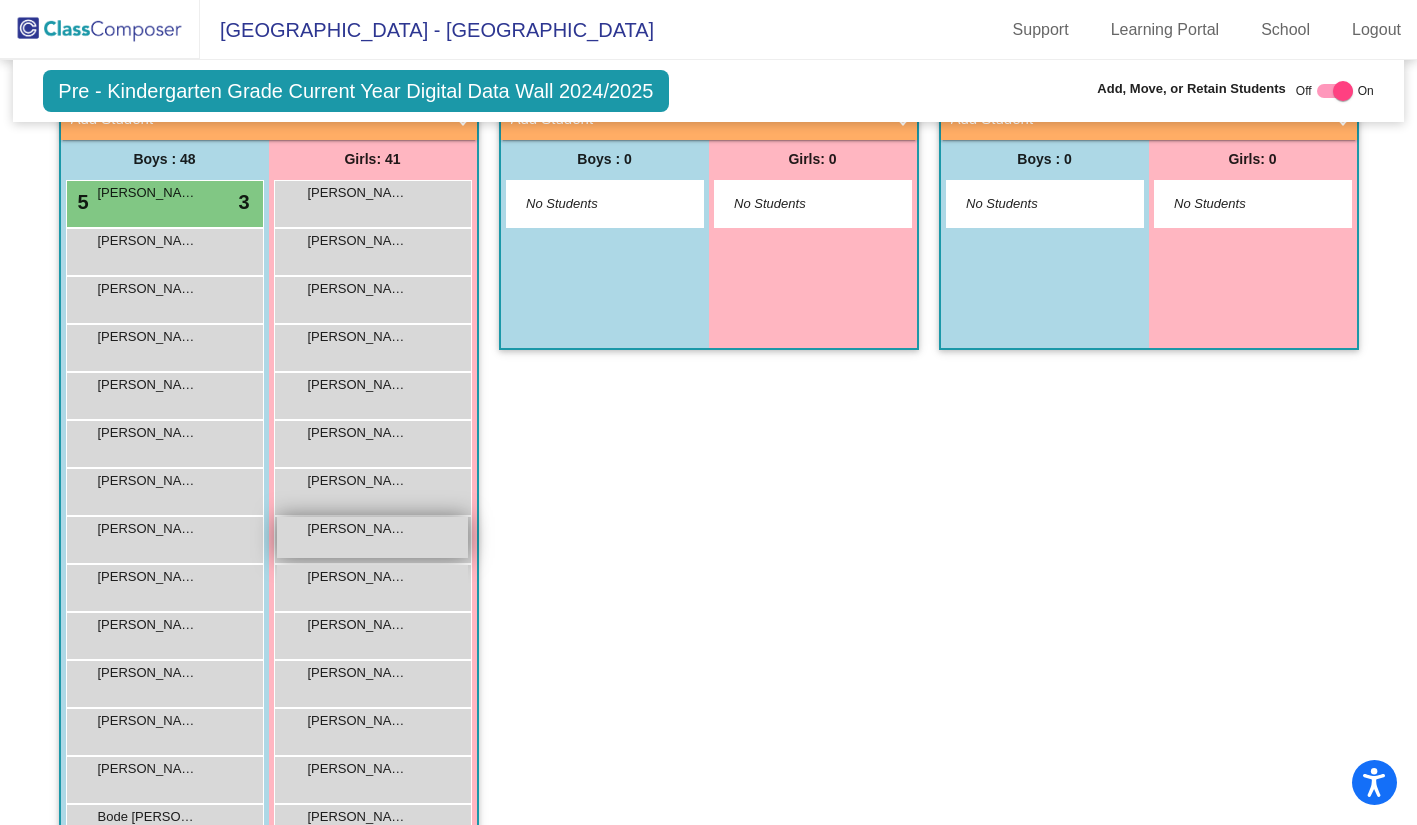 click on "[PERSON_NAME]" at bounding box center (358, 529) 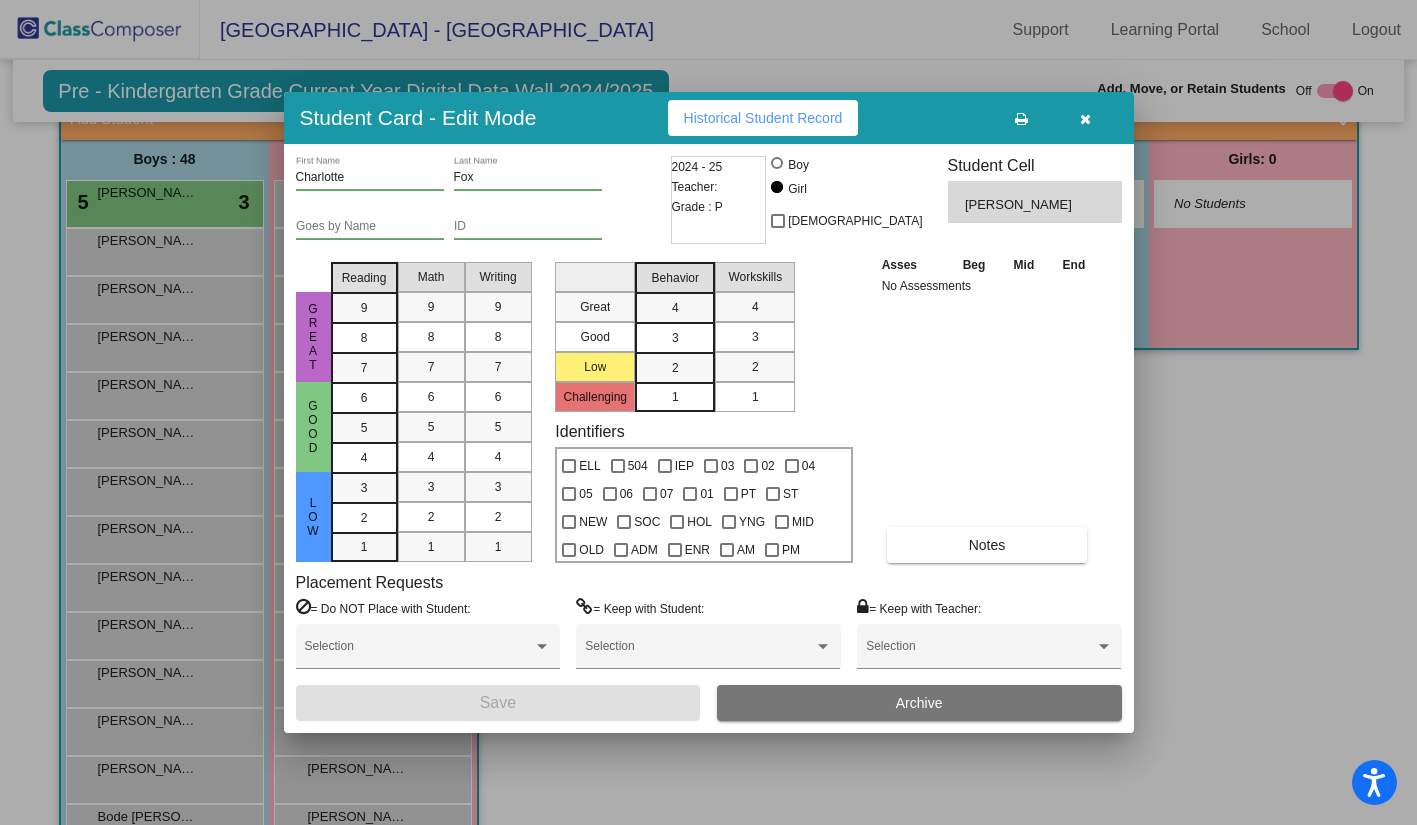 click on "Archive" at bounding box center (919, 703) 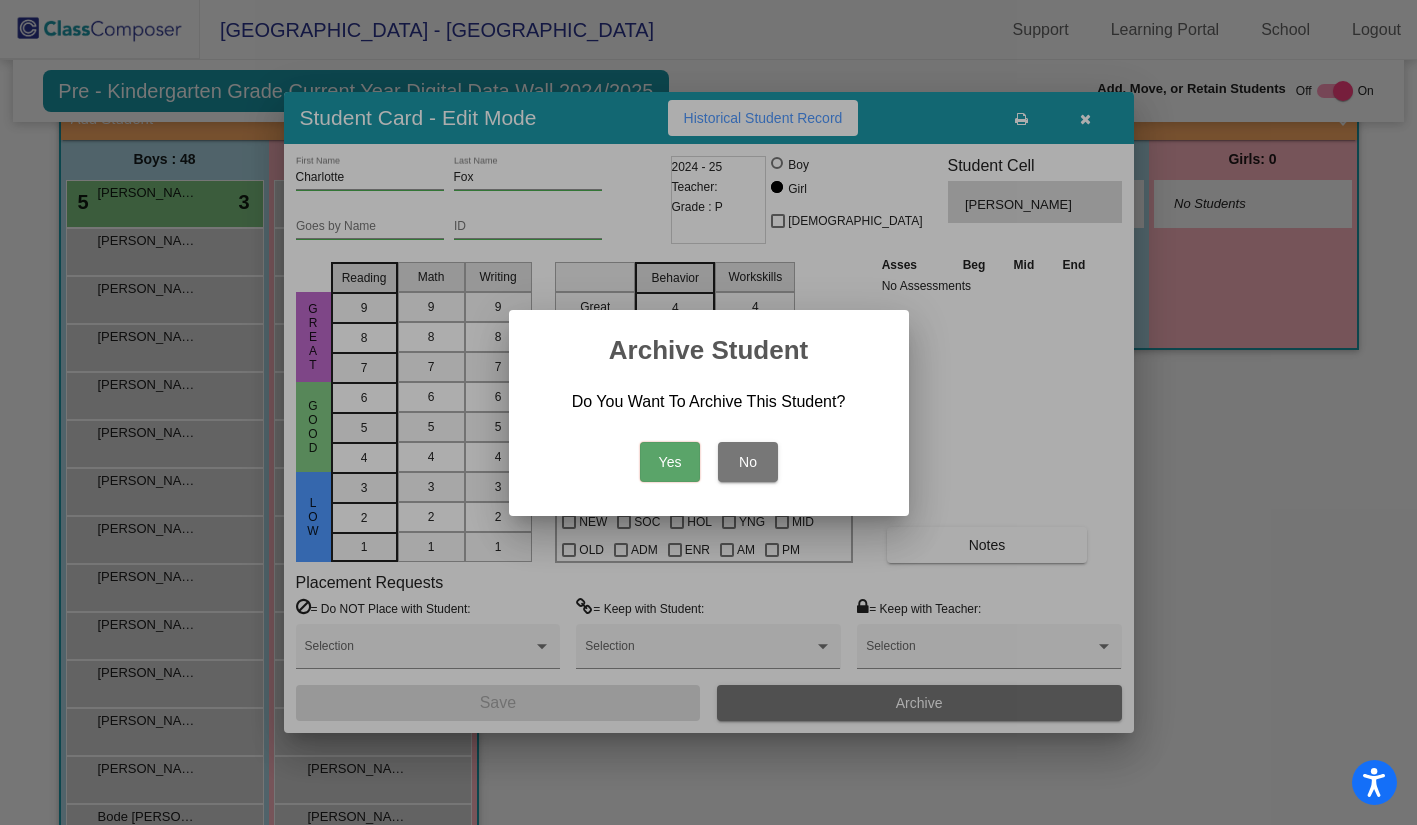 click on "Yes" at bounding box center (670, 462) 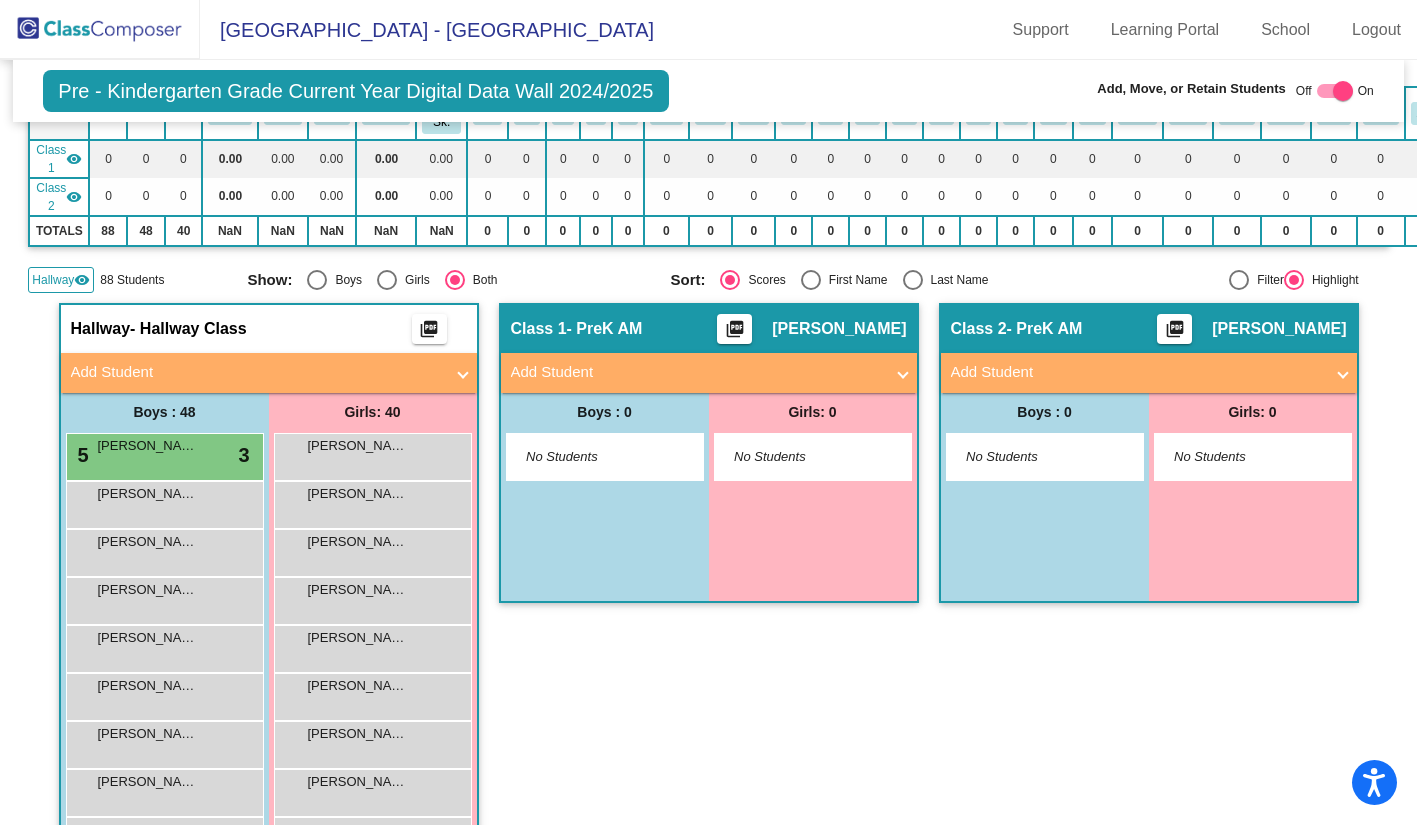 scroll, scrollTop: 300, scrollLeft: 0, axis: vertical 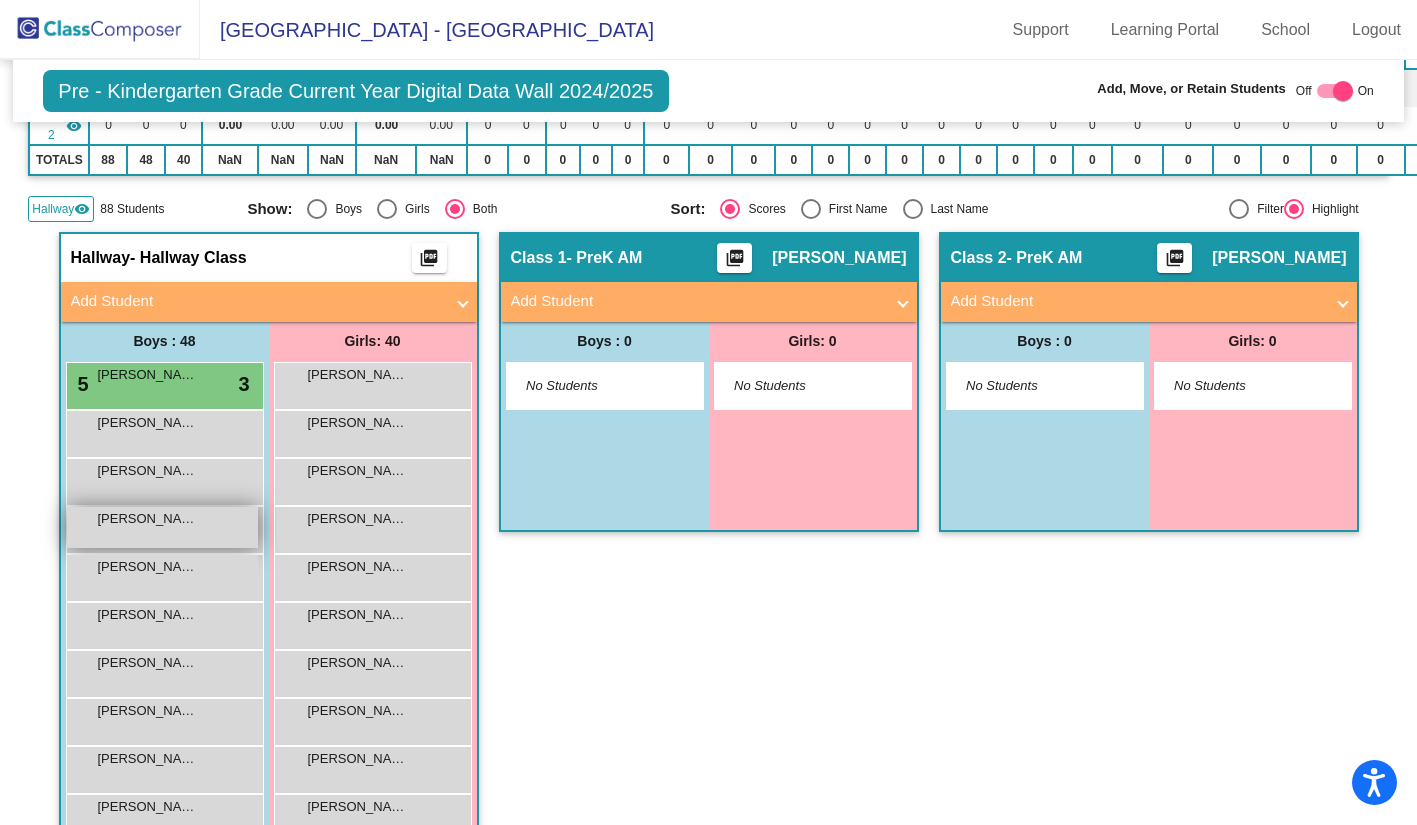 click on "[PERSON_NAME]" at bounding box center [148, 519] 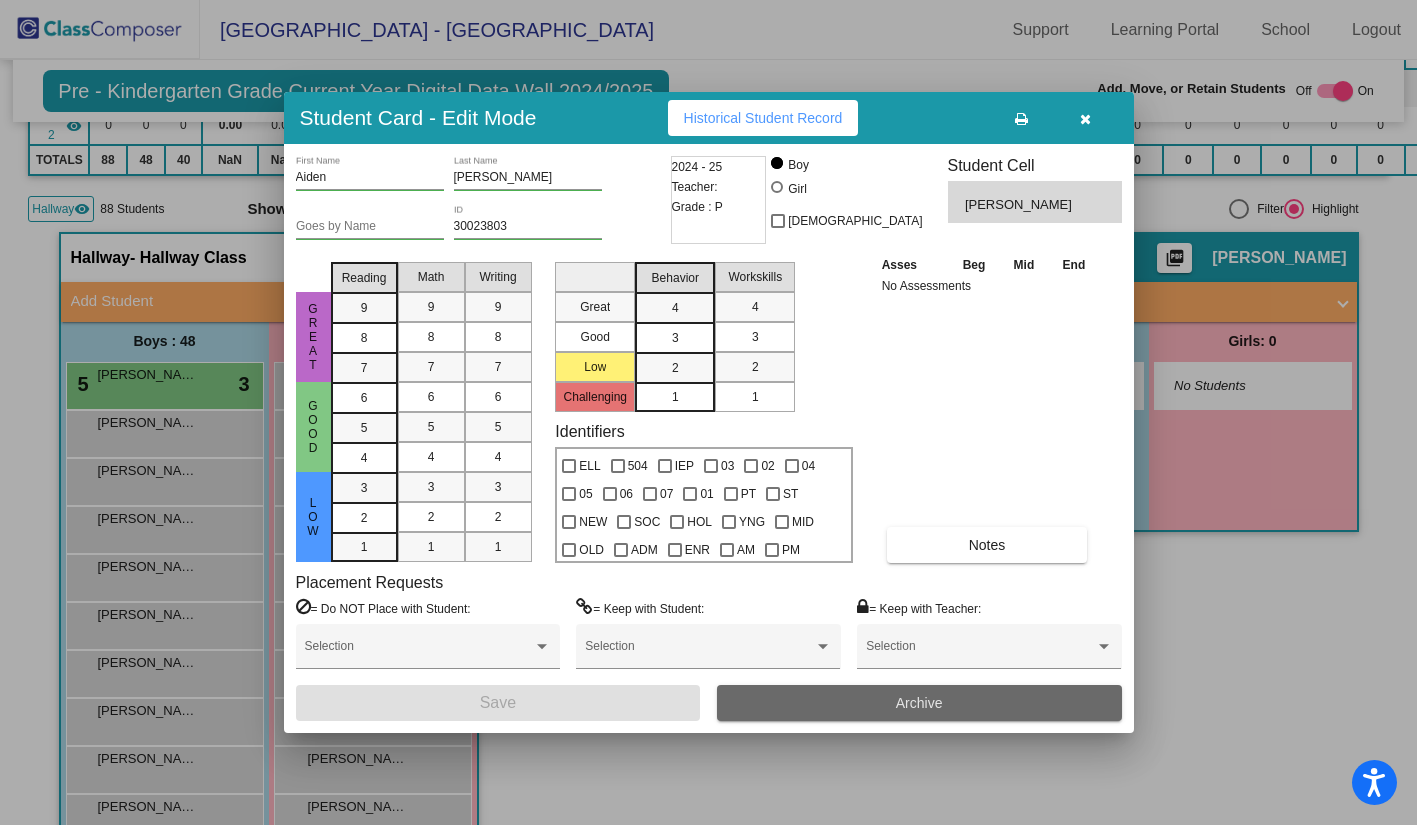 click on "Archive" at bounding box center [919, 703] 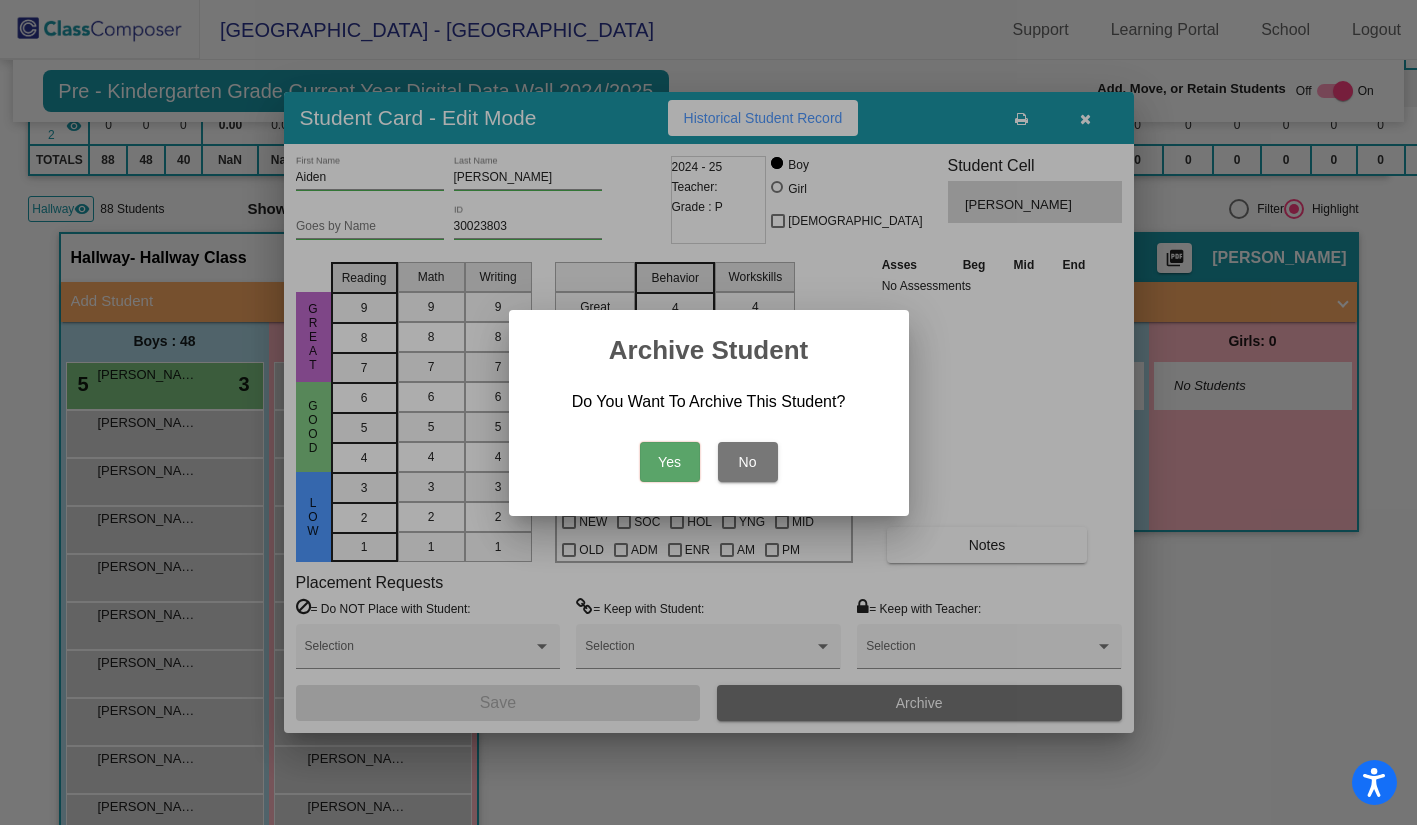 click on "Yes" at bounding box center (670, 462) 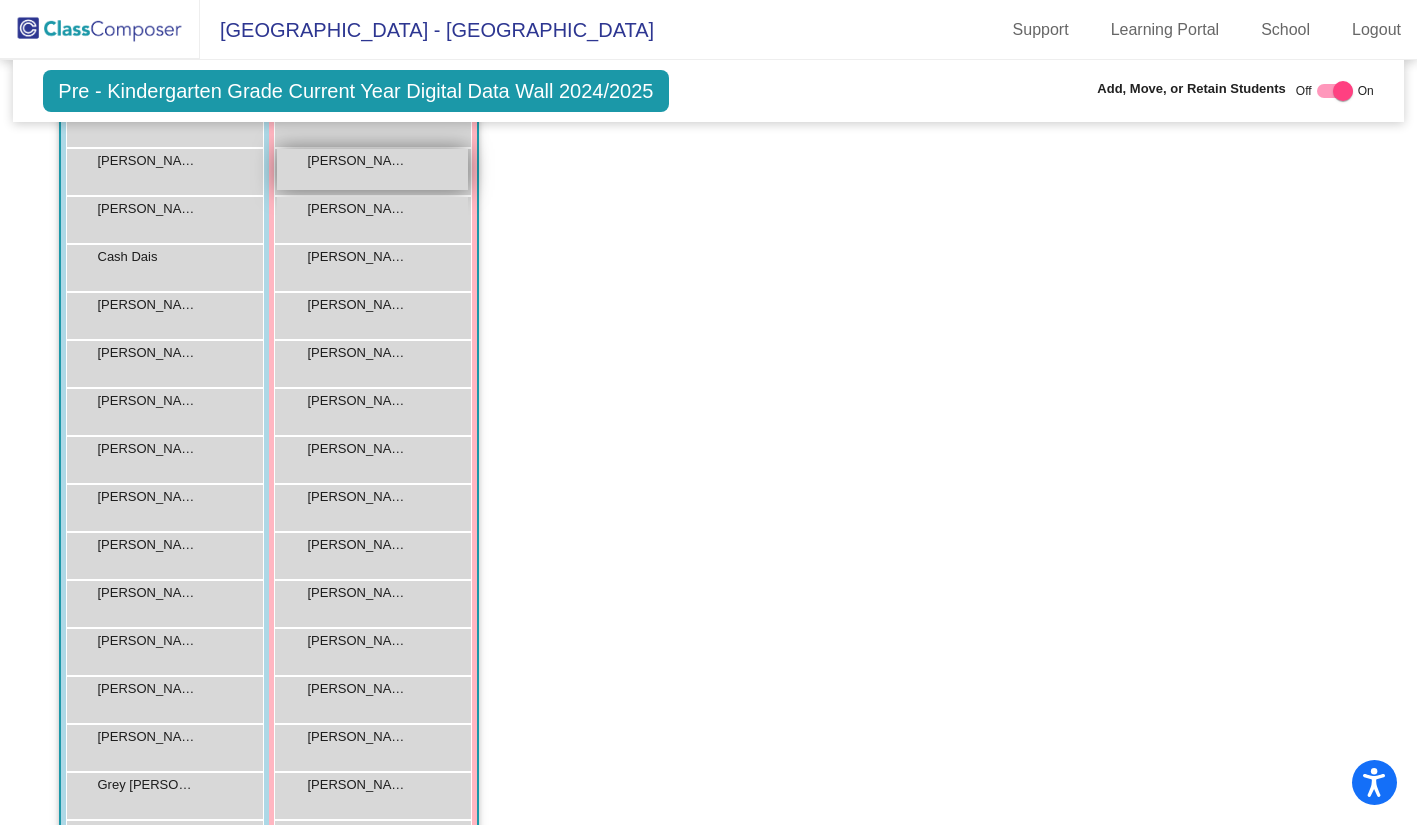 scroll, scrollTop: 1334, scrollLeft: 0, axis: vertical 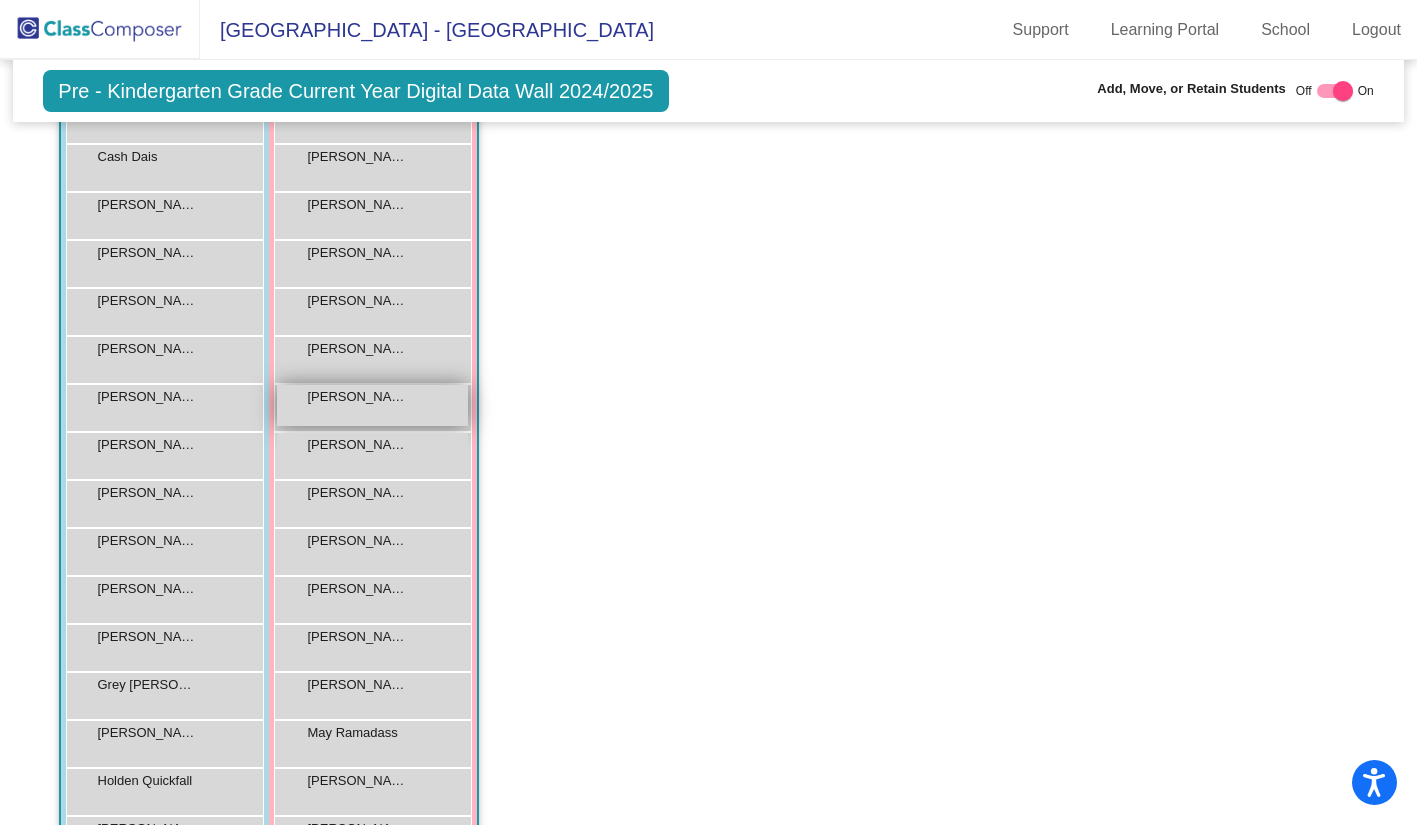 click on "Jade Gou lock do_not_disturb_alt" at bounding box center [372, 405] 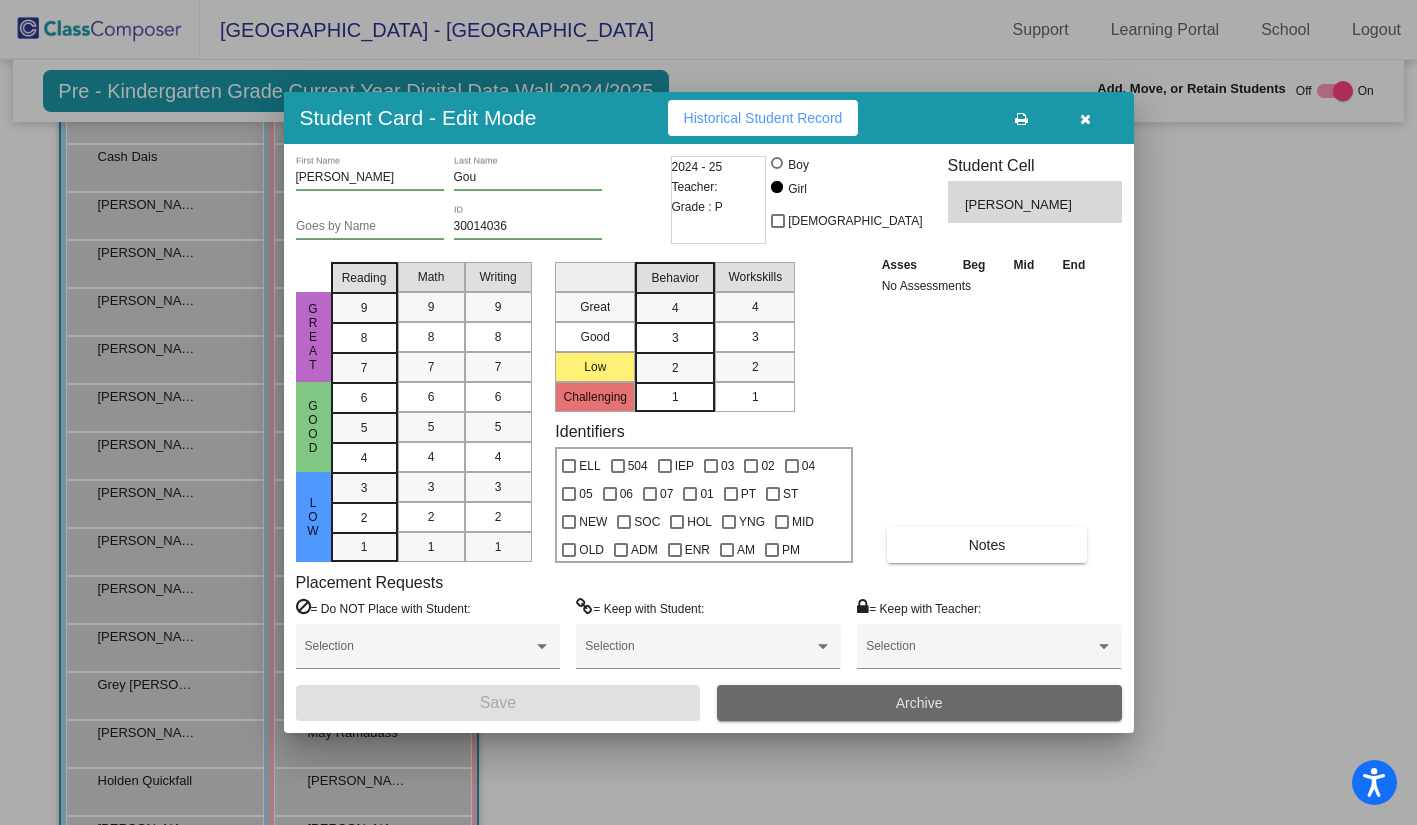 click on "Archive" at bounding box center (919, 703) 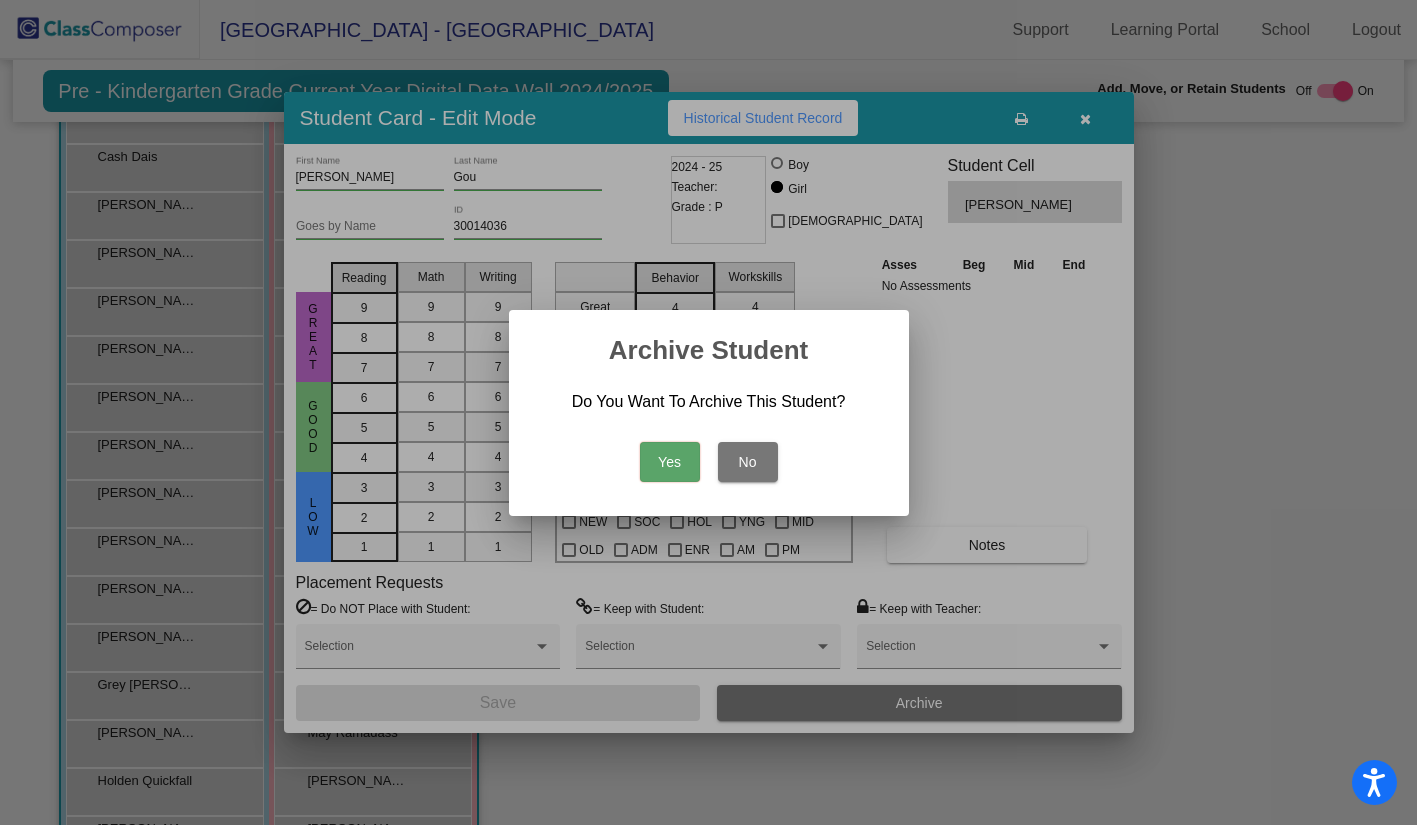click on "Yes" at bounding box center (670, 462) 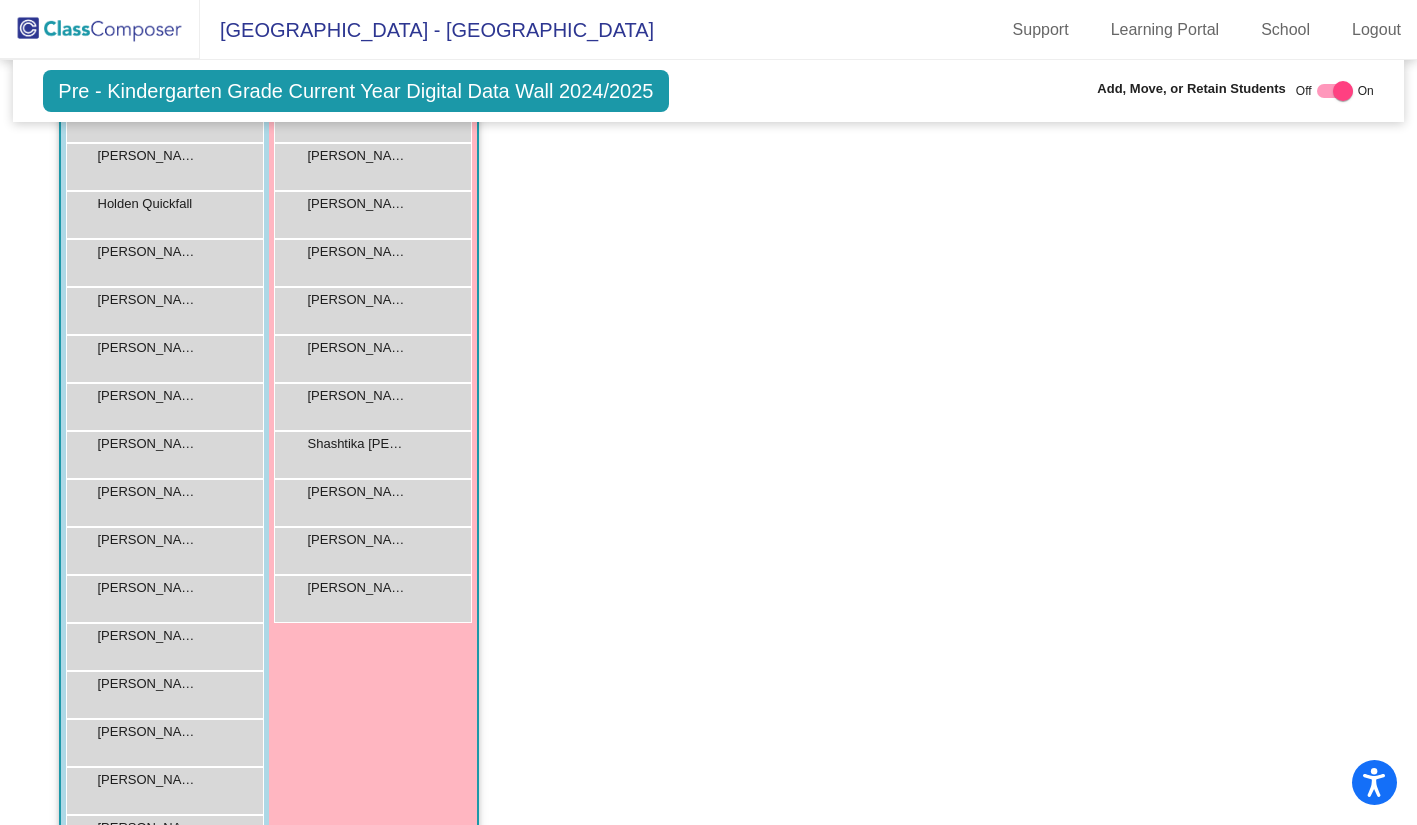 scroll, scrollTop: 1934, scrollLeft: 0, axis: vertical 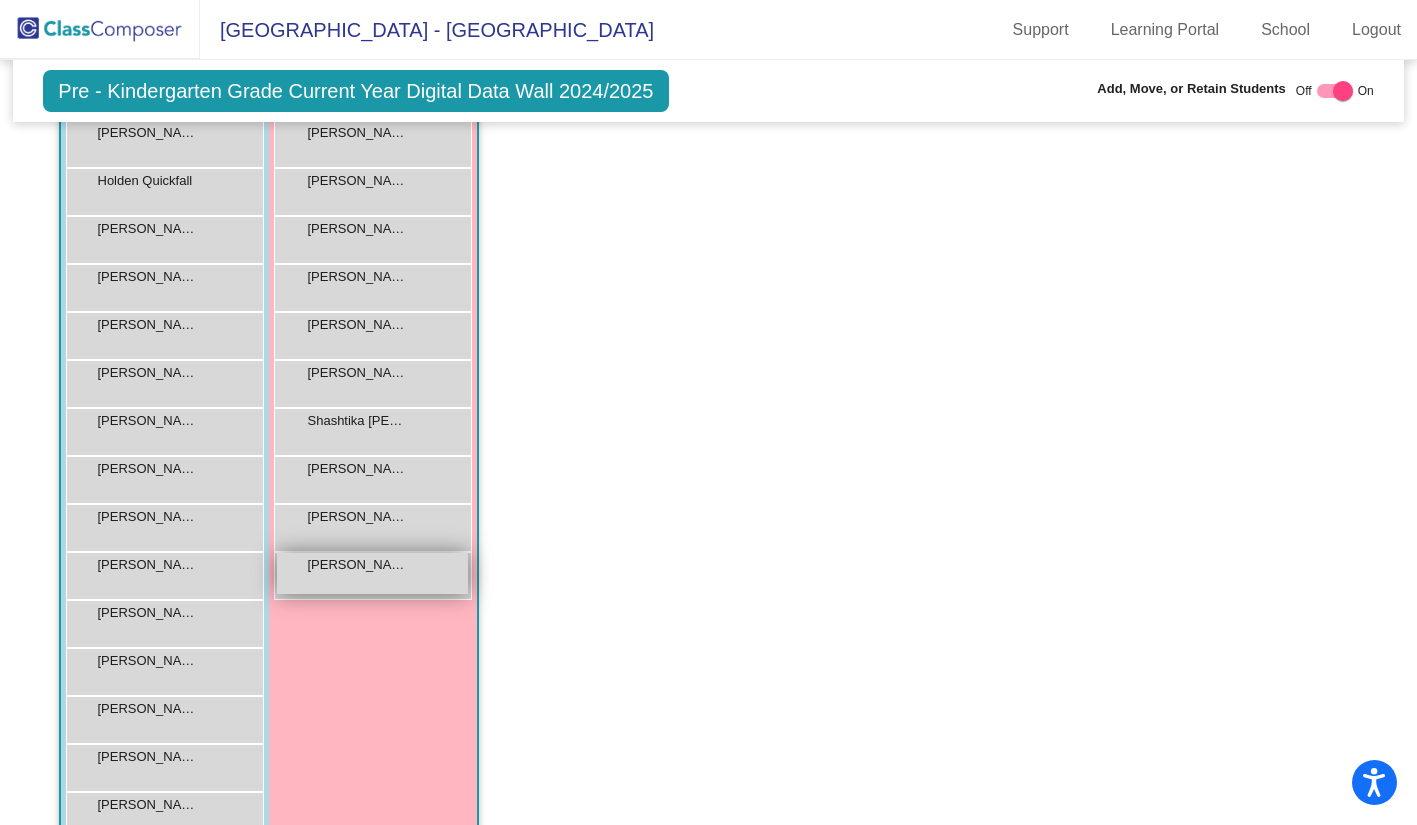 click on "Ziyi Li lock do_not_disturb_alt" at bounding box center [372, 573] 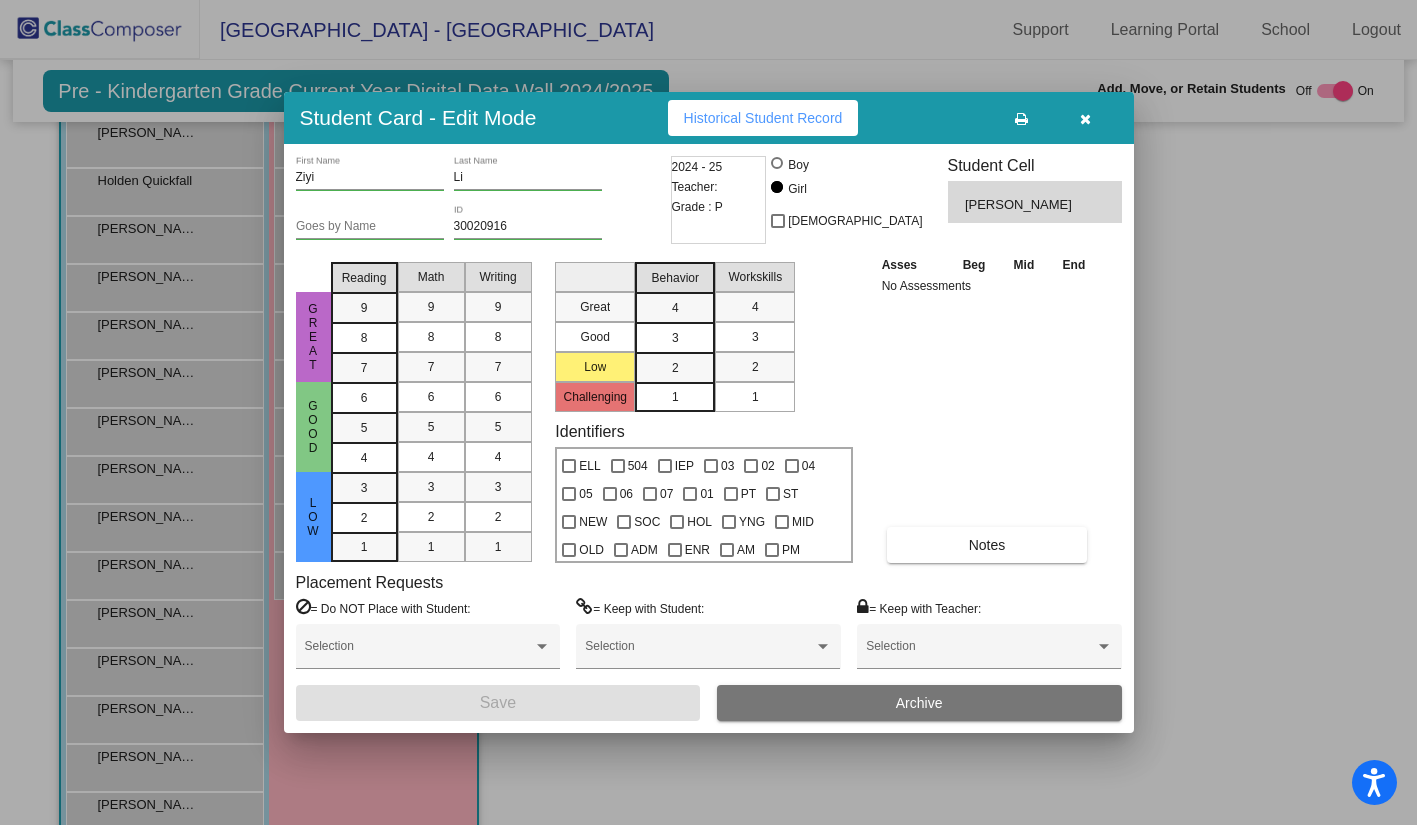 click at bounding box center [1085, 119] 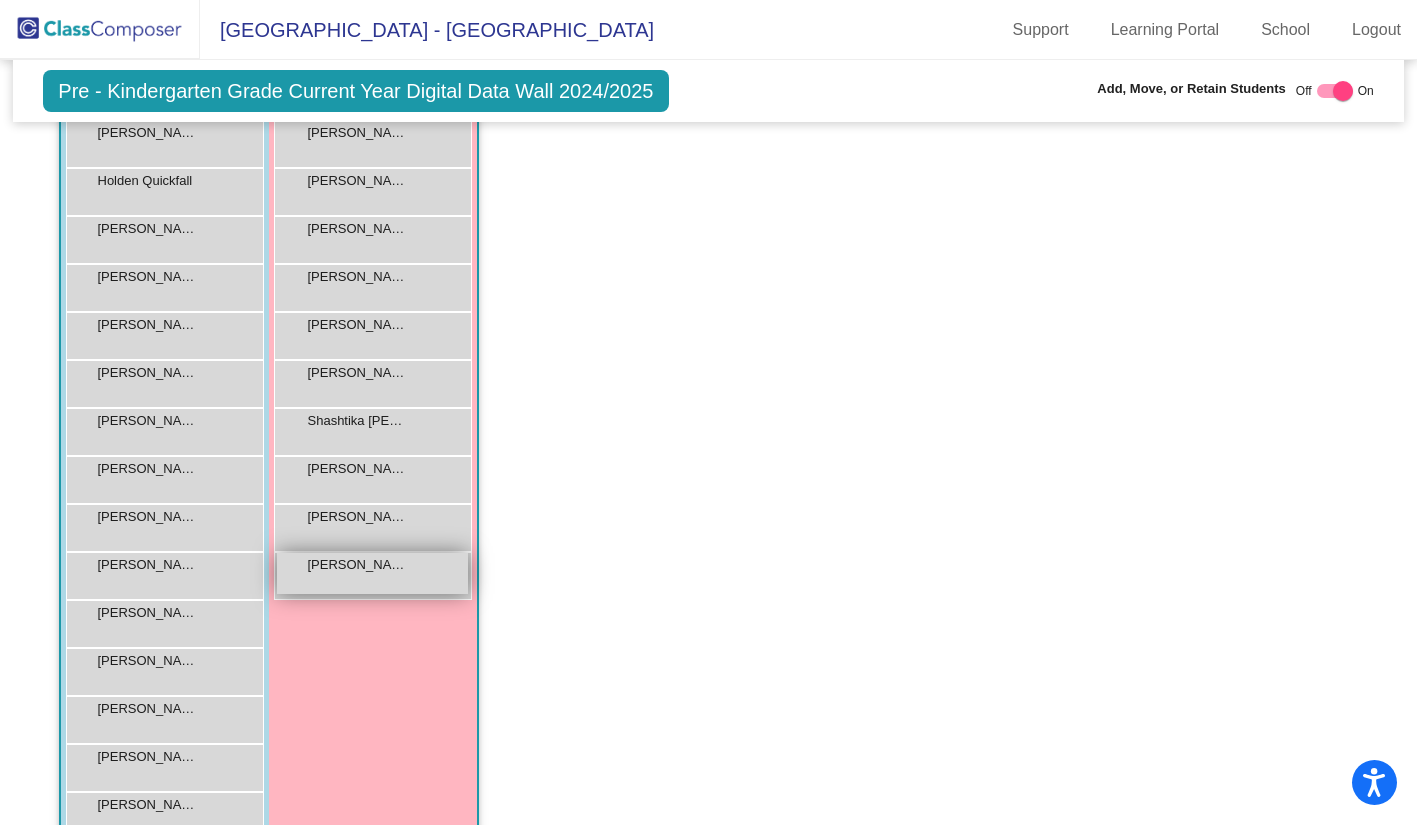 click on "[PERSON_NAME]" at bounding box center [358, 565] 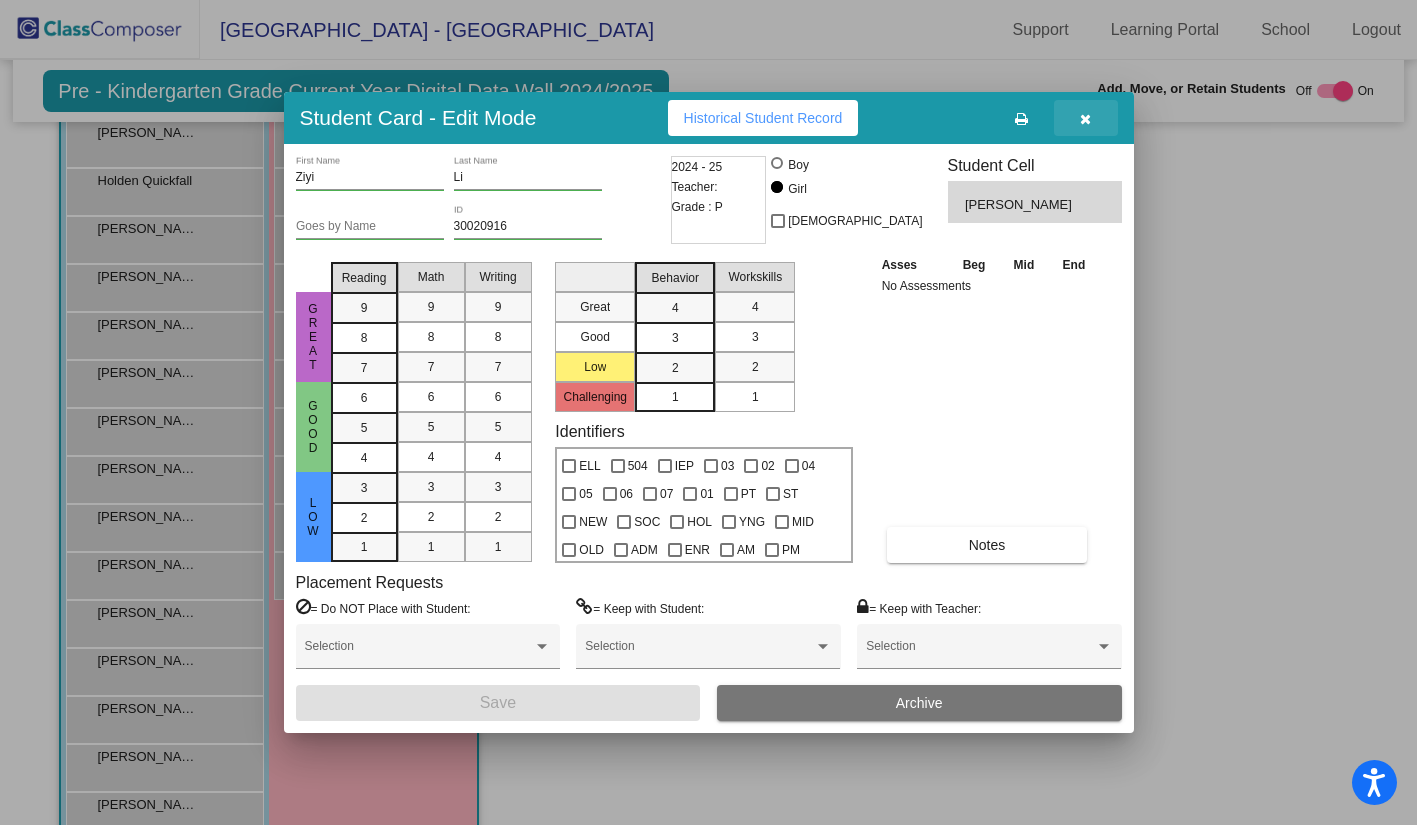 click at bounding box center (1085, 119) 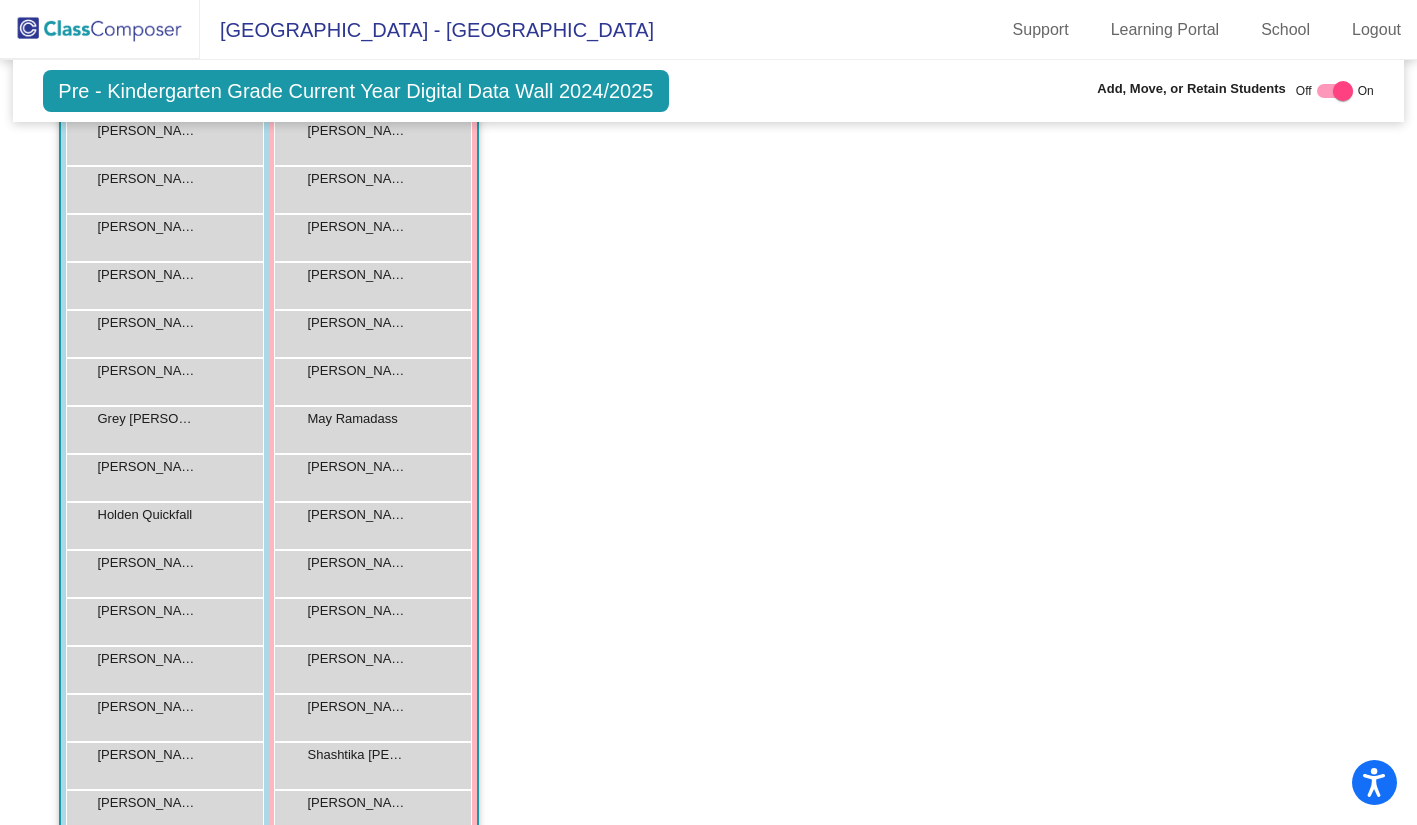 scroll, scrollTop: 2000, scrollLeft: 0, axis: vertical 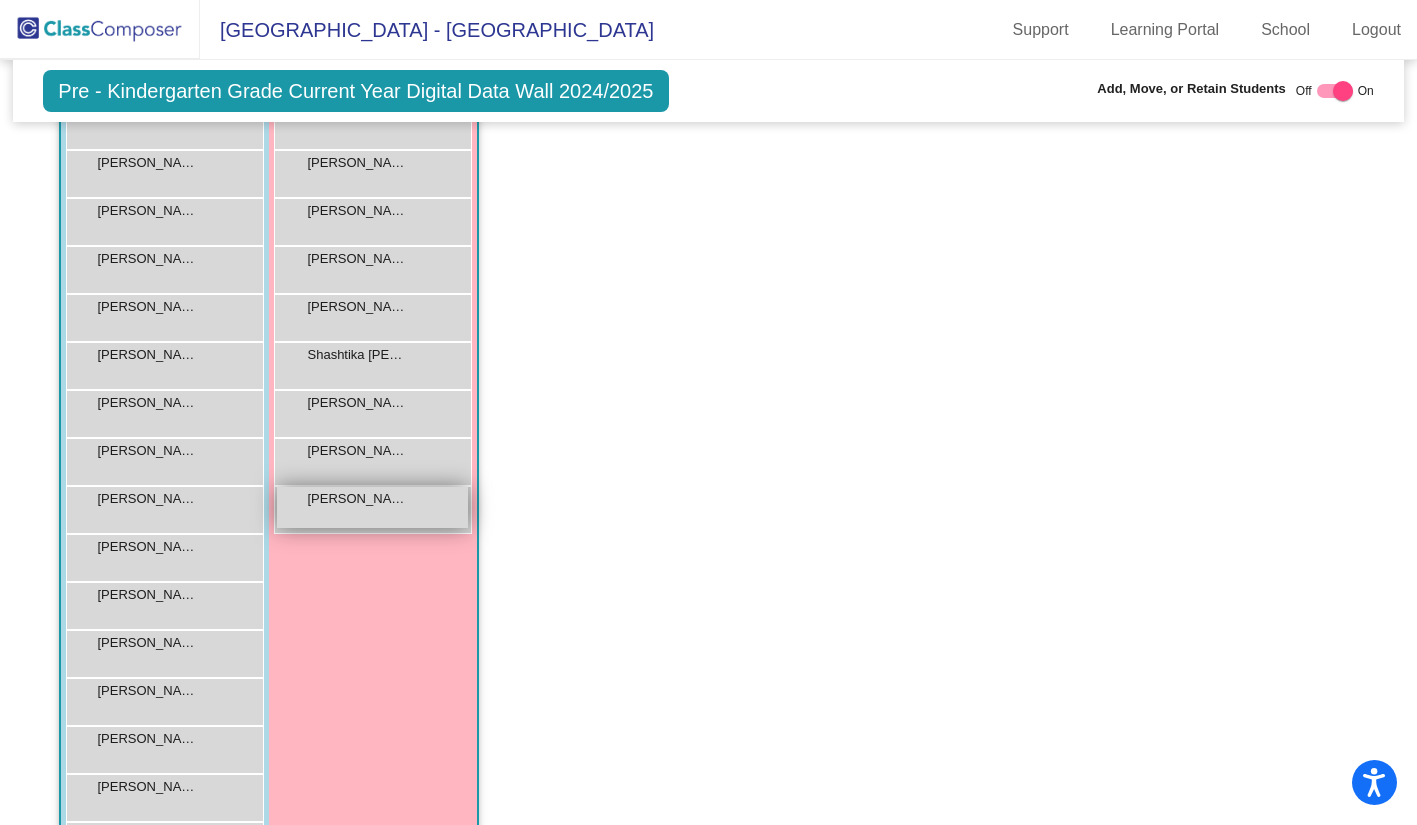 click on "[PERSON_NAME]" at bounding box center (358, 499) 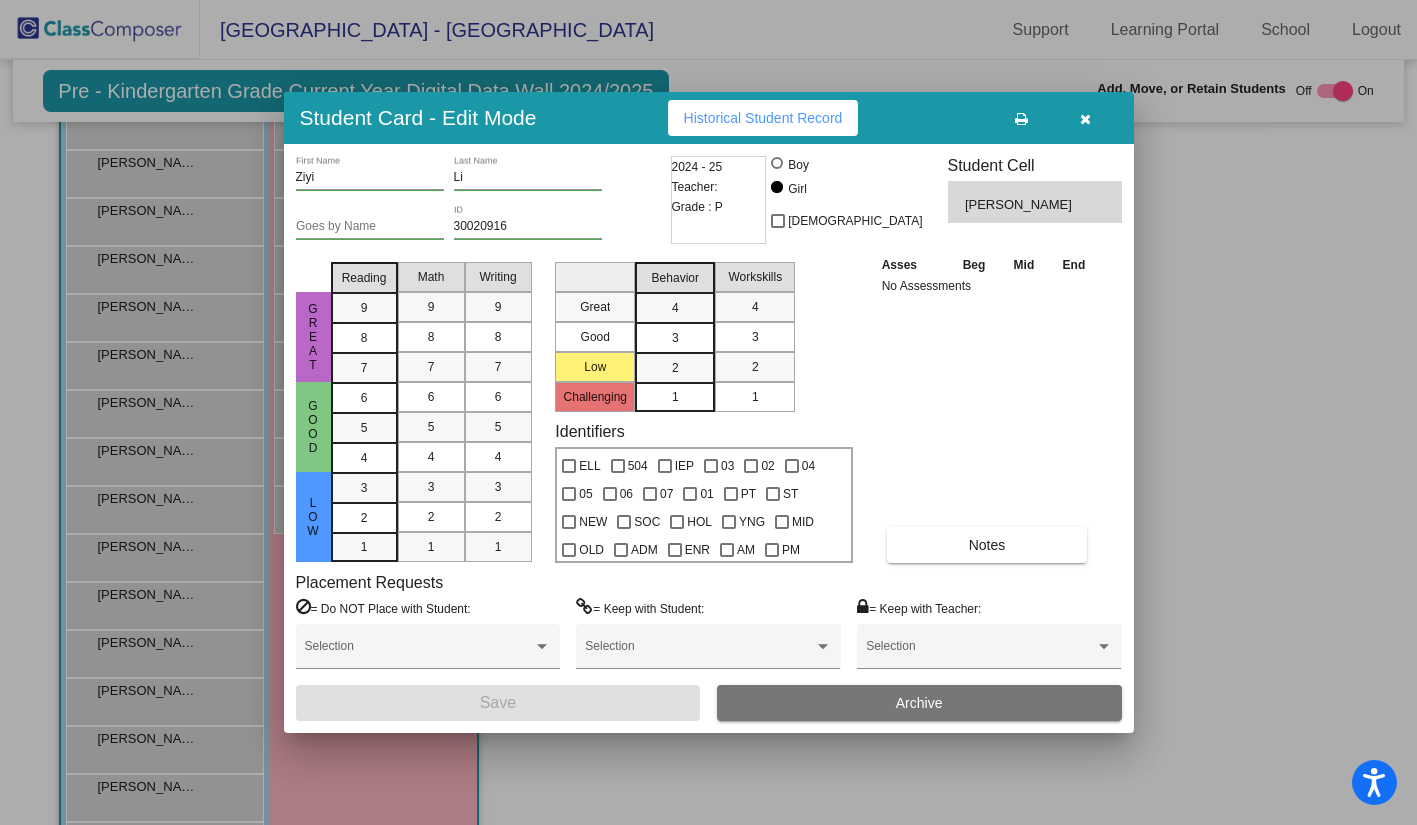 click at bounding box center [777, 163] 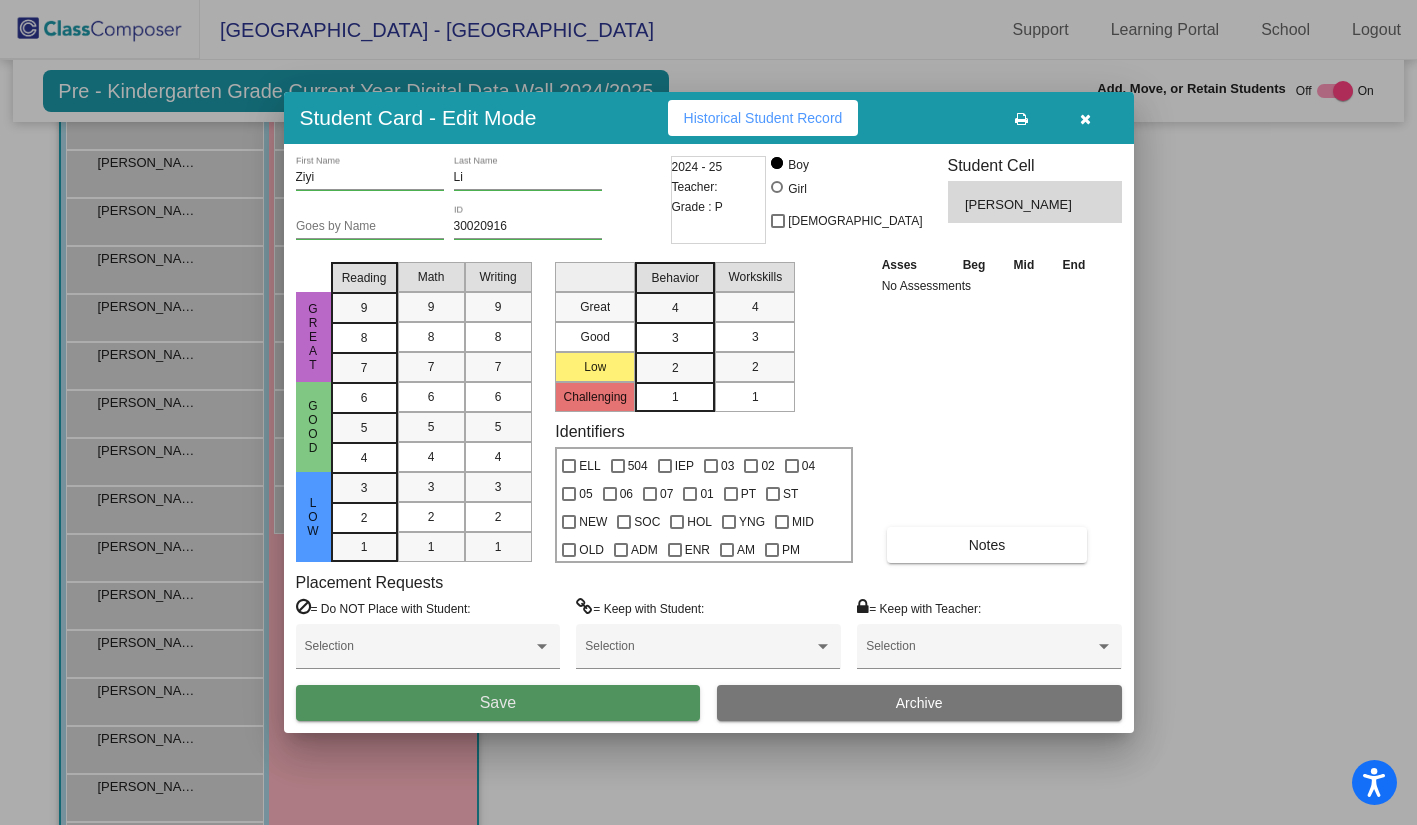 click on "Save" at bounding box center (498, 703) 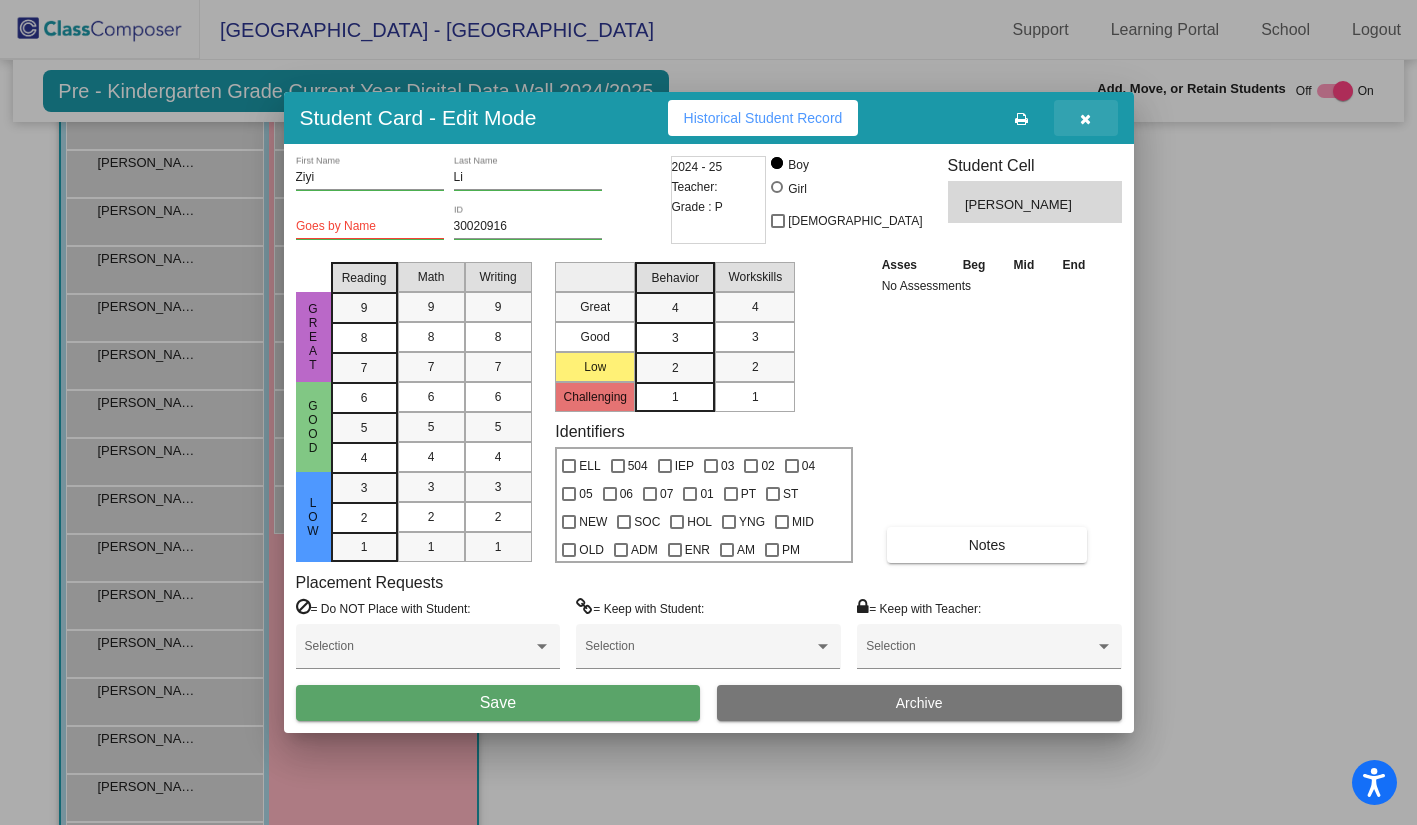 click at bounding box center (1085, 119) 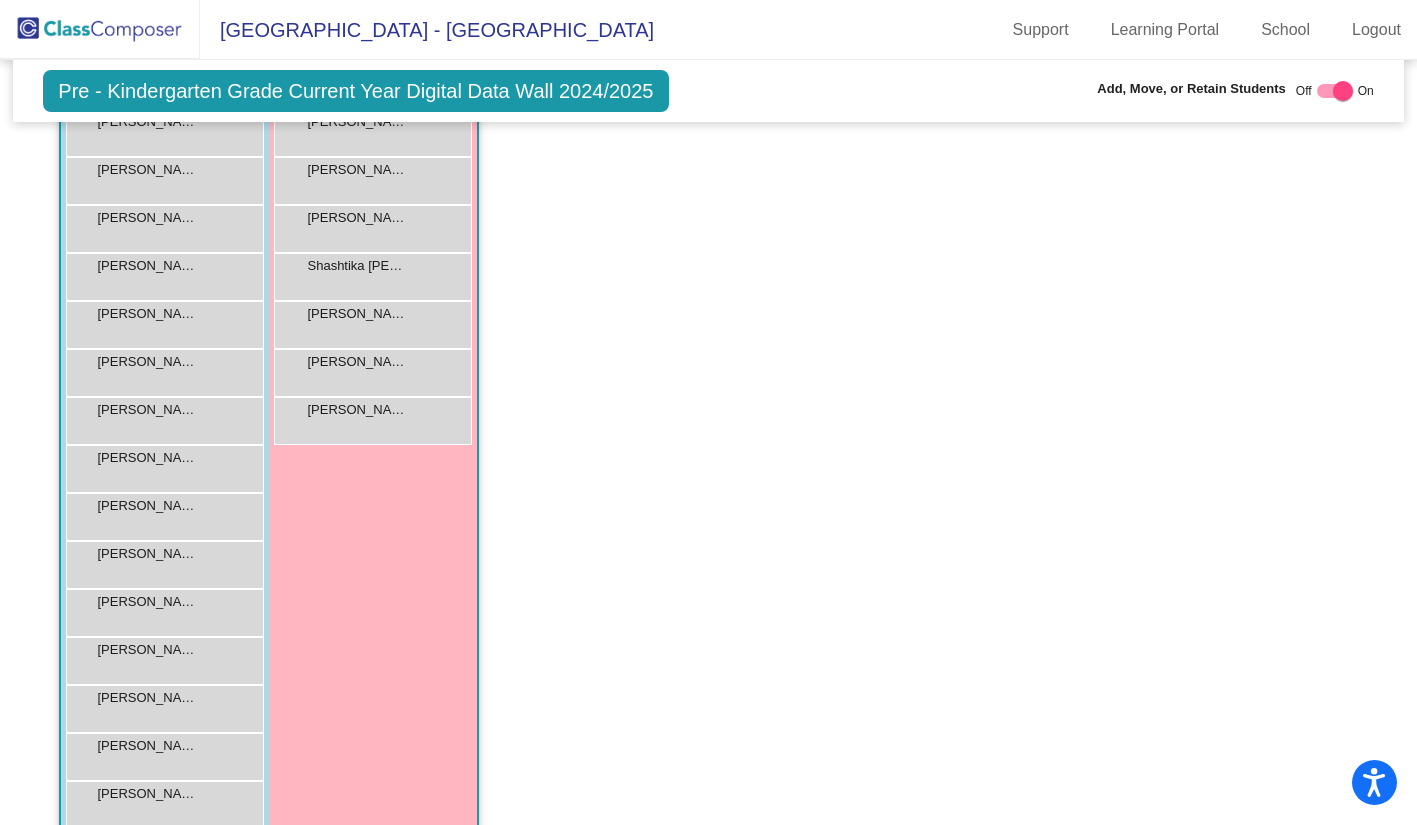 scroll, scrollTop: 2134, scrollLeft: 0, axis: vertical 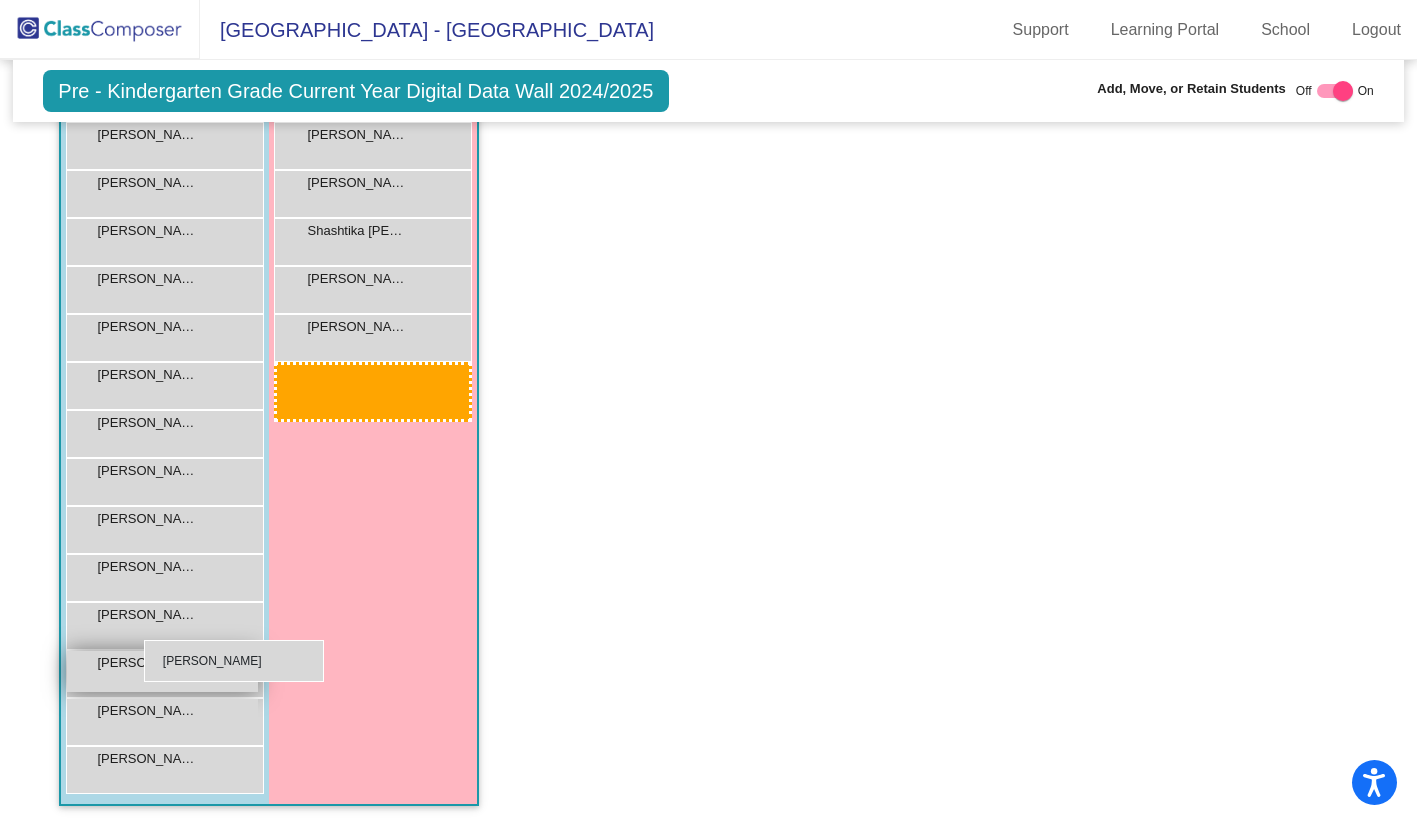 drag, startPoint x: 339, startPoint y: 373, endPoint x: 140, endPoint y: 643, distance: 335.41168 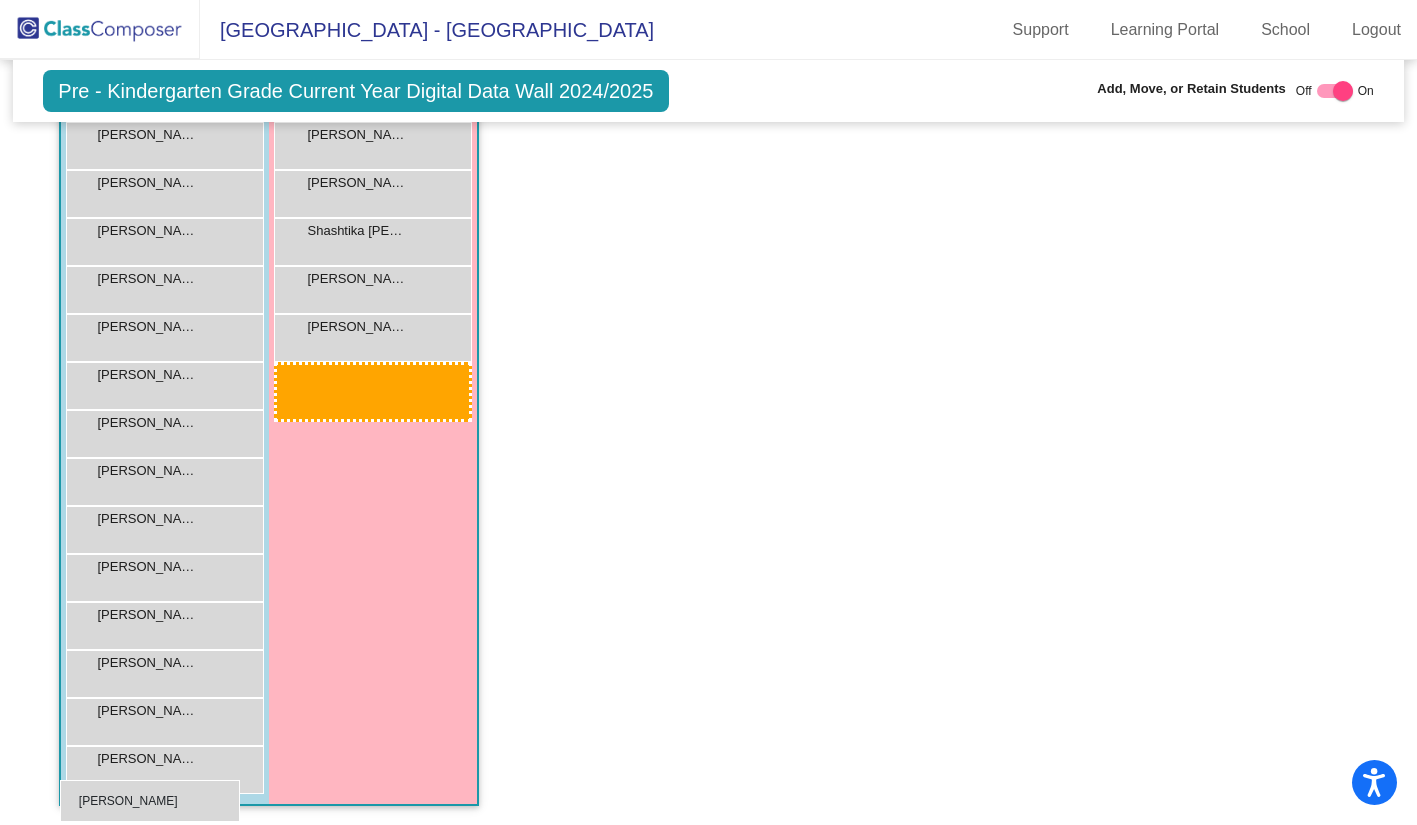 drag, startPoint x: 340, startPoint y: 366, endPoint x: 60, endPoint y: 780, distance: 499.79596 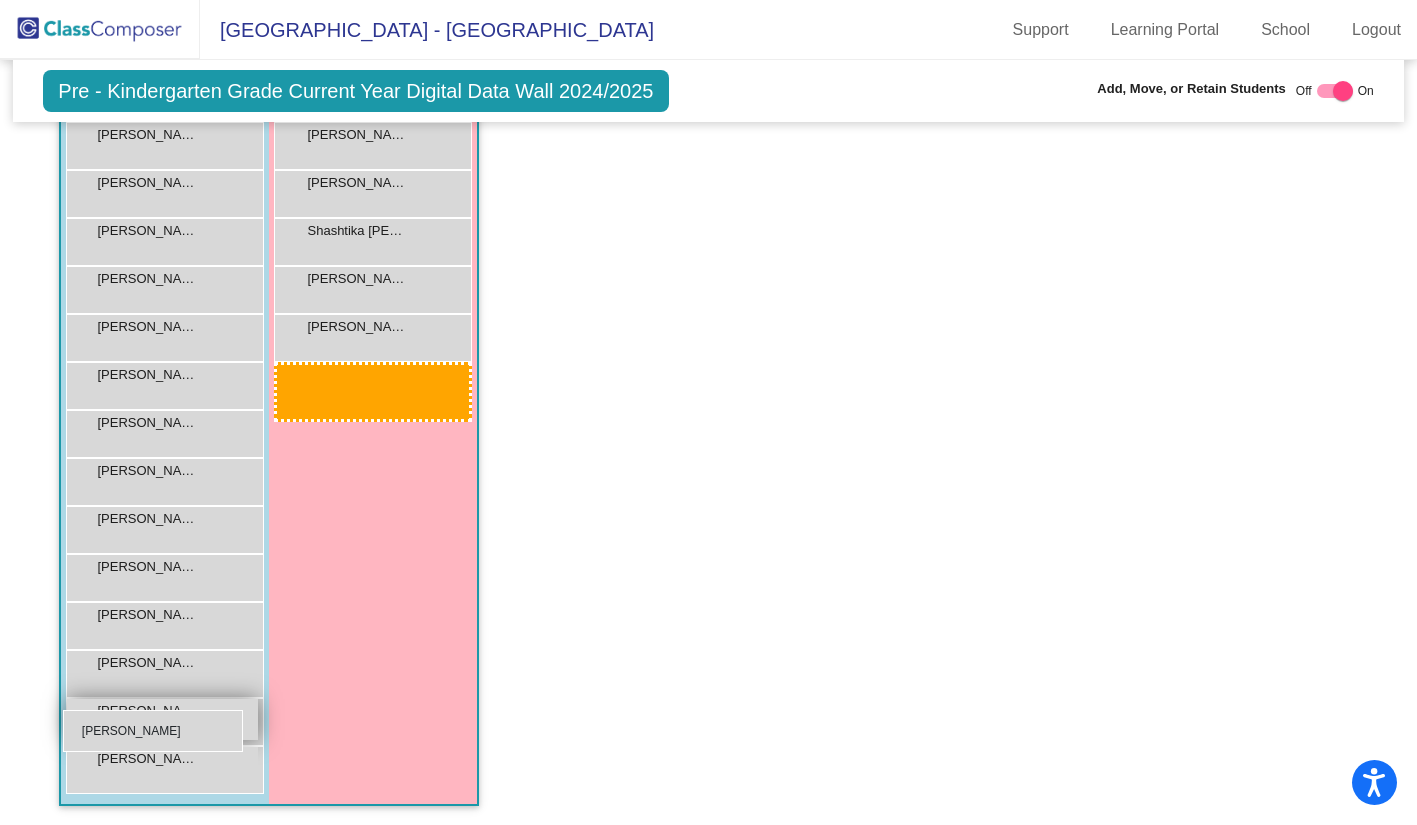 drag, startPoint x: 314, startPoint y: 370, endPoint x: 63, endPoint y: 710, distance: 422.61212 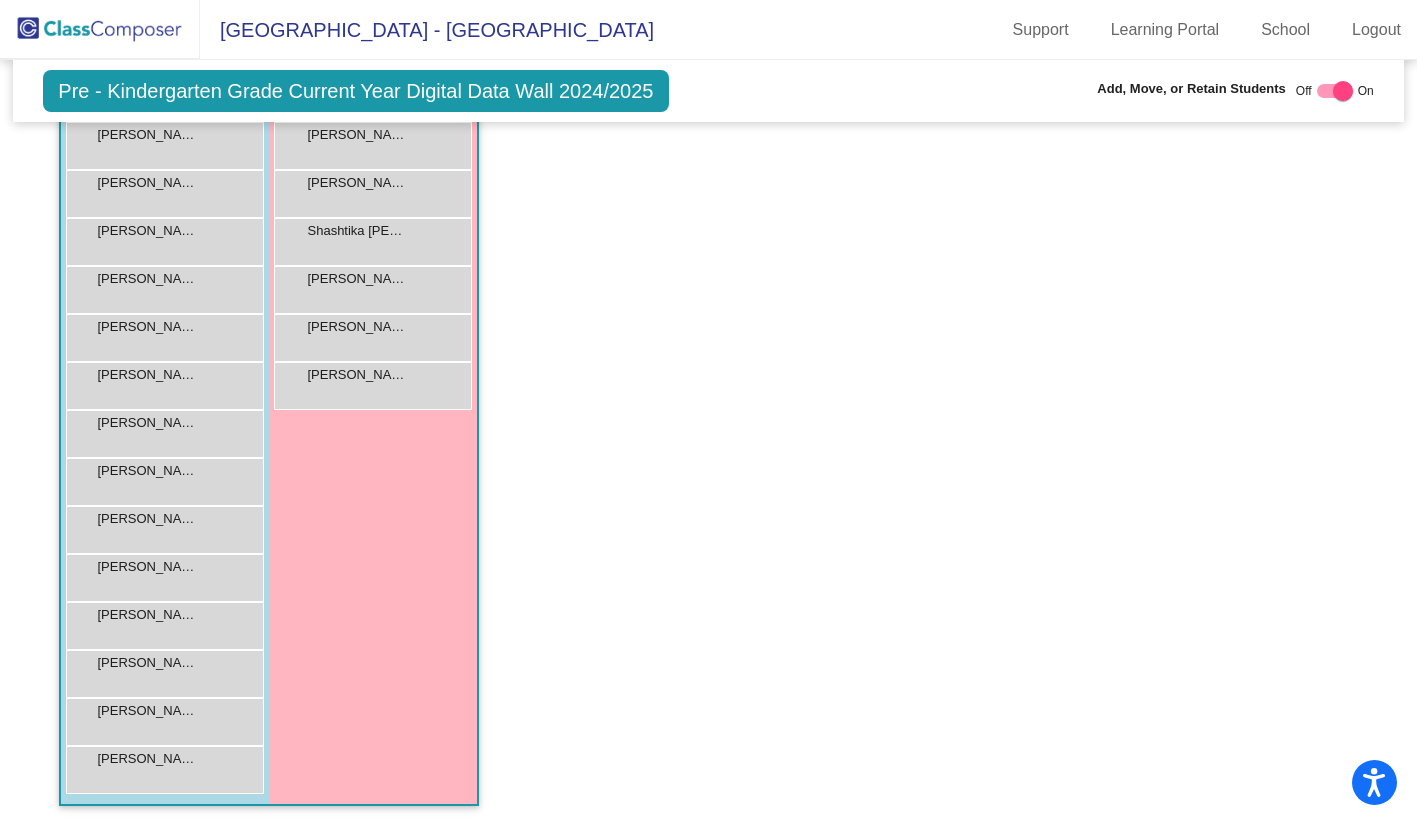 scroll, scrollTop: 2134, scrollLeft: 0, axis: vertical 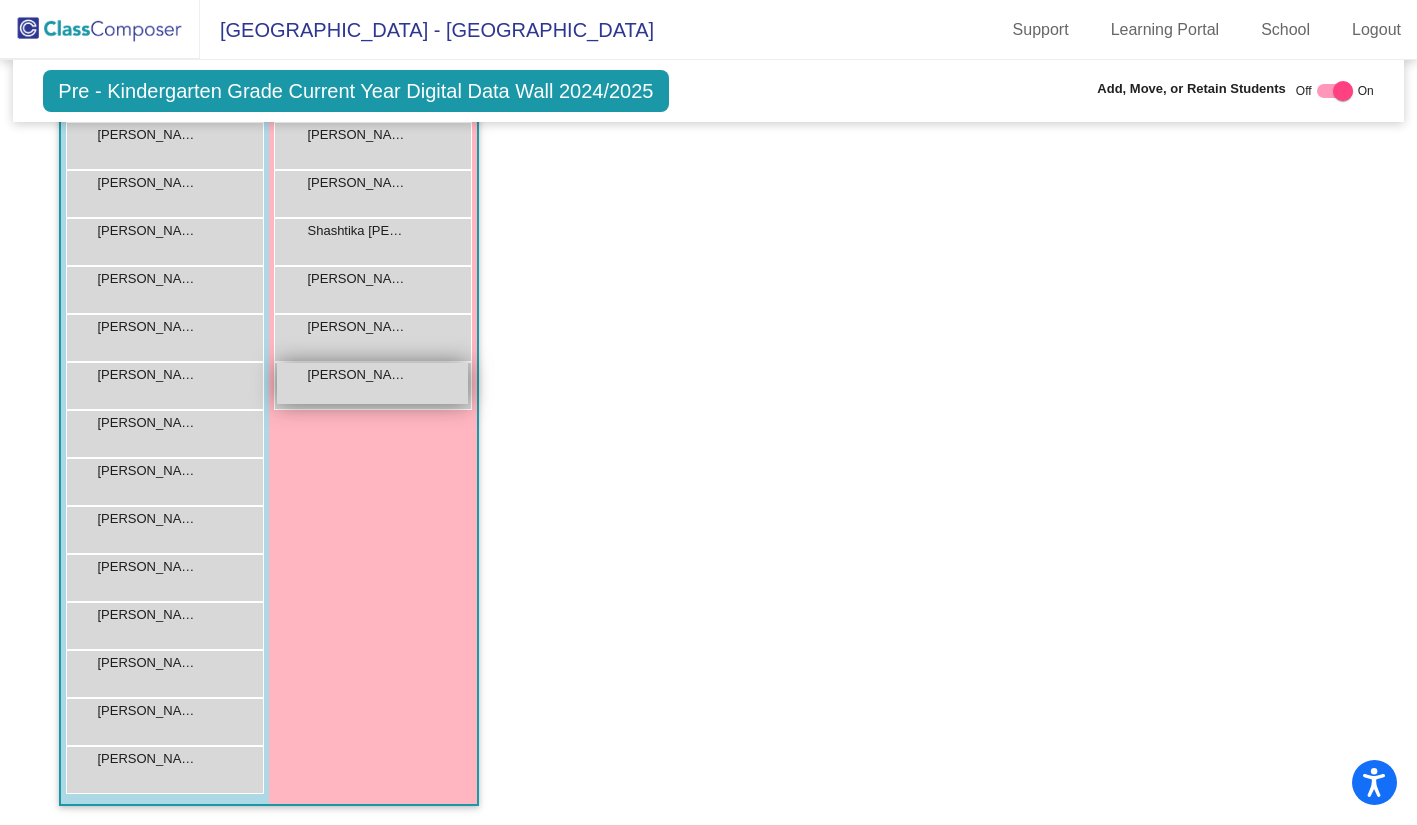 click on "Ziyi Li lock do_not_disturb_alt" at bounding box center (372, 383) 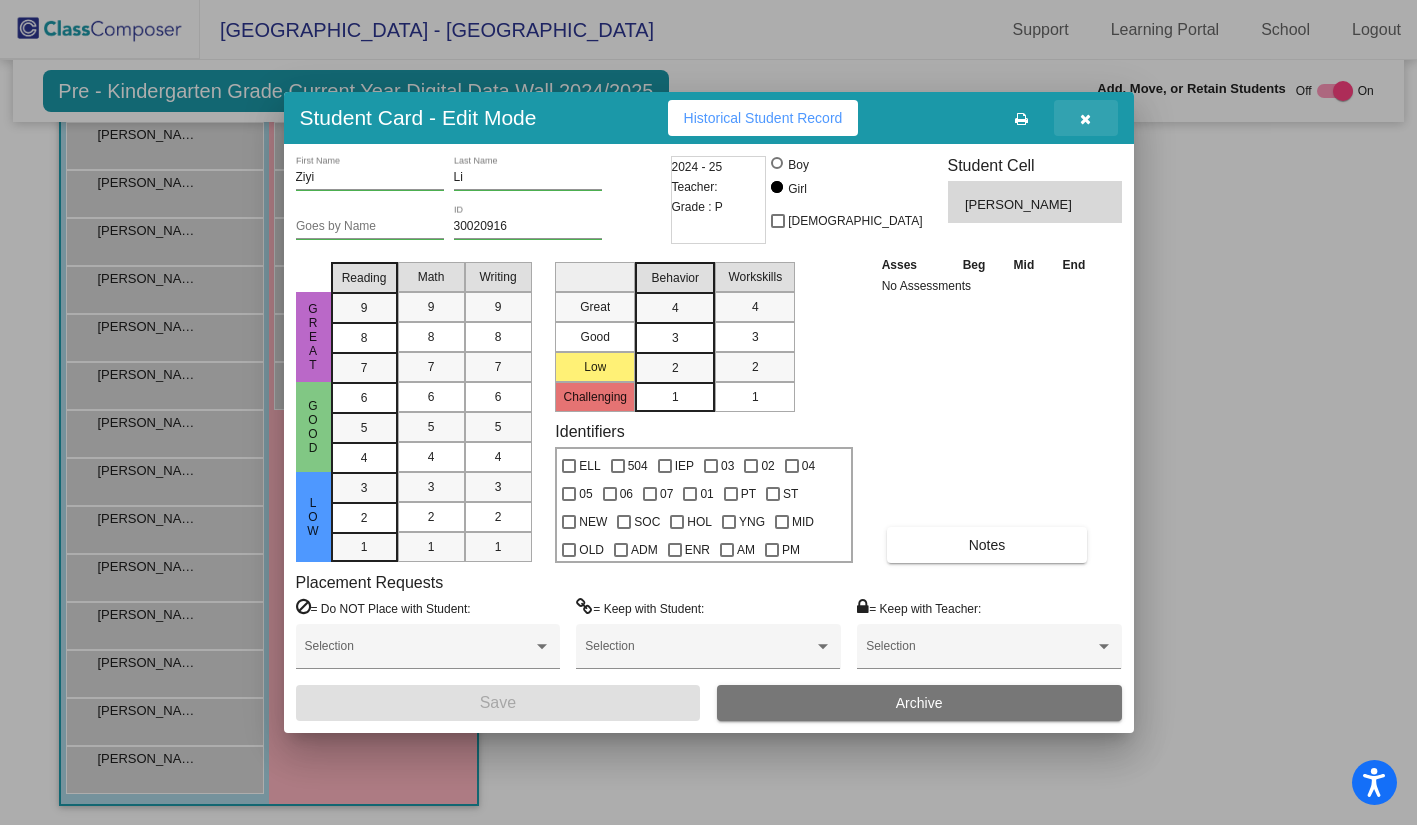 click at bounding box center (1085, 119) 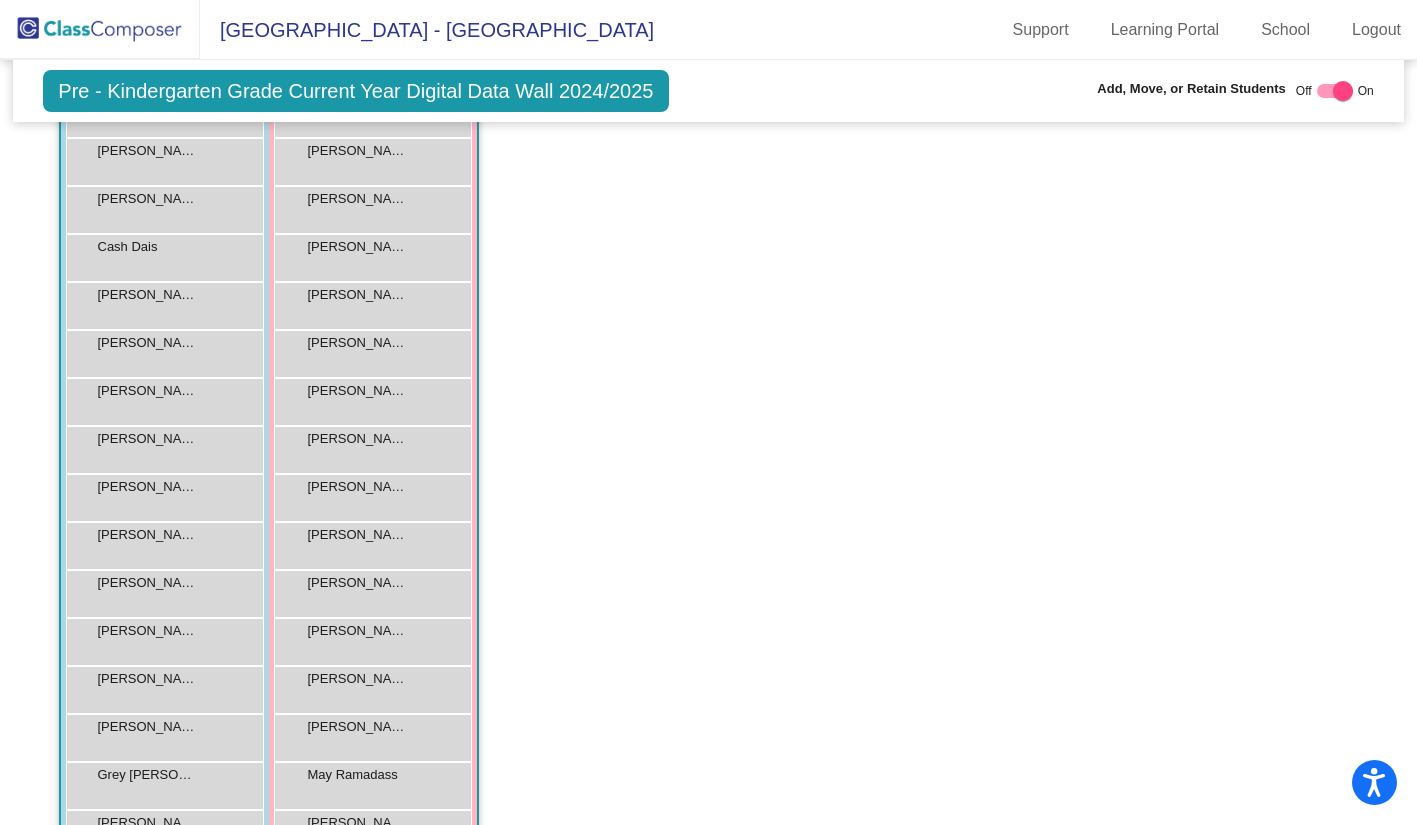 scroll, scrollTop: 2060, scrollLeft: 0, axis: vertical 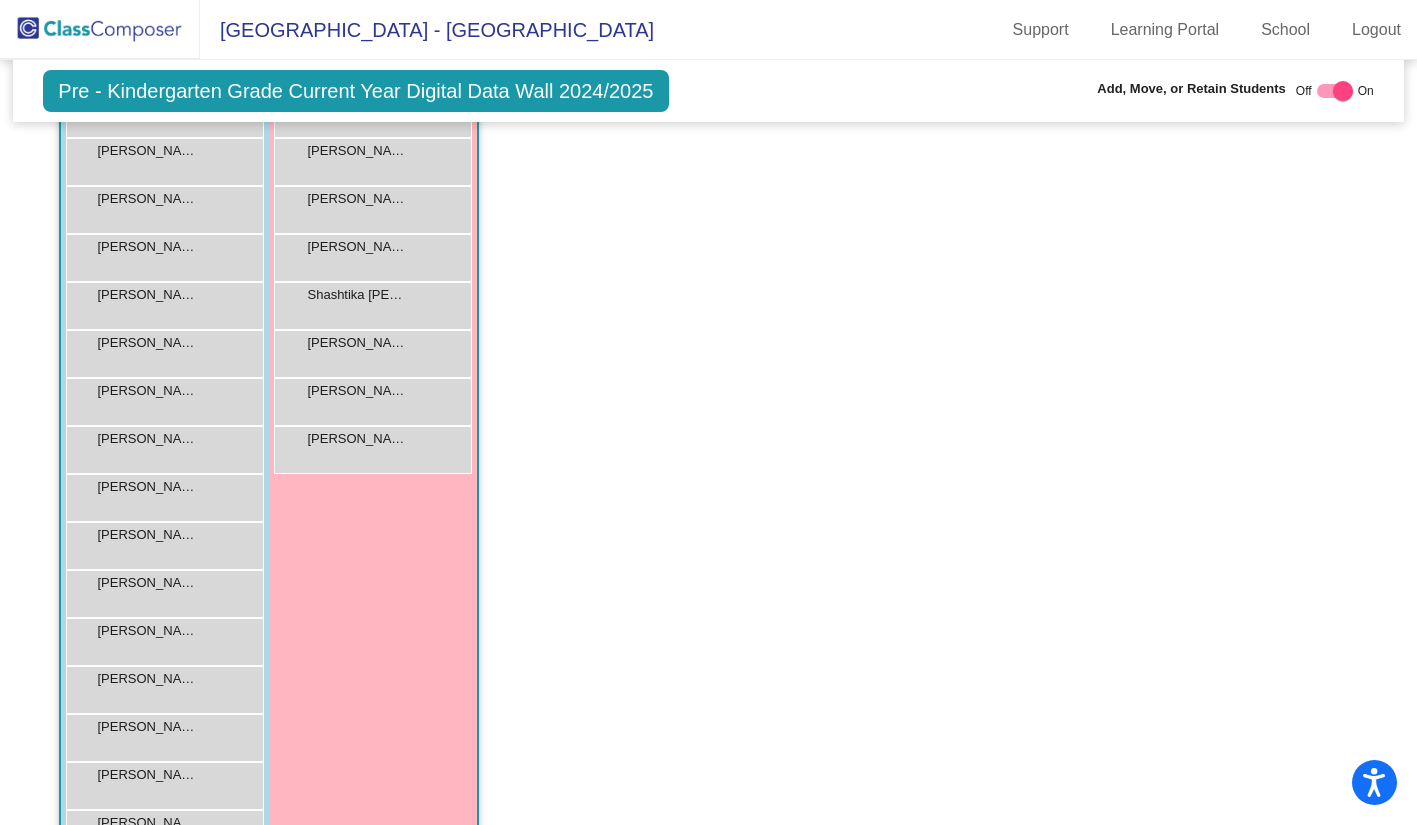 click on "Class 1   - PreK AM   picture_as_pdf Becky Clawson  Add Student  First Name Last Name Student Id  (Recommended)   Boy   Girl   Non Binary Add Close  Boys : 0    No Students   Girls: 0   No Students" 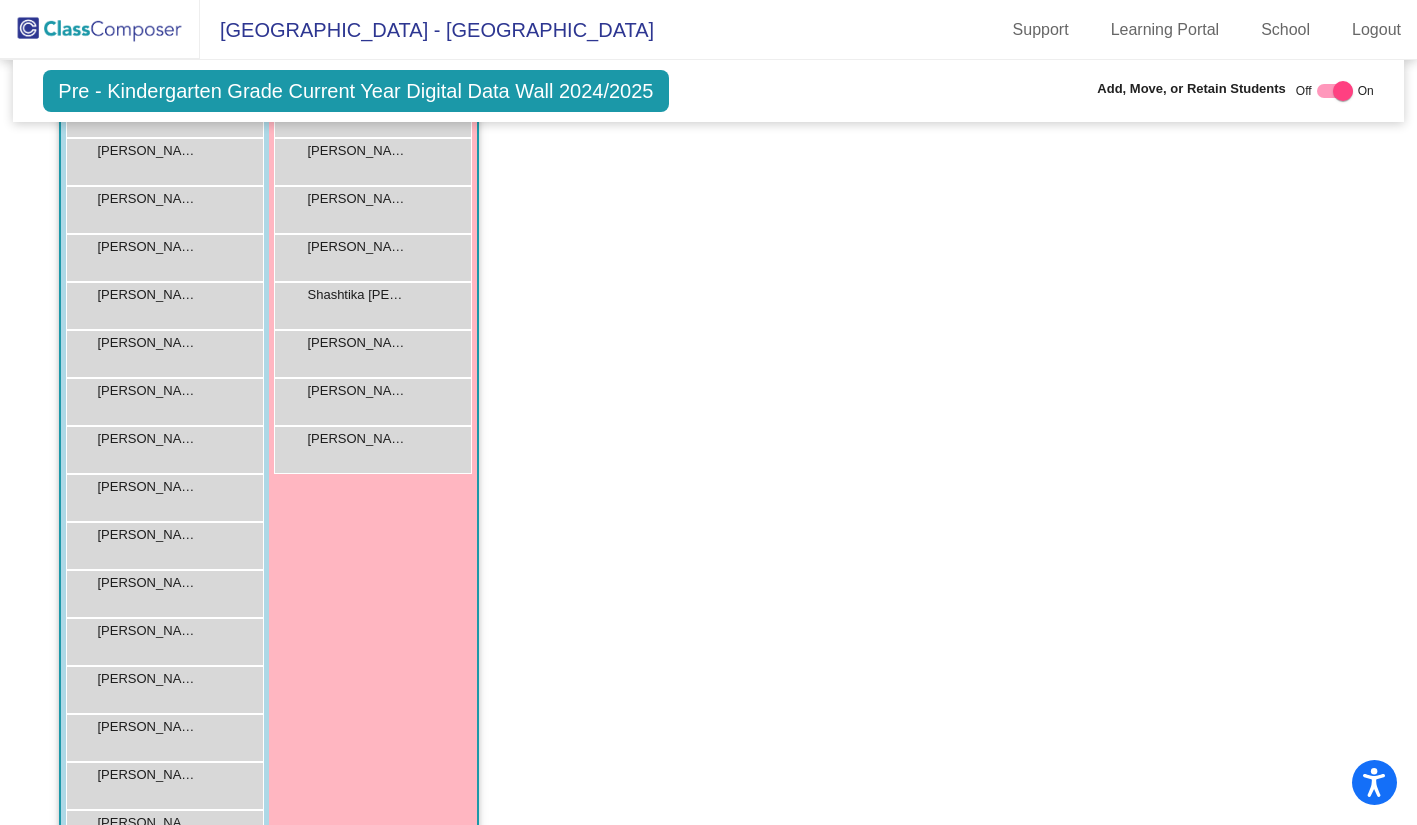click on "Class 1   - PreK AM   picture_as_pdf Becky Clawson  Add Student  First Name Last Name Student Id  (Recommended)   Boy   Girl   Non Binary Add Close  Boys : 0    No Students   Girls: 0   No Students" 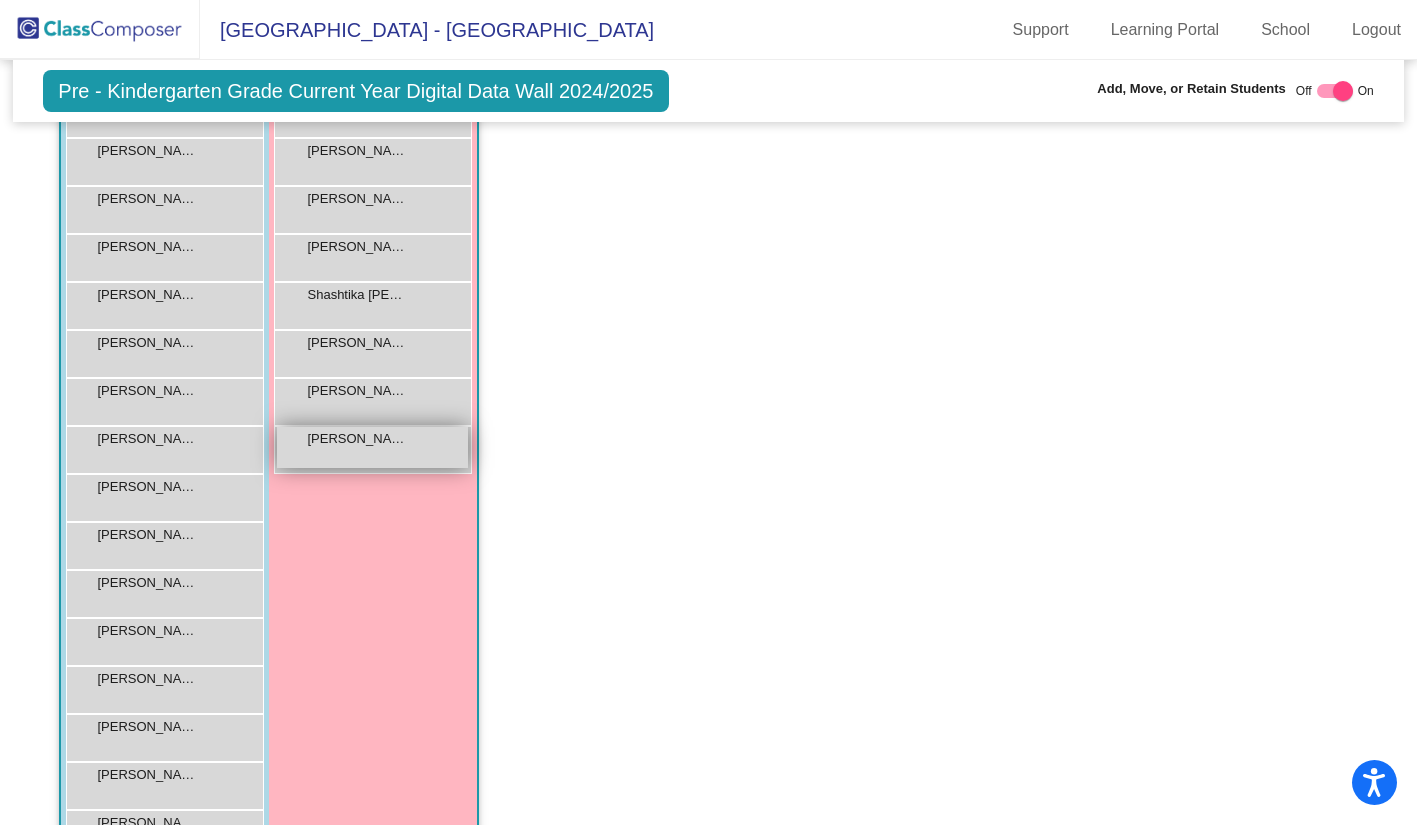 click on "Ziyi Li lock do_not_disturb_alt" at bounding box center [372, 447] 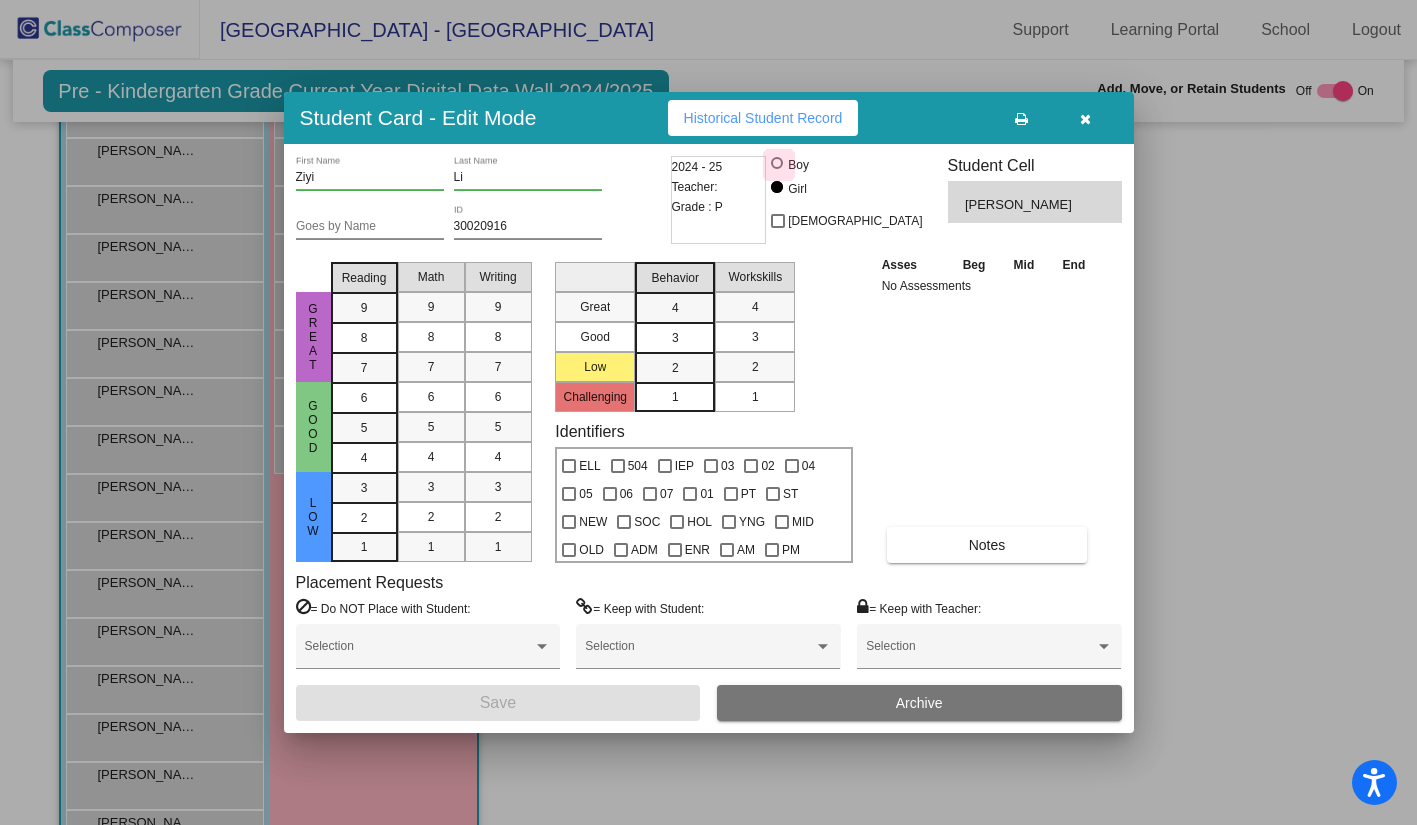 click at bounding box center (777, 163) 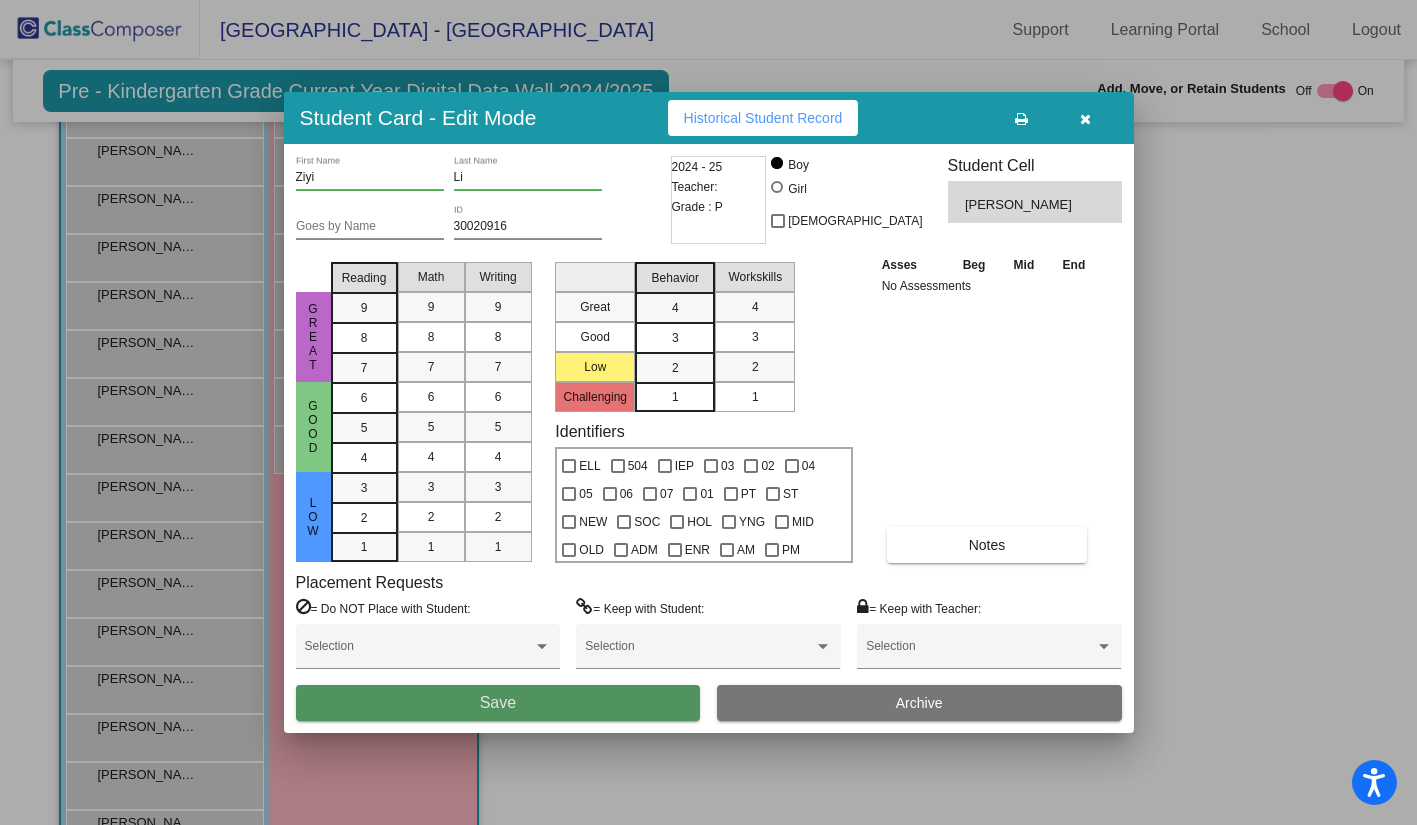 click on "Save" at bounding box center [498, 703] 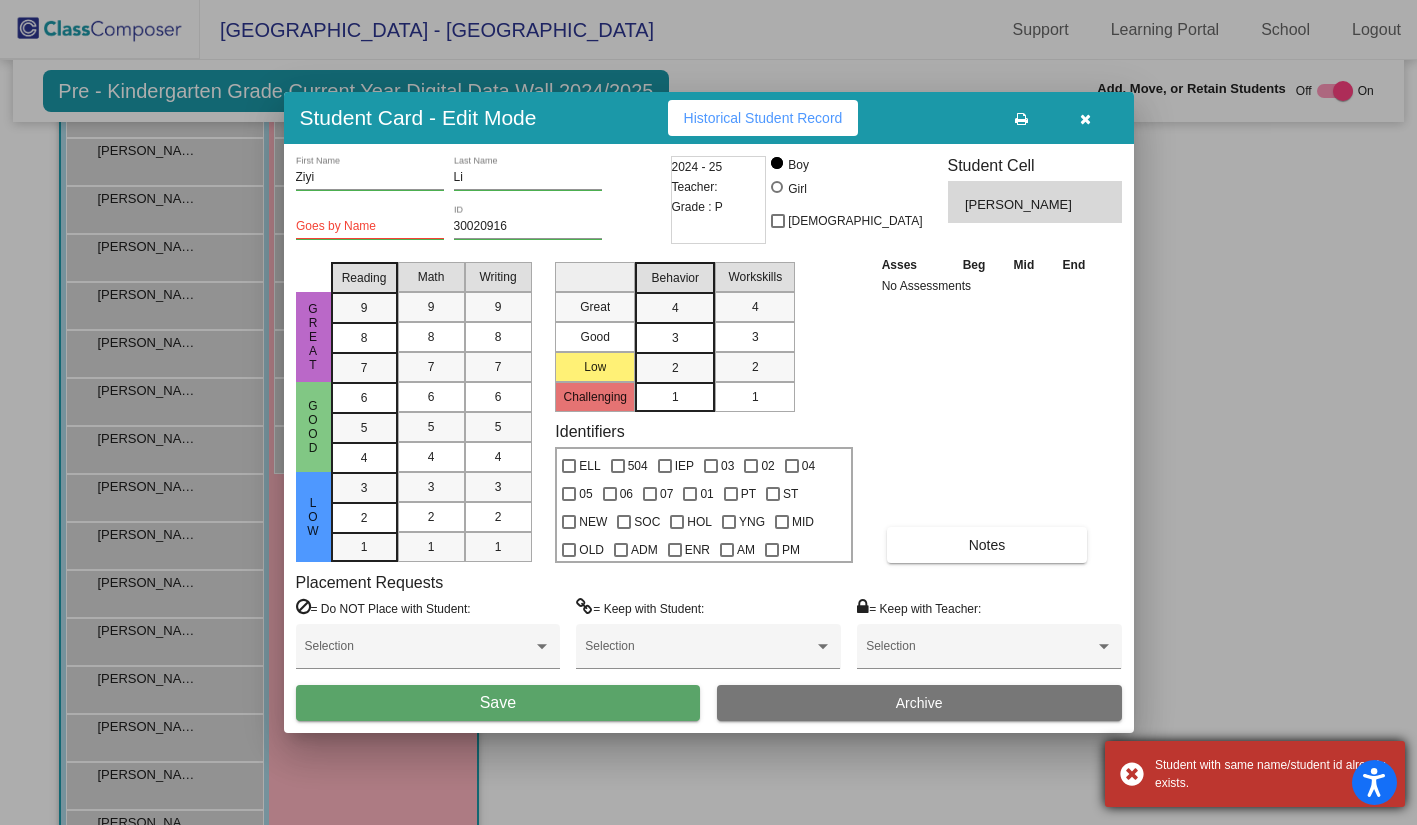 click on "Student with same name/student id already exists." at bounding box center [1255, 774] 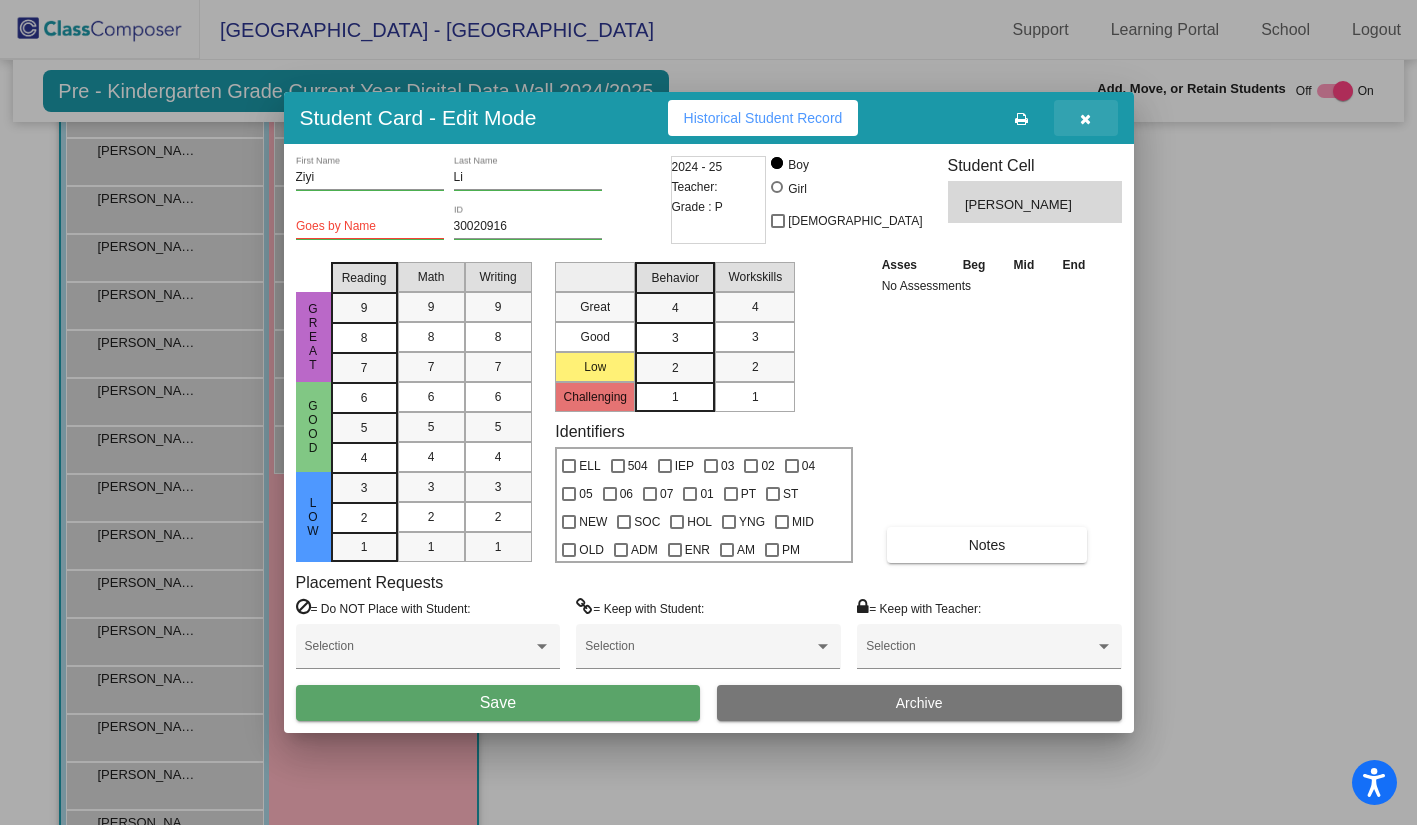 click at bounding box center [1085, 119] 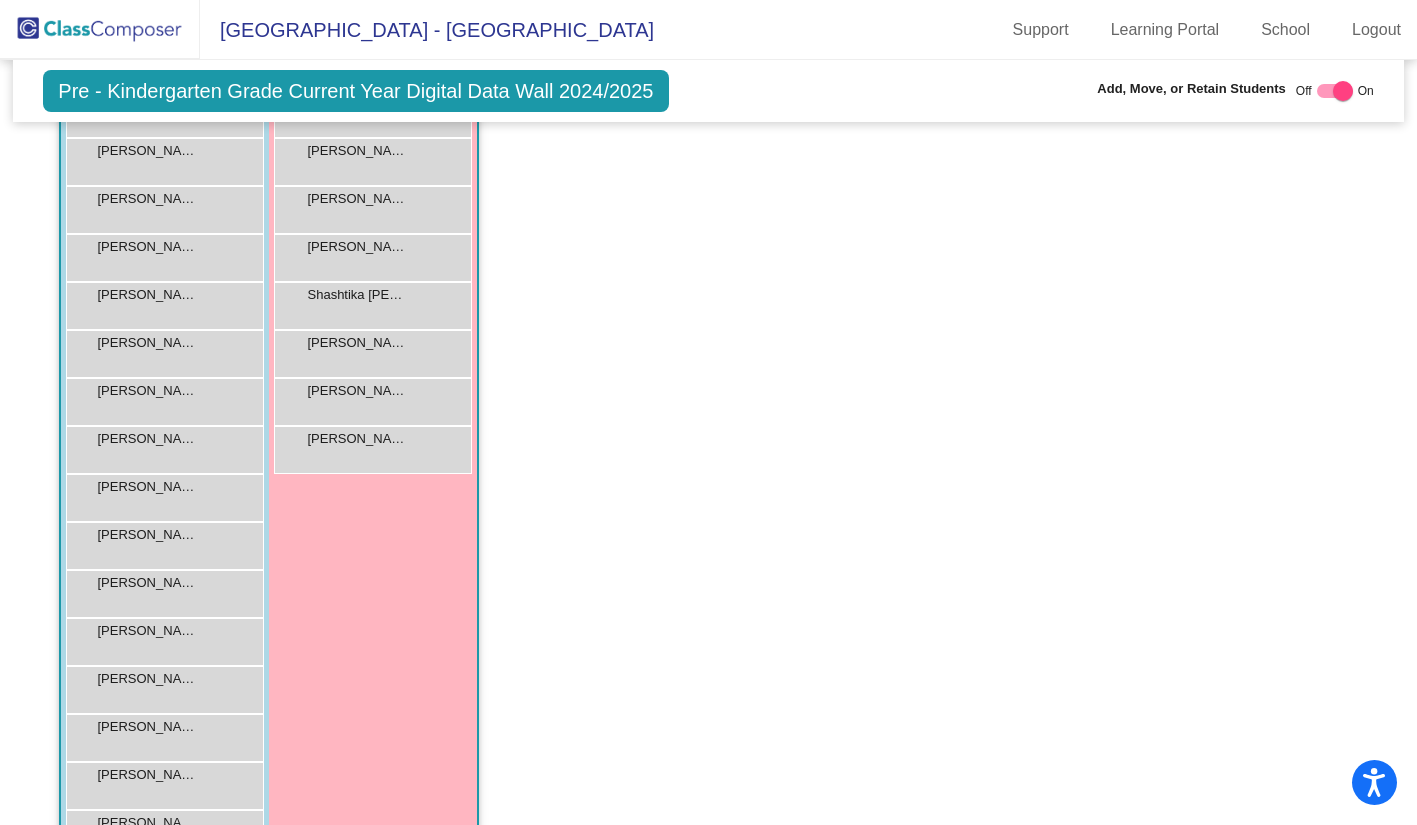 click on "Class 1   - PreK AM   picture_as_pdf Becky Clawson  Add Student  First Name Last Name Student Id  (Recommended)   Boy   Girl   Non Binary Add Close  Boys : 0    No Students   Girls: 0   No Students" 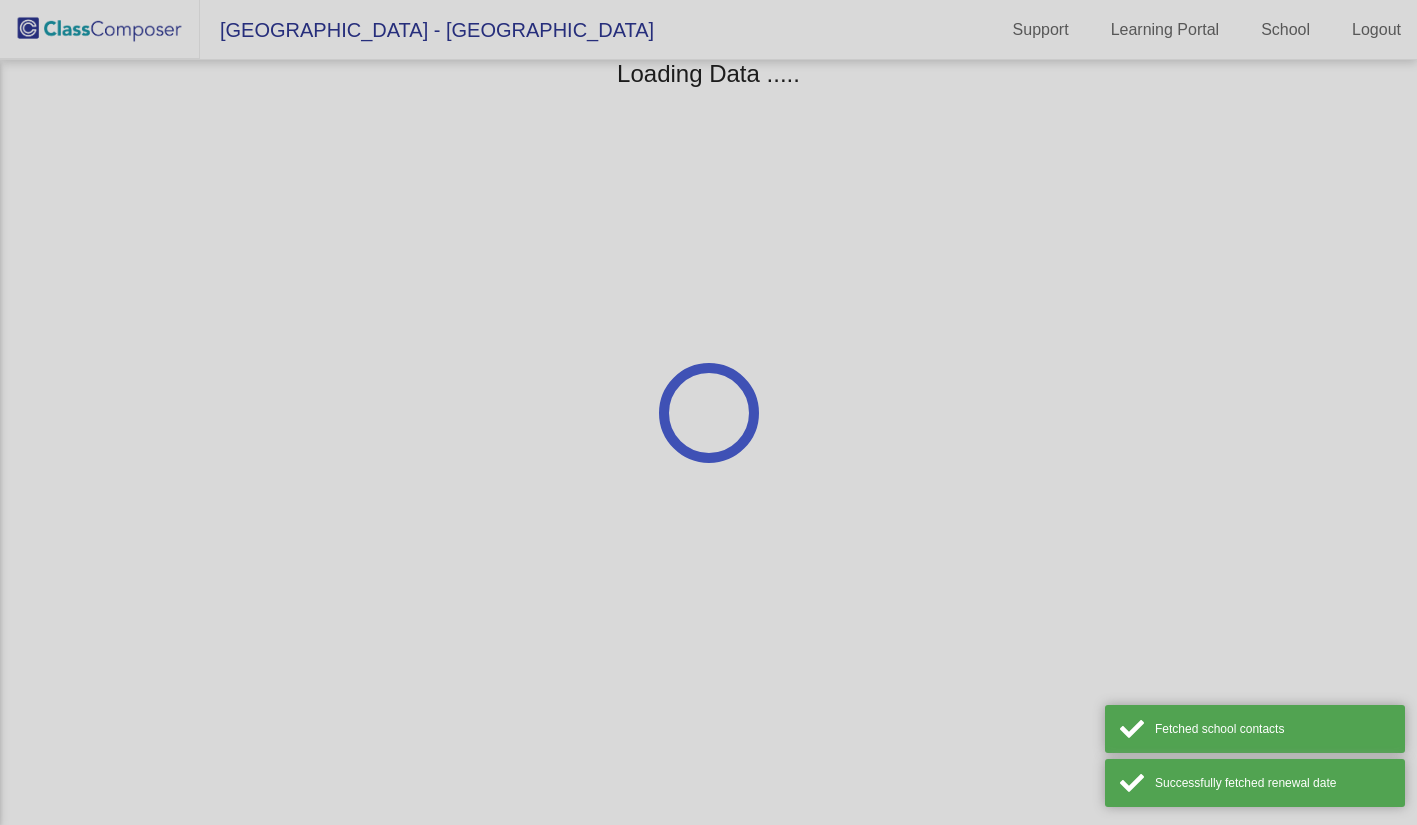 scroll, scrollTop: 0, scrollLeft: 0, axis: both 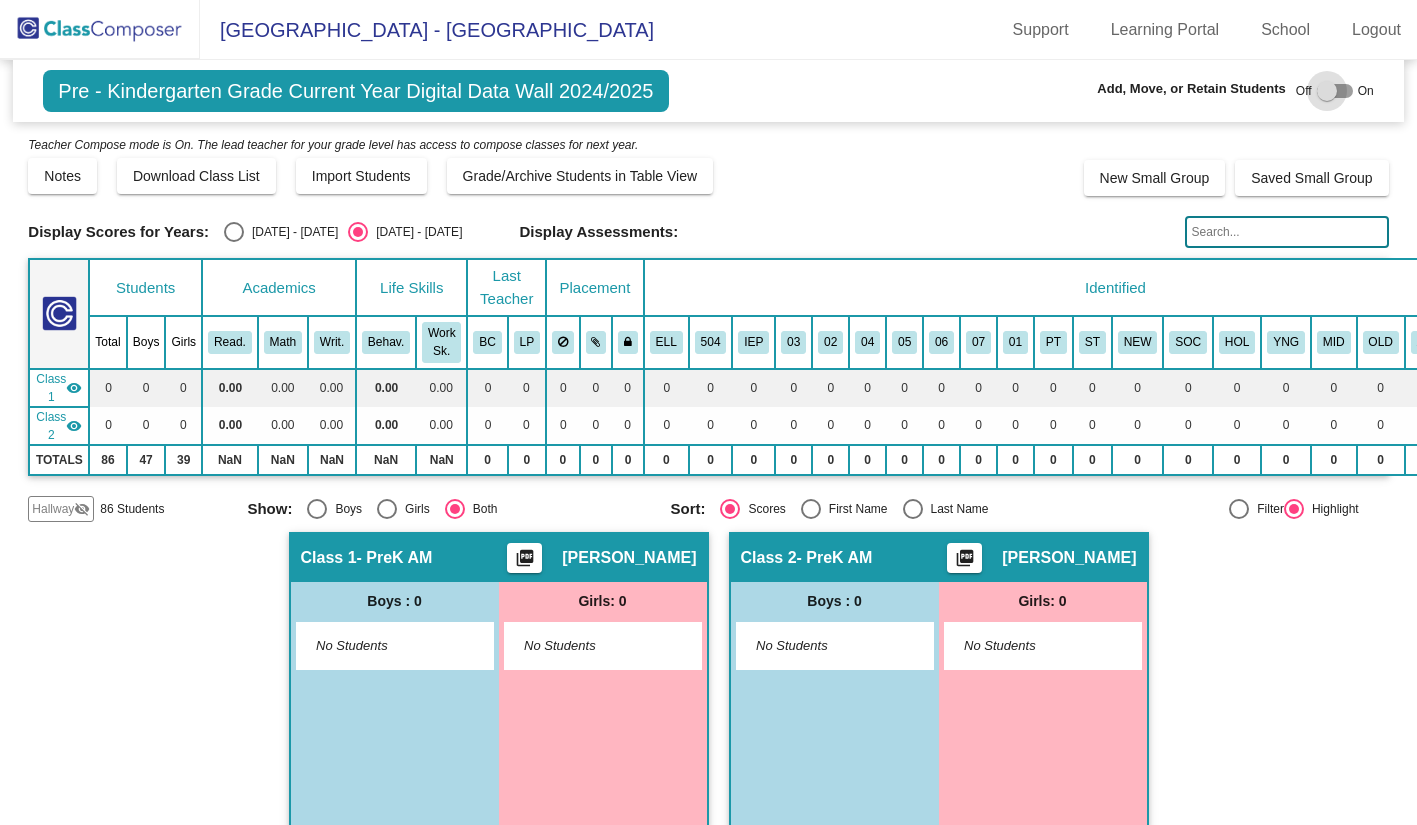 click at bounding box center (1327, 91) 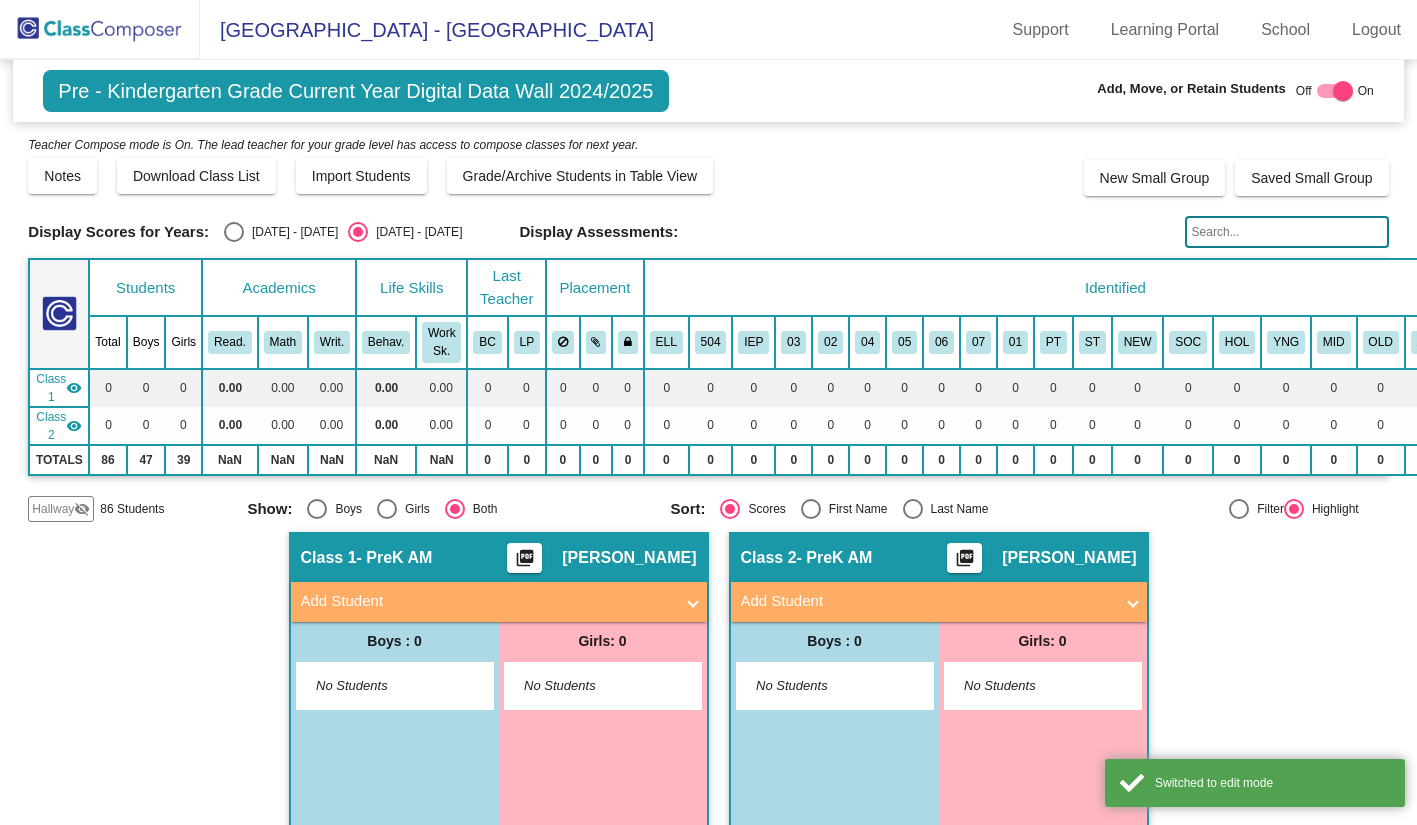 click on "86 Students" 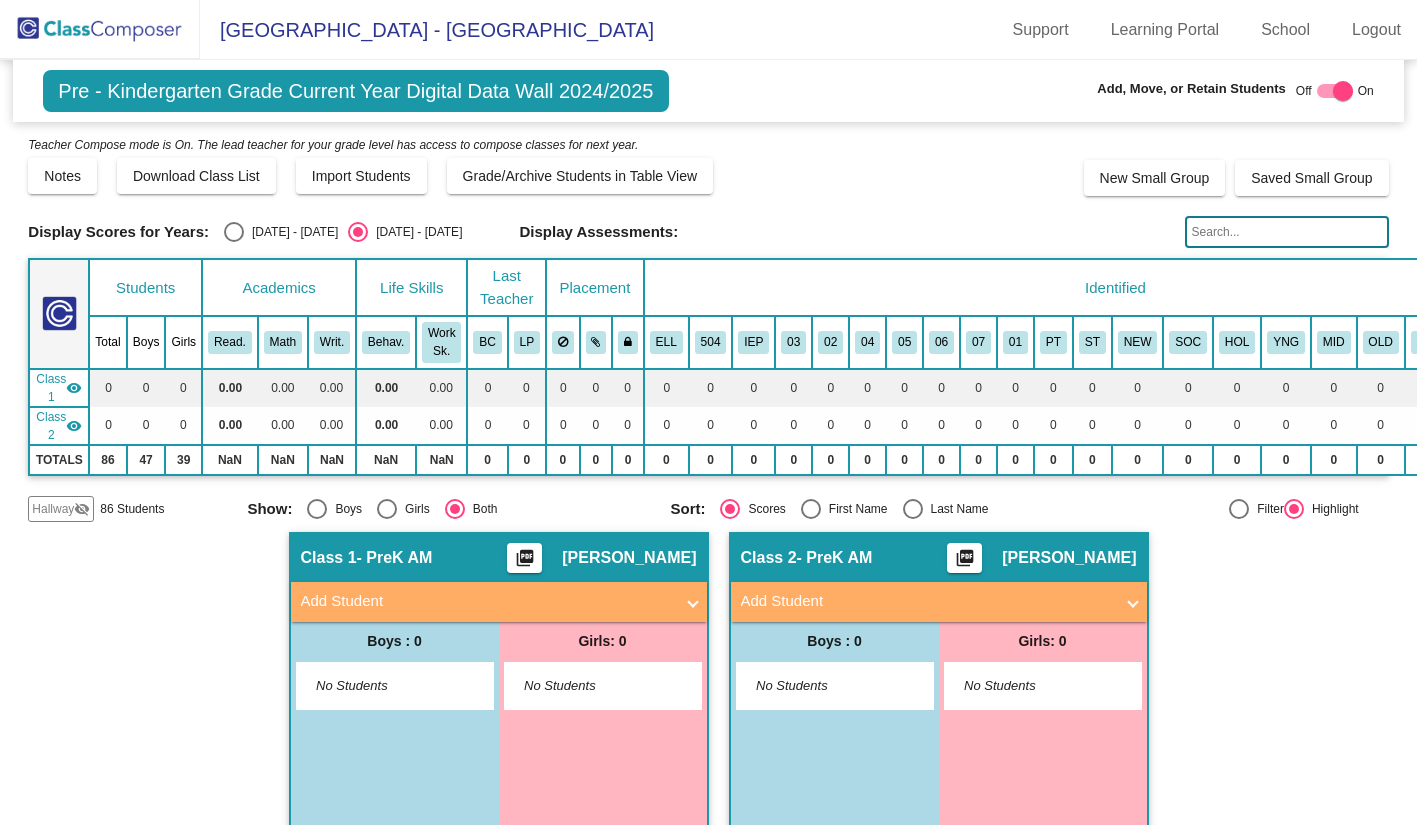click on "visibility_off" 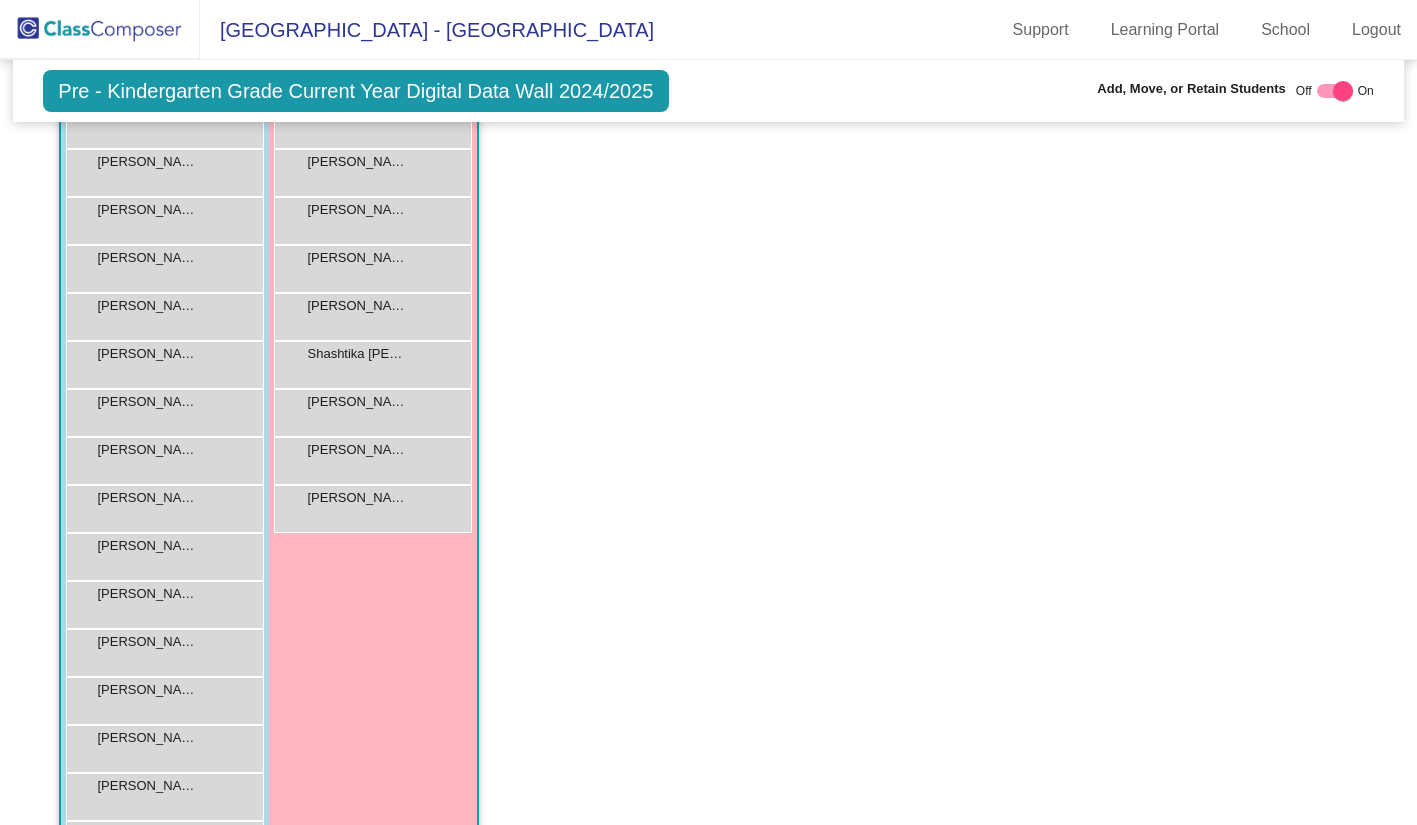 scroll, scrollTop: 2100, scrollLeft: 0, axis: vertical 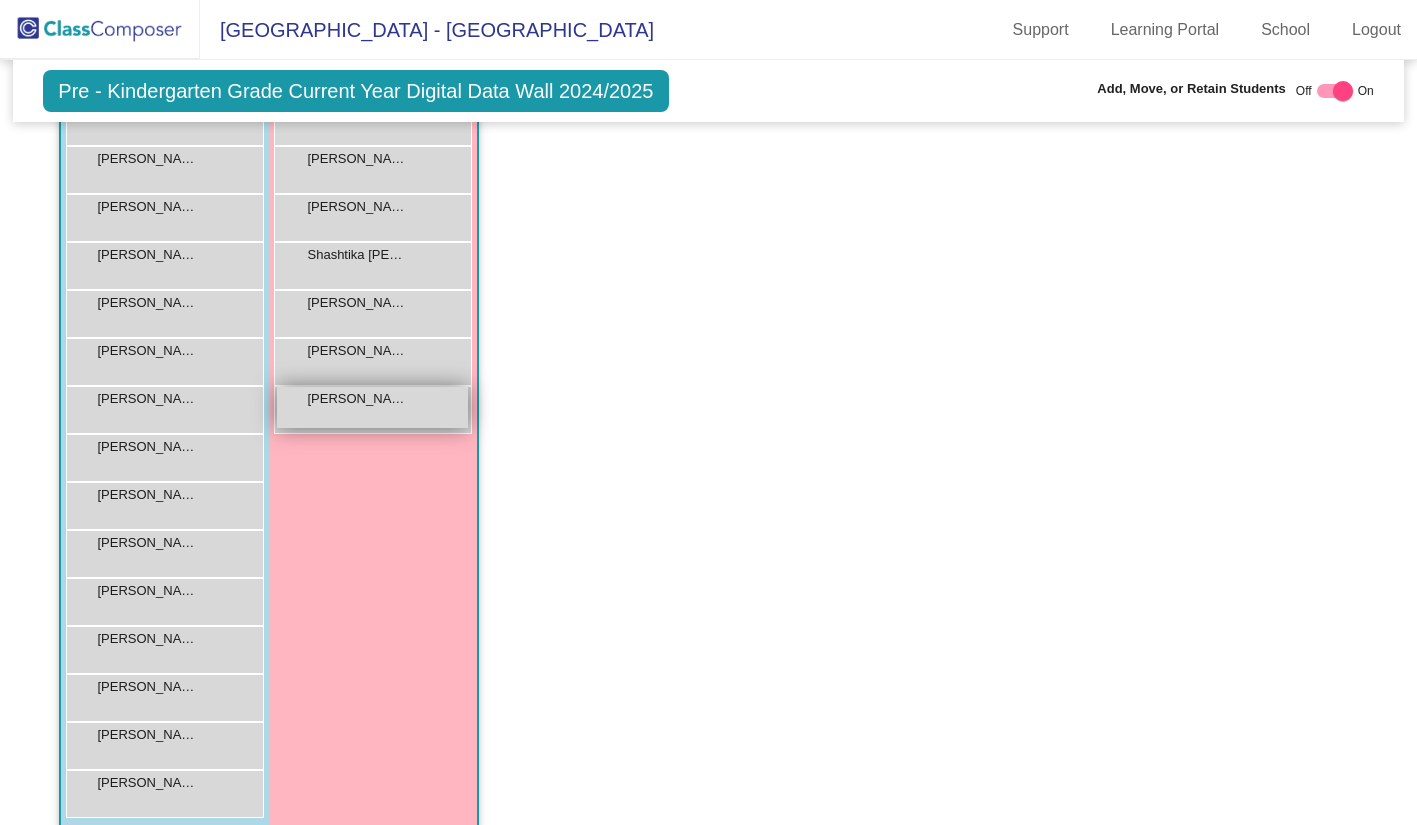click on "Ziyi Li lock do_not_disturb_alt" at bounding box center [372, 407] 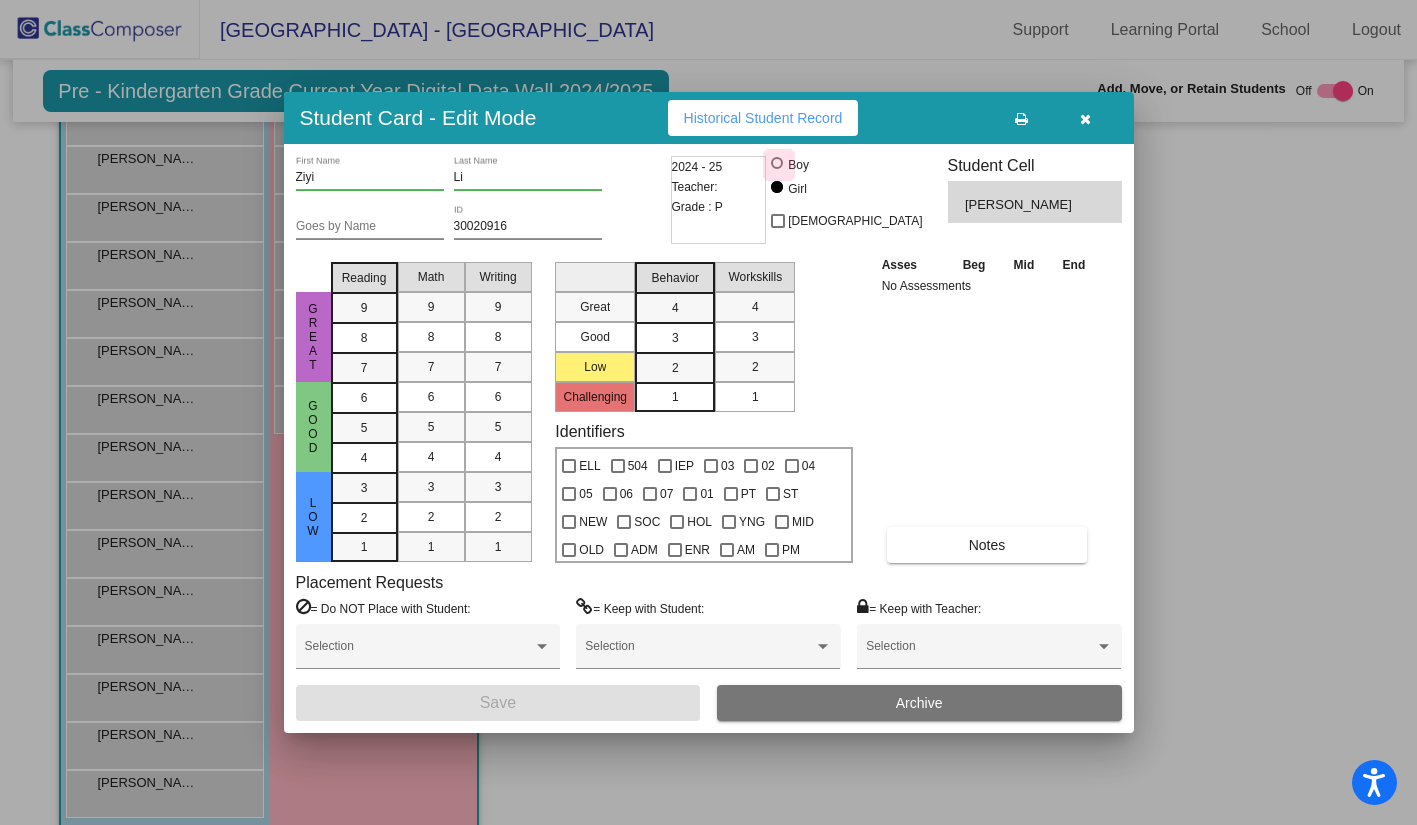 click at bounding box center [777, 163] 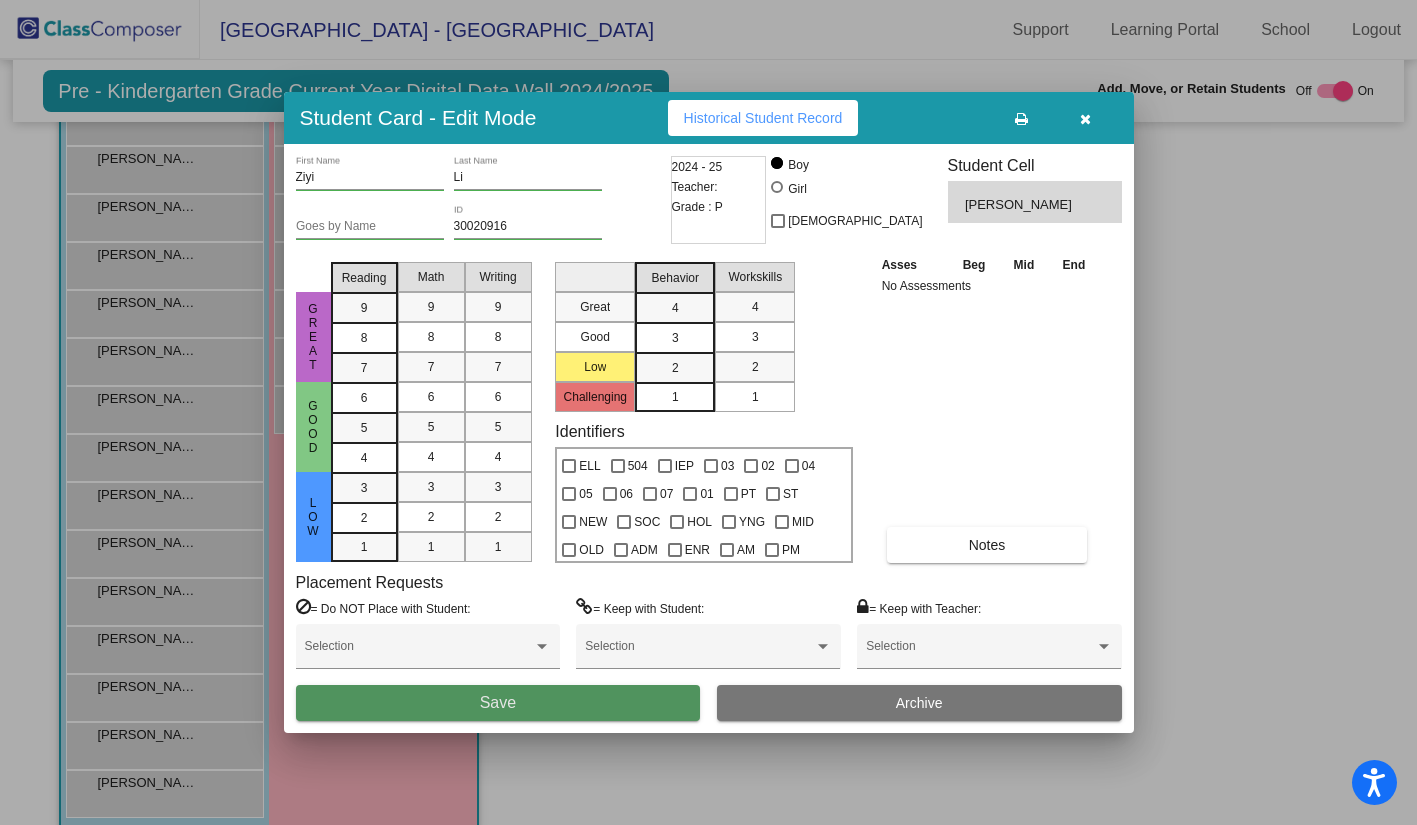 click on "Save" at bounding box center (498, 703) 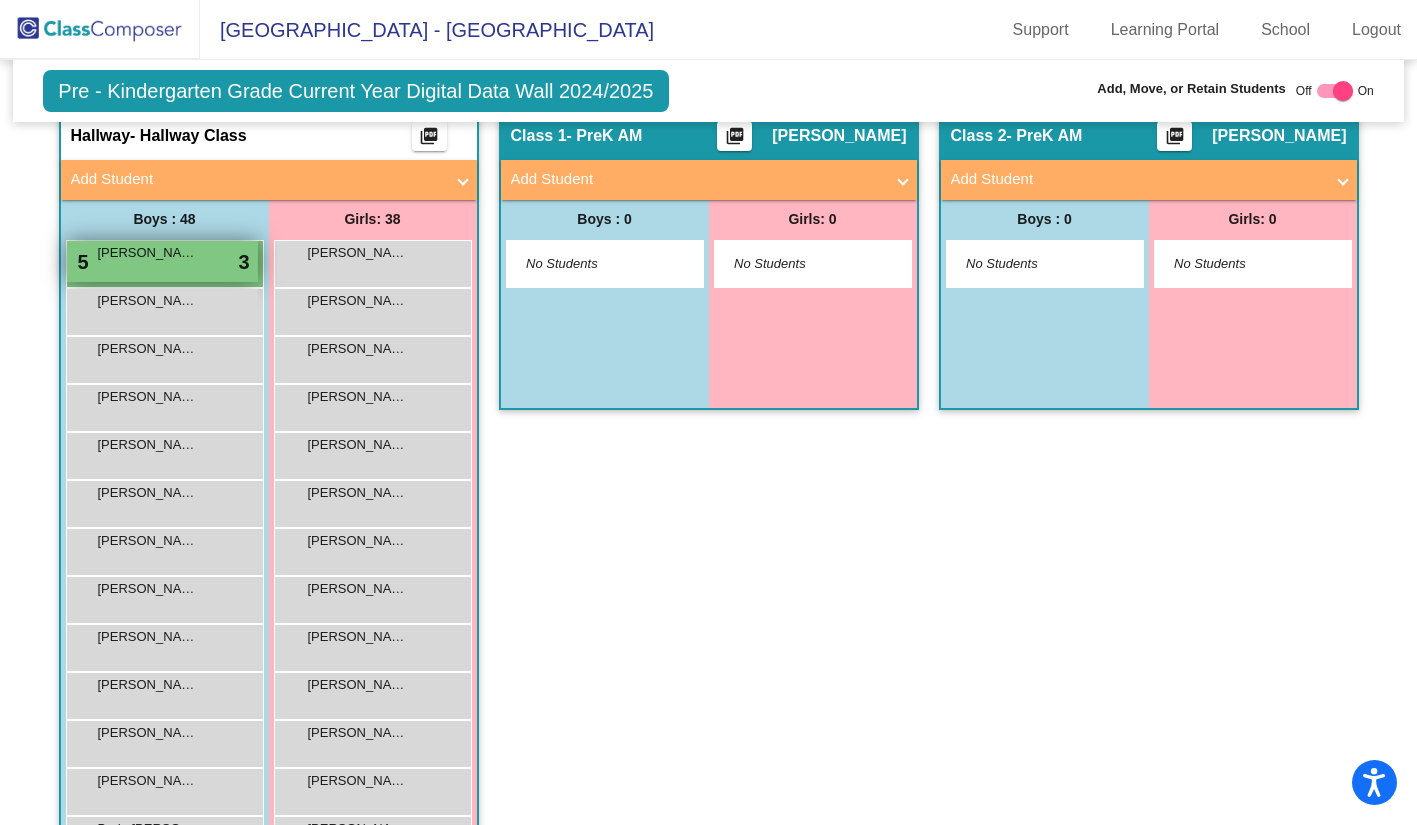 scroll, scrollTop: 400, scrollLeft: 0, axis: vertical 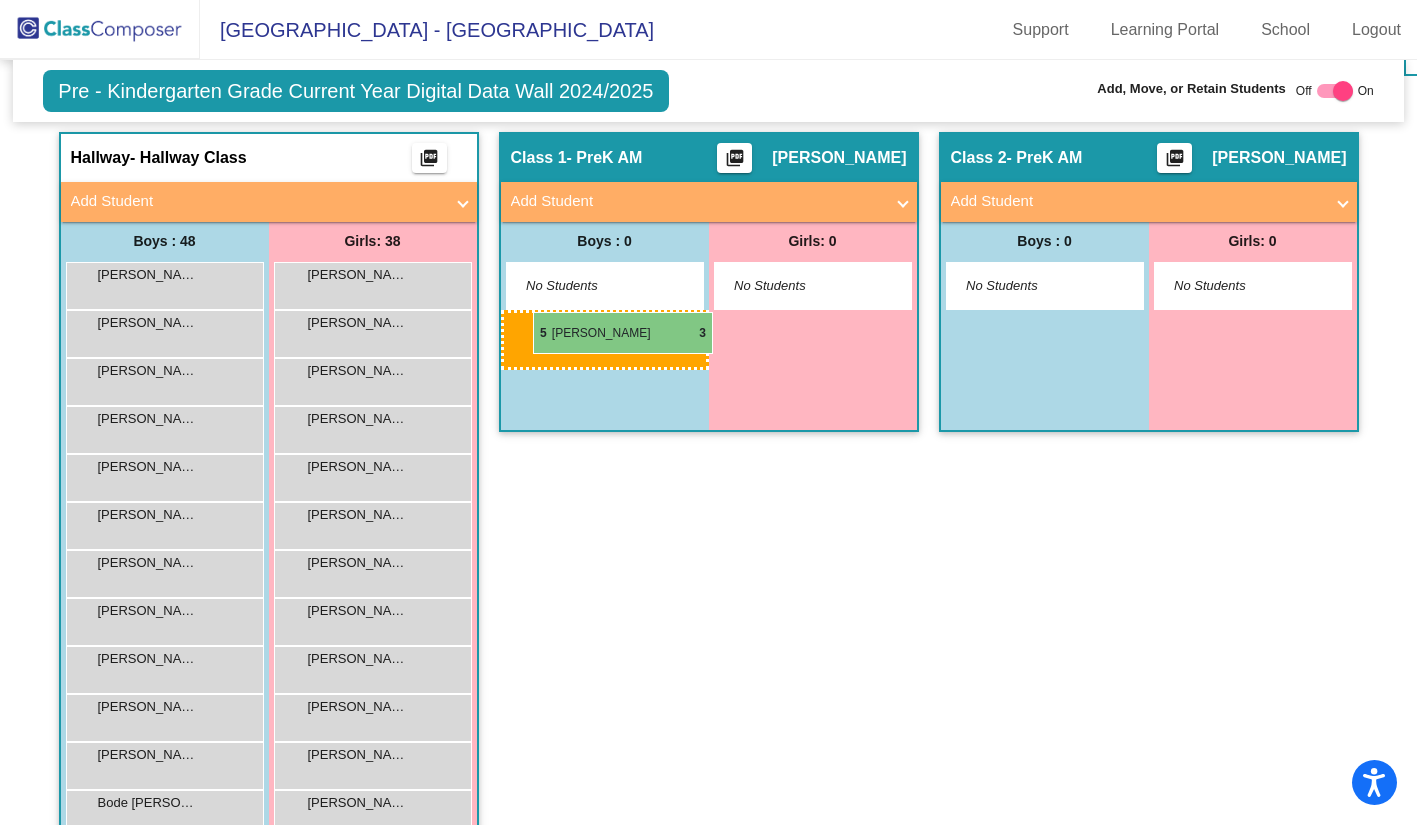 drag, startPoint x: 221, startPoint y: 285, endPoint x: 528, endPoint y: 311, distance: 308.099 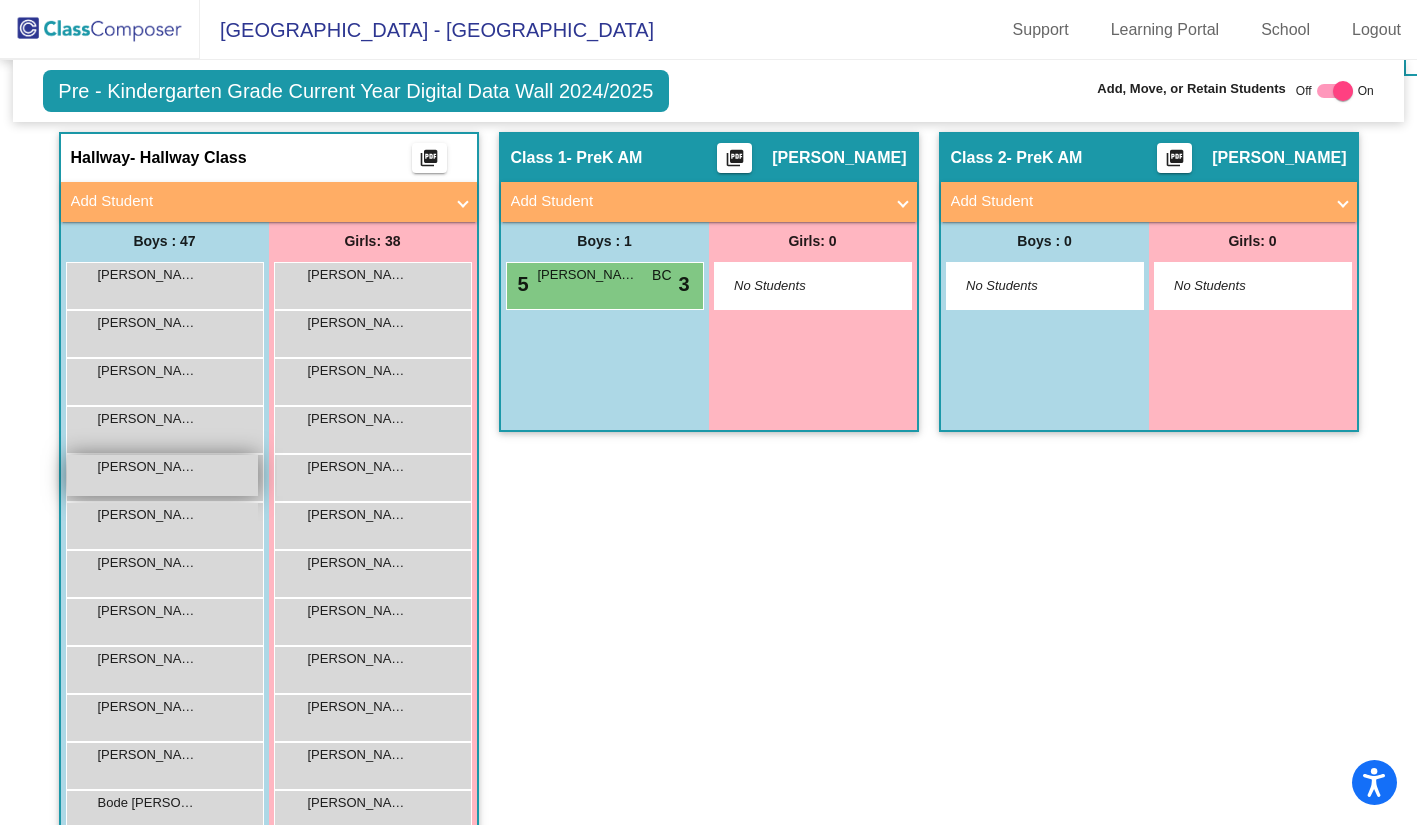 click on "Ammaar Hashim lock do_not_disturb_alt" at bounding box center (162, 475) 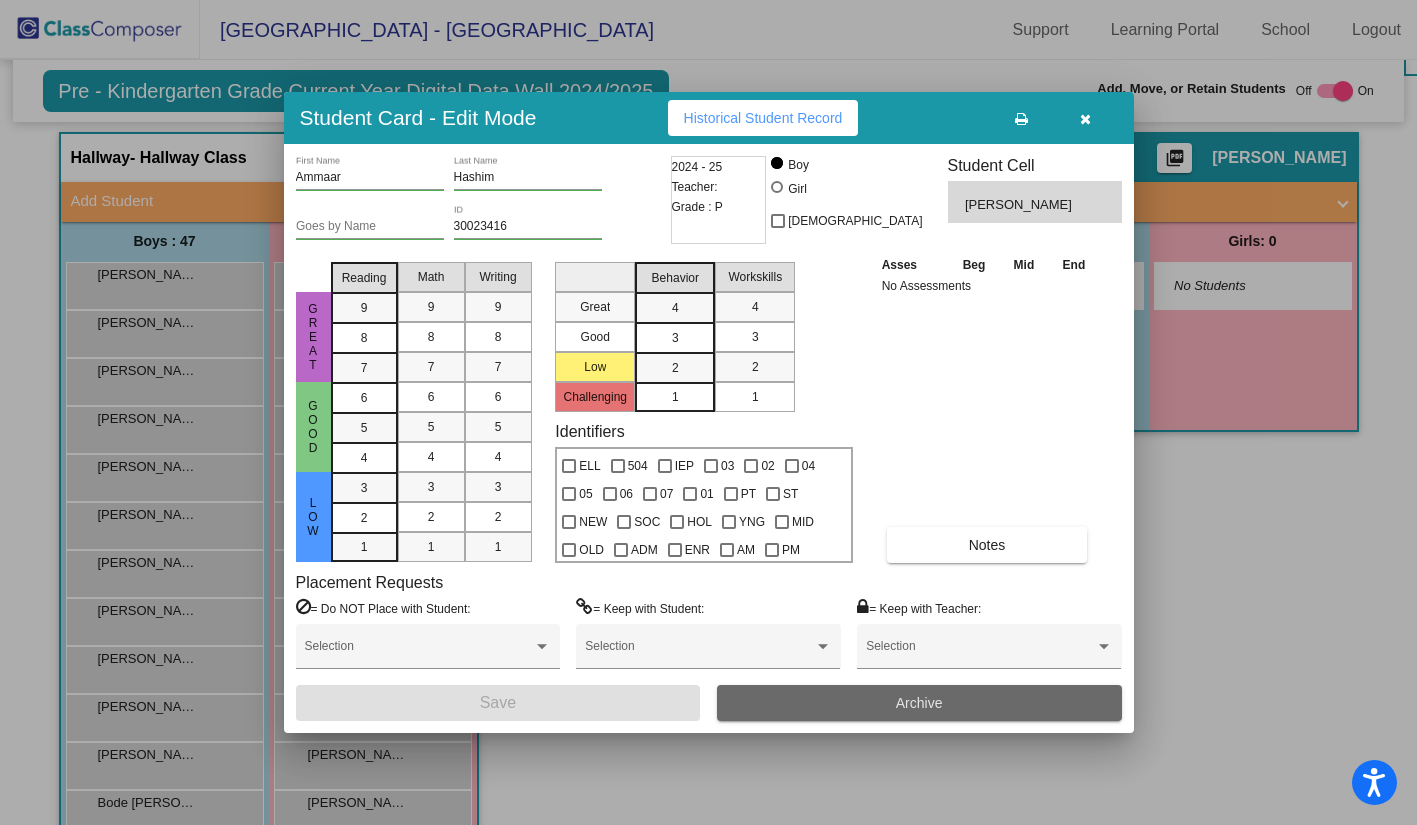 click on "Archive" at bounding box center [919, 703] 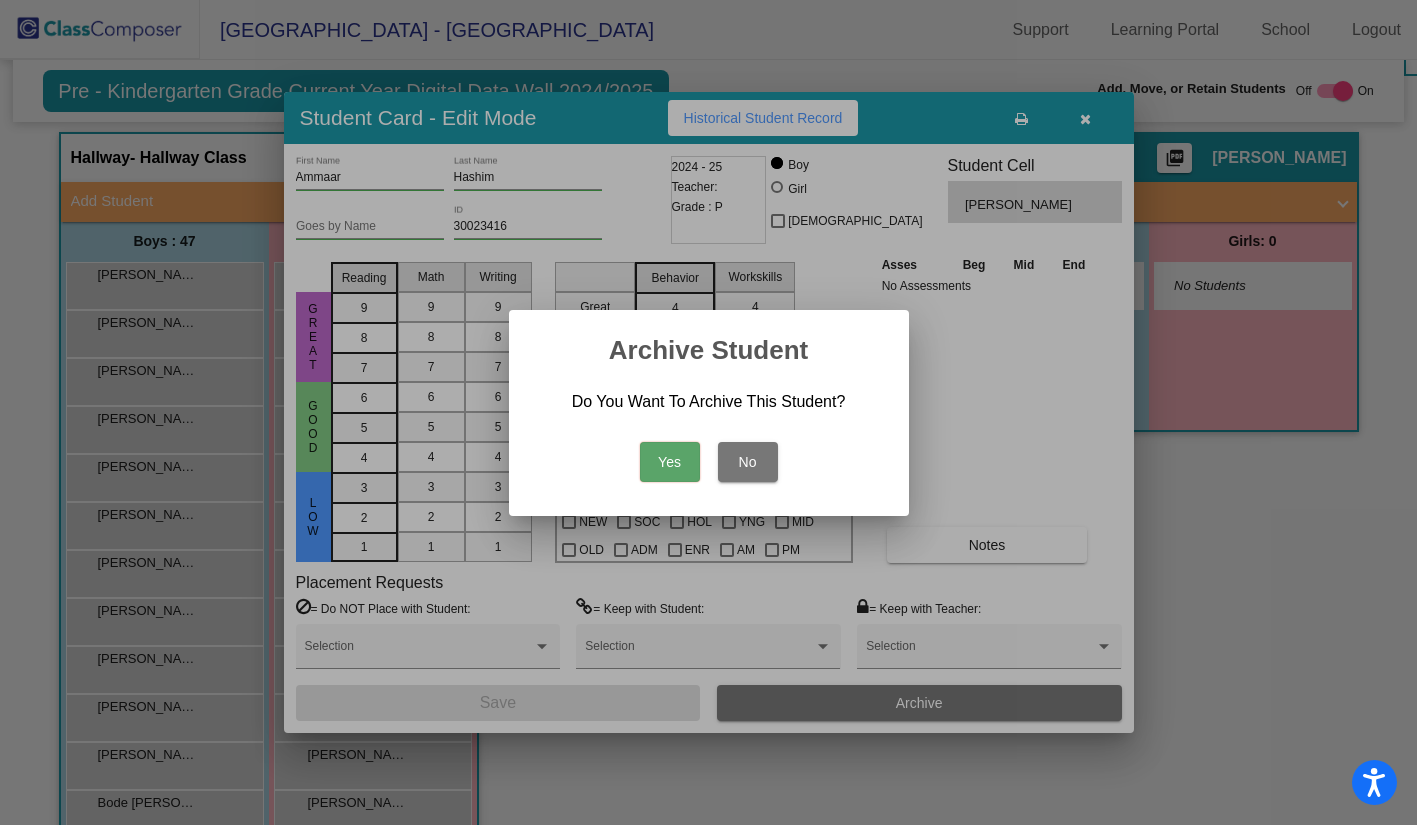 click on "Yes" at bounding box center (670, 462) 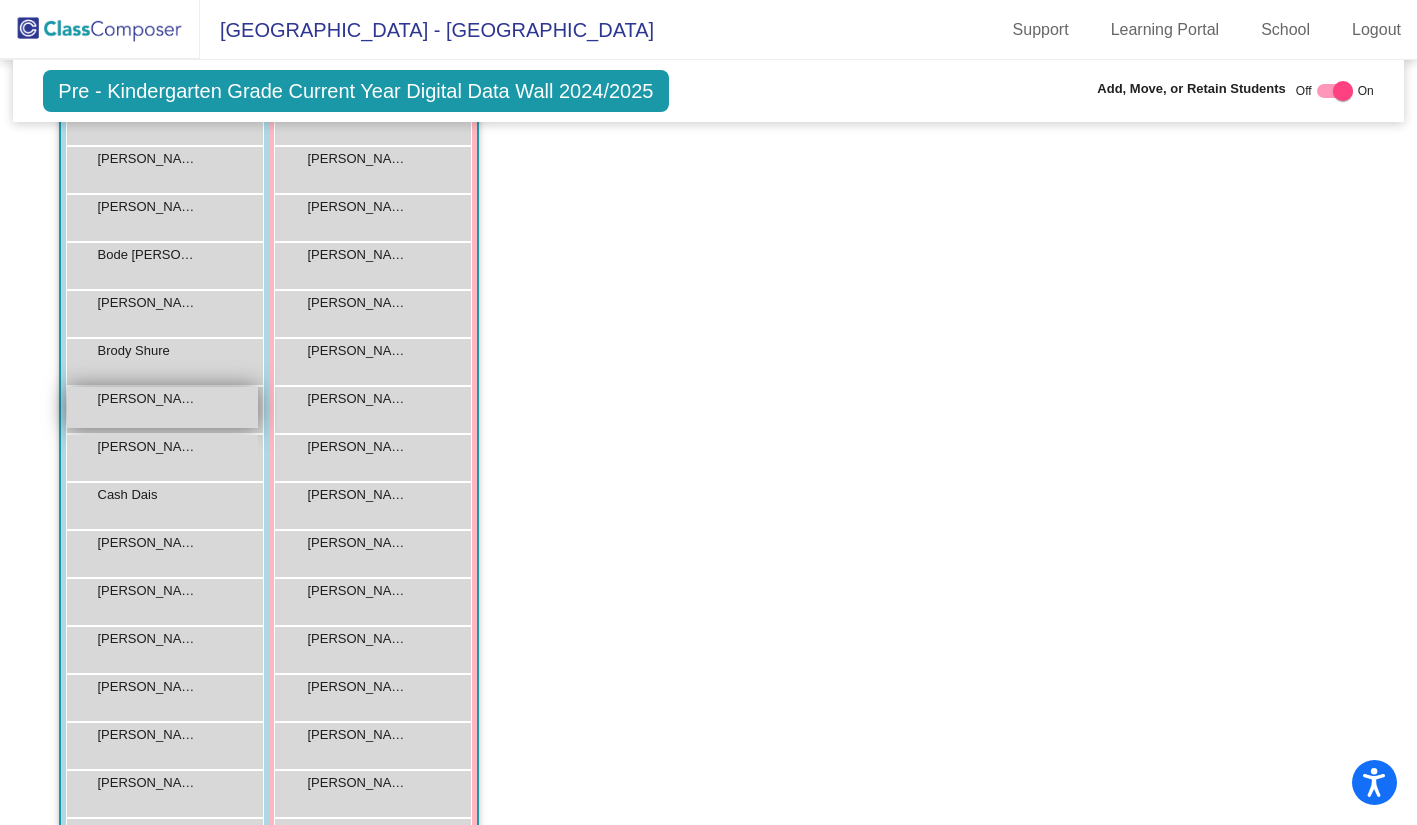 scroll, scrollTop: 1000, scrollLeft: 0, axis: vertical 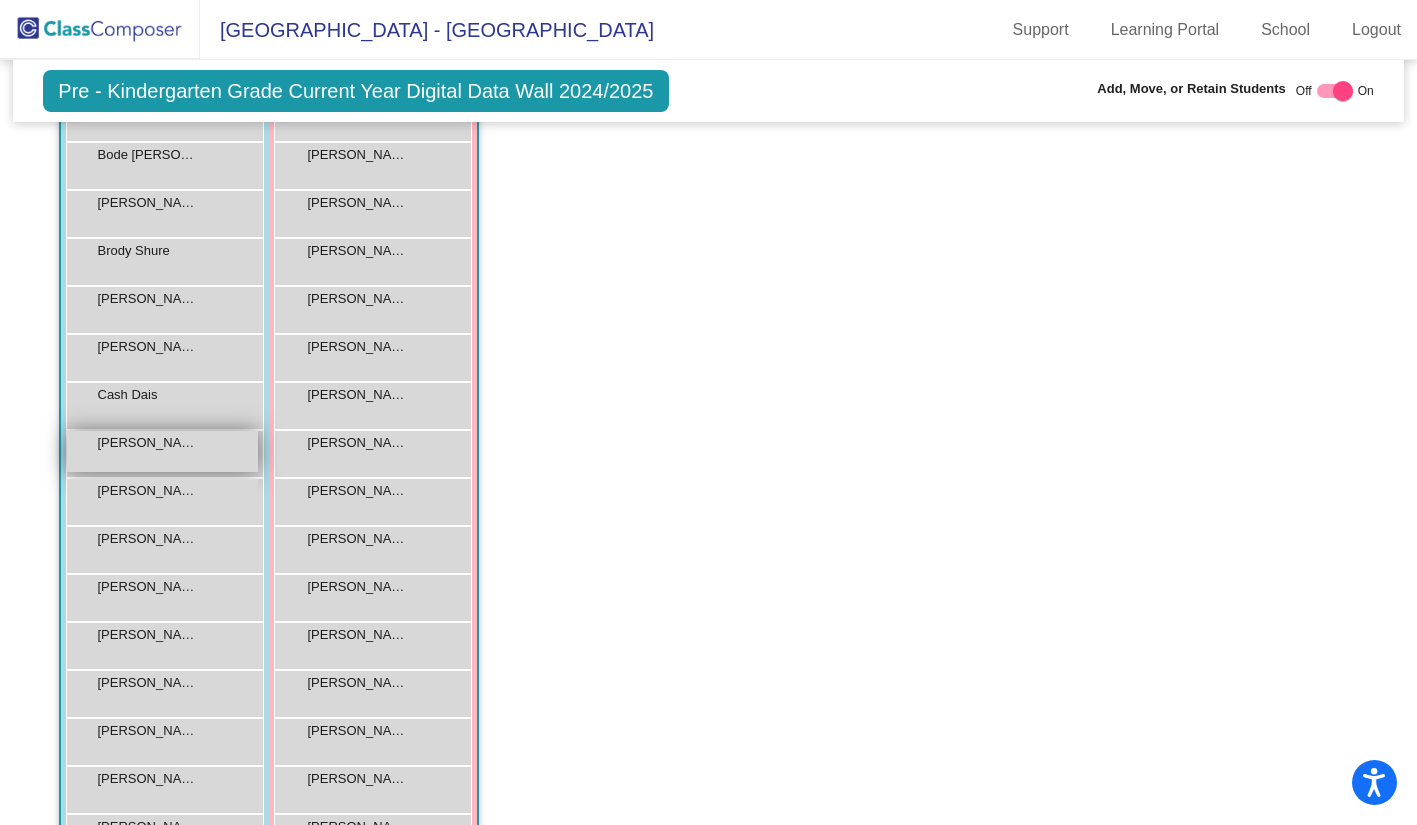 click on "Charles Rolph" at bounding box center [148, 443] 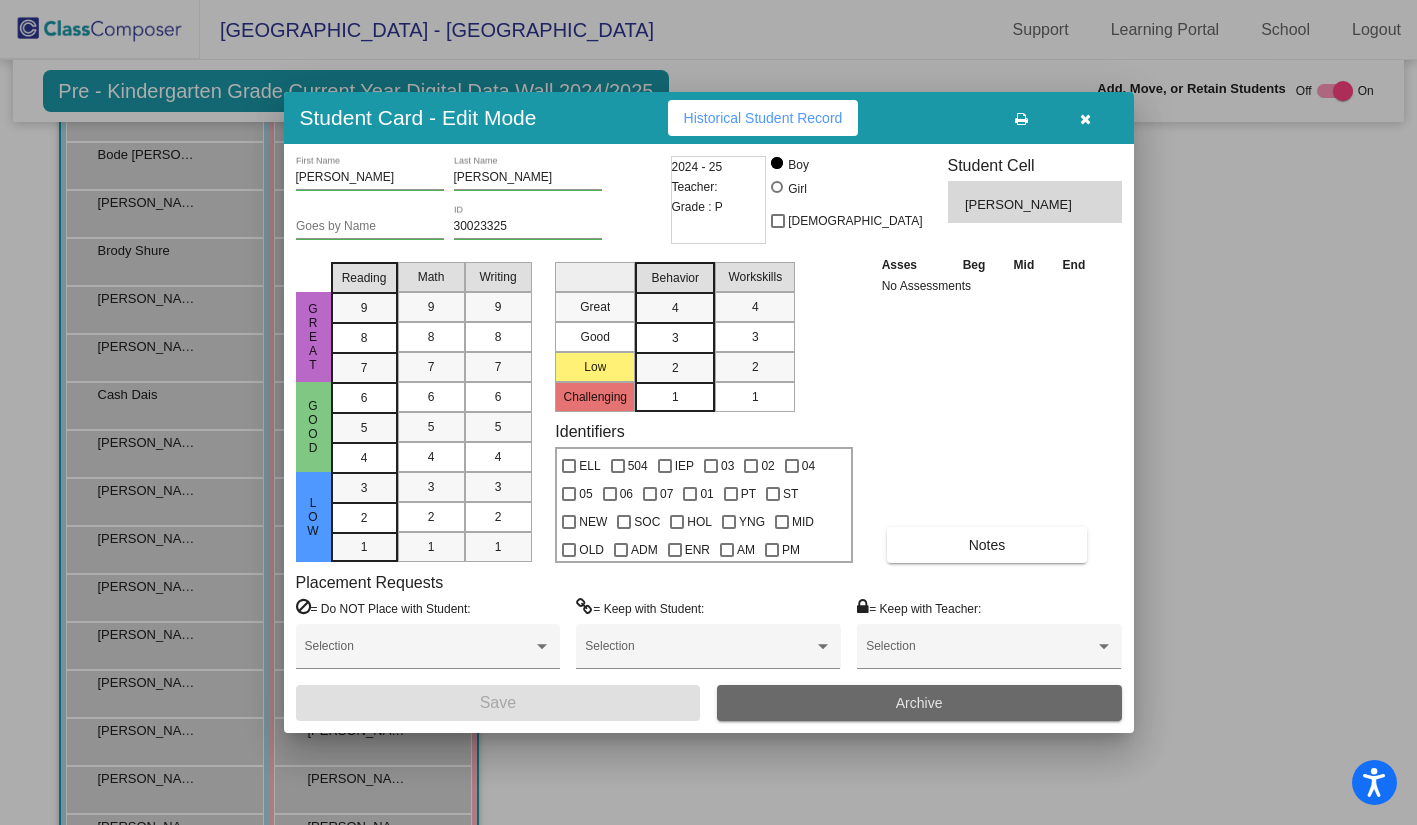 click on "Archive" at bounding box center [919, 703] 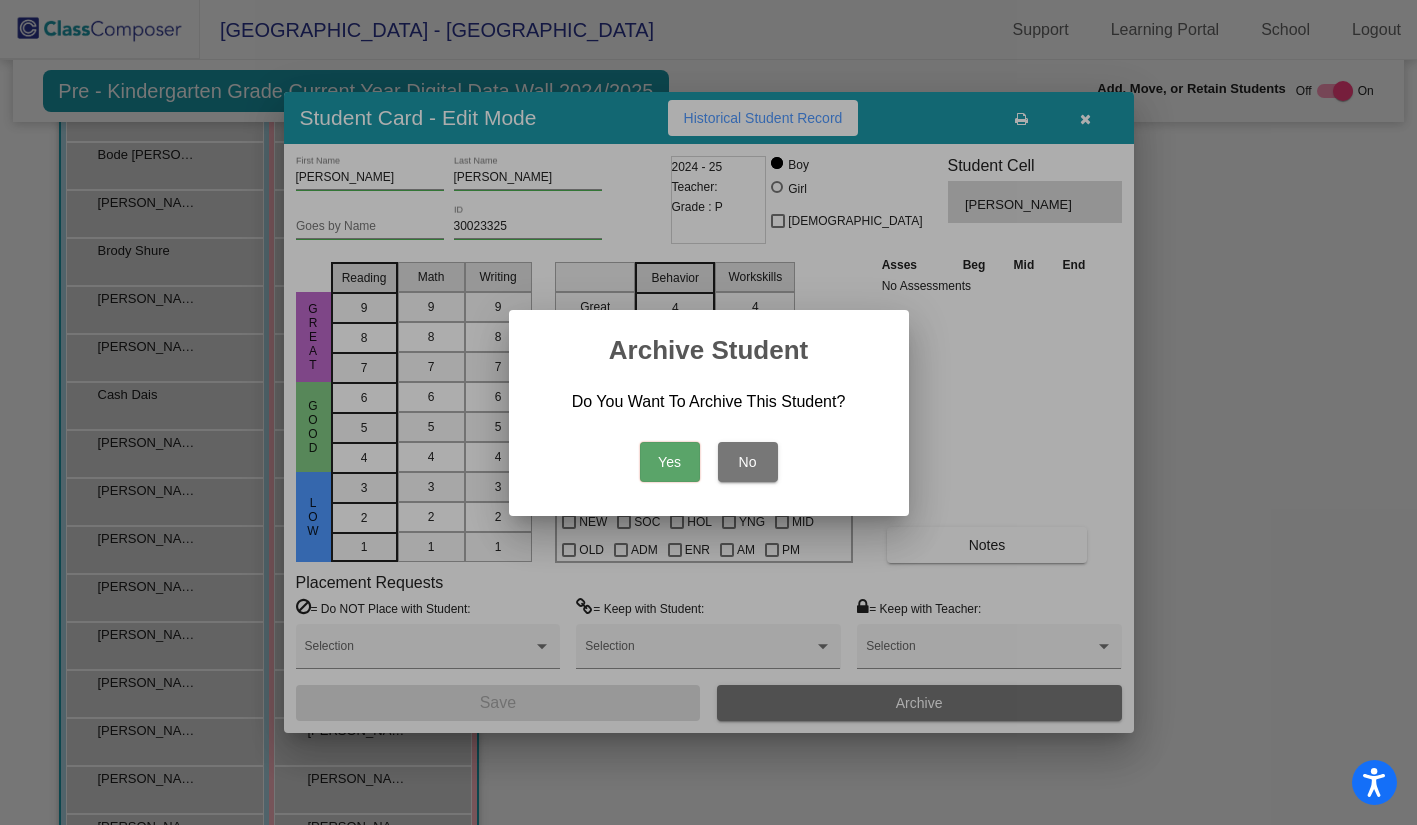 click on "Yes" at bounding box center [670, 462] 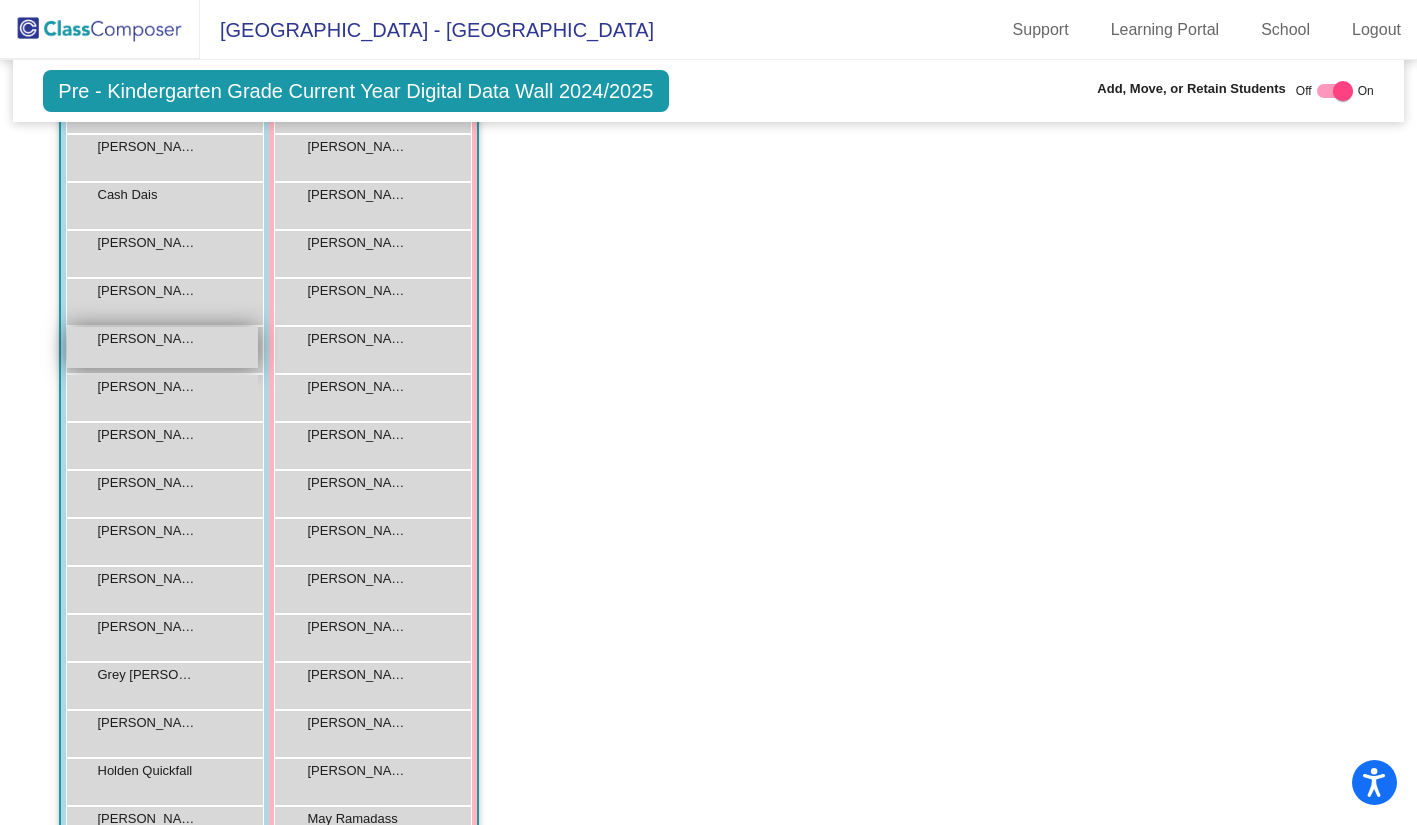 scroll, scrollTop: 1300, scrollLeft: 0, axis: vertical 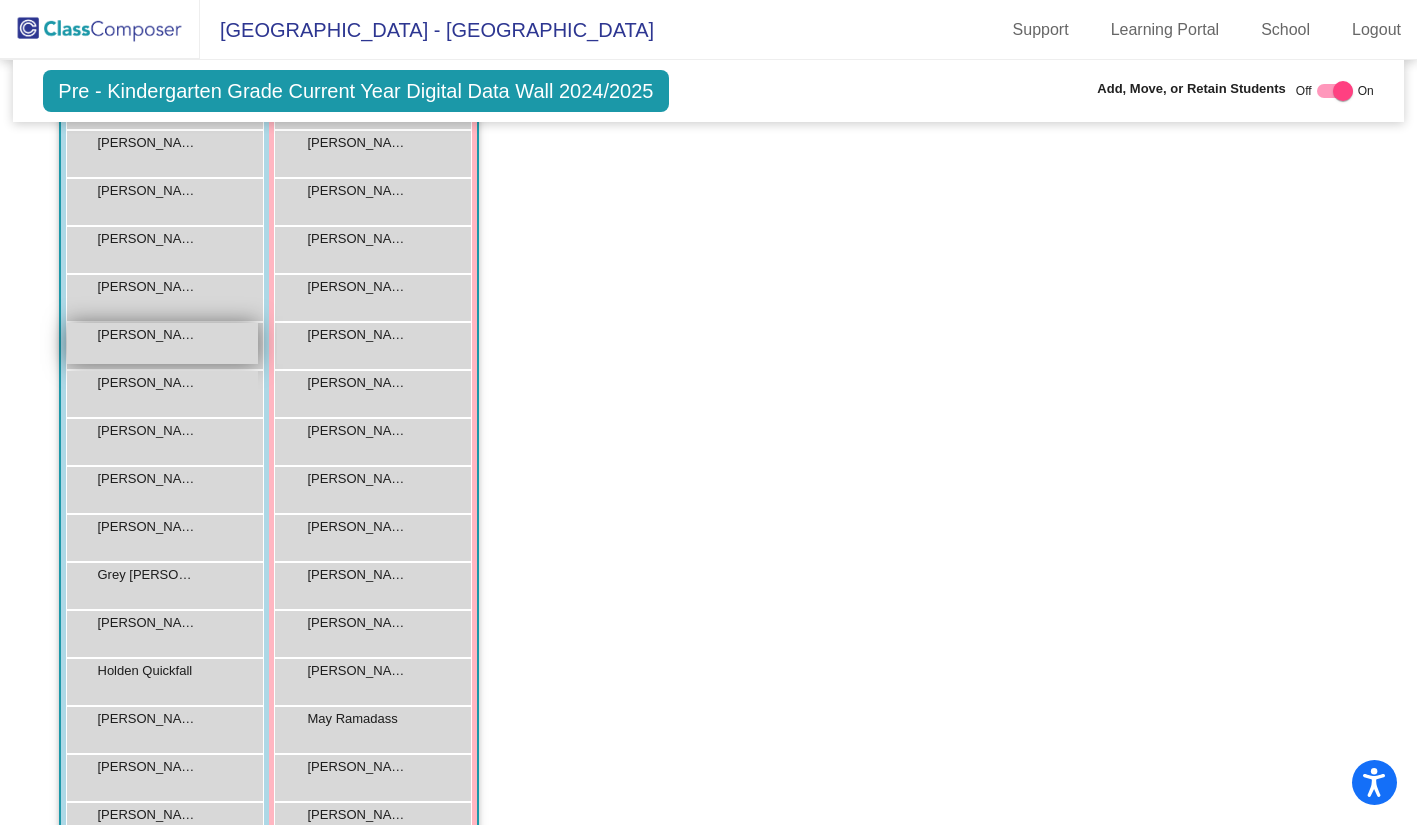 click on "Eliab Tekeste lock do_not_disturb_alt" at bounding box center [162, 343] 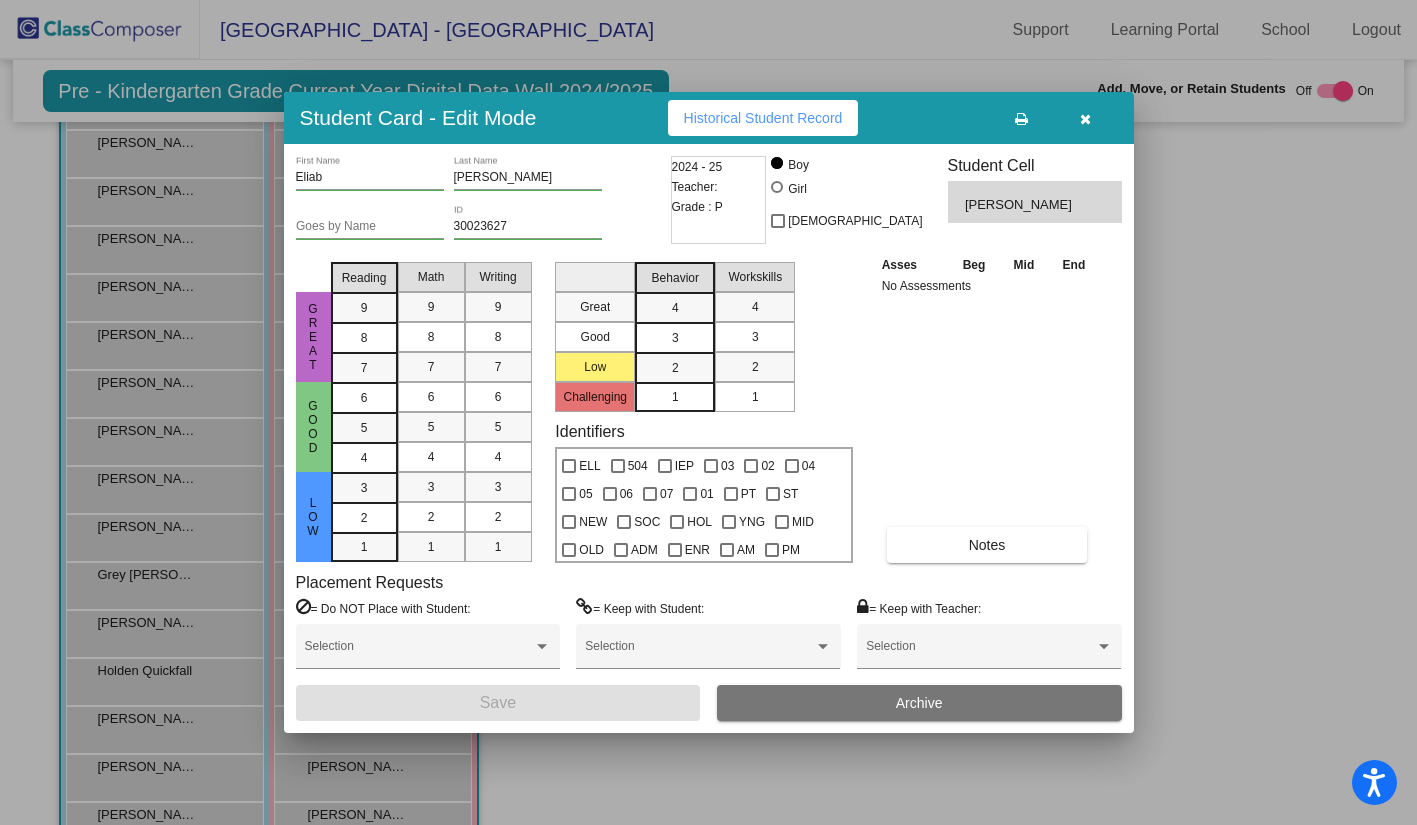 click at bounding box center [1085, 119] 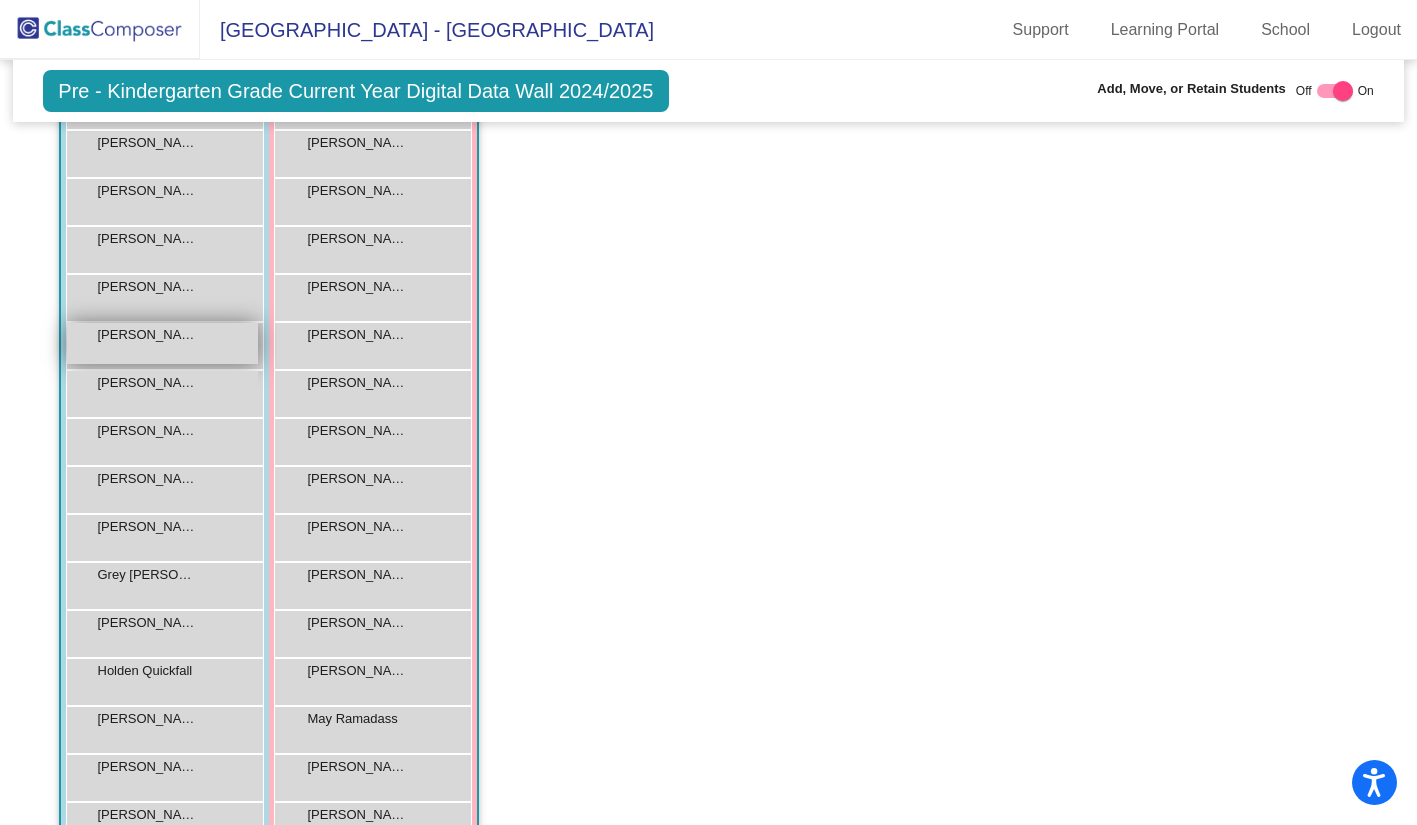 click on "Eliab Tekeste" at bounding box center [148, 335] 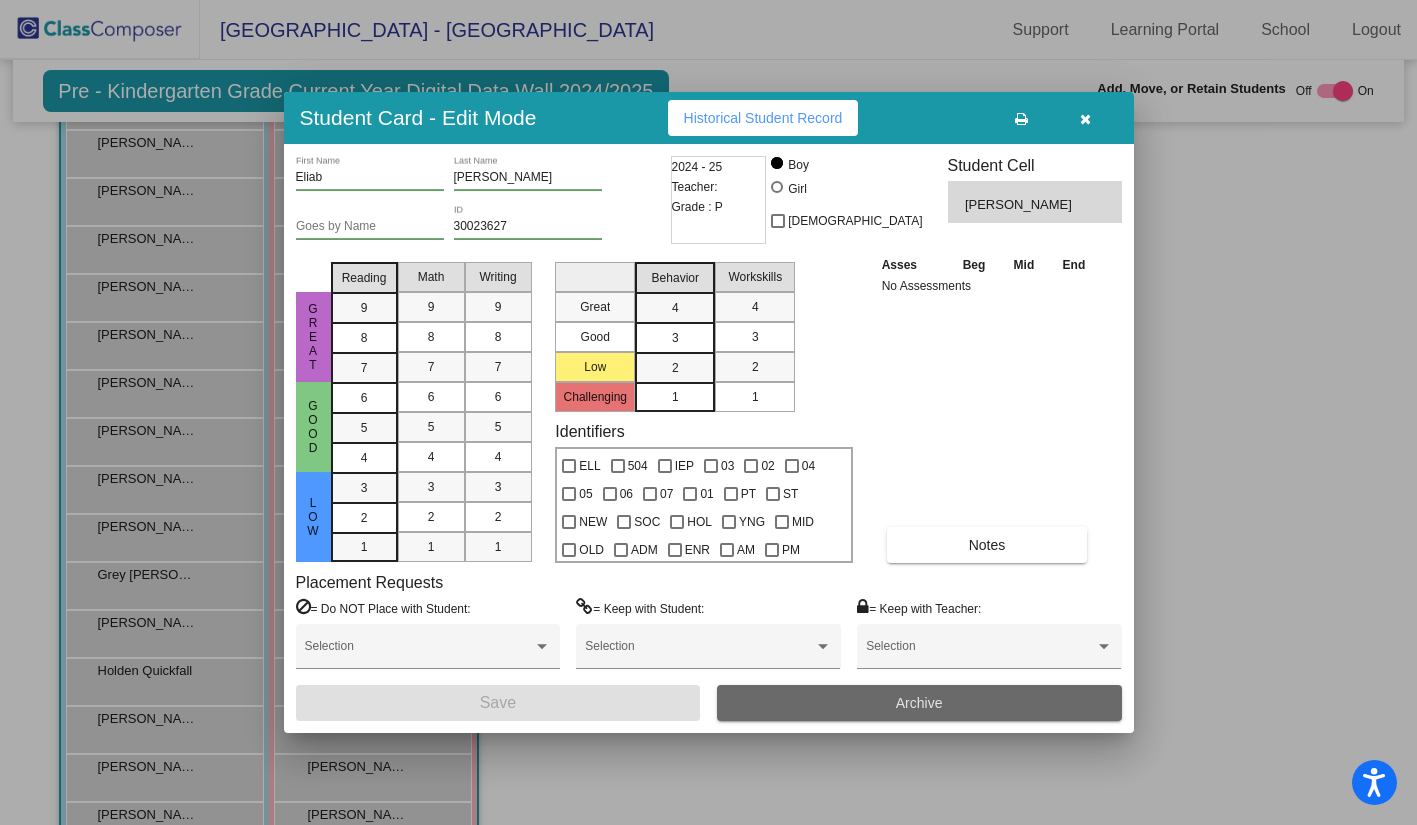 click on "Archive" at bounding box center (919, 703) 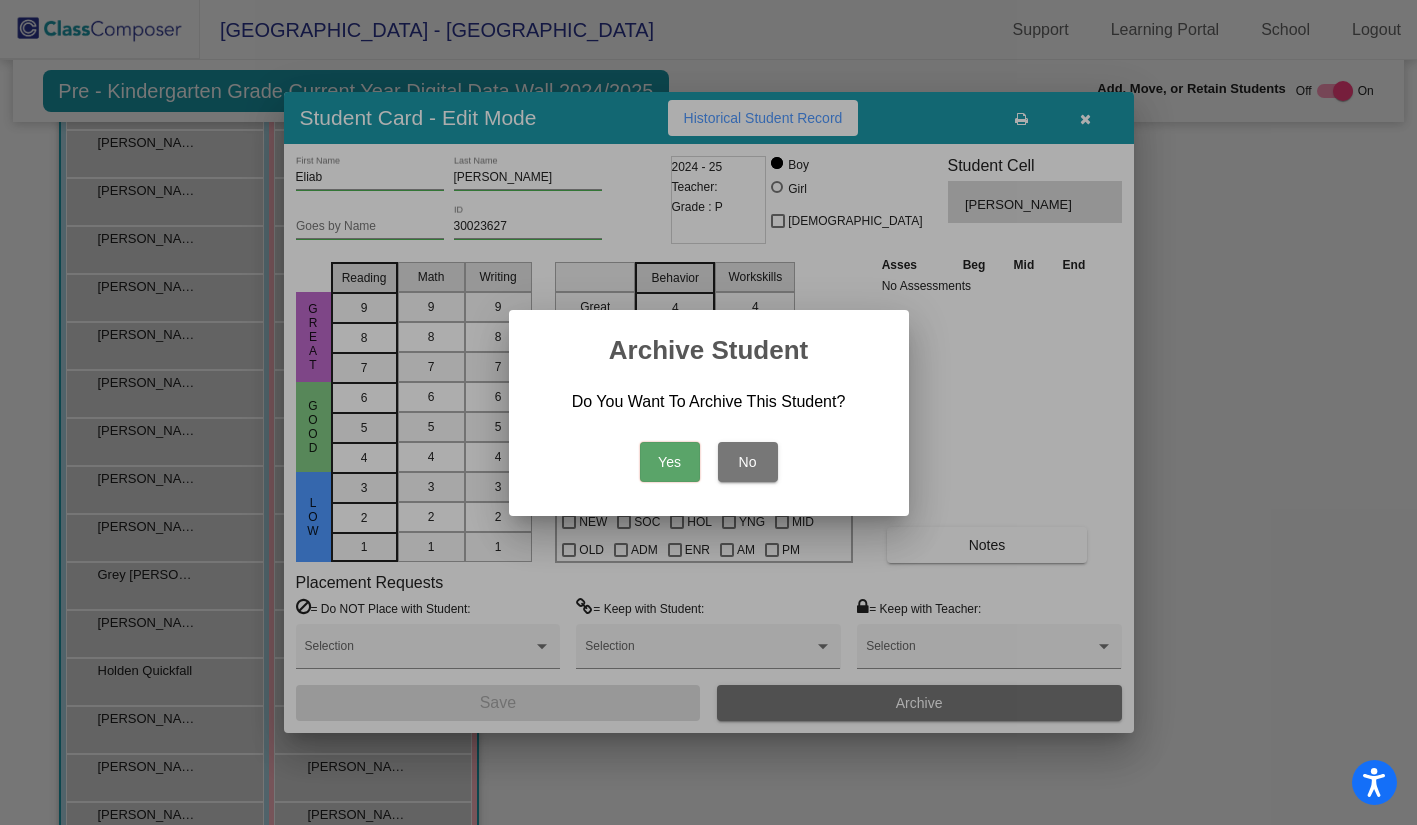 click on "Yes" at bounding box center (670, 462) 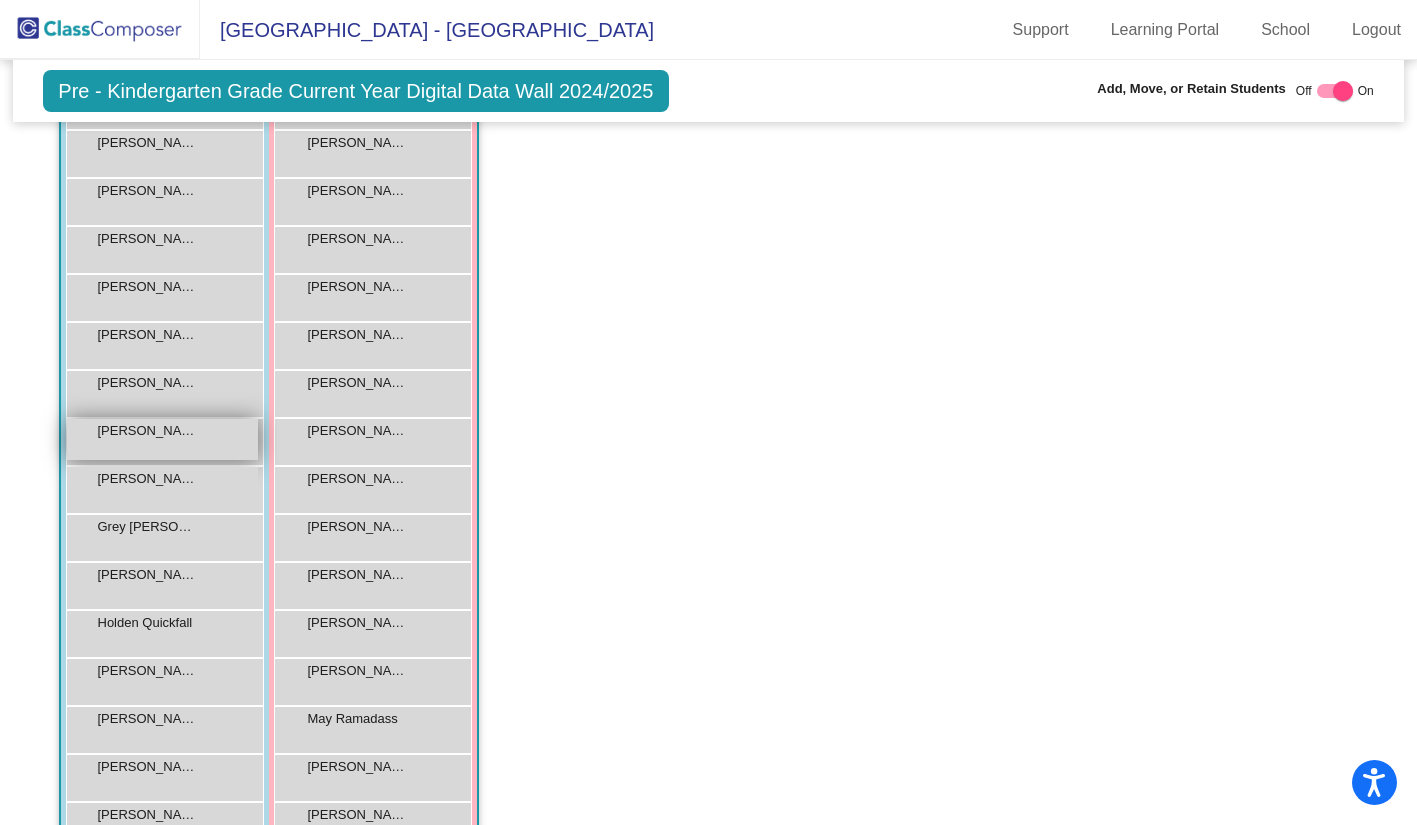 click on "Finn Kayali lock do_not_disturb_alt" at bounding box center [162, 439] 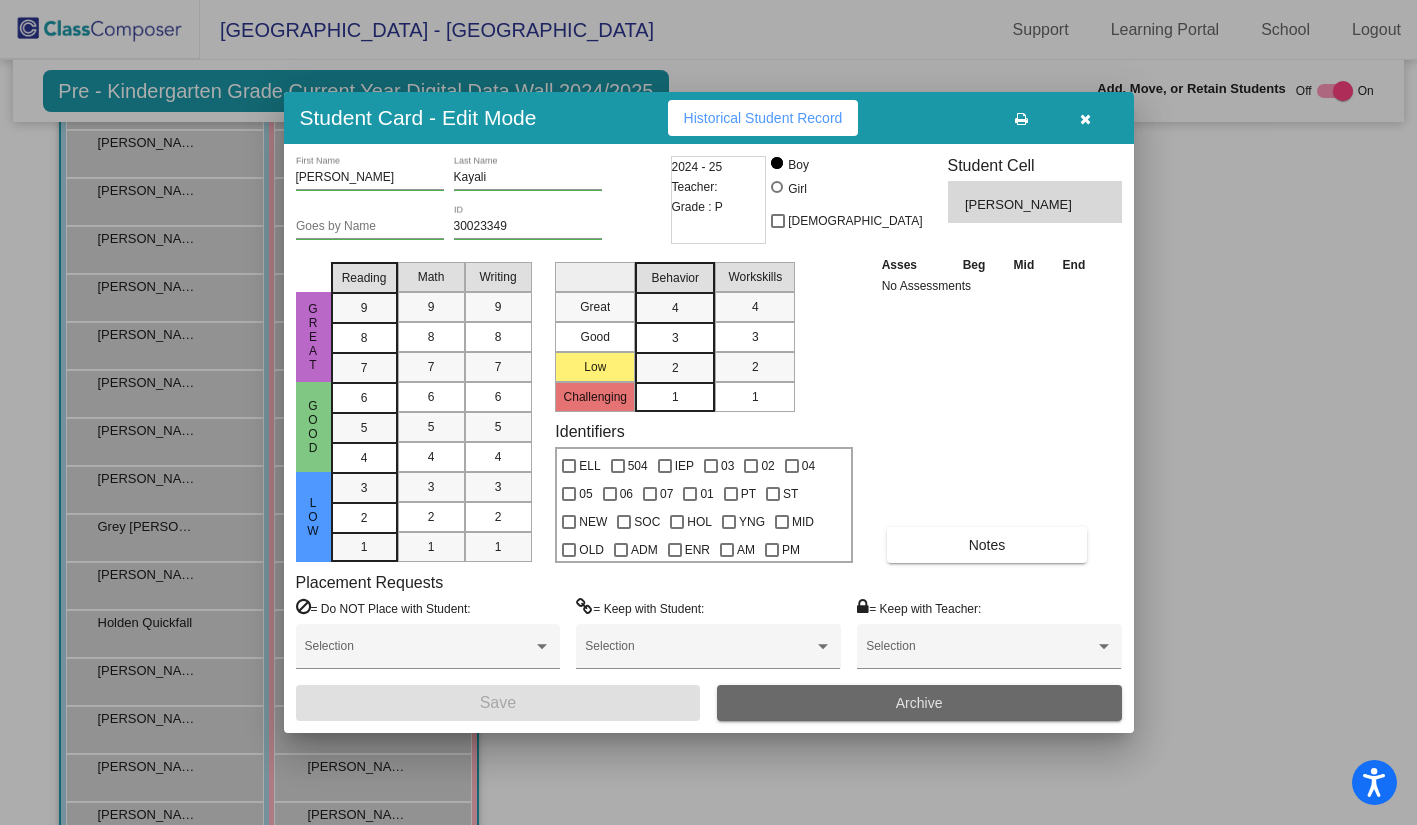 click on "Archive" at bounding box center [919, 703] 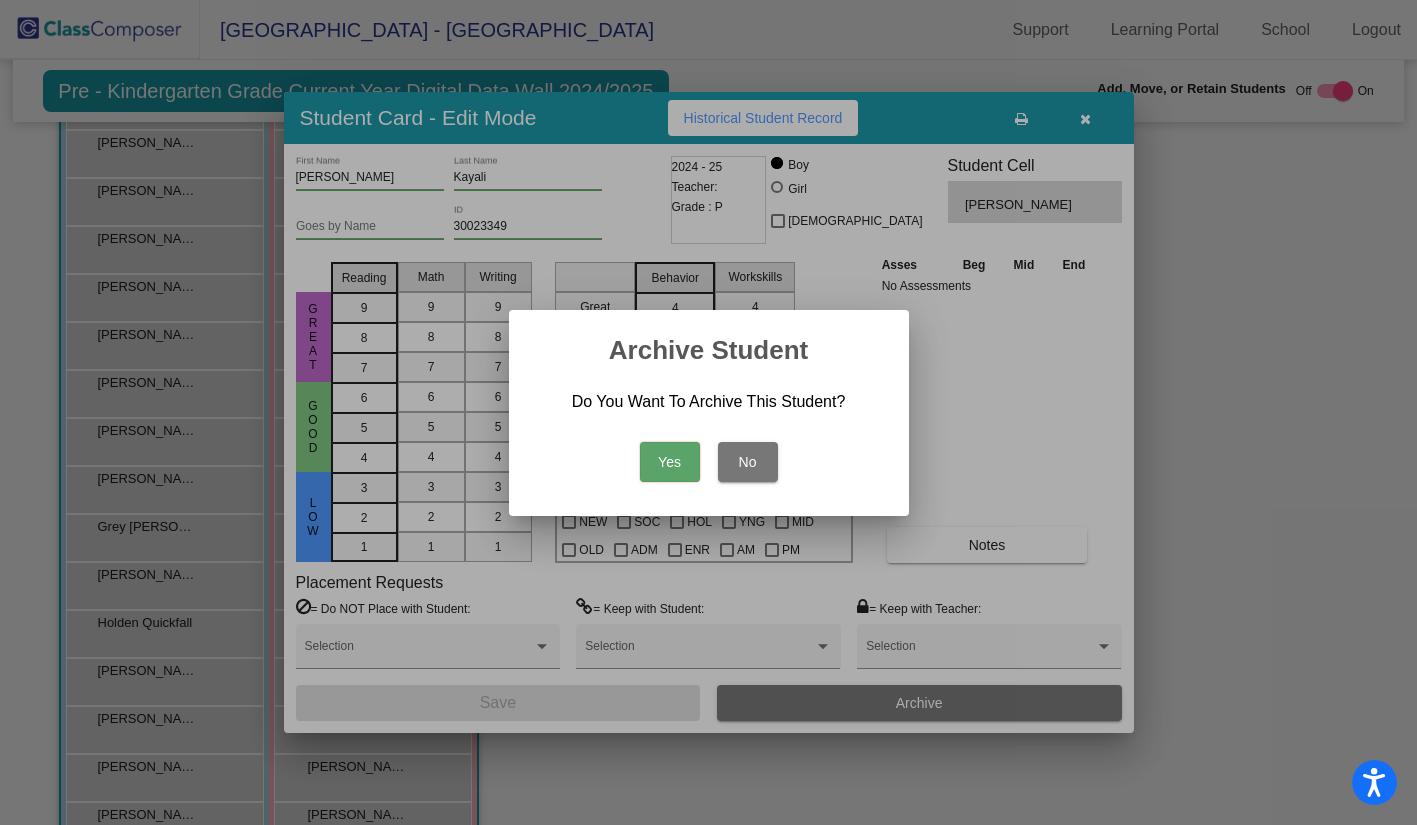 click on "Yes" at bounding box center (670, 462) 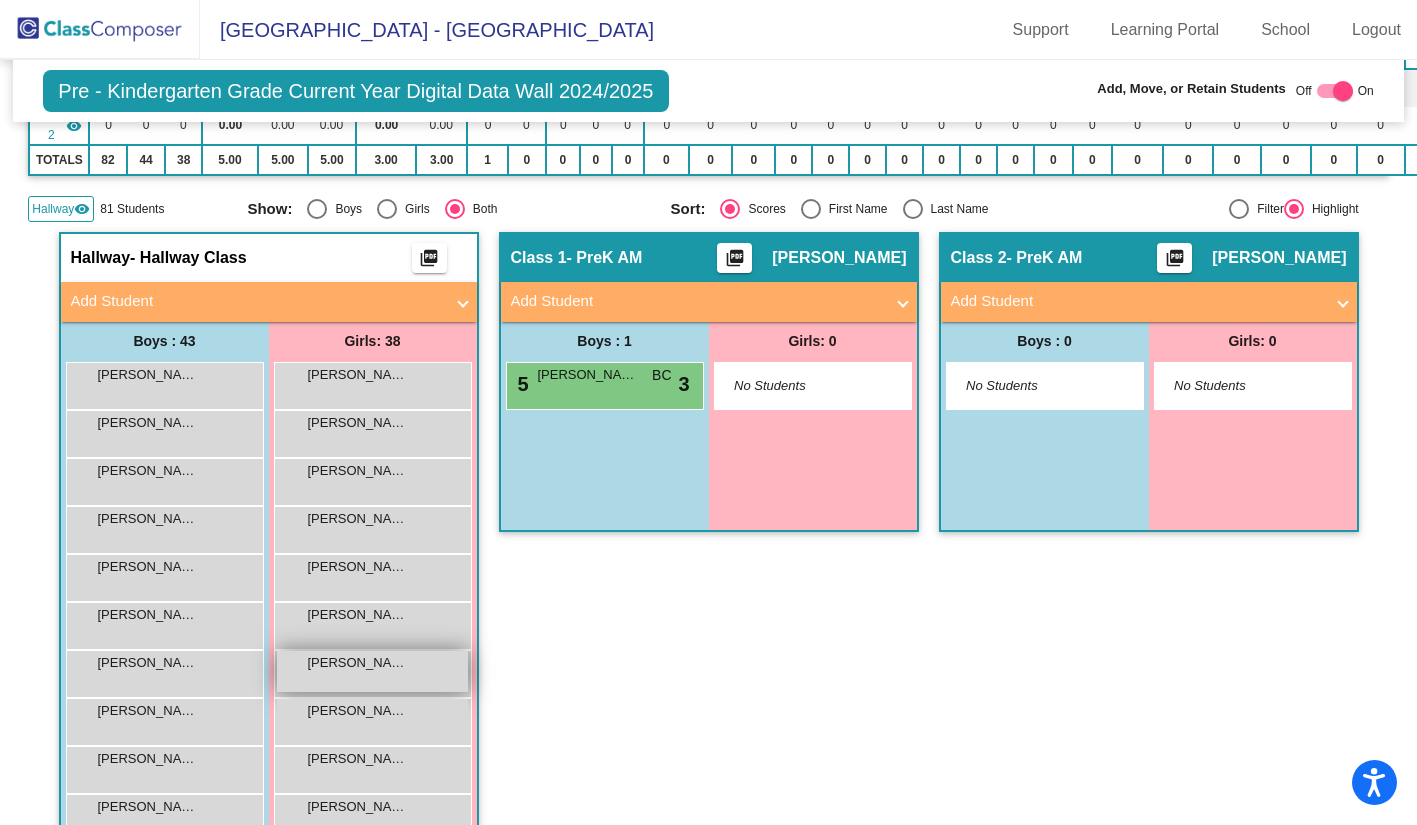 scroll, scrollTop: 0, scrollLeft: 0, axis: both 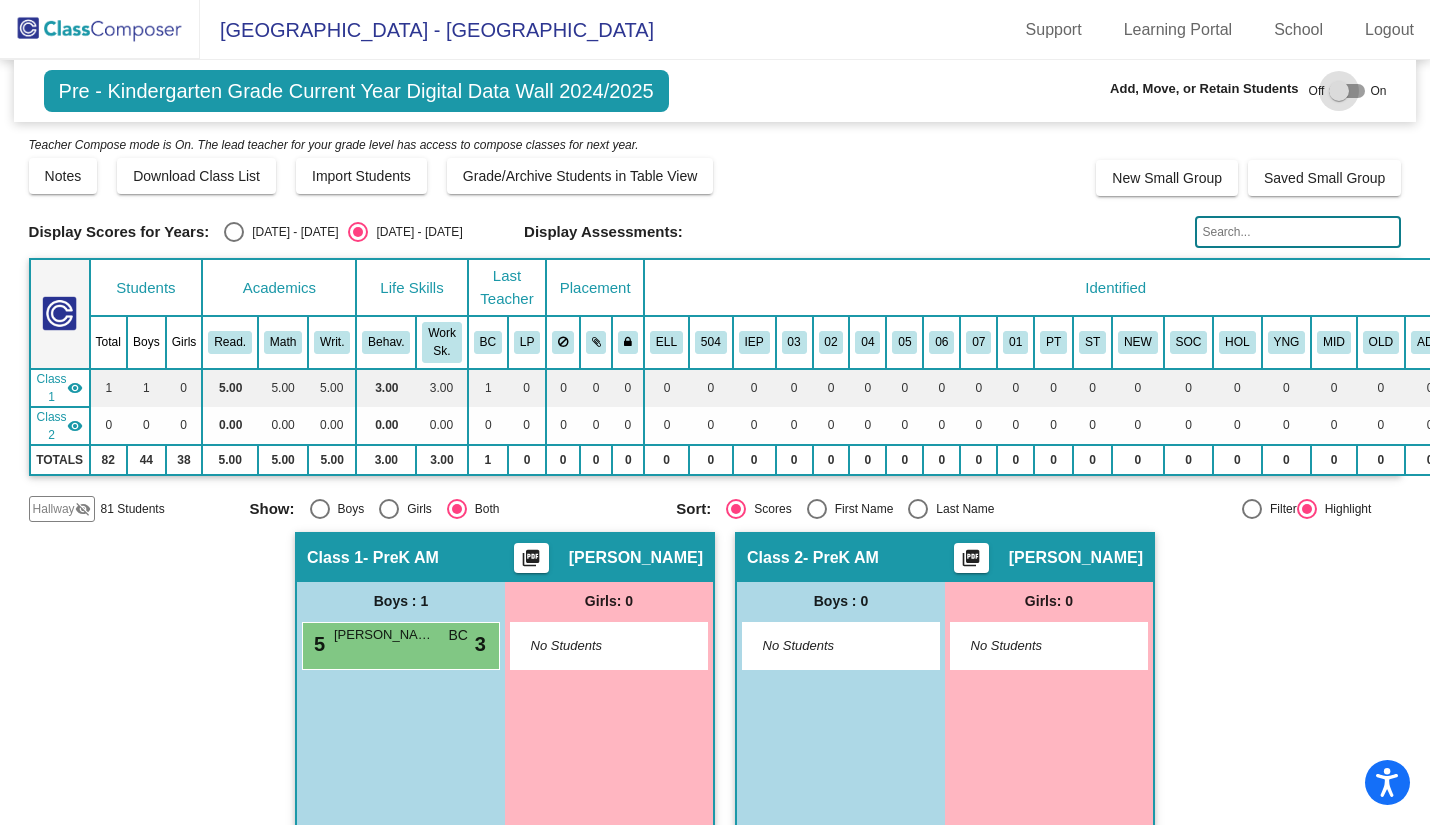 click at bounding box center (1339, 91) 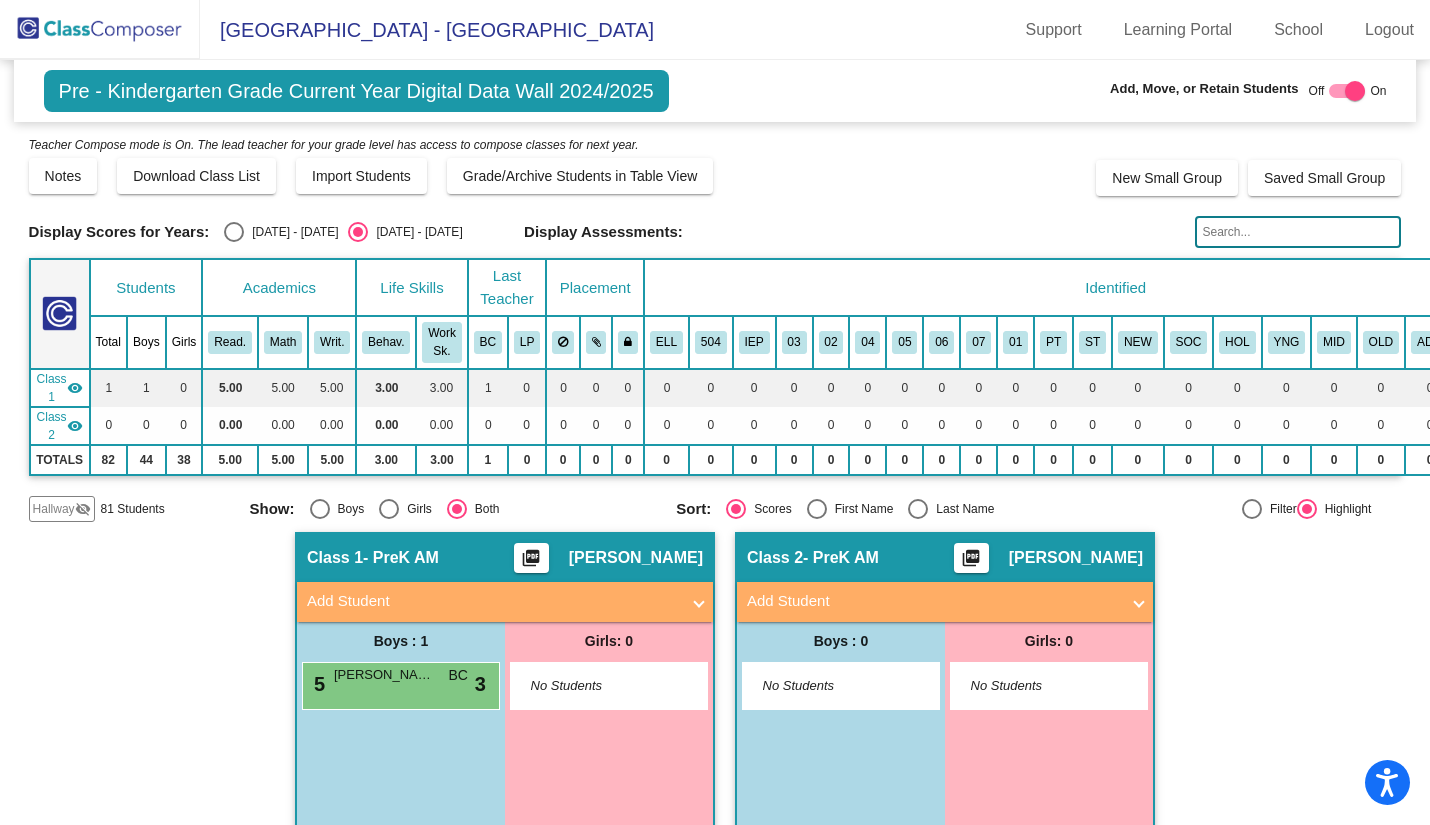 click on "Hallway" 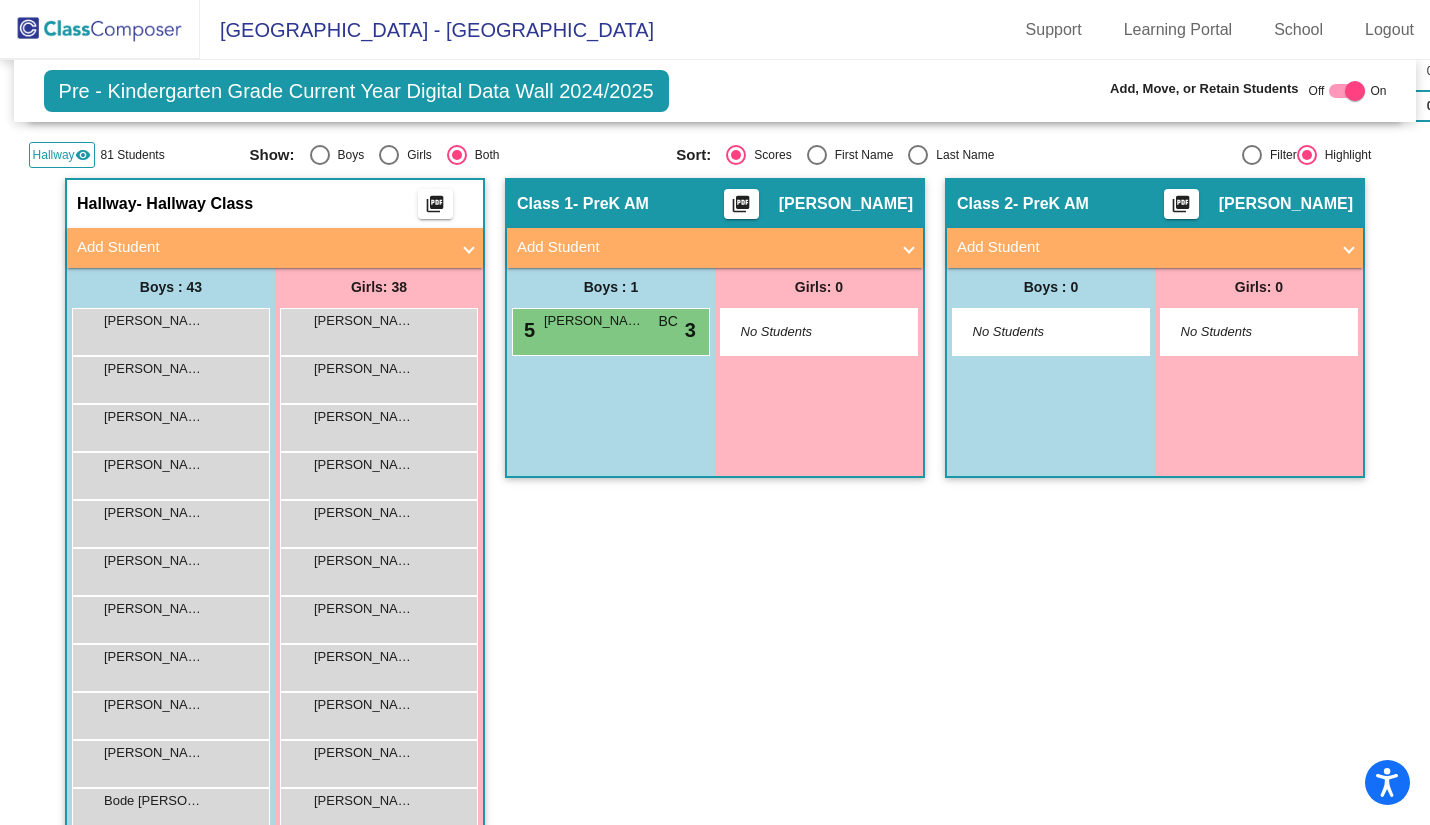 scroll, scrollTop: 358, scrollLeft: 0, axis: vertical 